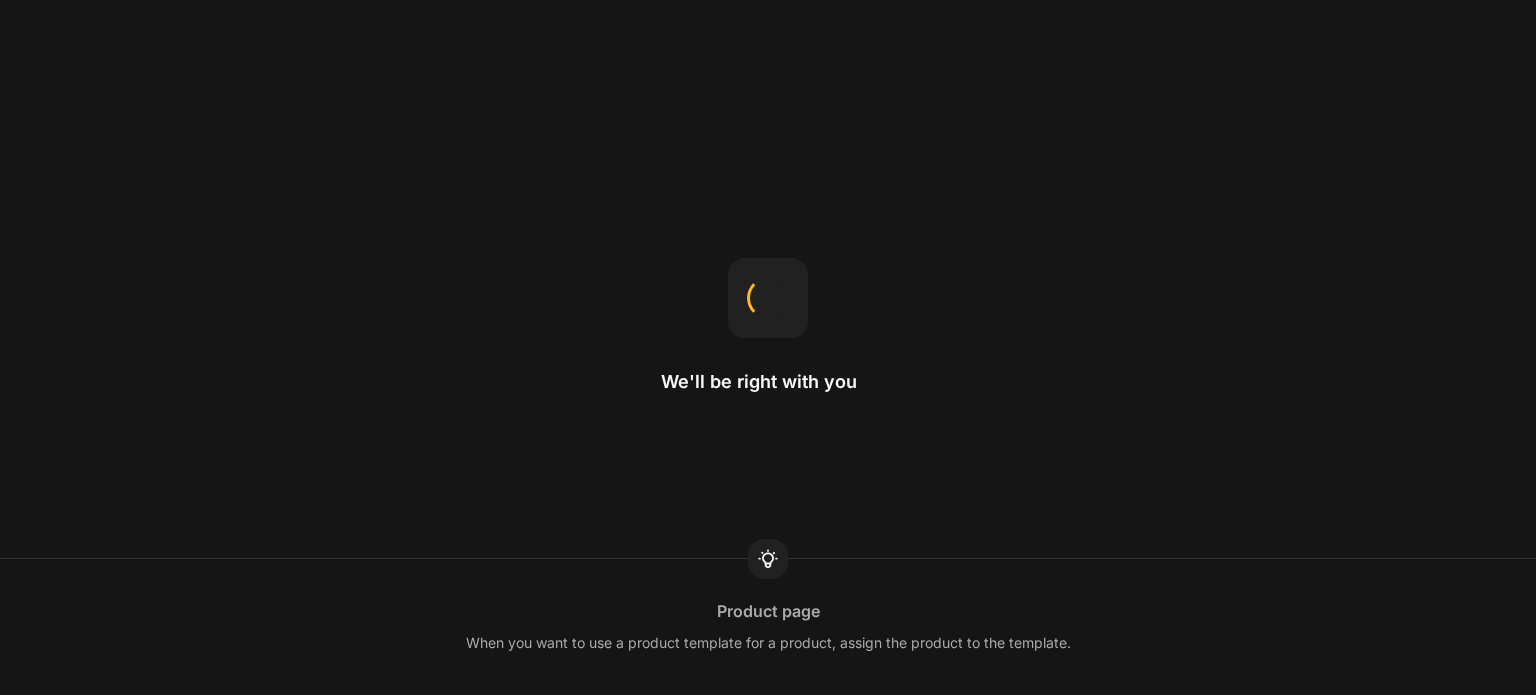 scroll, scrollTop: 0, scrollLeft: 0, axis: both 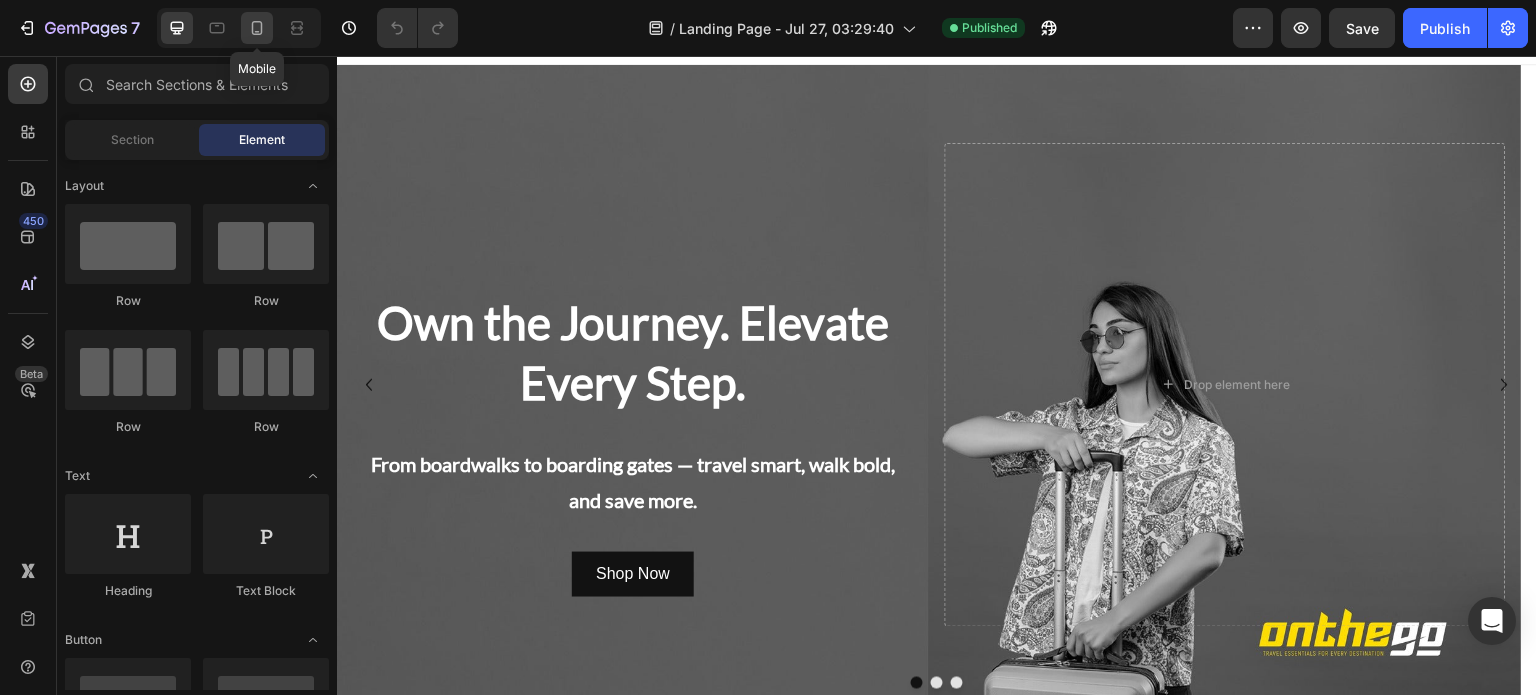 click 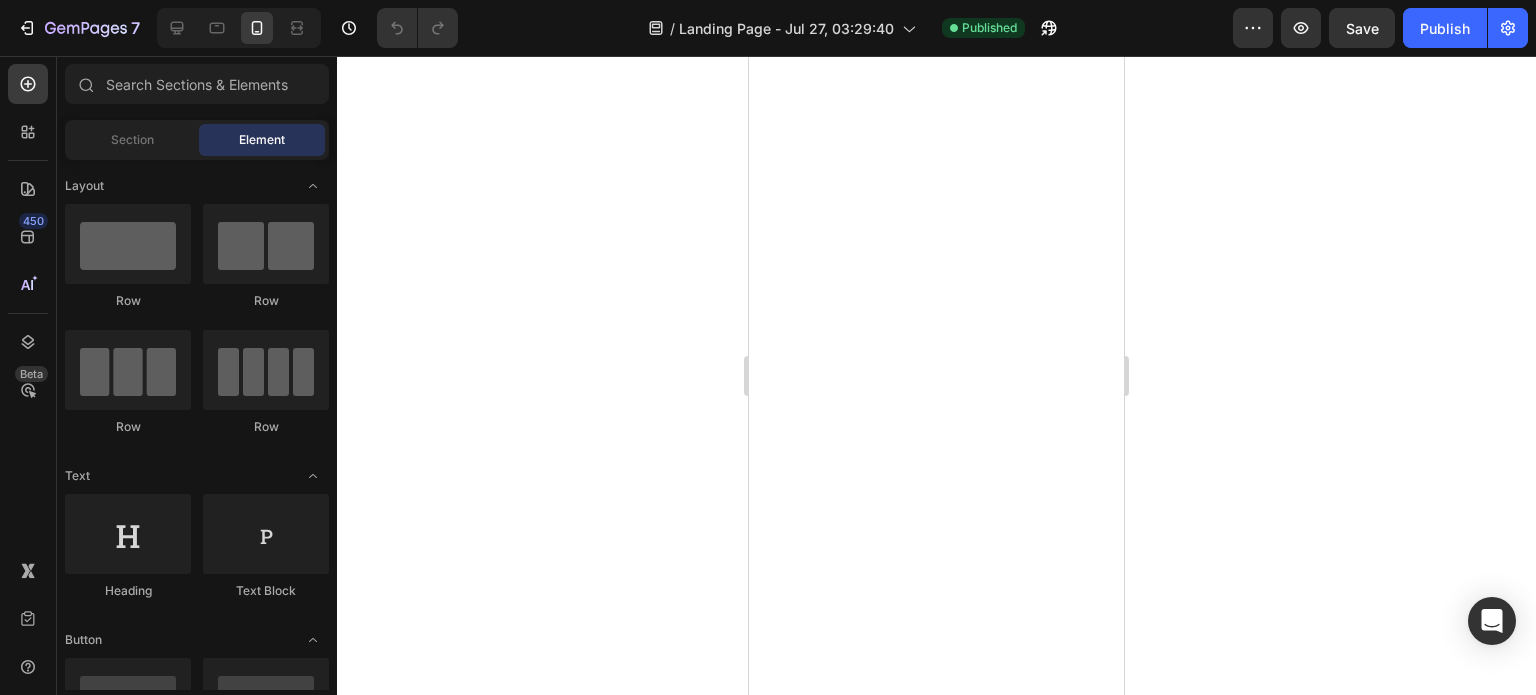 scroll, scrollTop: 0, scrollLeft: 0, axis: both 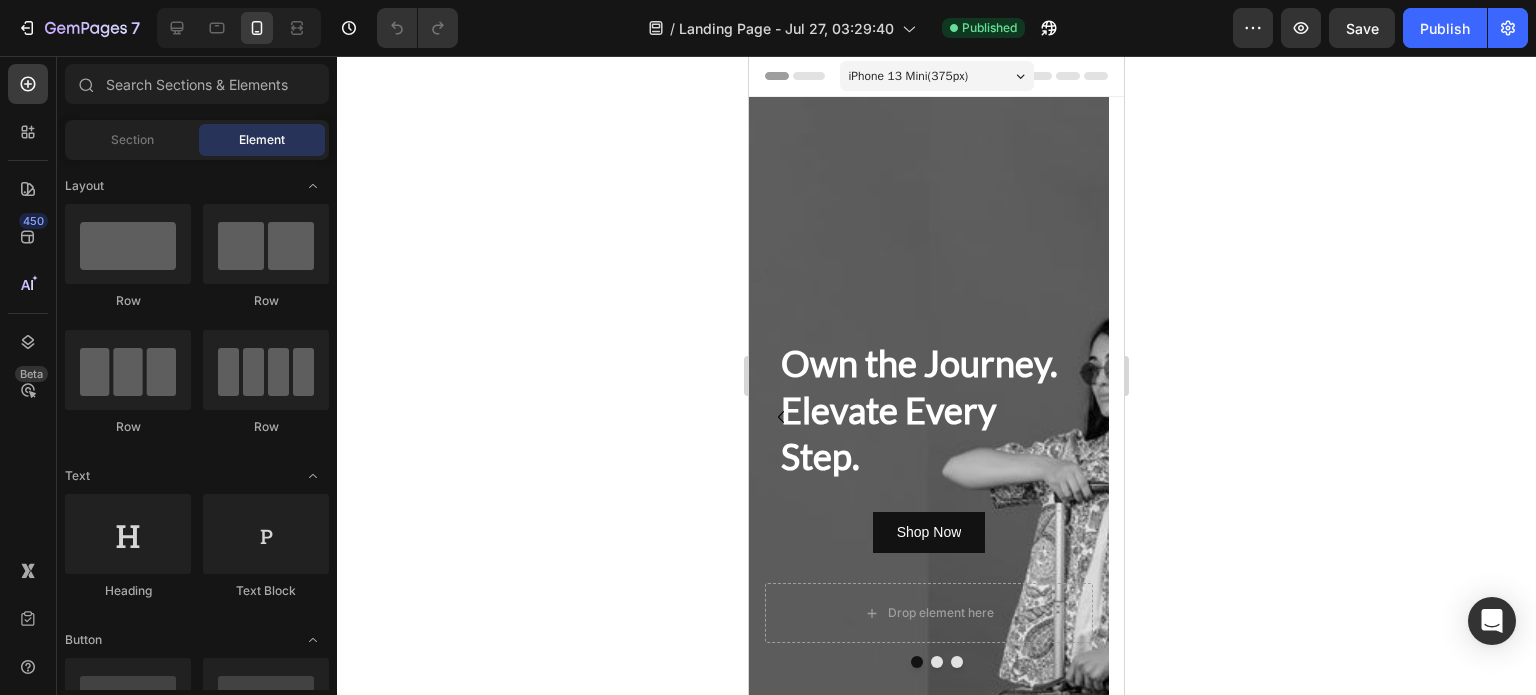 click on "iPhone 13 Mini  ( 375 px)" at bounding box center (909, 76) 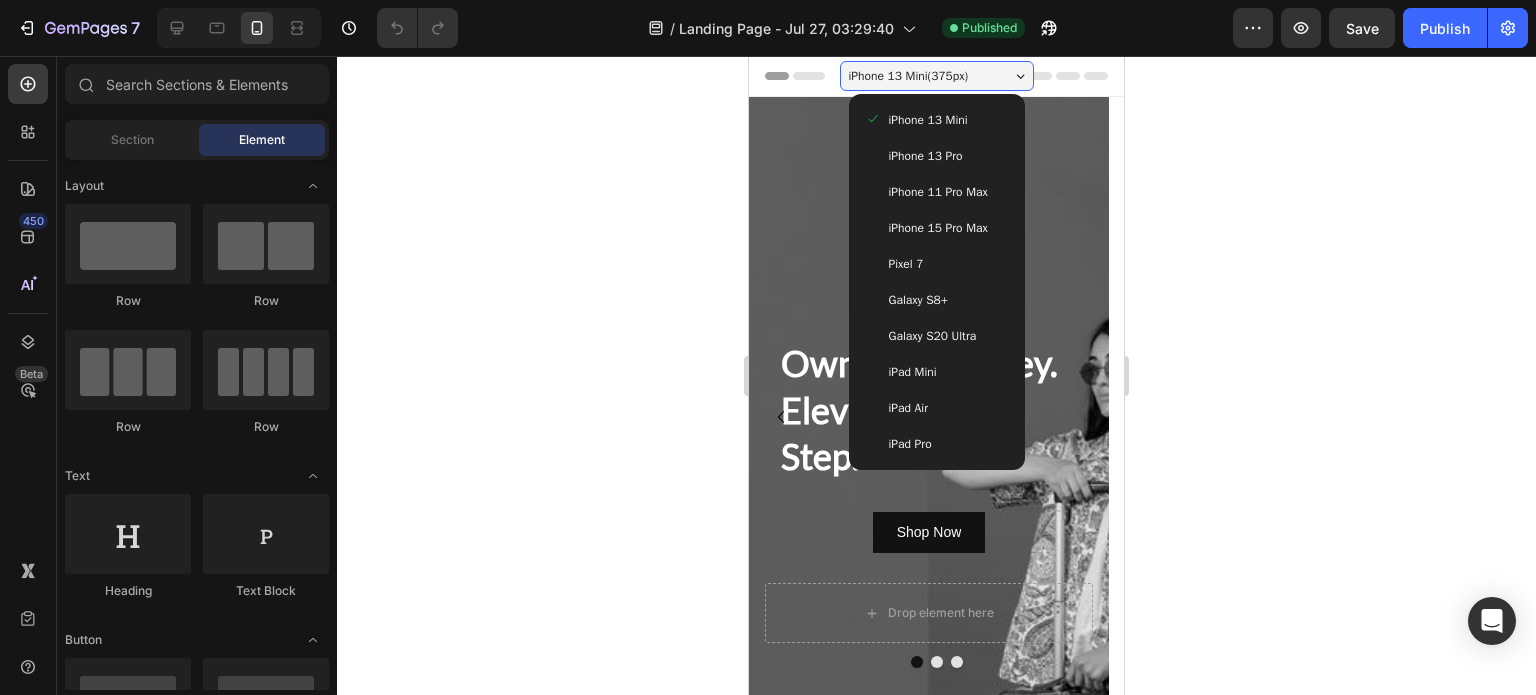click on "iPad Mini" at bounding box center [913, 372] 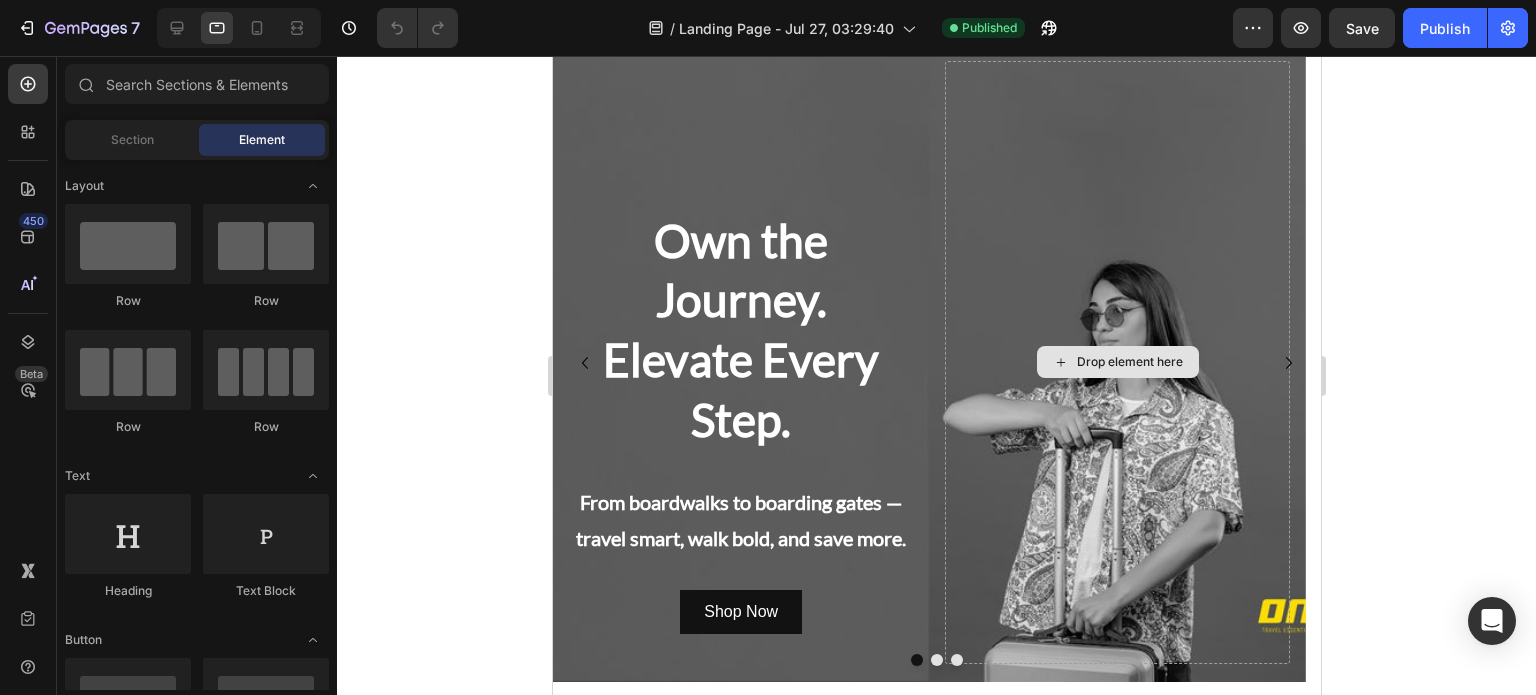 scroll, scrollTop: 0, scrollLeft: 0, axis: both 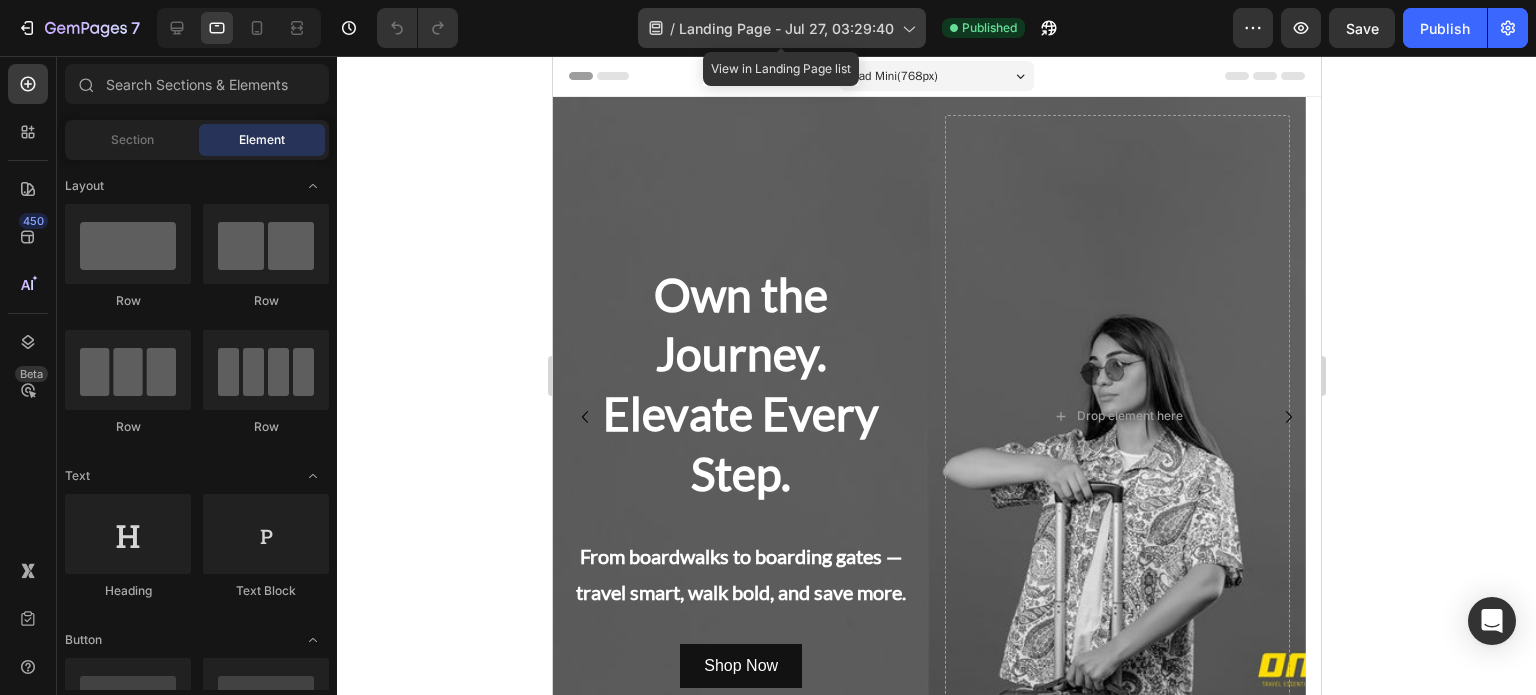 click on "Landing Page - Jul 27, 03:29:40" at bounding box center (786, 28) 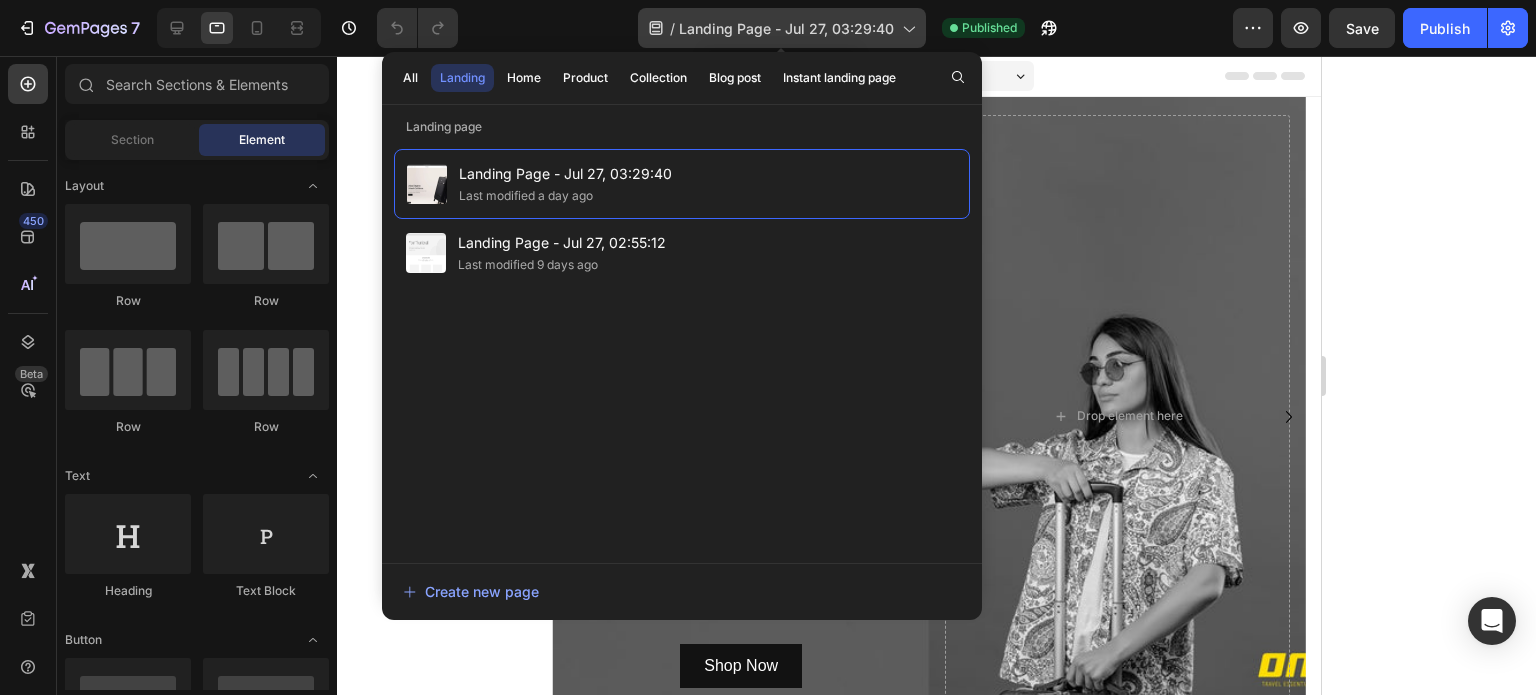 click on "Landing Page - Jul 27, 03:29:40" at bounding box center [786, 28] 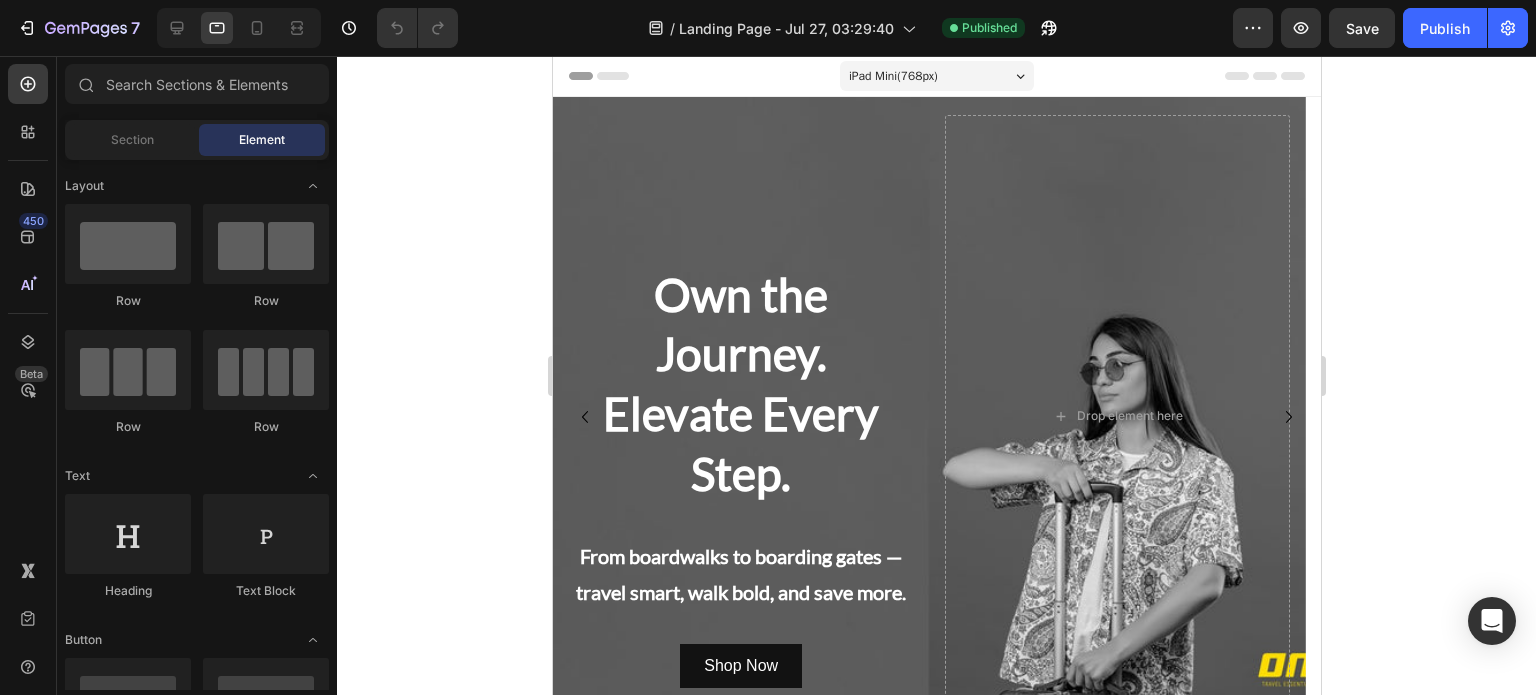 click on "iPad Mini  ( 768 px)" at bounding box center [892, 76] 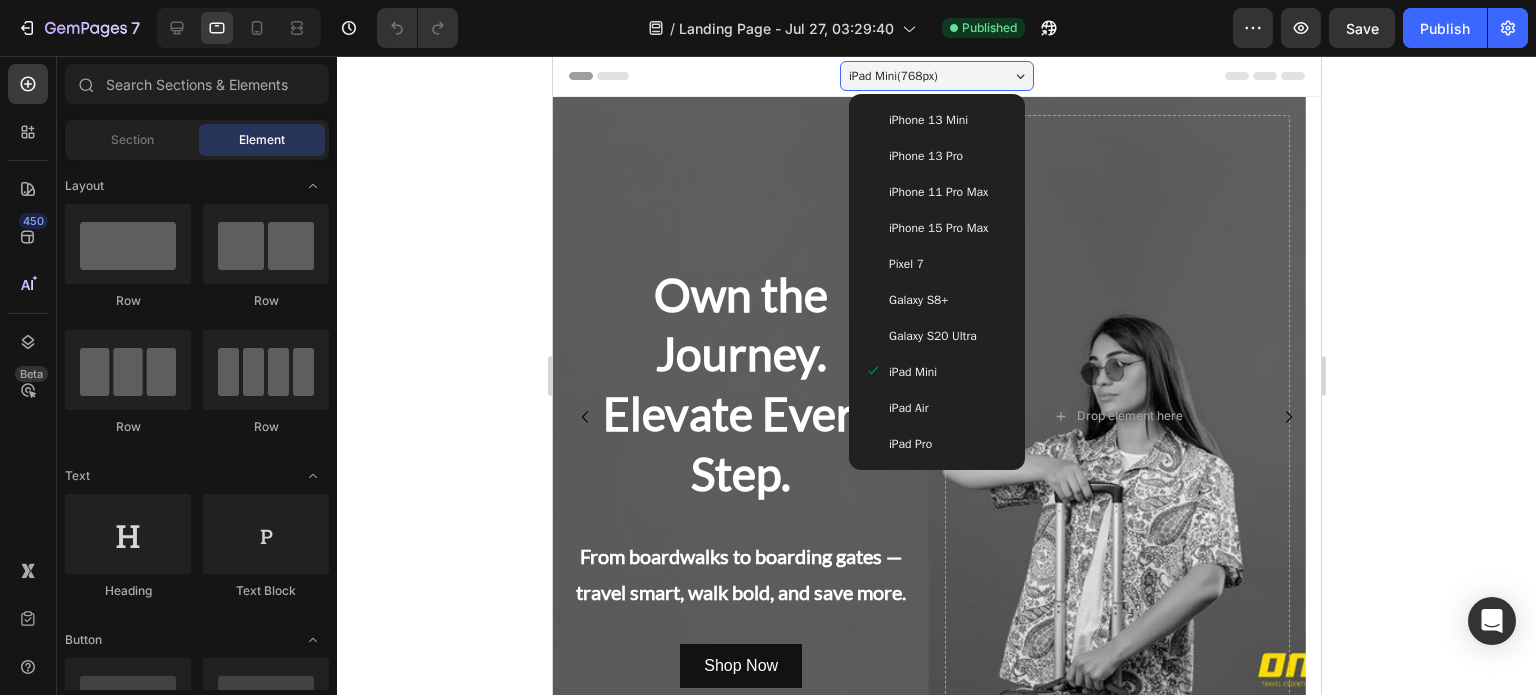 click on "Pixel 7" at bounding box center [936, 264] 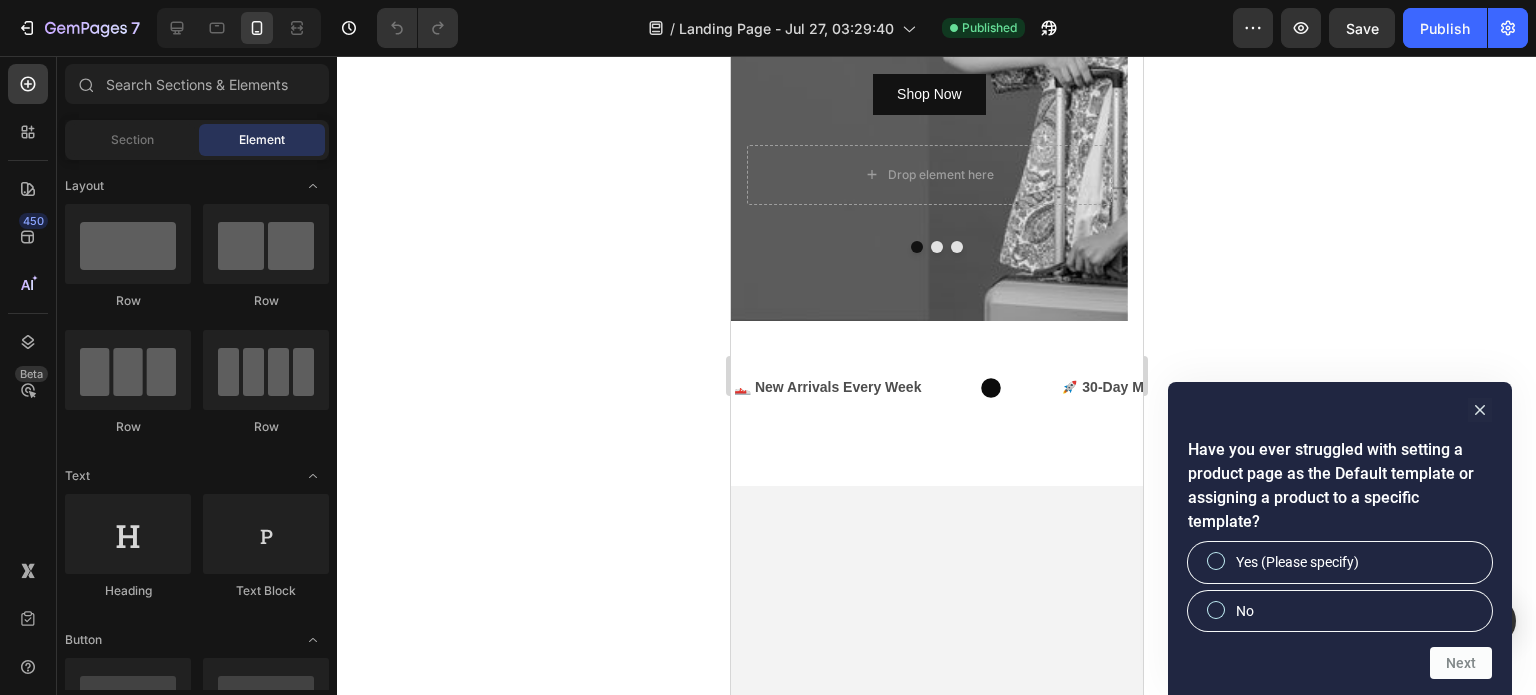 scroll, scrollTop: 419, scrollLeft: 0, axis: vertical 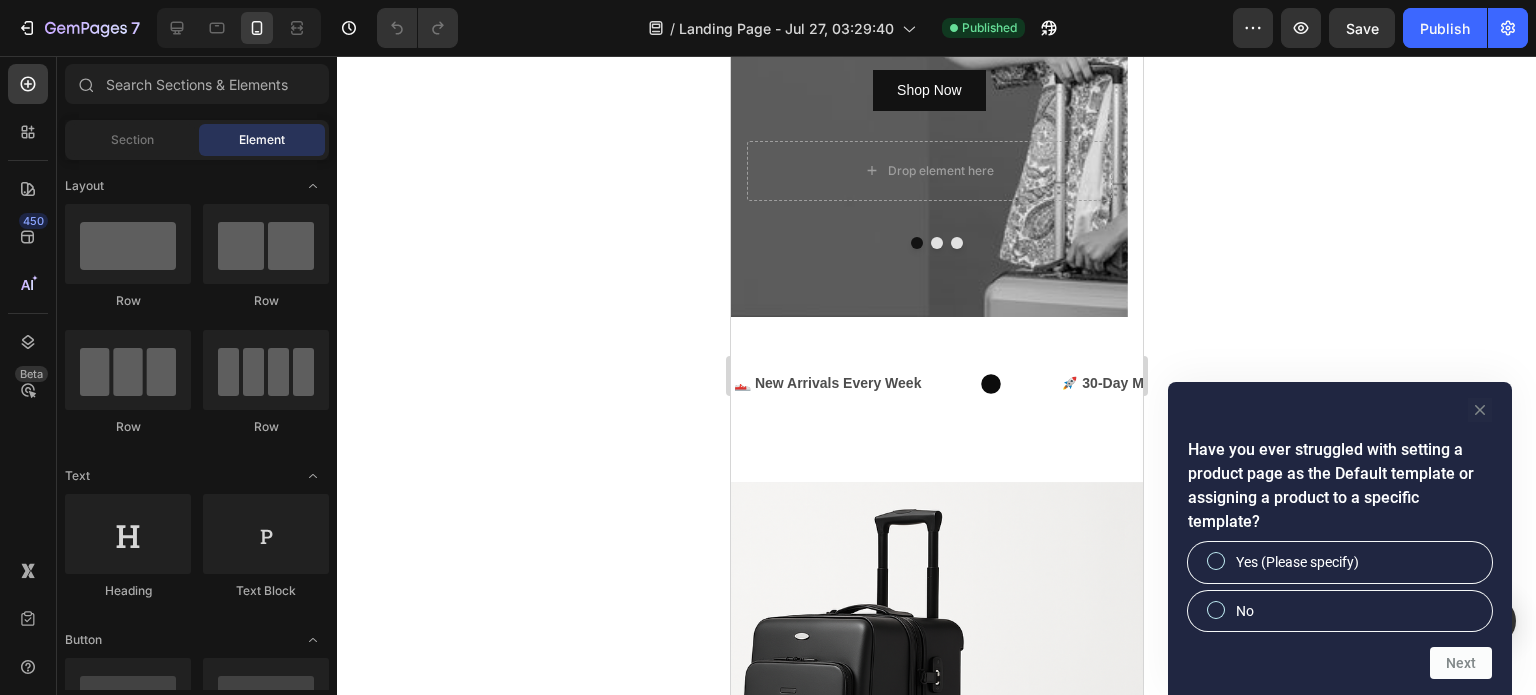 click 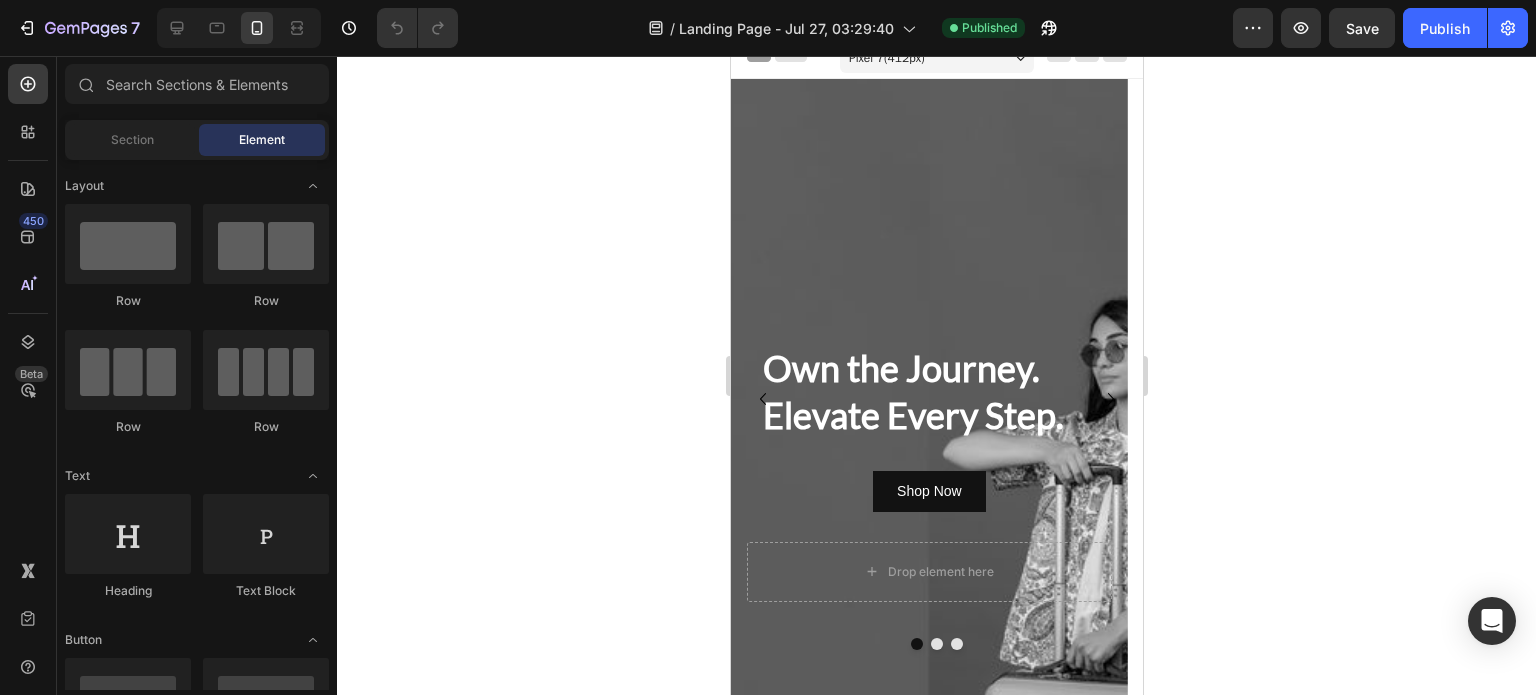 scroll, scrollTop: 0, scrollLeft: 0, axis: both 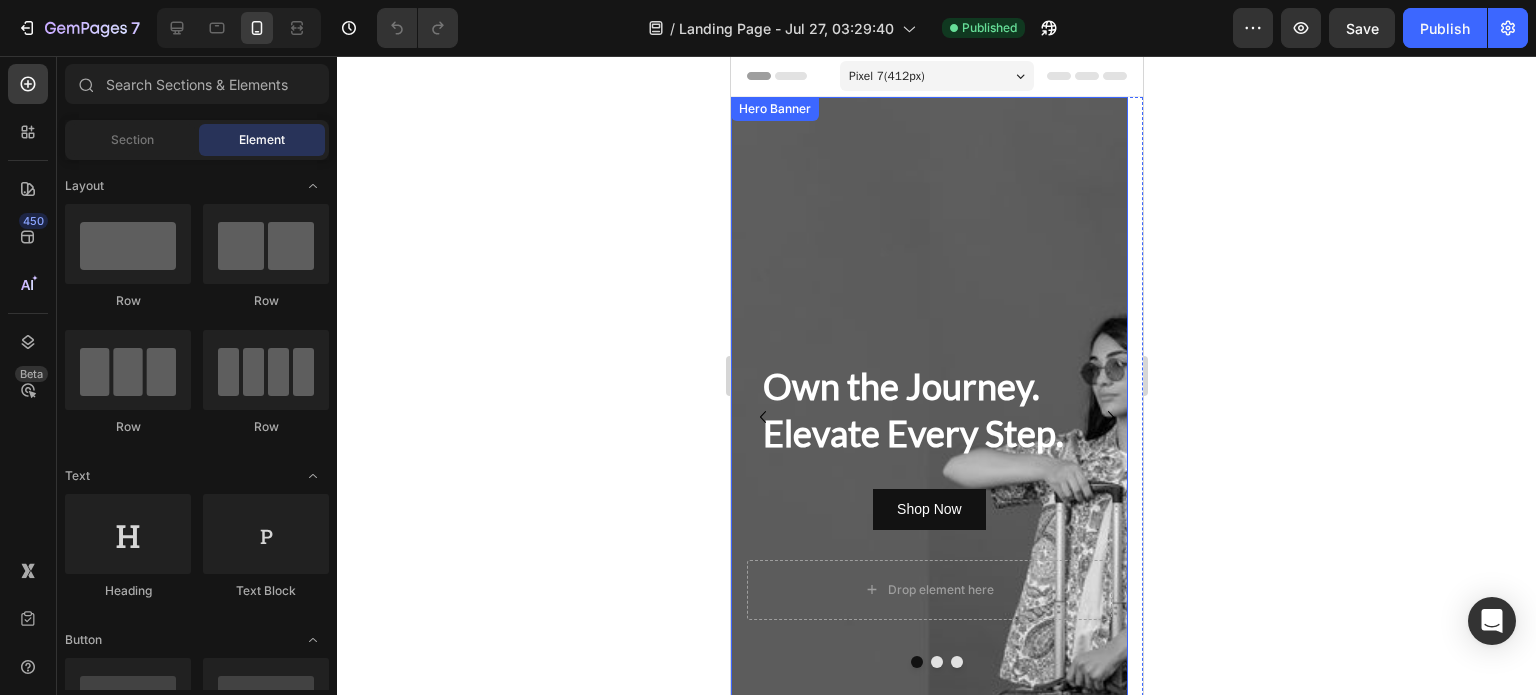 click at bounding box center (928, 416) 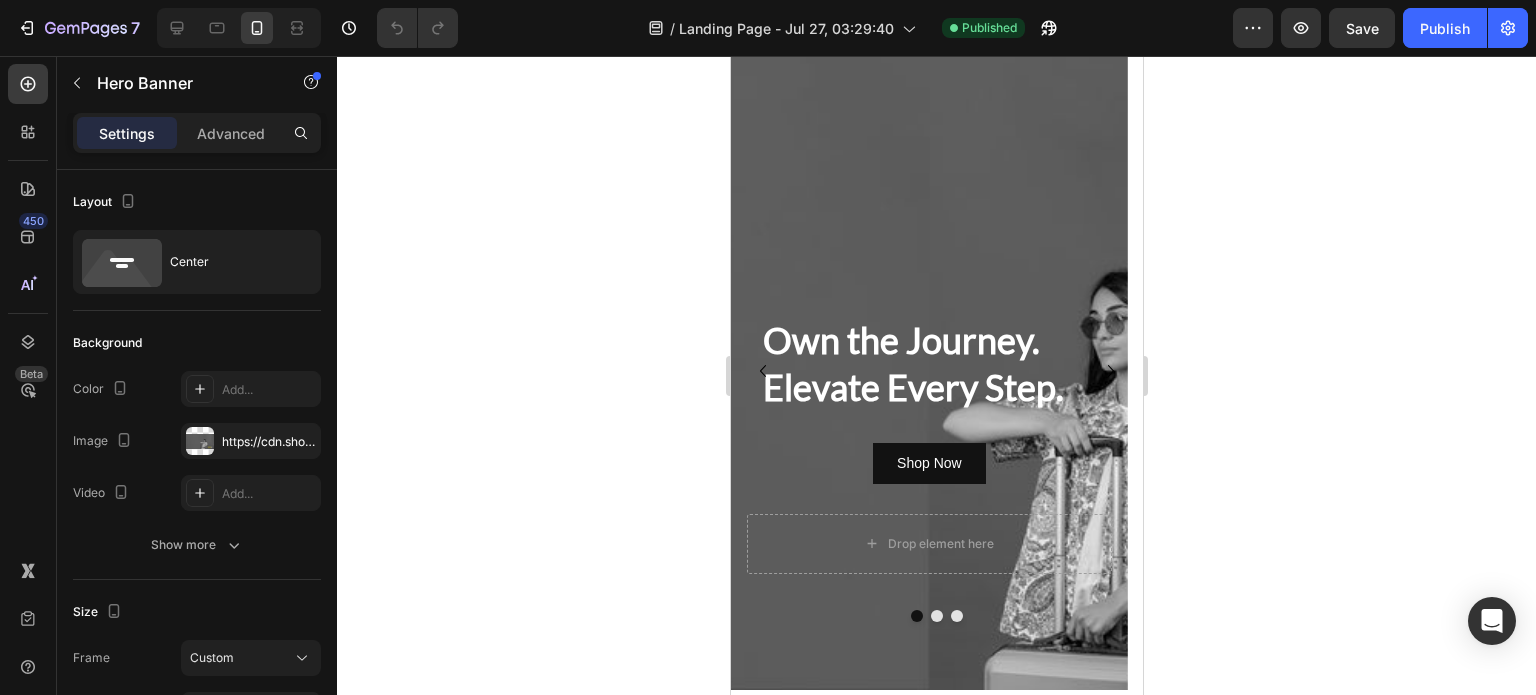 scroll, scrollTop: 0, scrollLeft: 0, axis: both 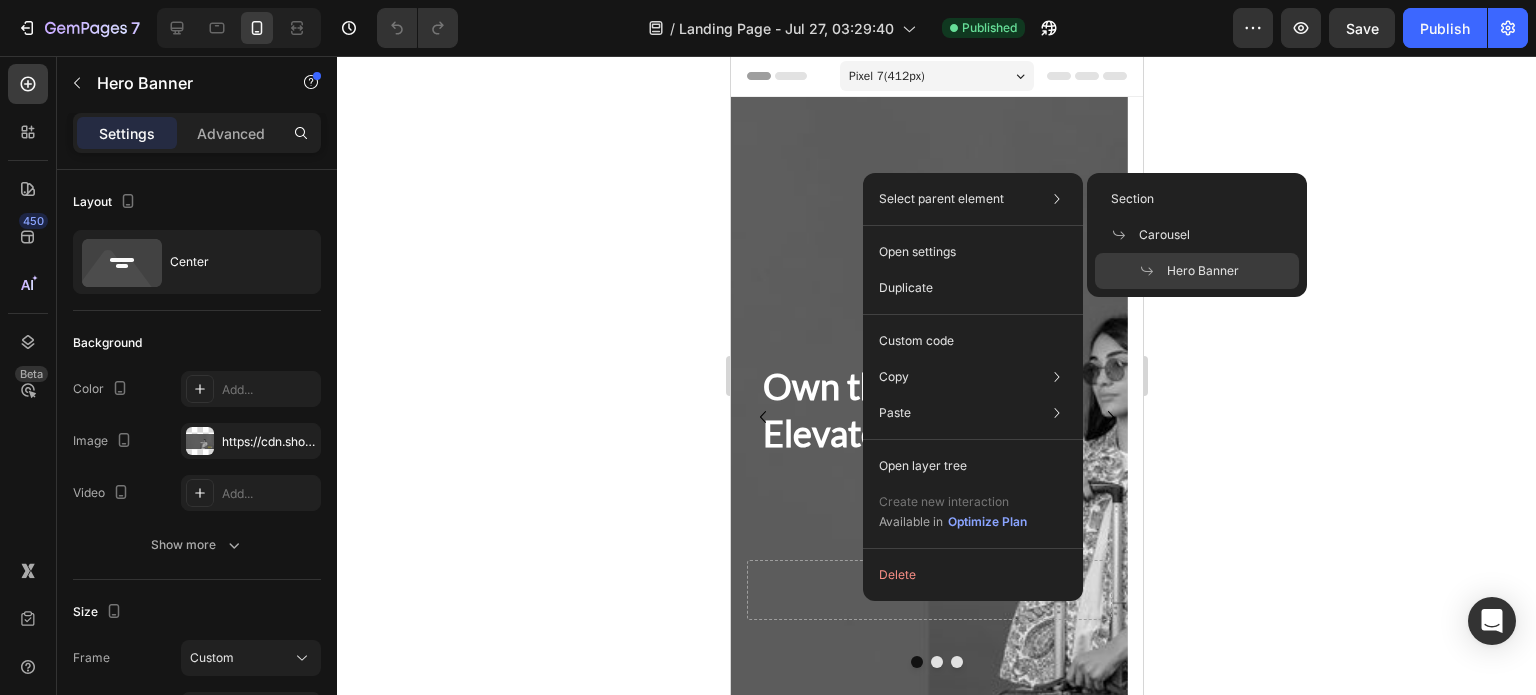 click on "Own the Journey. Elevate Every Step. Heading From boardwalks to boarding gates — travel smart, walk bold, and save more. Text Block Shop Now Button
Drop element here" at bounding box center (928, 416) 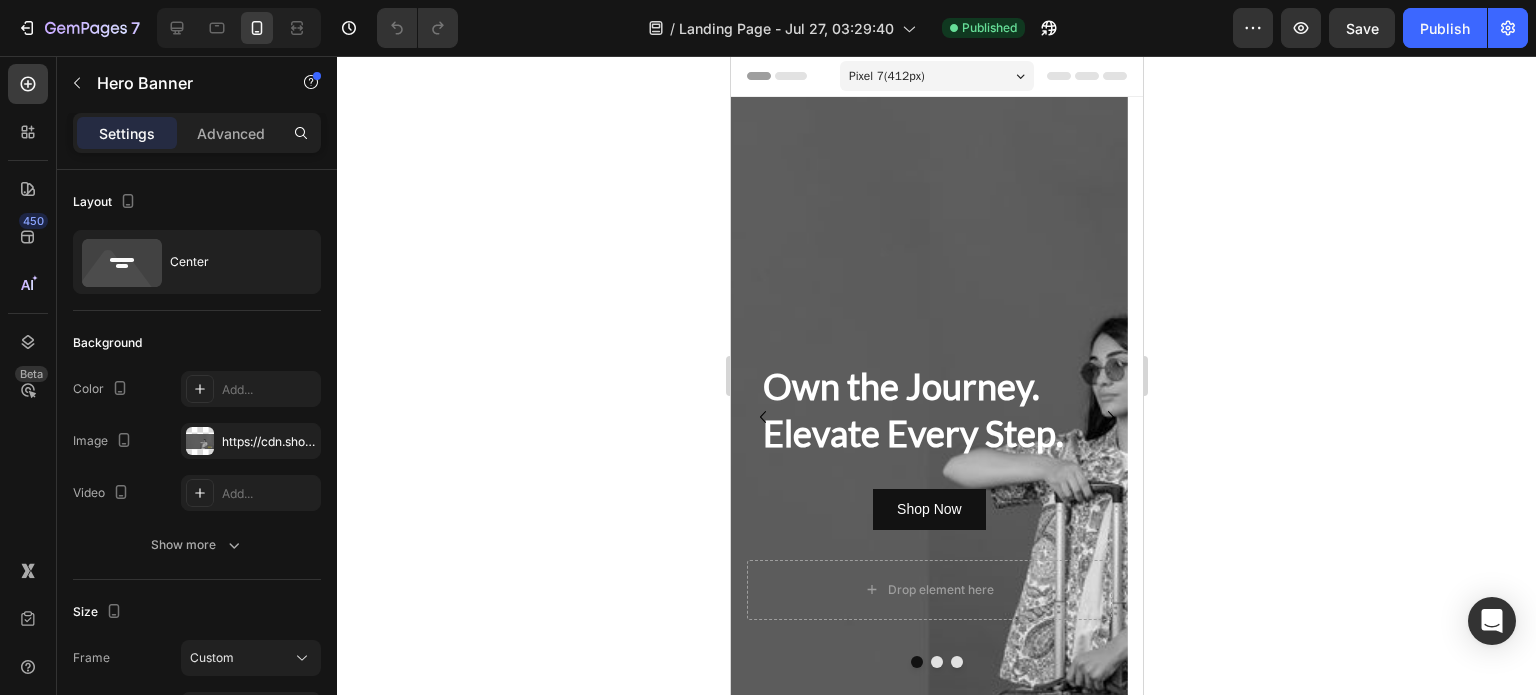 click on "Own the Journey. Elevate Every Step. Heading From boardwalks to boarding gates — travel smart, walk bold, and save more. Text Block Shop Now Button
Drop element here" at bounding box center (928, 416) 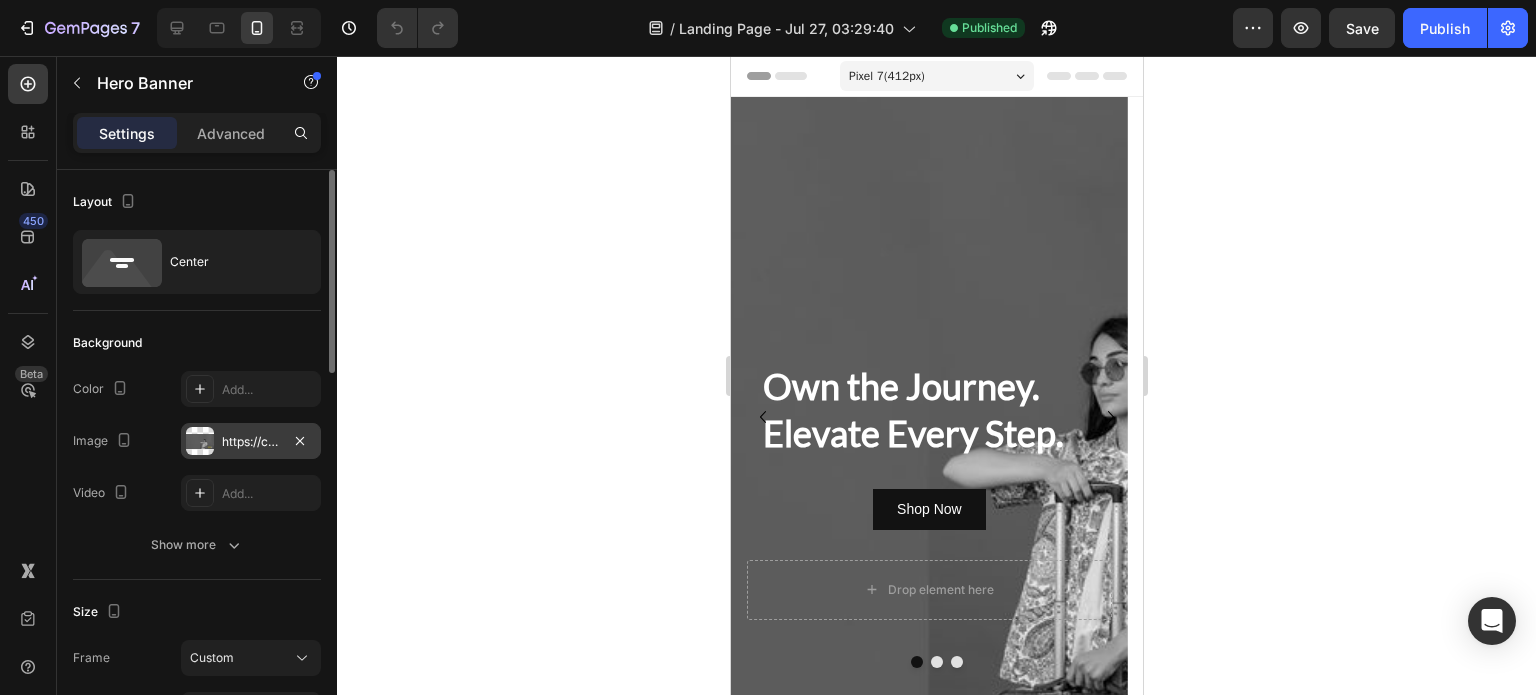 click on "https://cdn.shopify.com/s/files/1/0770/1823/5130/files/gempages_577154060990284788-04c753e8-db3e-4c21-b79d-9aab634840df.jpg" at bounding box center [251, 442] 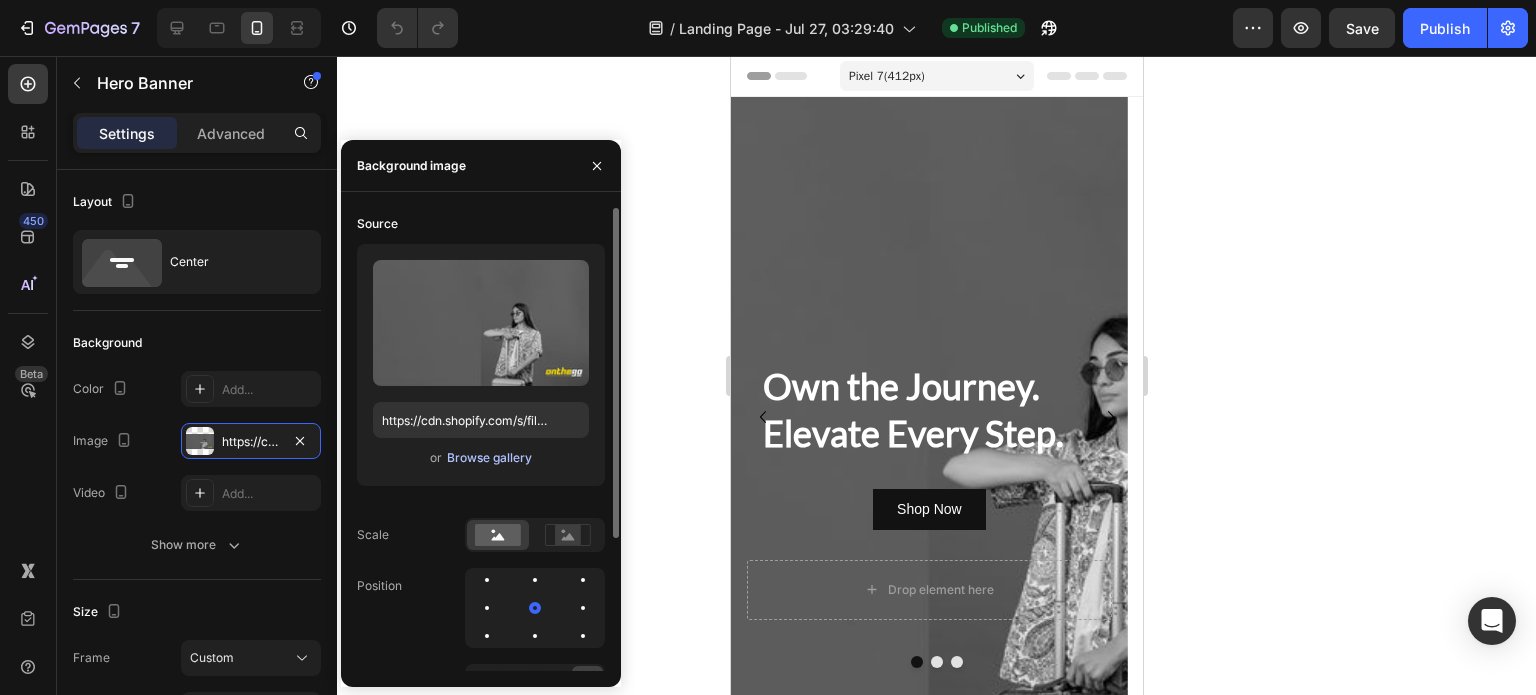 click on "Browse gallery" at bounding box center (489, 458) 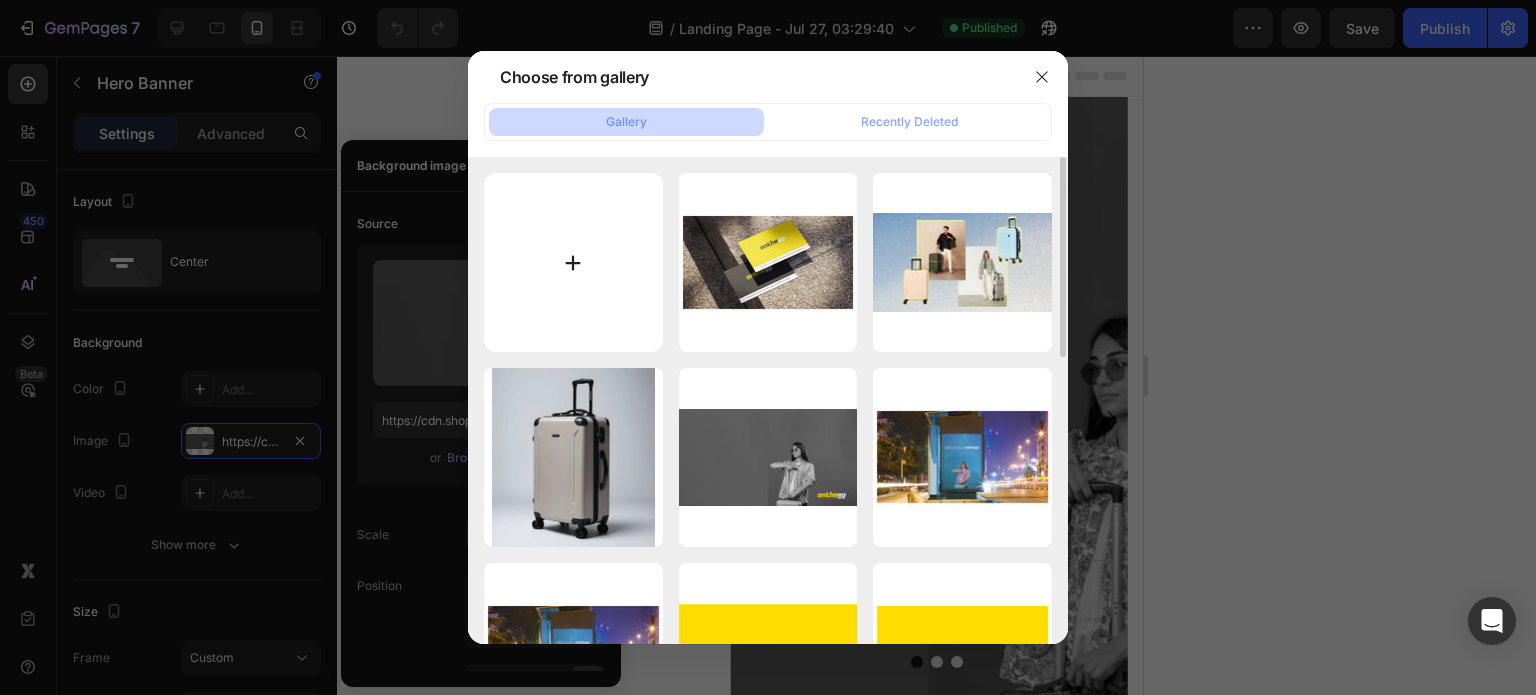 click at bounding box center (573, 262) 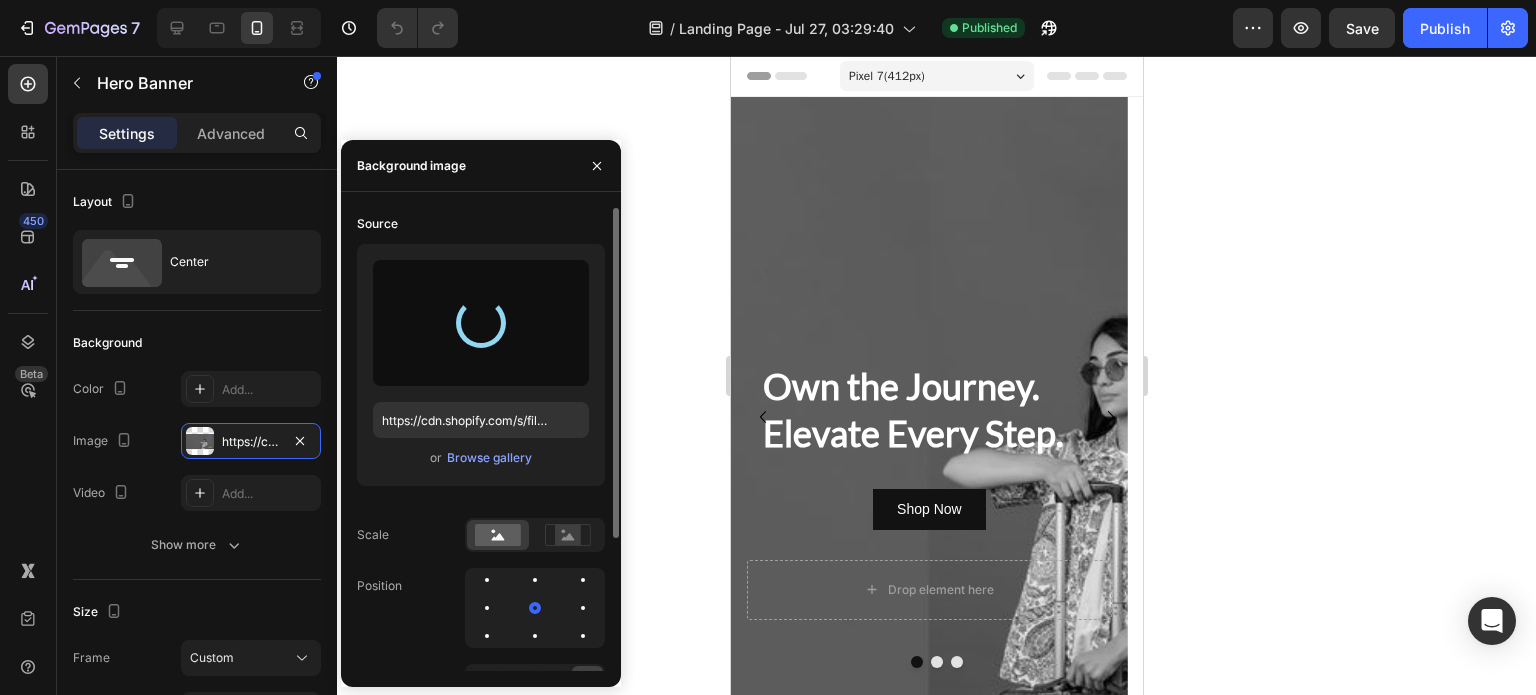 type on "https://cdn.shopify.com/s/files/1/0770/1823/5130/files/gempages_577154060990284788-d8992e01-503a-4142-9738-4adde8bfe87d.png" 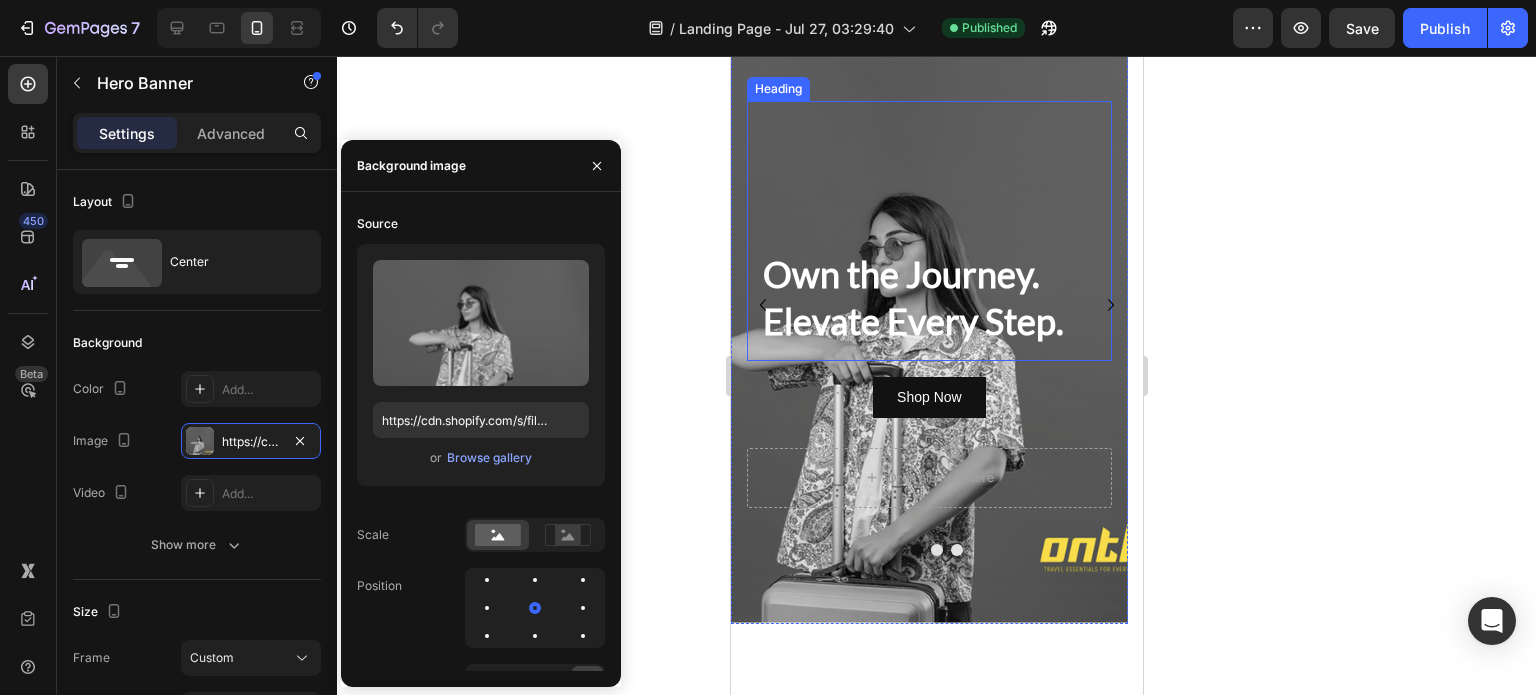 scroll, scrollTop: 0, scrollLeft: 0, axis: both 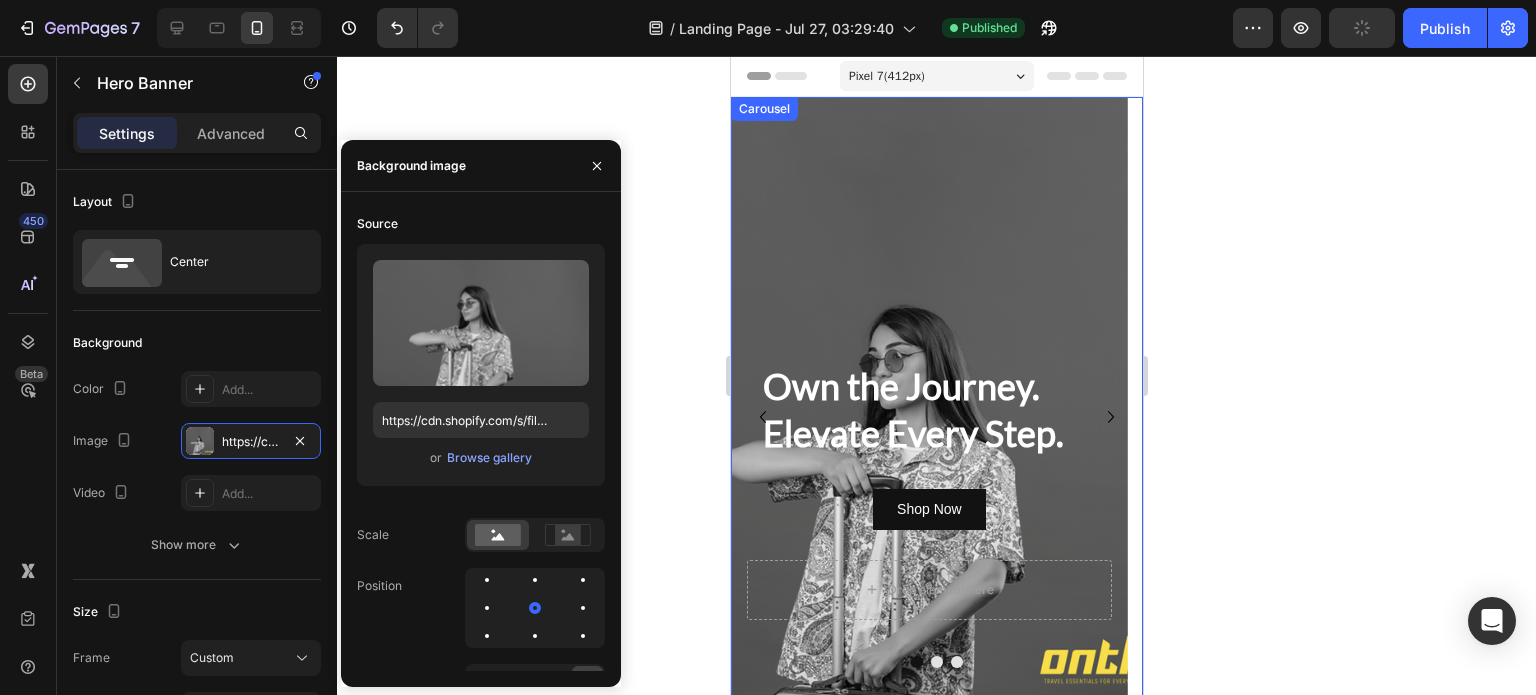 click 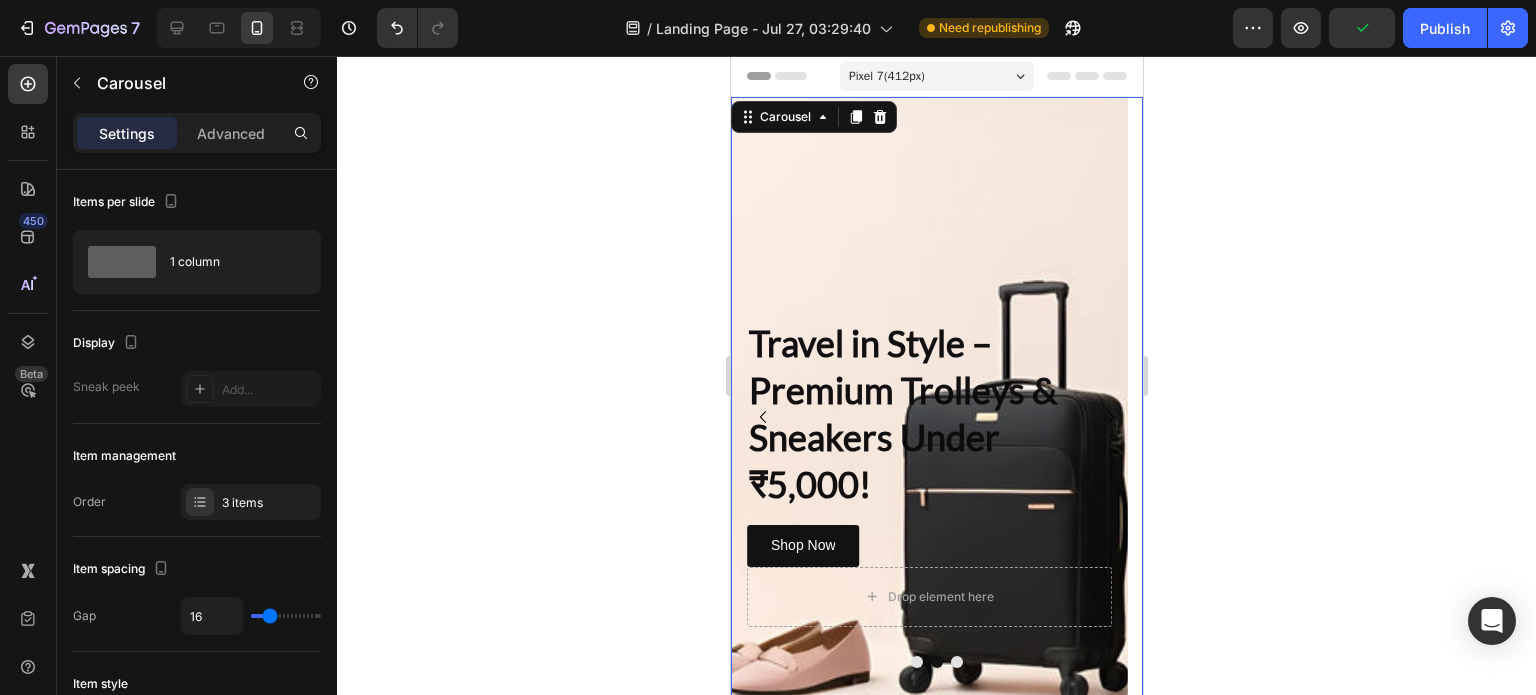 click 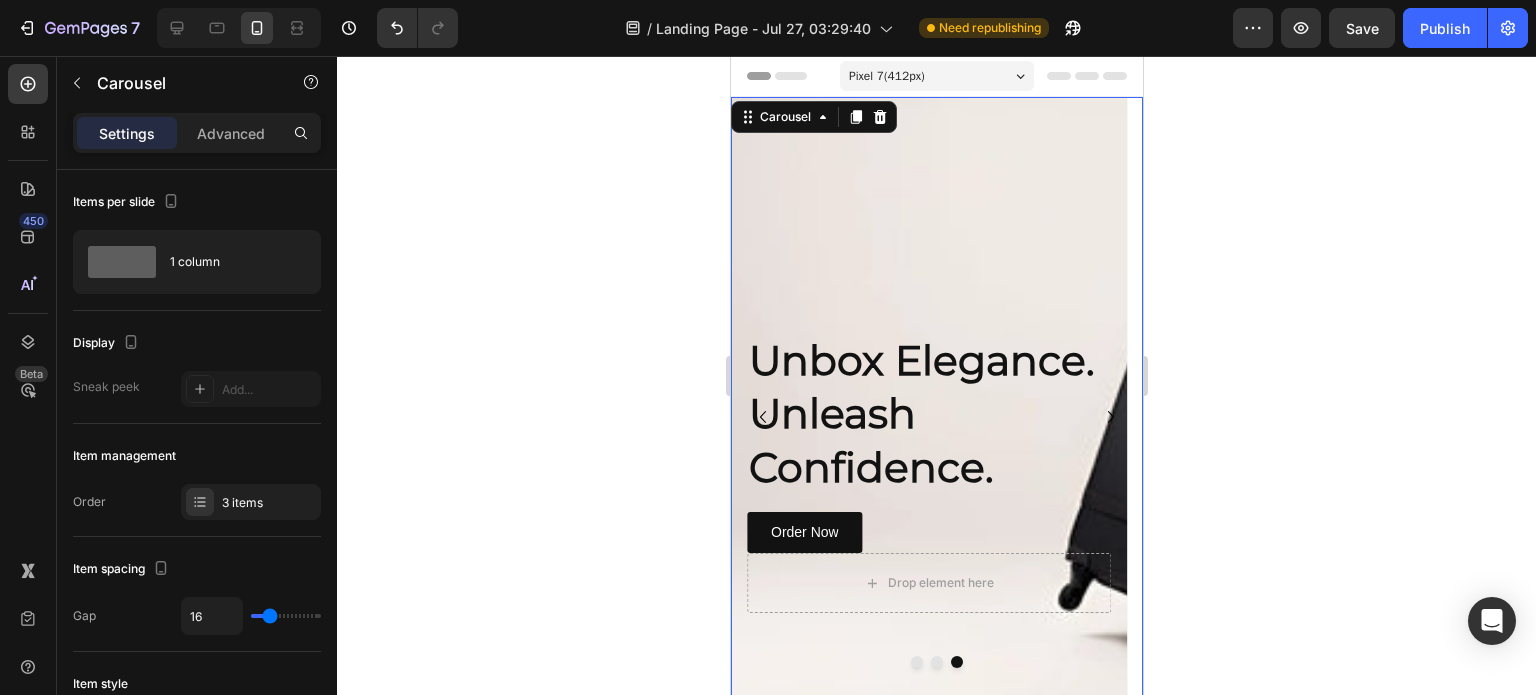 click 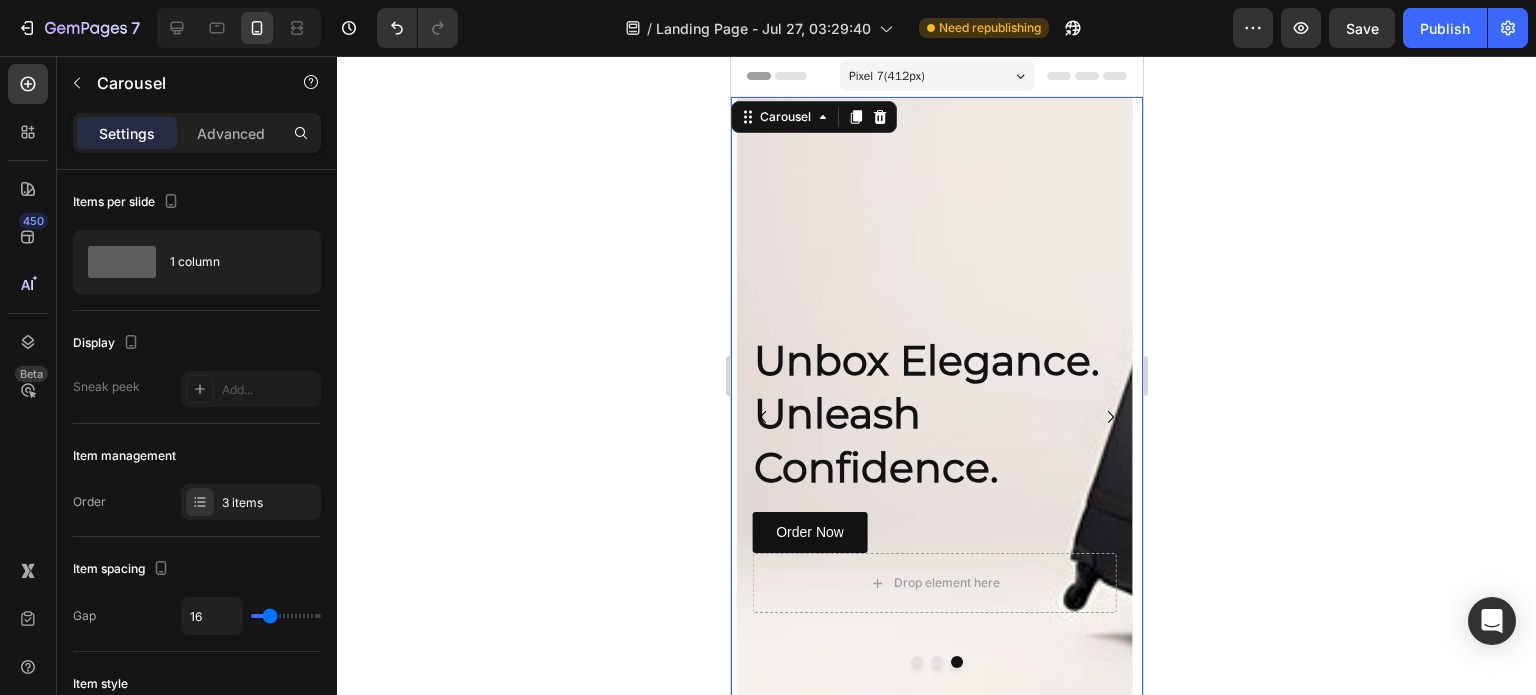 click 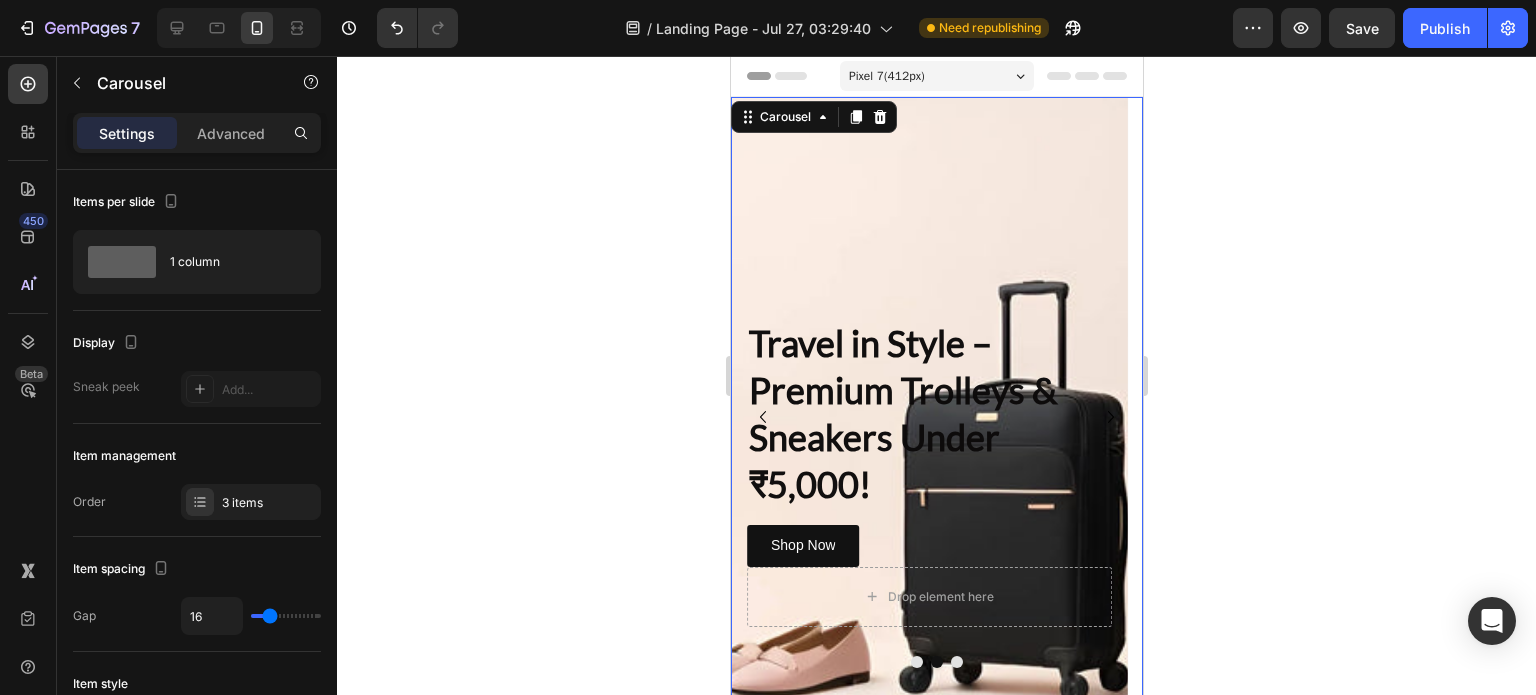 click 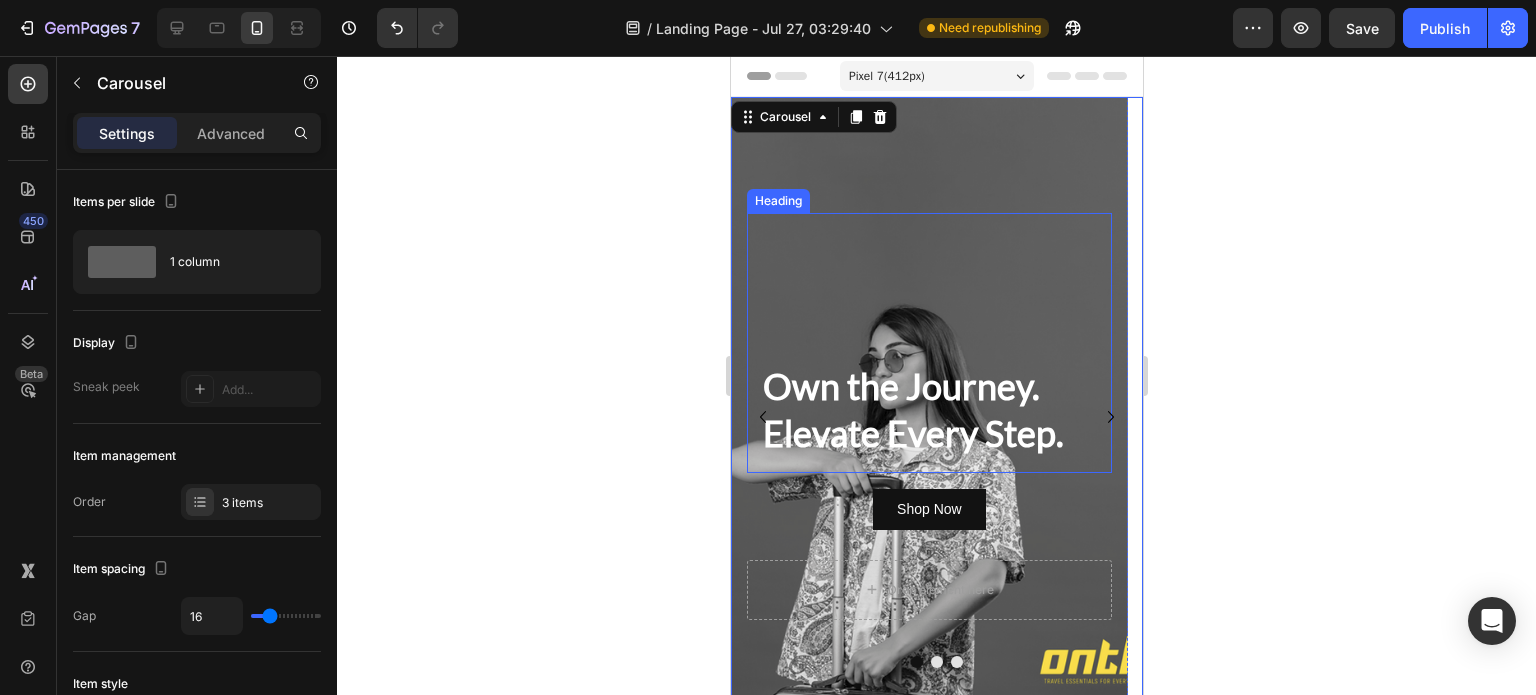 click on "Own the Journey. Elevate Every Step." at bounding box center (928, 343) 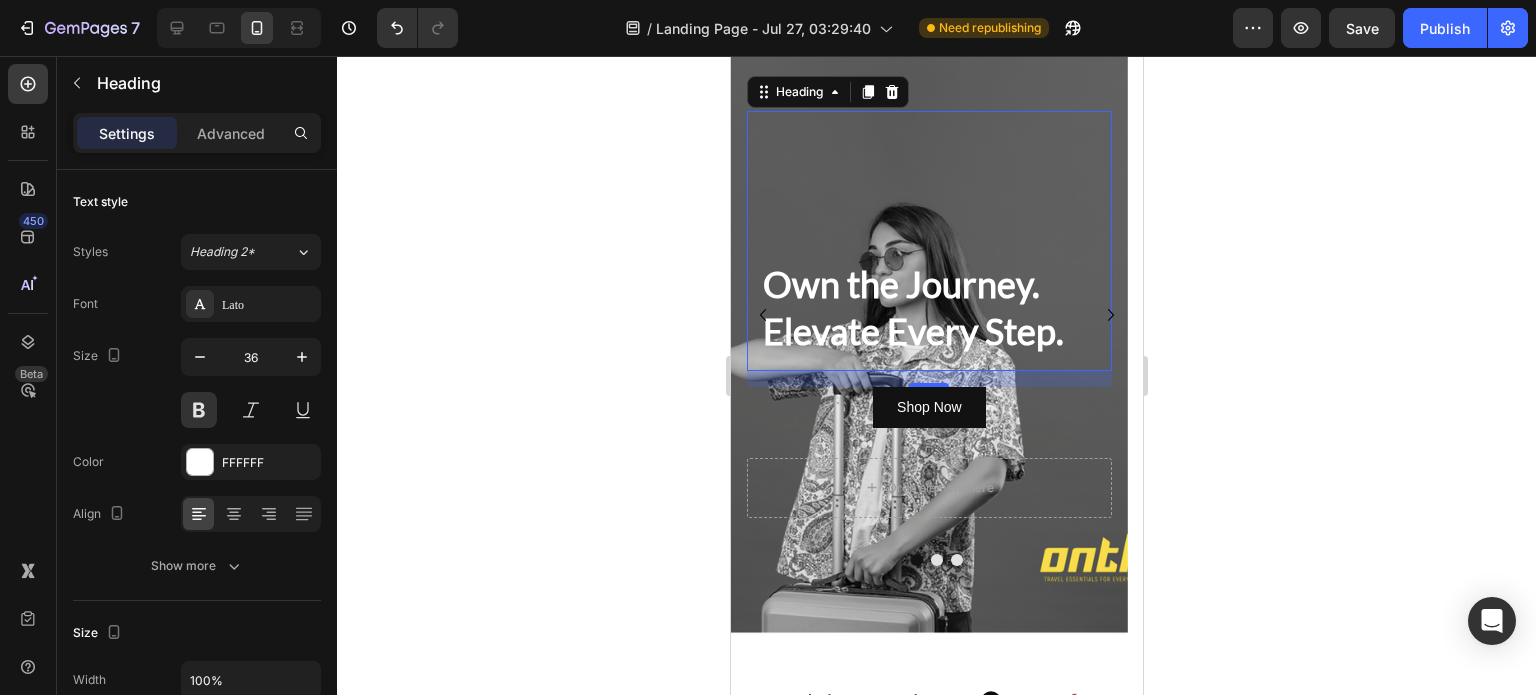 scroll, scrollTop: 0, scrollLeft: 0, axis: both 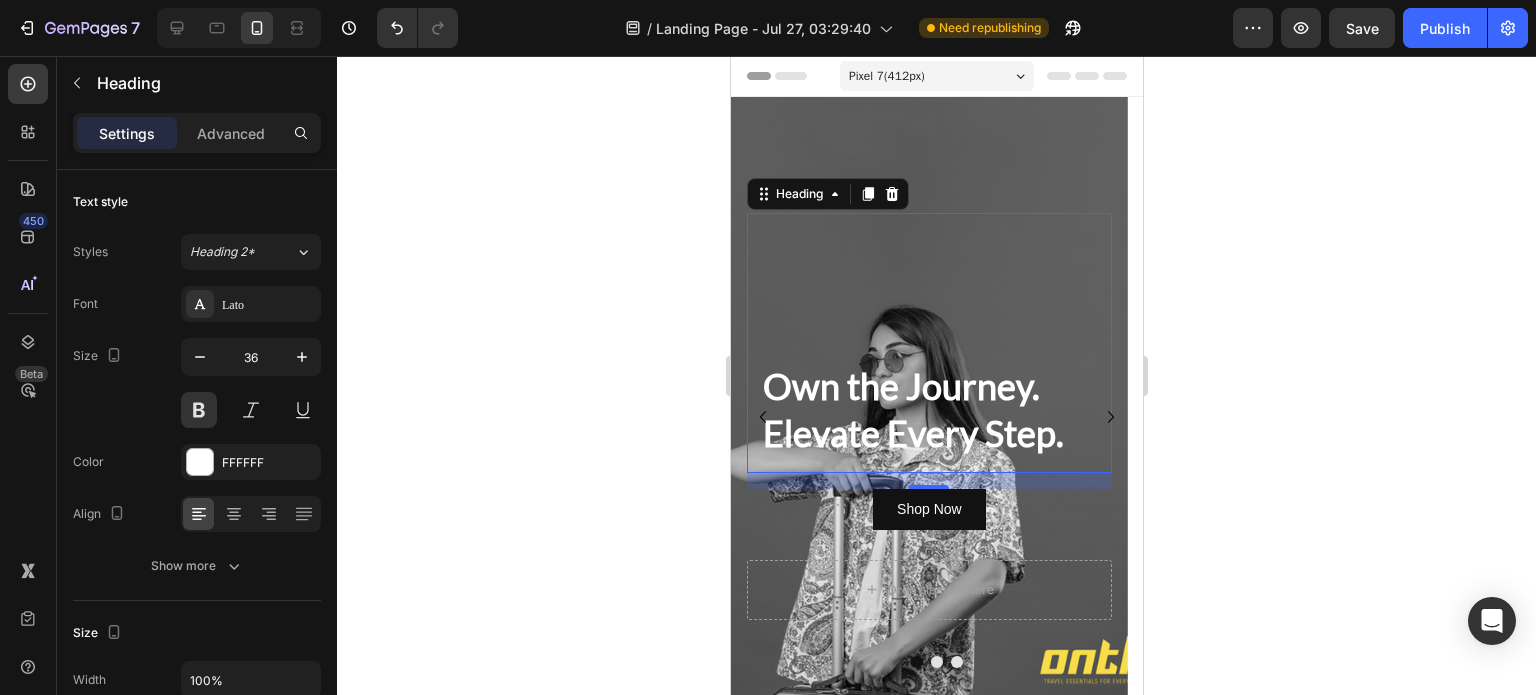 click on "Pixel 7  ( 412 px)" at bounding box center [886, 76] 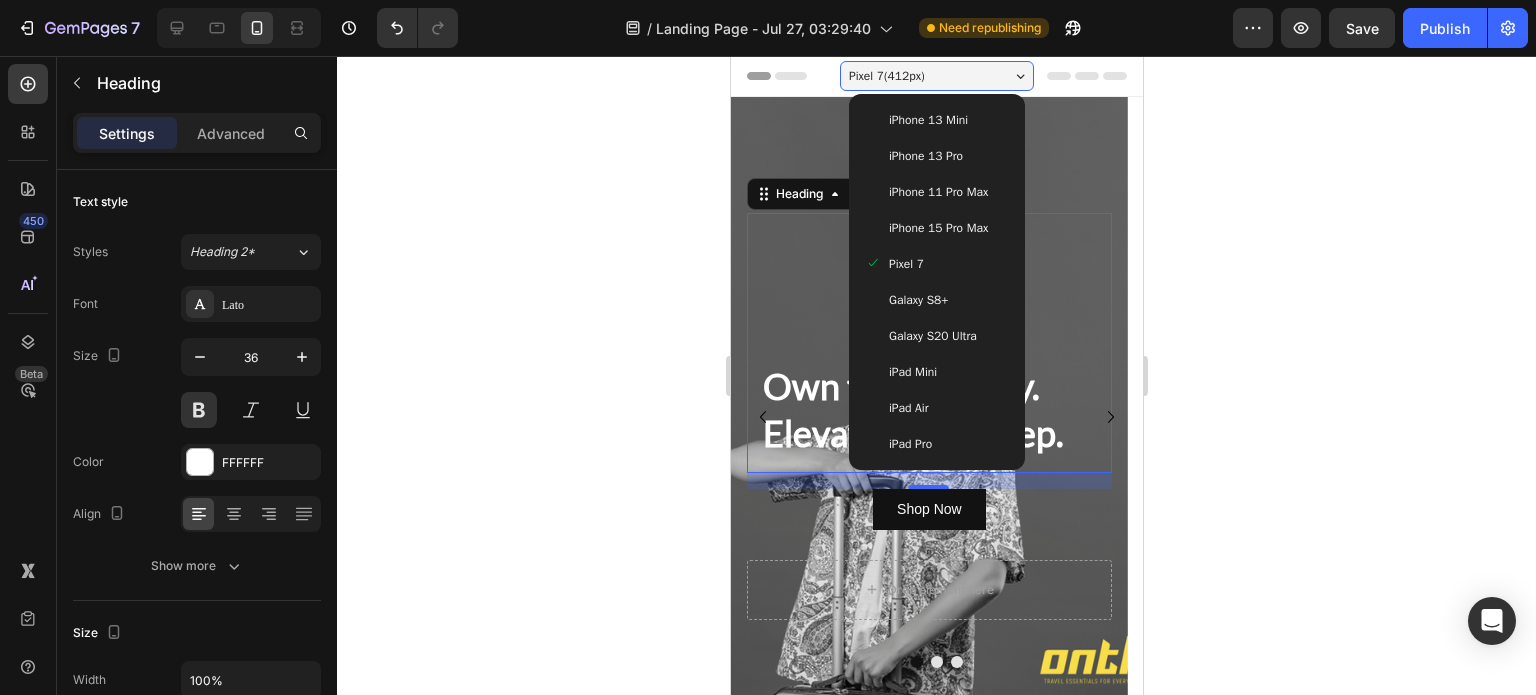 click on "Galaxy S8+" at bounding box center (917, 300) 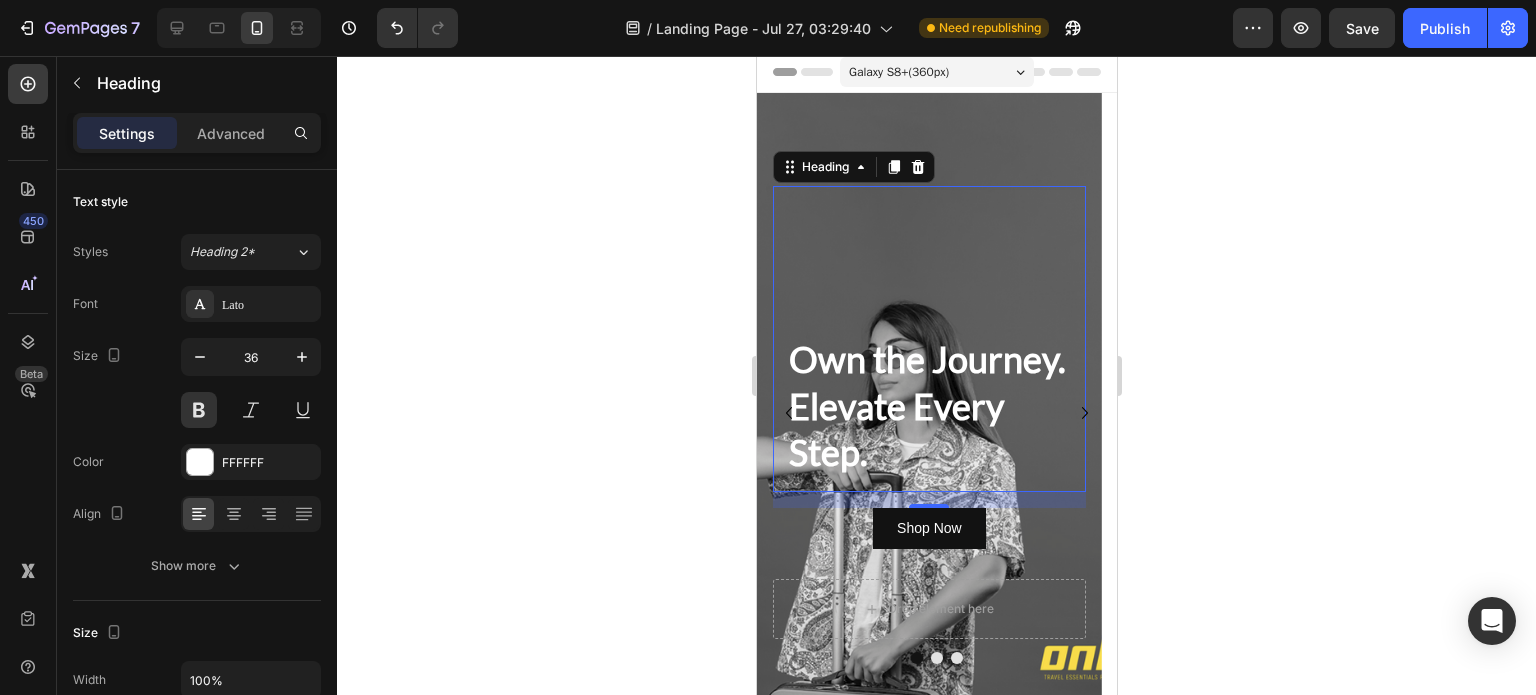 scroll, scrollTop: 0, scrollLeft: 0, axis: both 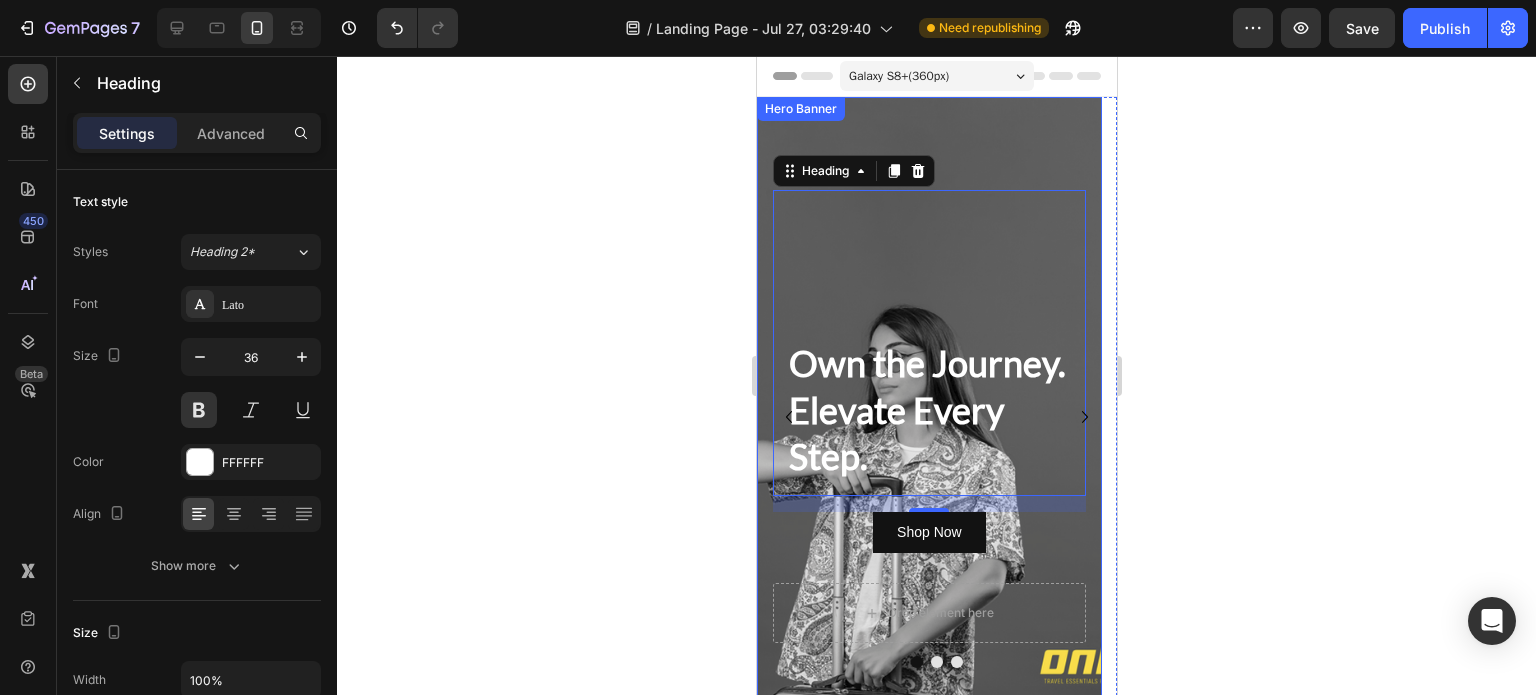 click at bounding box center (928, 416) 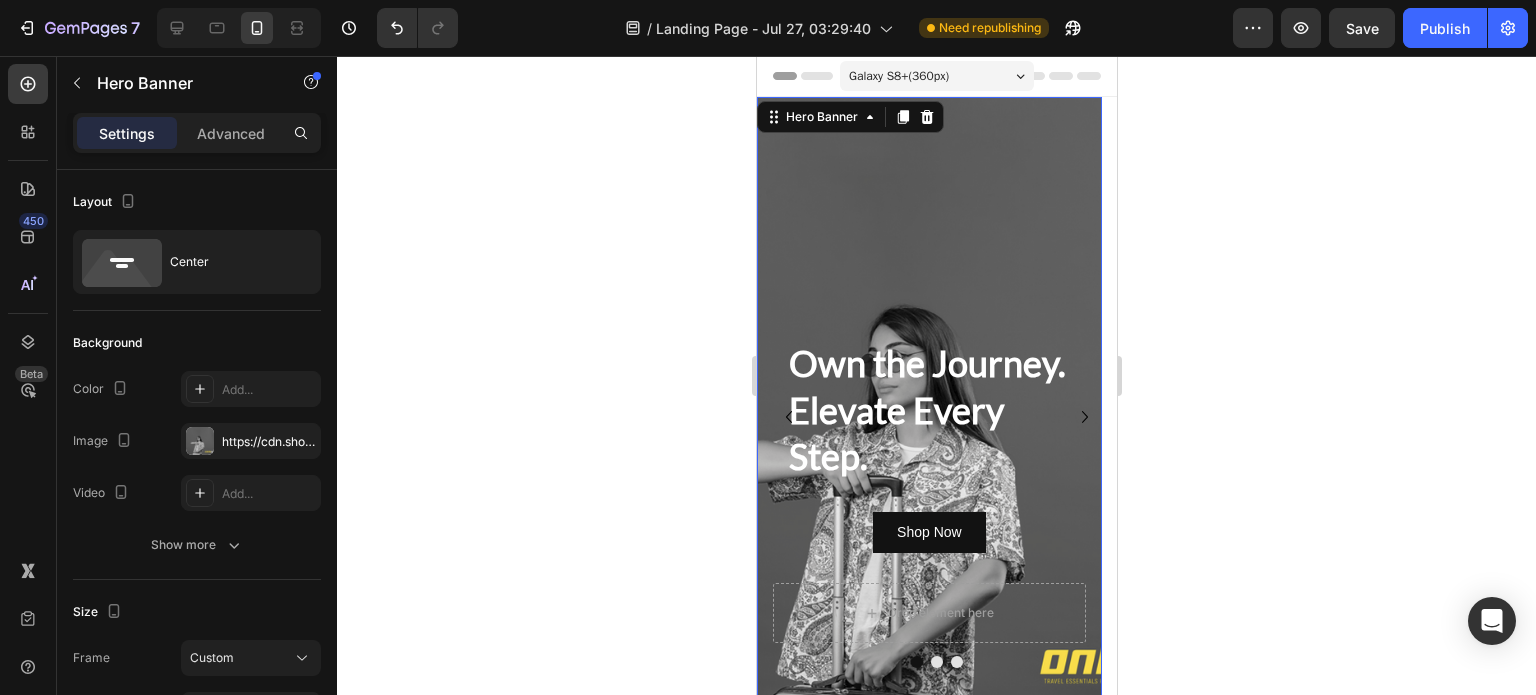 click on "Galaxy S8+  ( 360 px)" at bounding box center (936, 76) 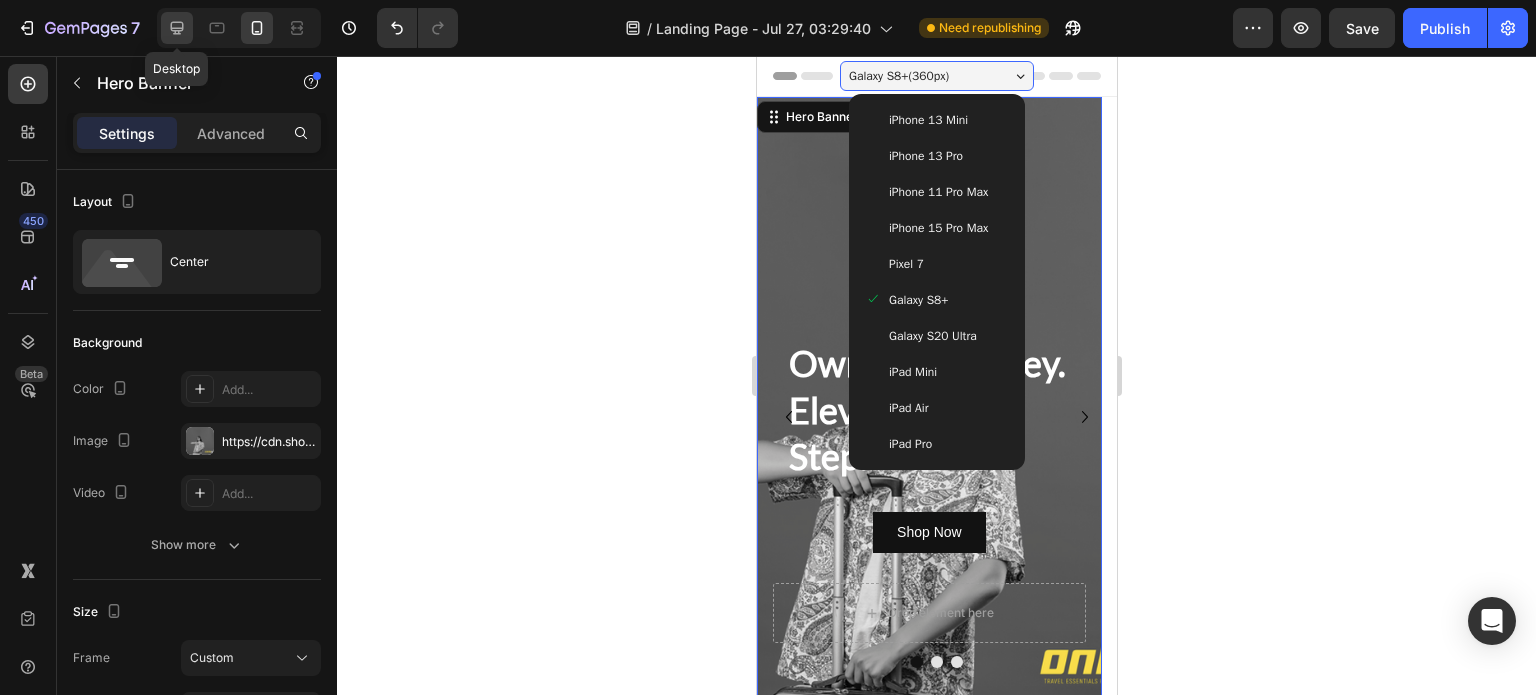 click 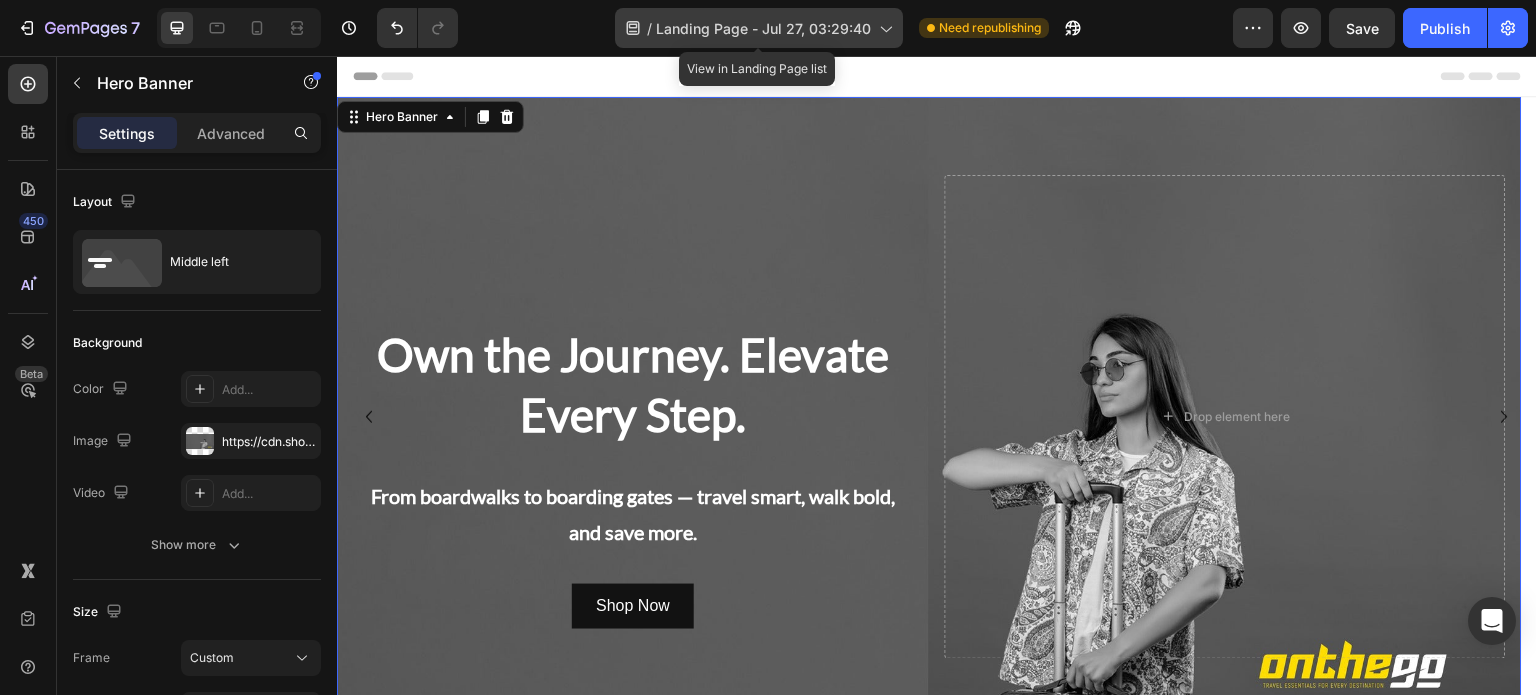click on "Landing Page - Jul 27, 03:29:40" at bounding box center [763, 28] 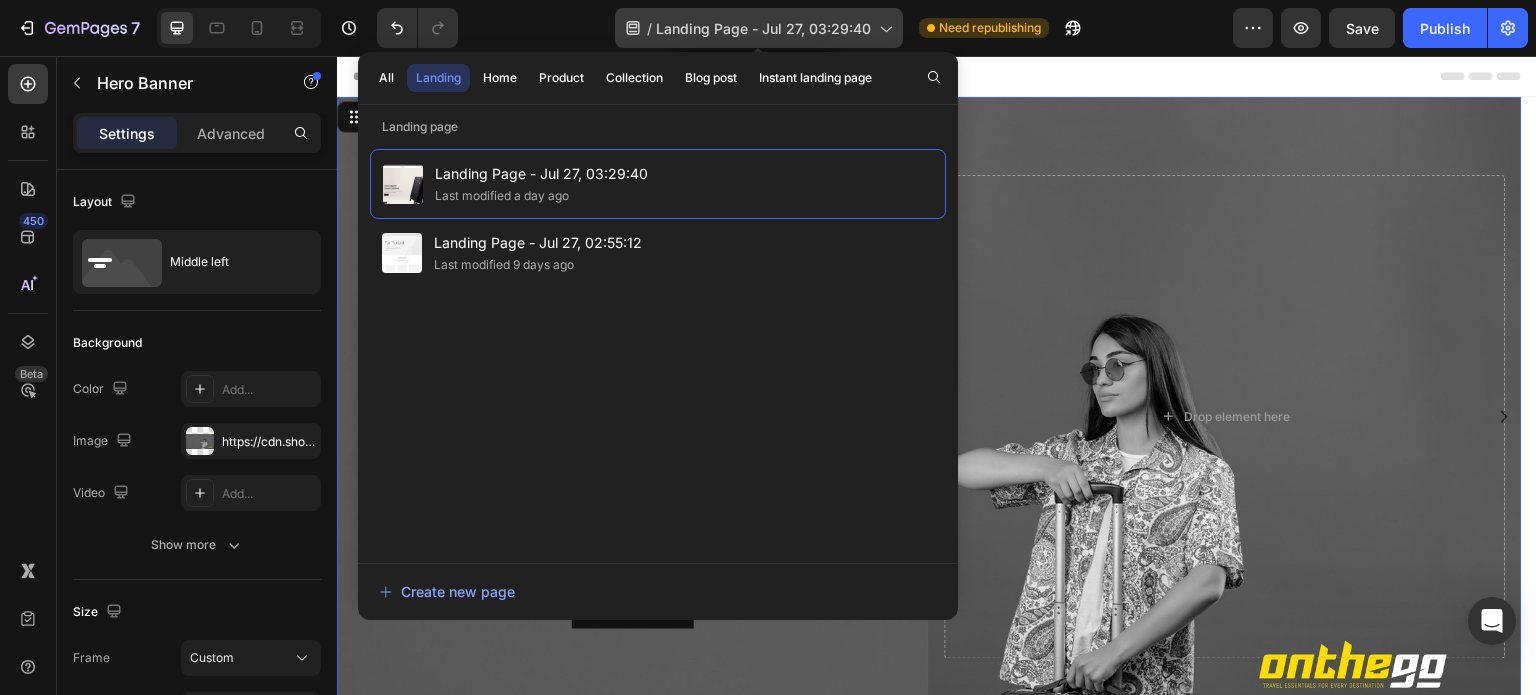 click on "Landing Page - Jul 27, 03:29:40" at bounding box center (763, 28) 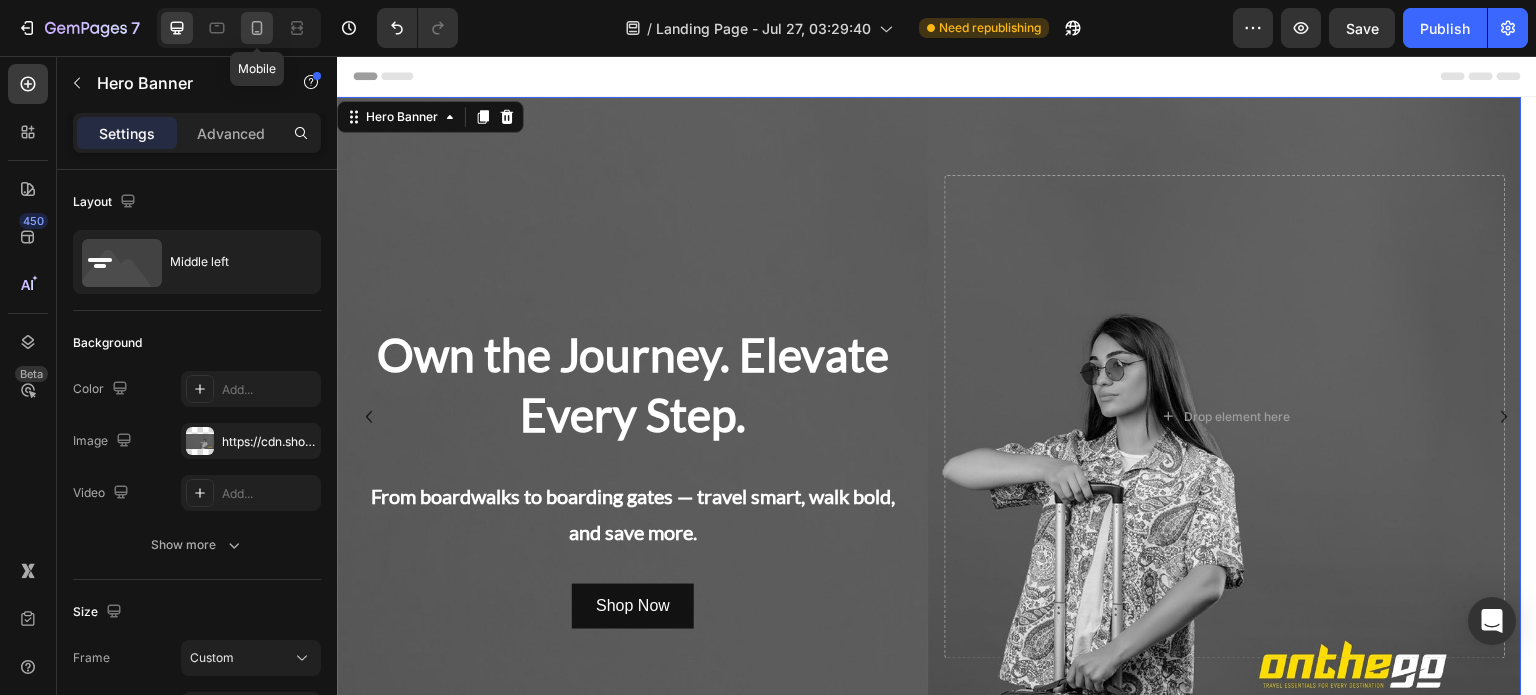 click 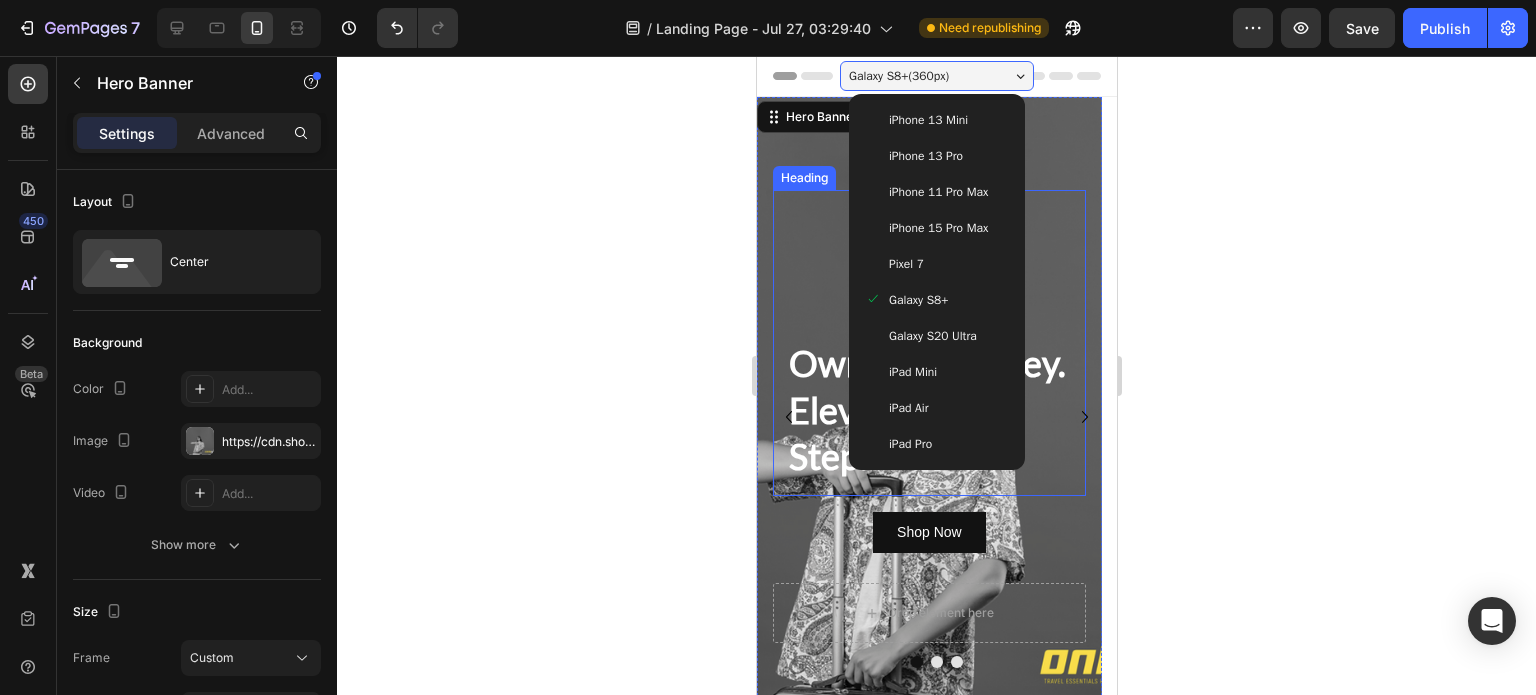 click on "Own the Journey. Elevate Every Step." at bounding box center [928, 343] 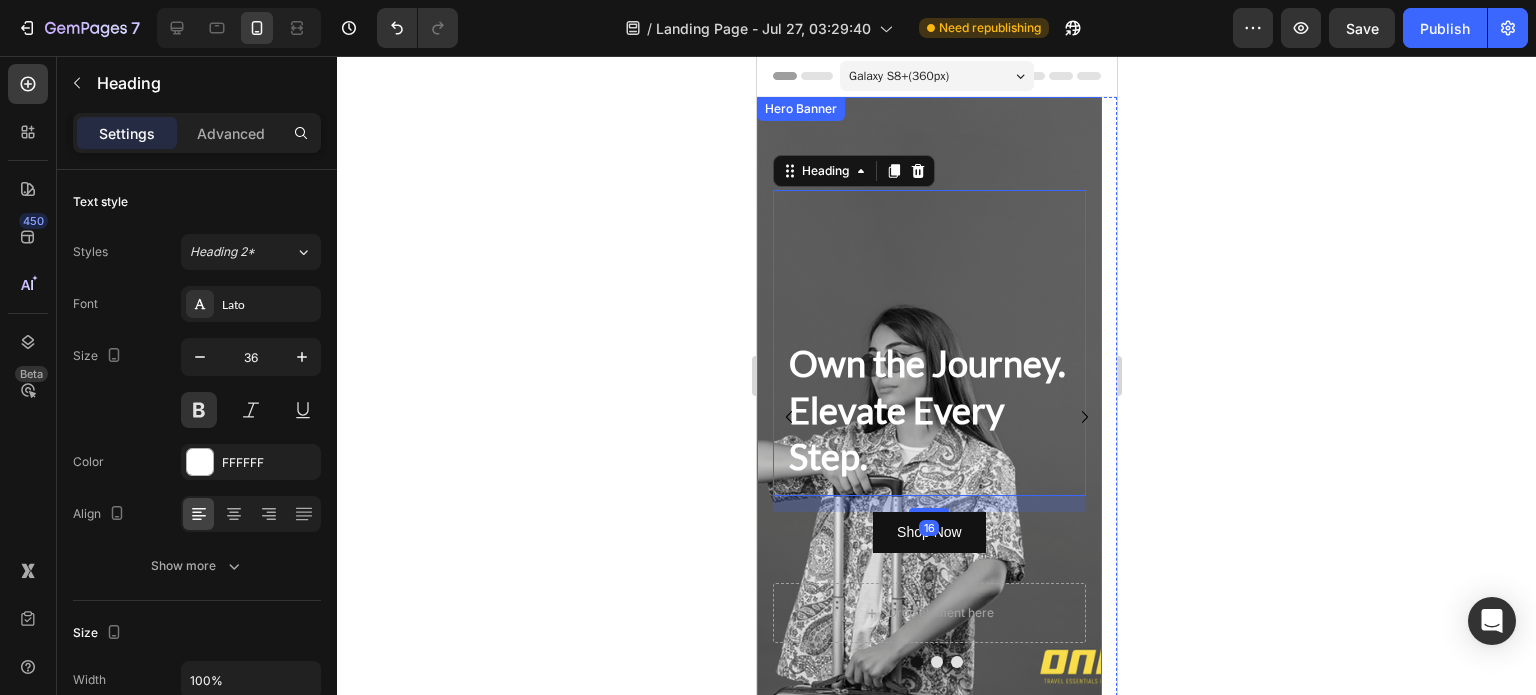 click at bounding box center (928, 416) 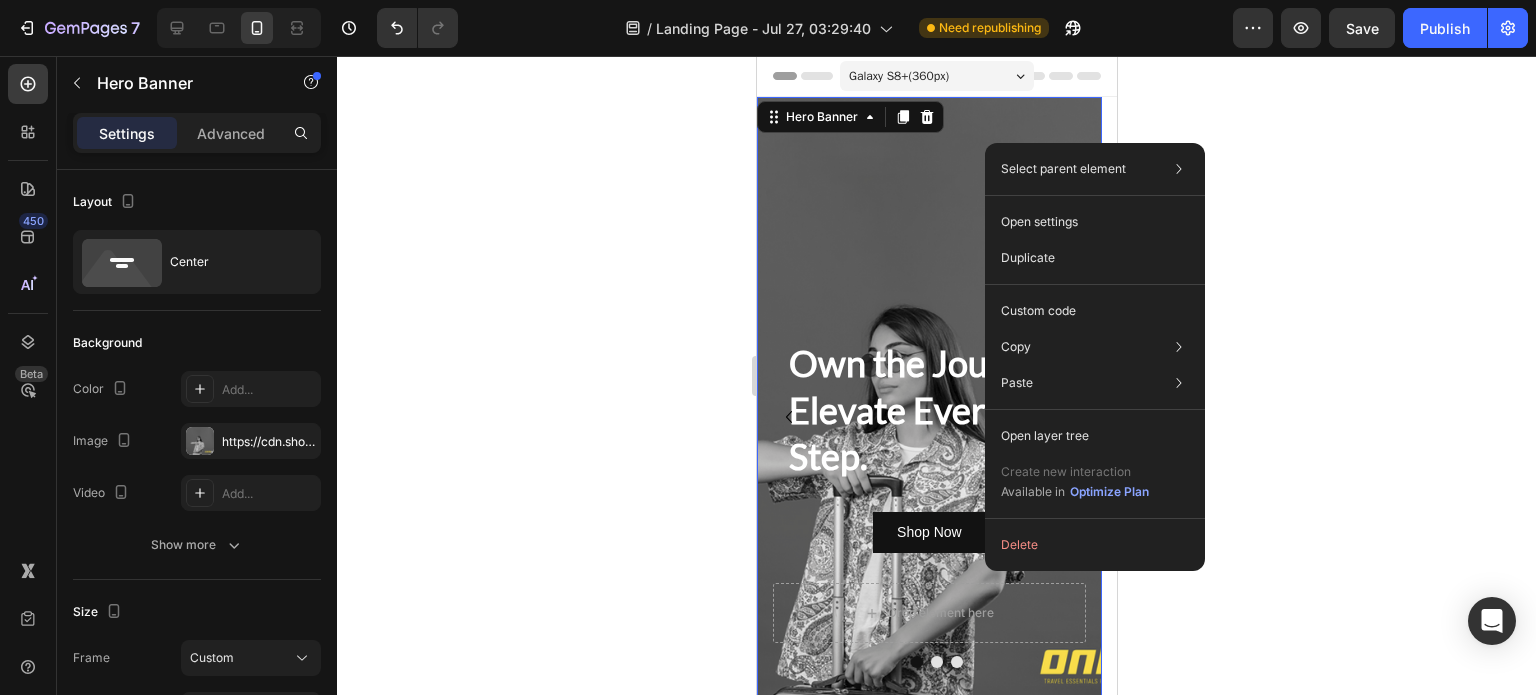 click at bounding box center (928, 416) 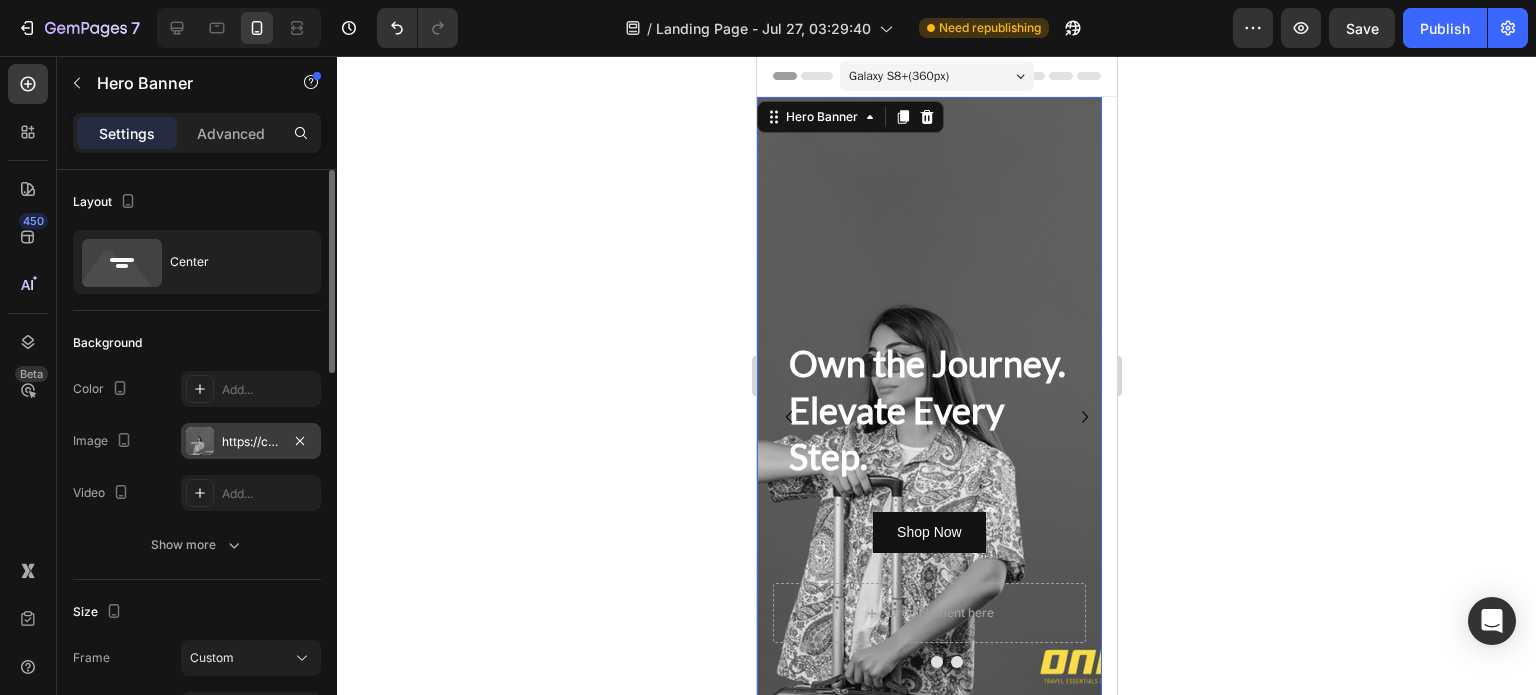 click on "https://cdn.shopify.com/s/files/1/0770/1823/5130/files/gempages_577154060990284788-d8992e01-503a-4142-9738-4adde8bfe87d.png" at bounding box center [251, 441] 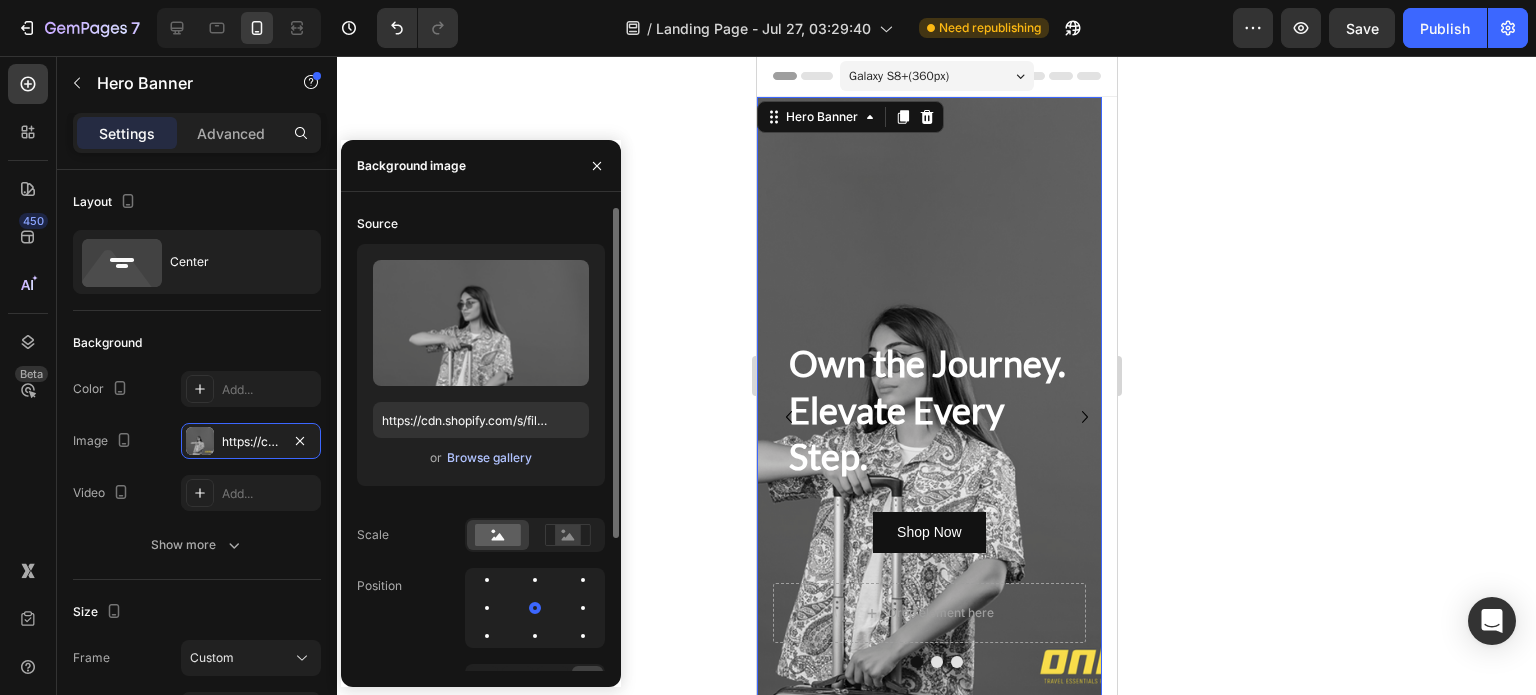 click on "Browse gallery" at bounding box center (489, 458) 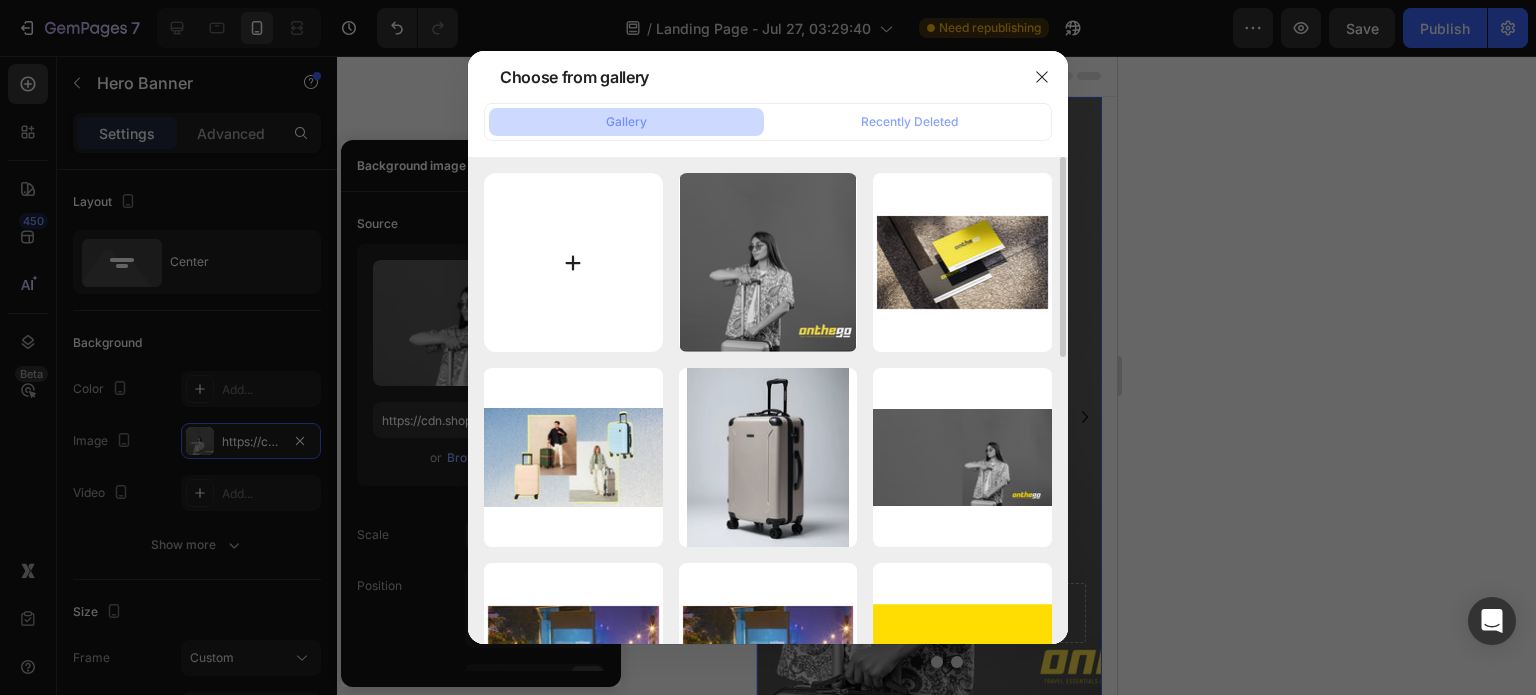 click at bounding box center (573, 262) 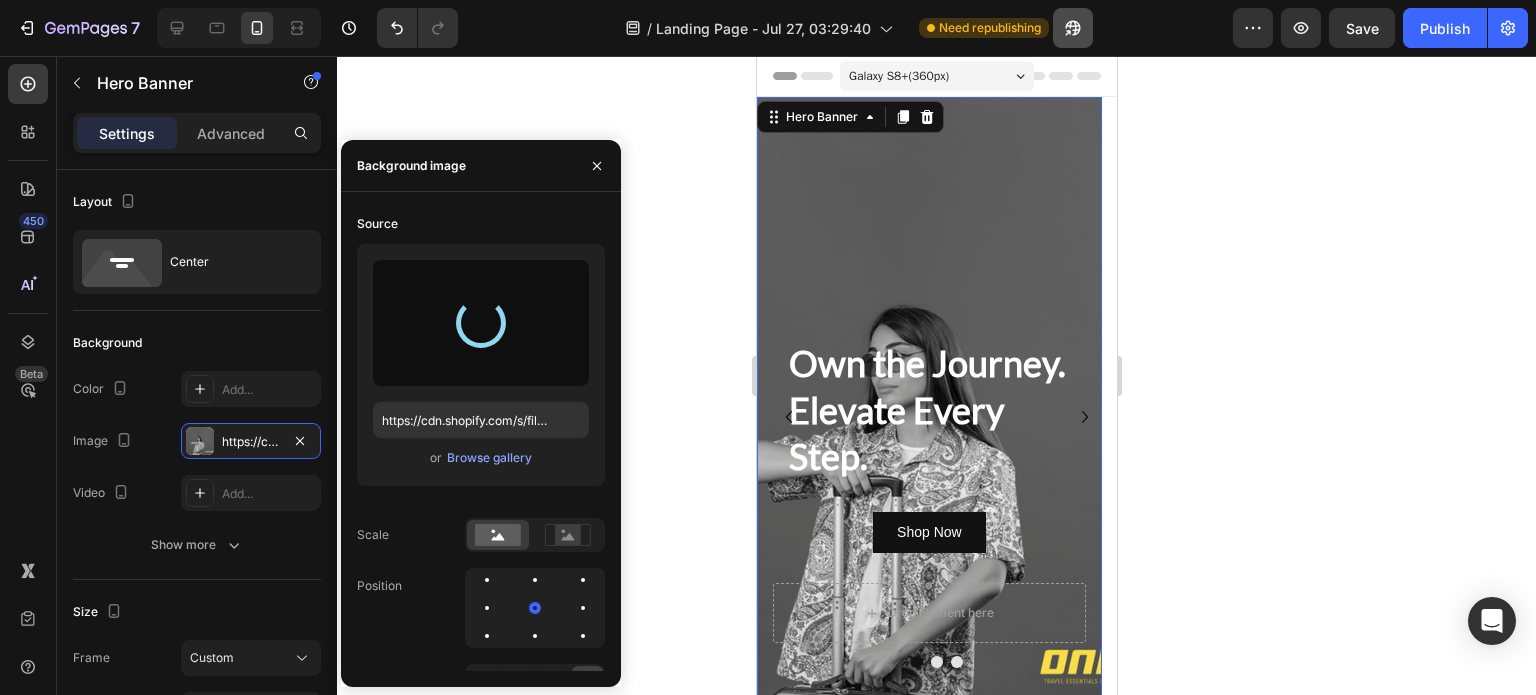 type on "https://cdn.shopify.com/s/files/1/0770/1823/5130/files/gempages_577154060990284788-b31729bb-c0e4-42c9-9147-5b9567b220b9.png" 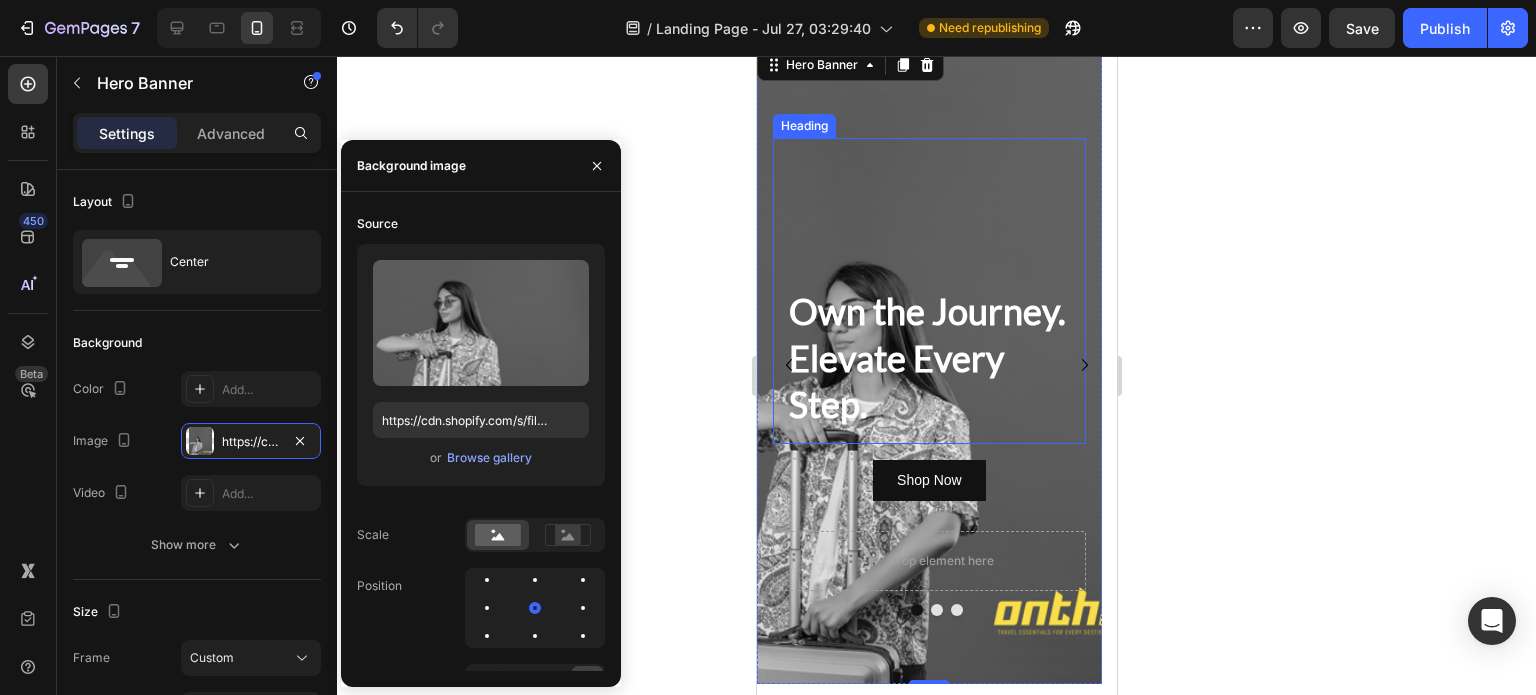 scroll, scrollTop: 0, scrollLeft: 0, axis: both 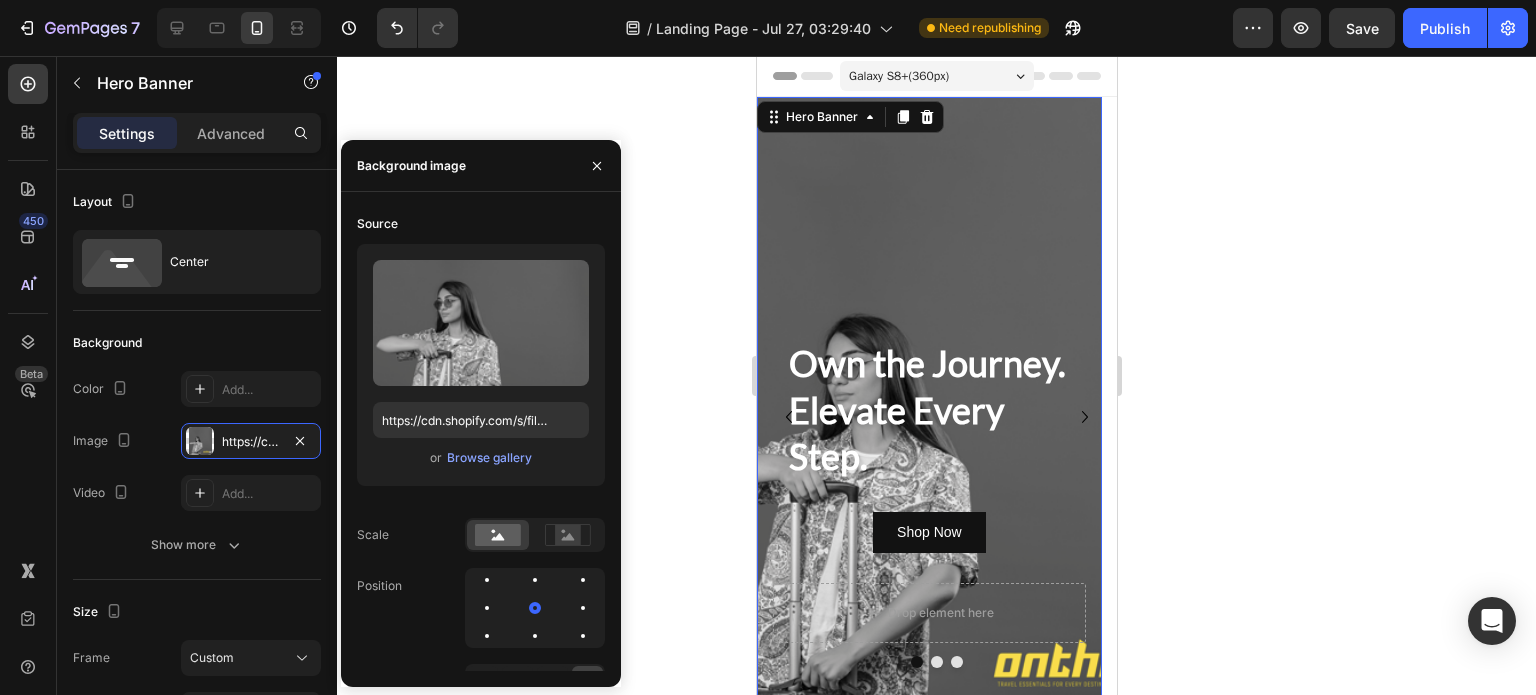click on "Galaxy S8+  ( 360 px)" at bounding box center [898, 76] 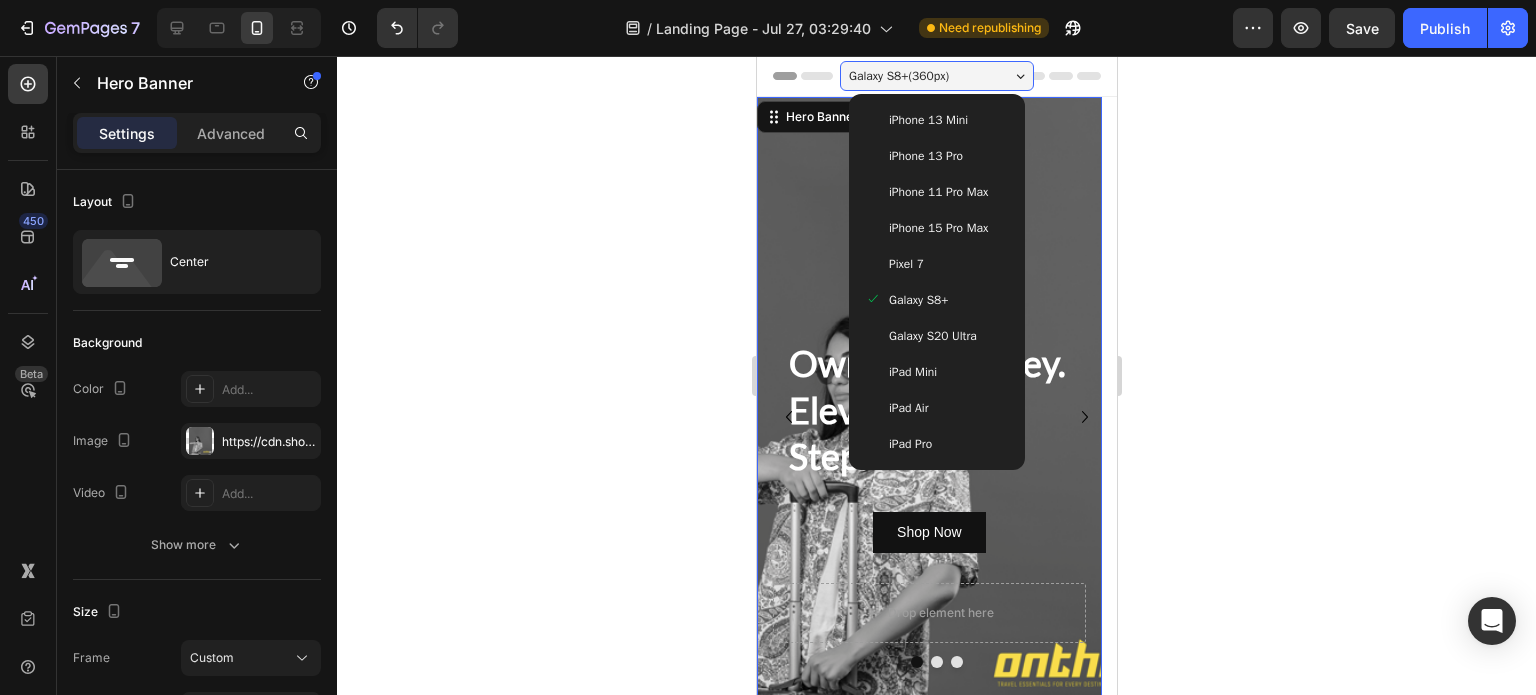 click on "iPhone 11 Pro Max" at bounding box center (937, 192) 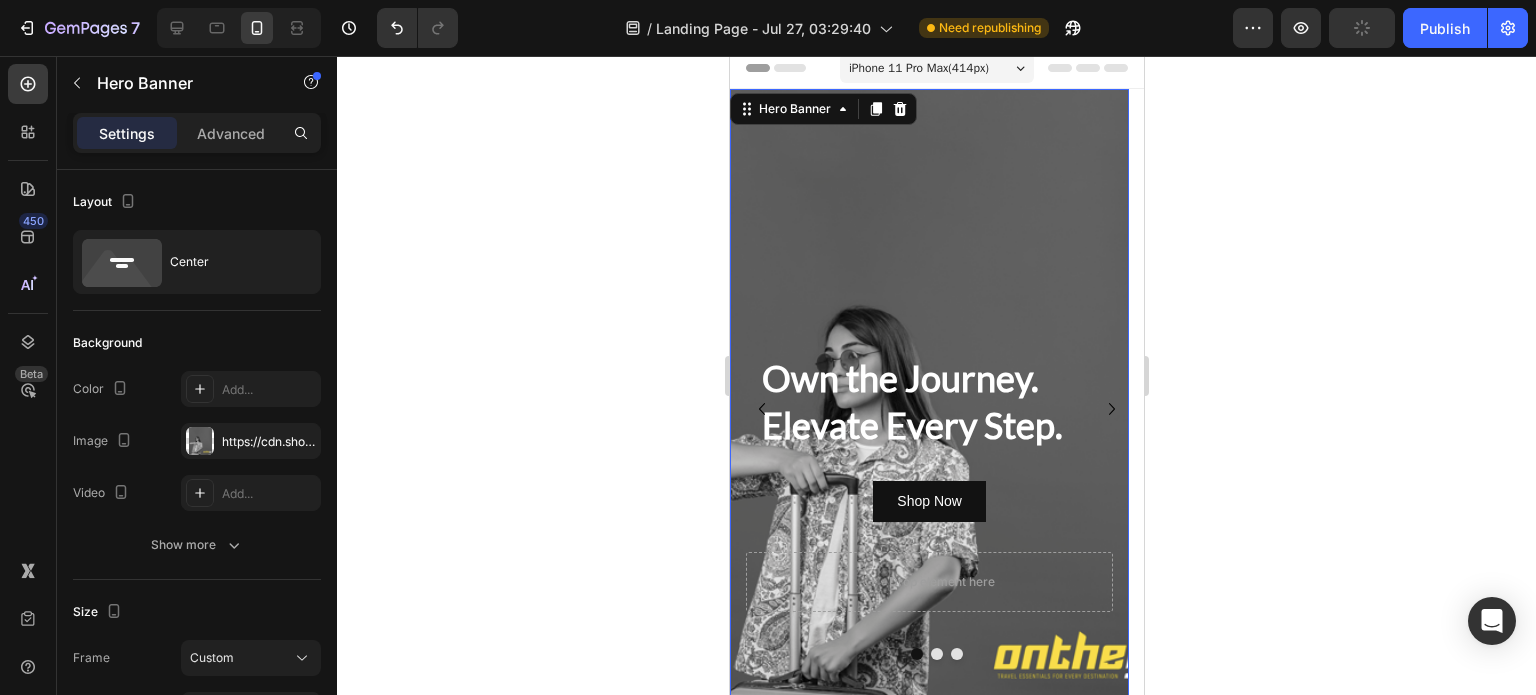 scroll, scrollTop: 0, scrollLeft: 0, axis: both 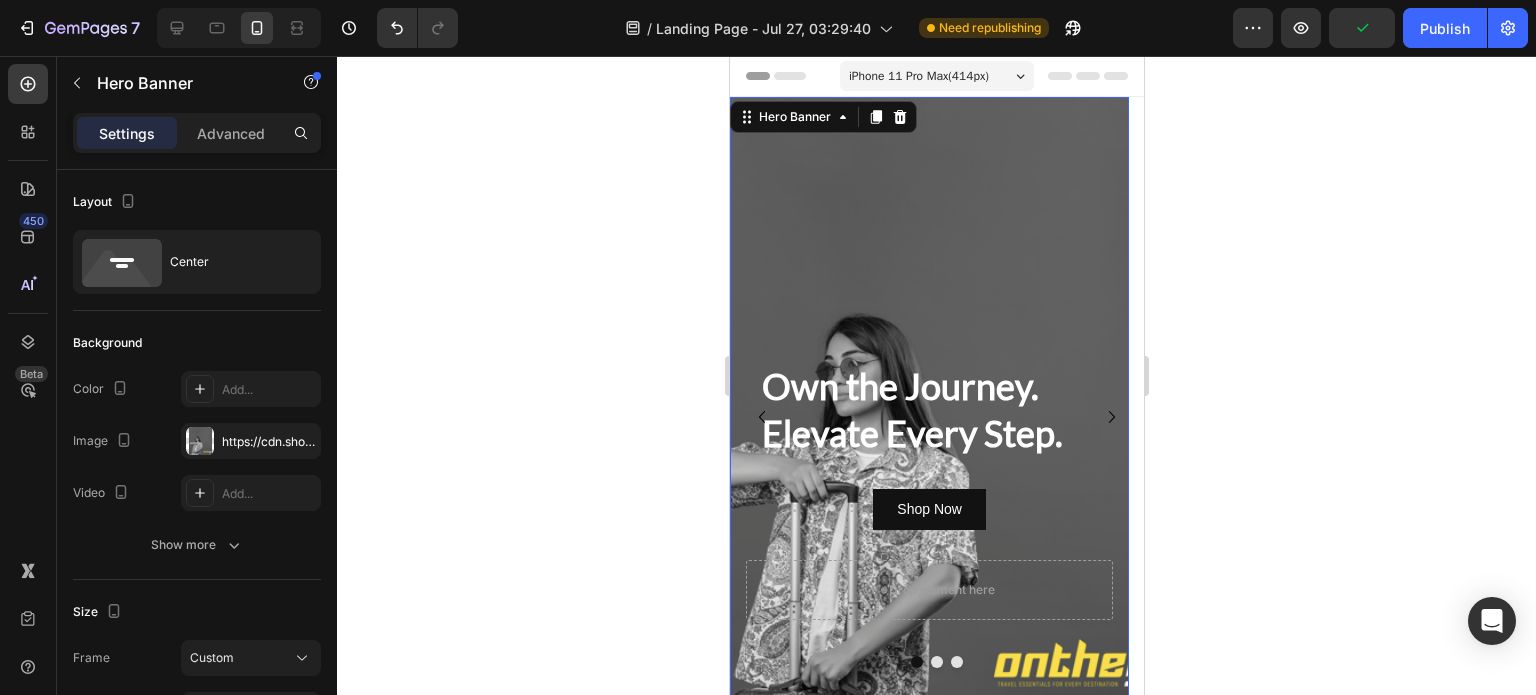 click on "iPhone 11 Pro Max  ( 414 px)" at bounding box center (936, 76) 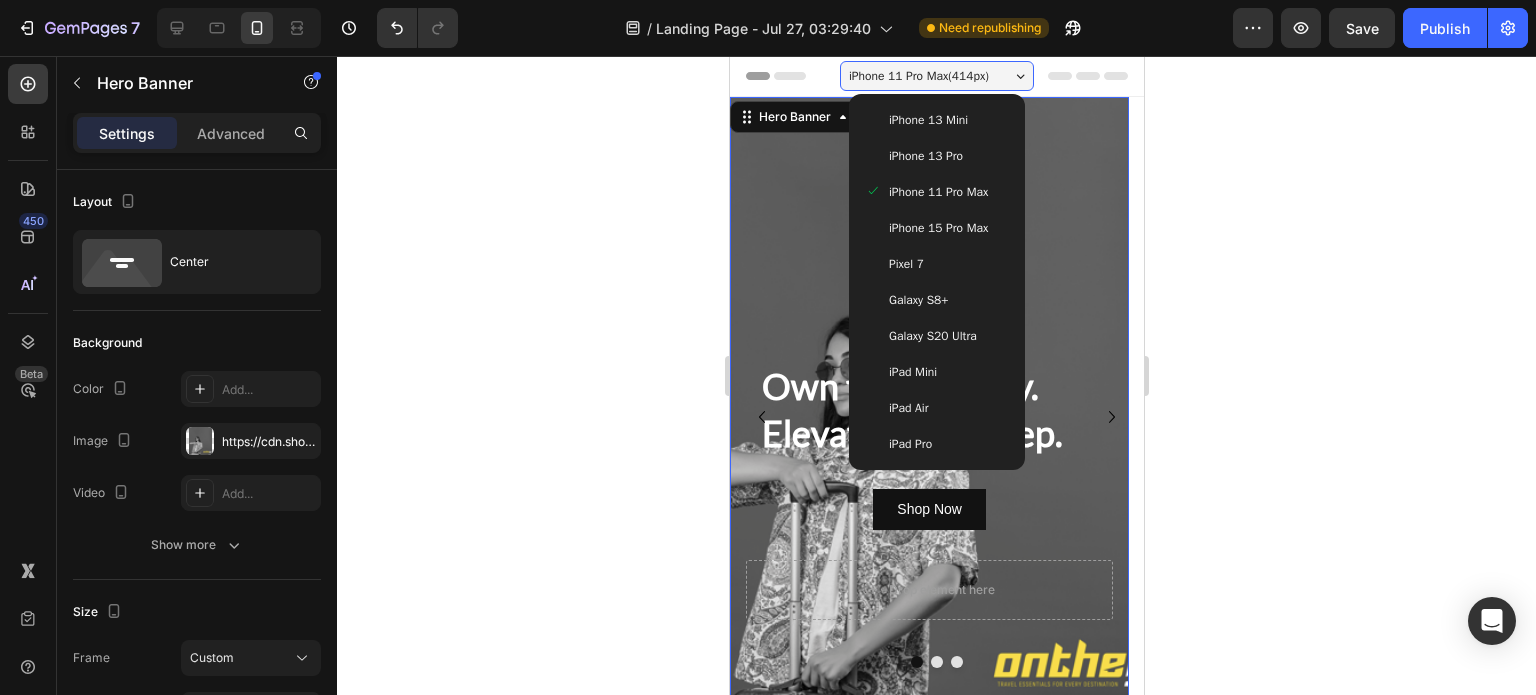 click on "iPhone 15 Pro Max" at bounding box center (937, 228) 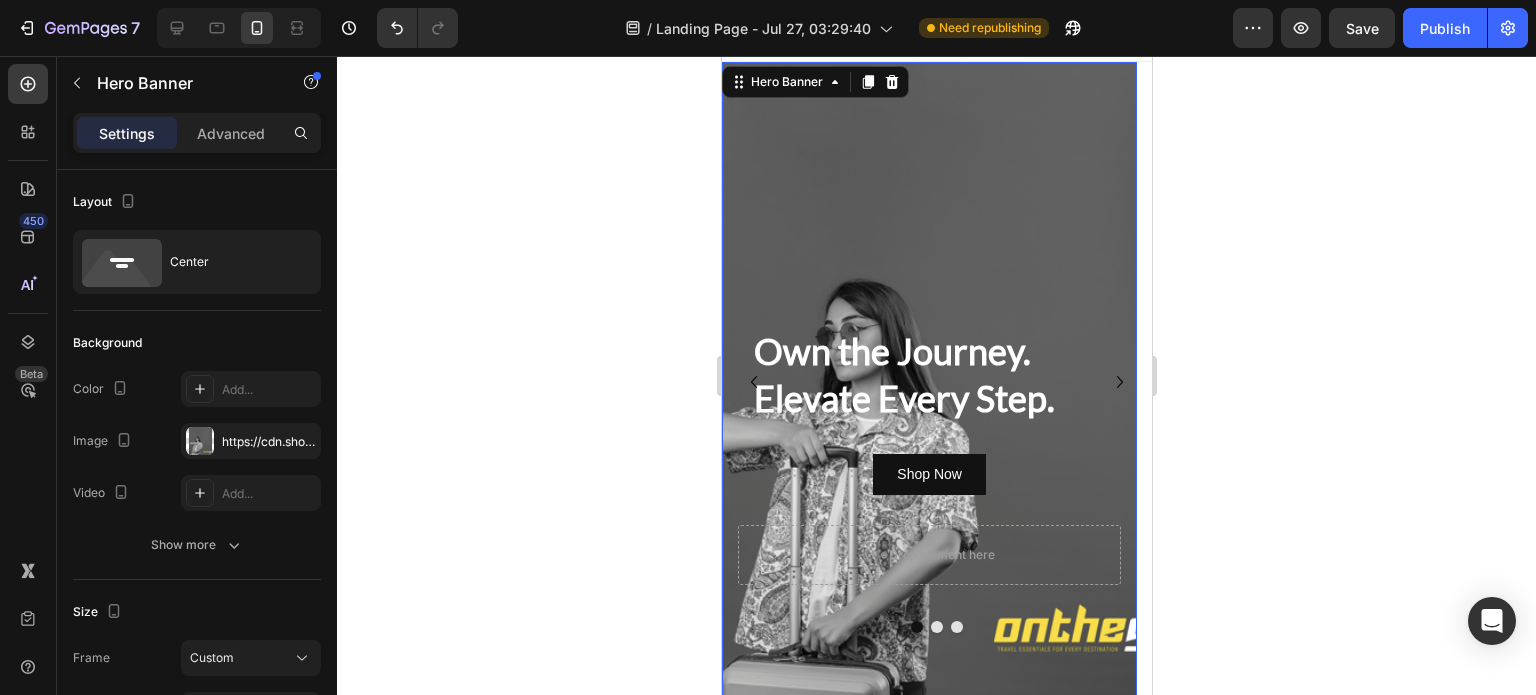 scroll, scrollTop: 0, scrollLeft: 0, axis: both 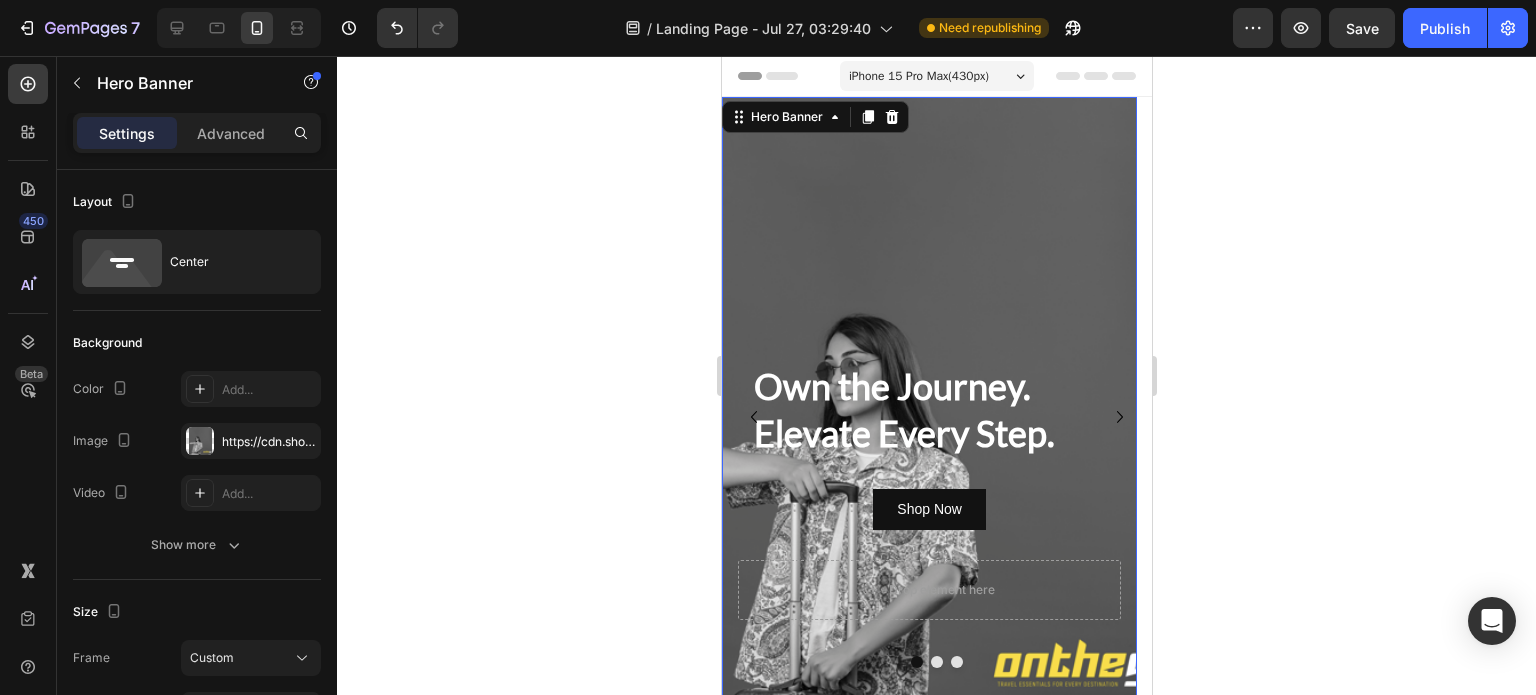 click on "iPhone 15 Pro Max  ( 430 px)" at bounding box center [936, 76] 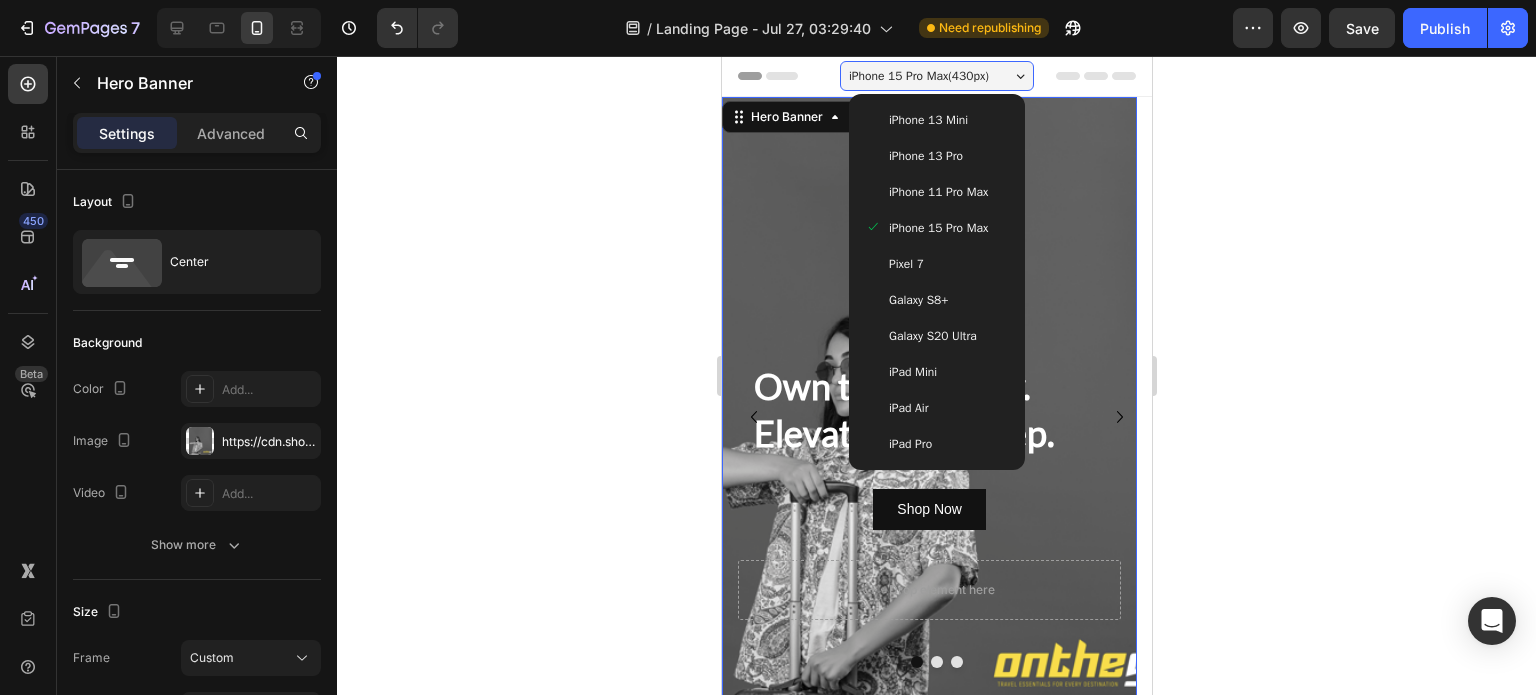 click on "iPhone 13 Mini" at bounding box center (927, 120) 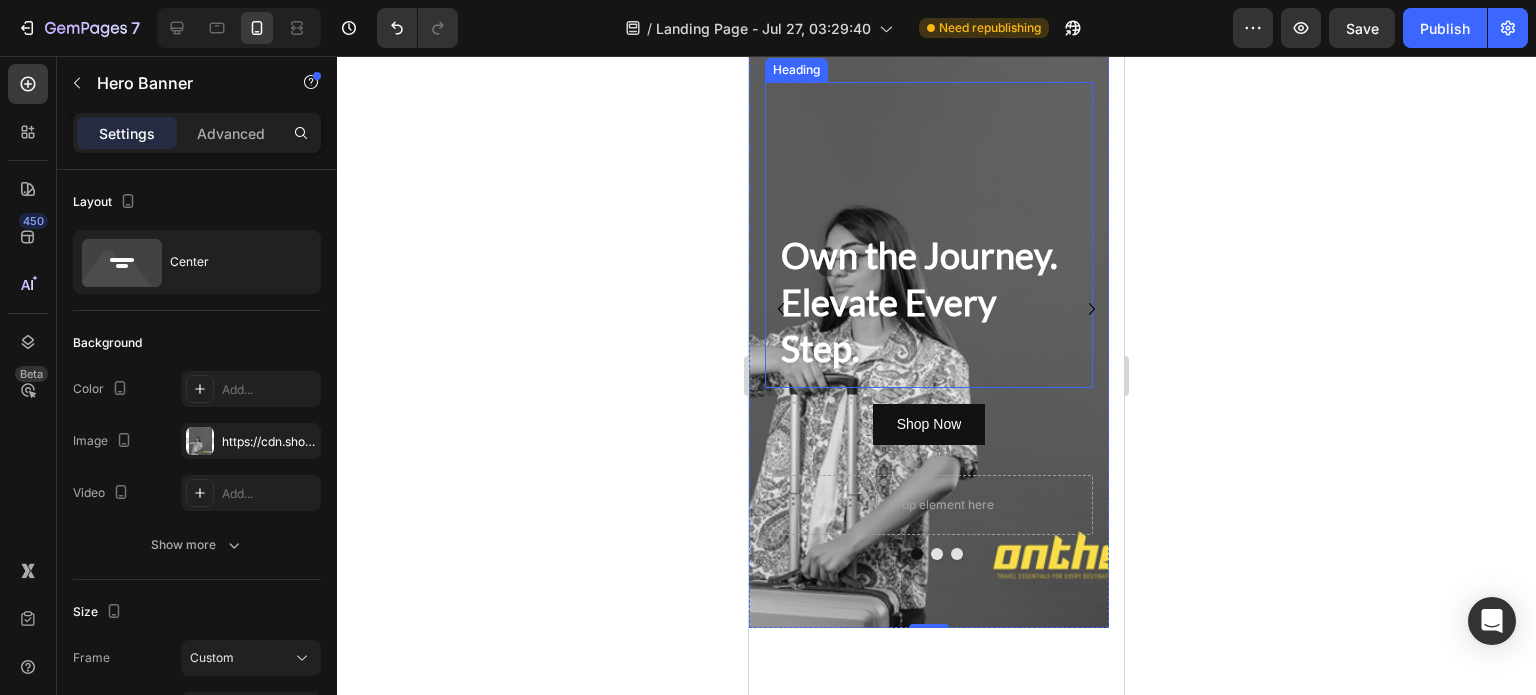 scroll, scrollTop: 0, scrollLeft: 0, axis: both 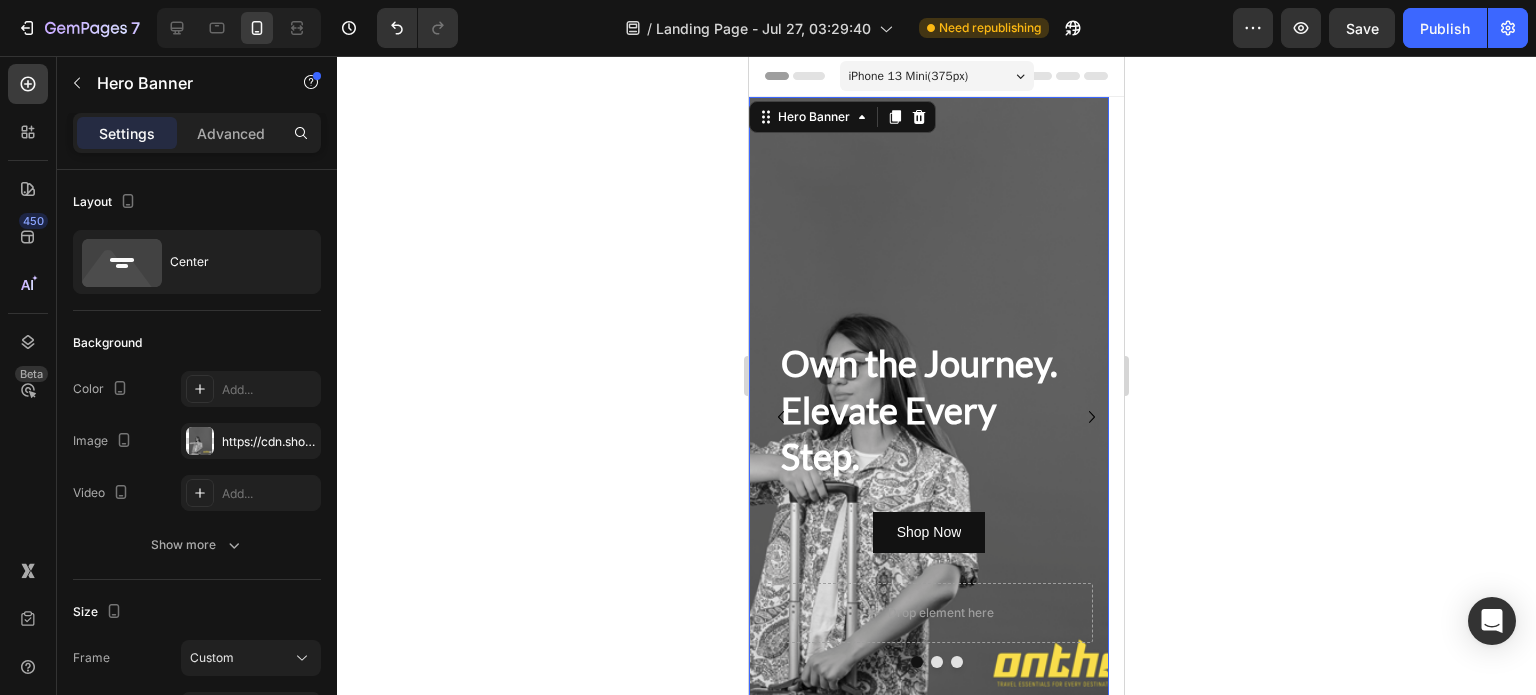 click at bounding box center (929, 416) 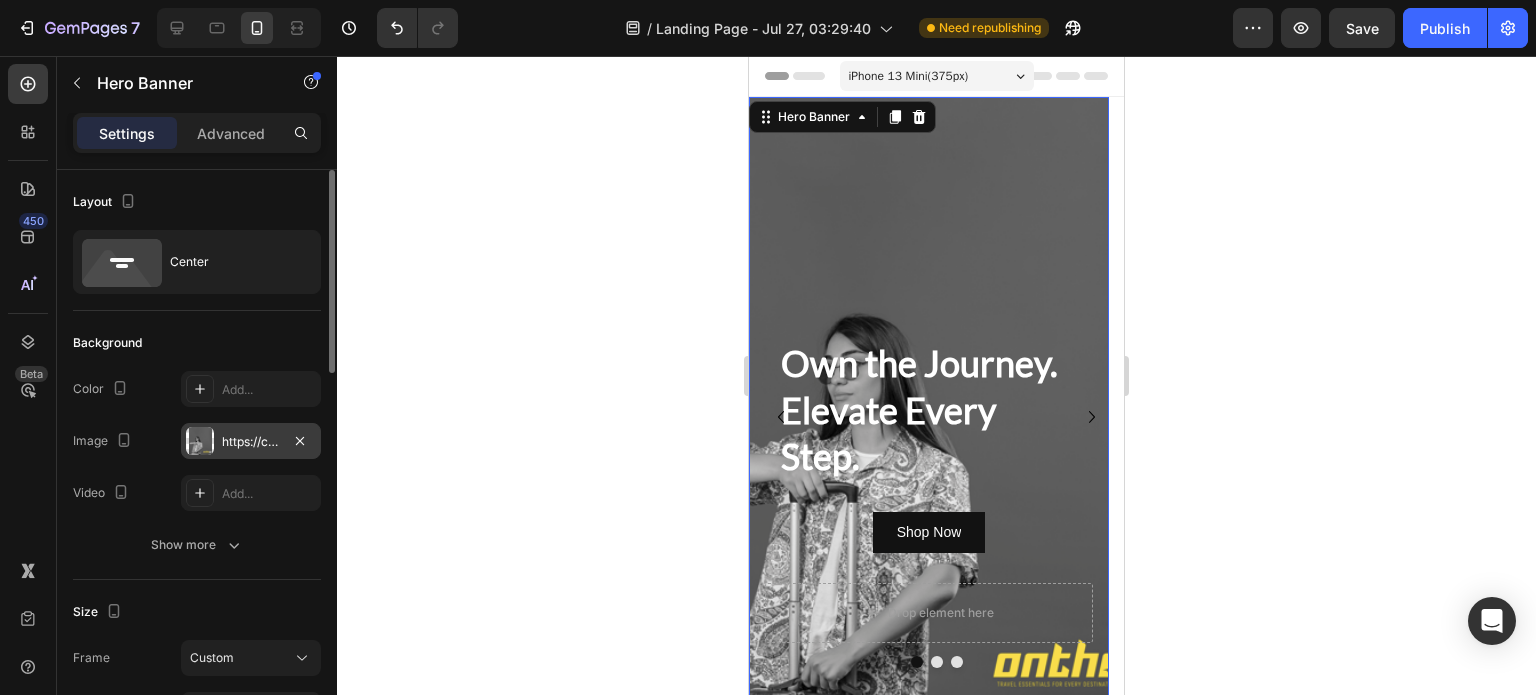 click on "https://cdn.shopify.com/s/files/1/0770/1823/5130/files/gempages_577154060990284788-b31729bb-c0e4-42c9-9147-5b9567b220b9.png" at bounding box center [251, 441] 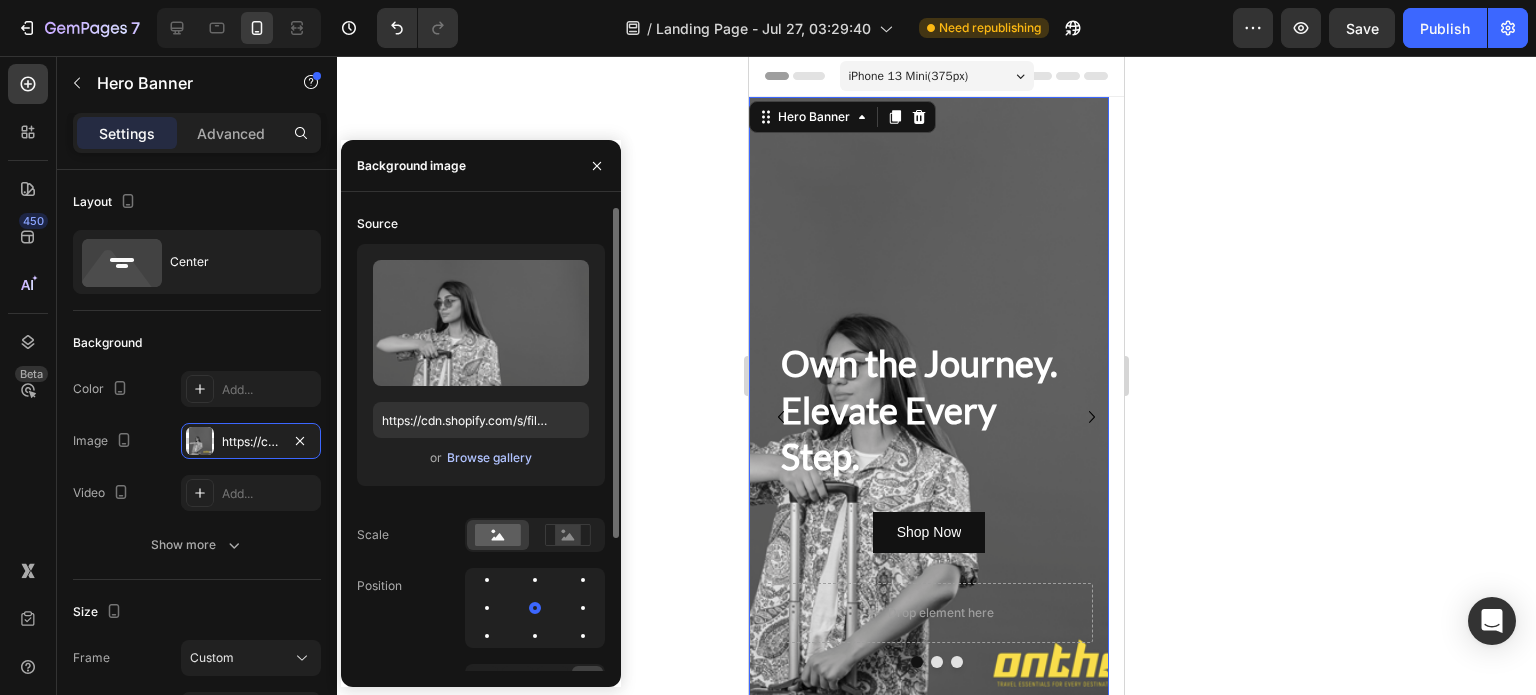 click on "Browse gallery" at bounding box center (489, 458) 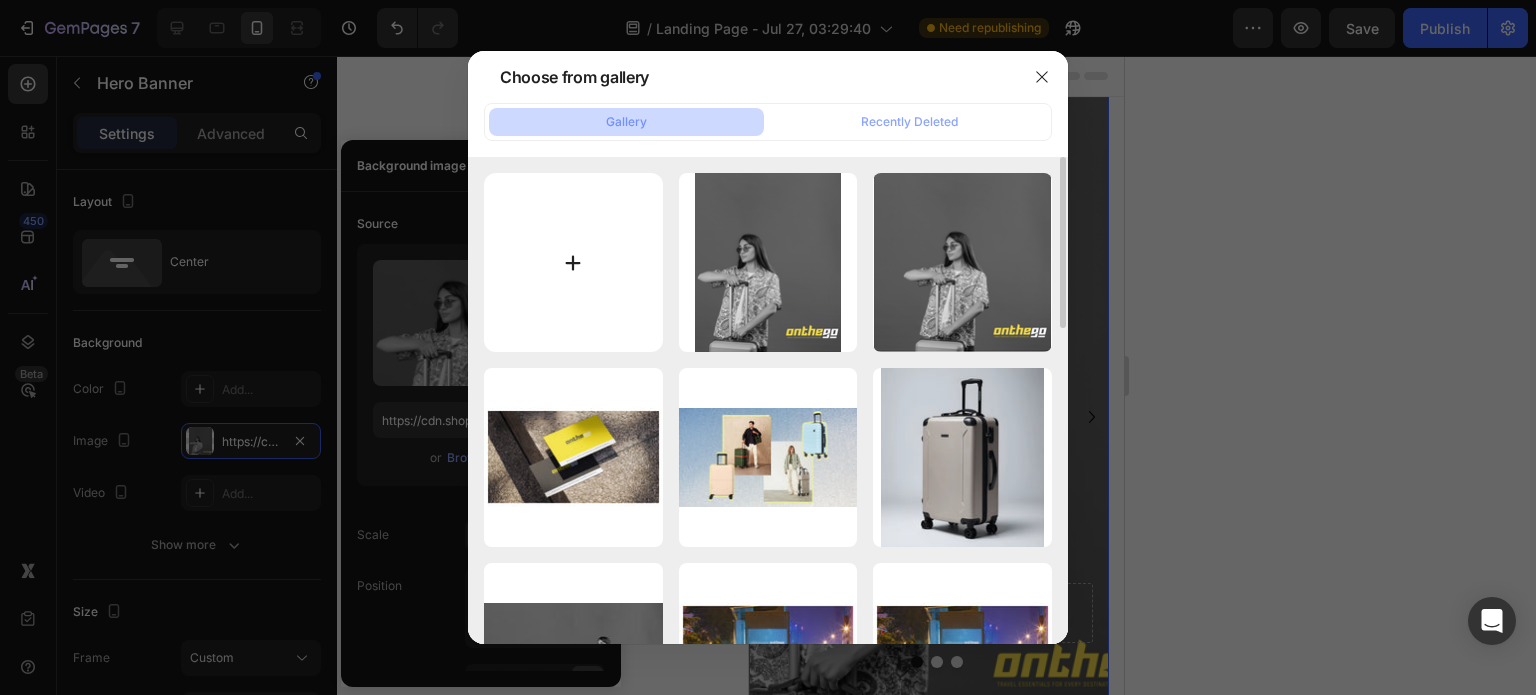 click at bounding box center (573, 262) 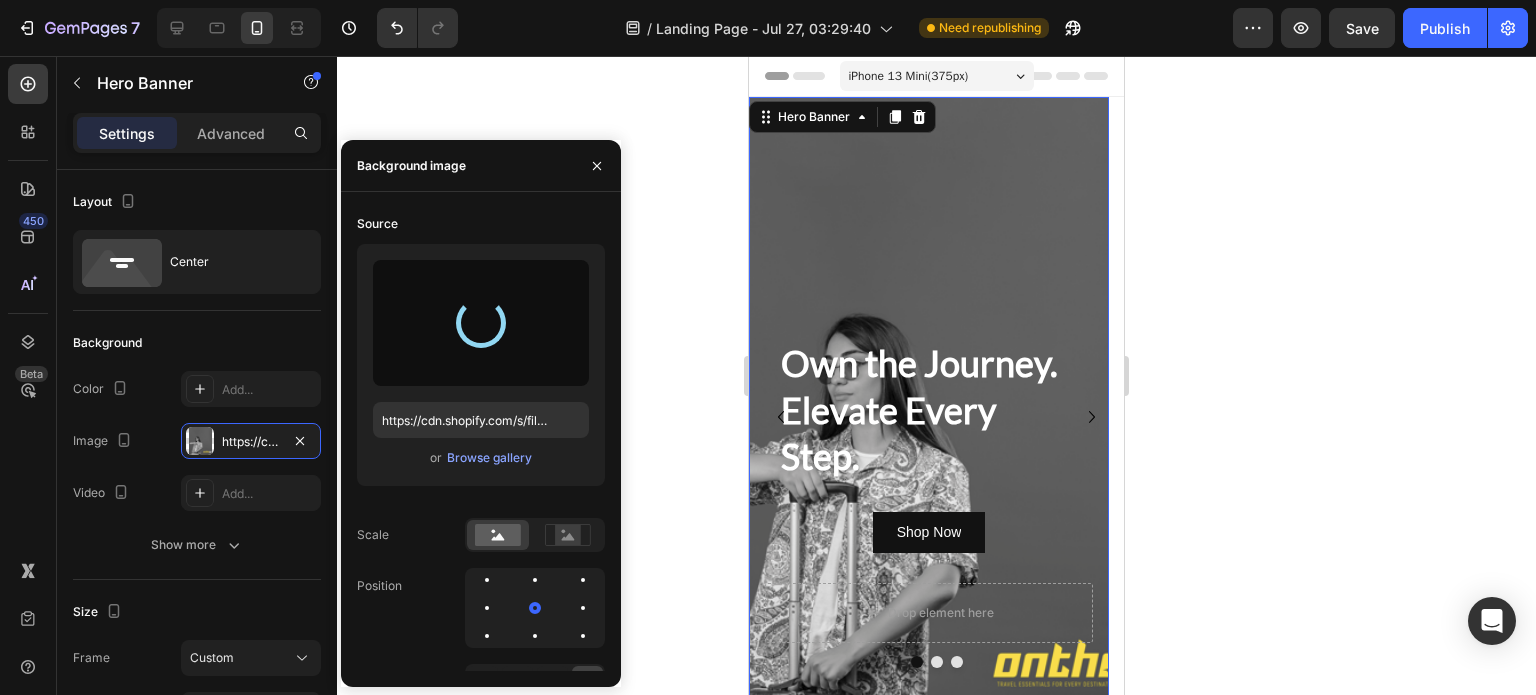 type on "https://cdn.shopify.com/s/files/1/0770/1823/5130/files/gempages_577154060990284788-95154705-9cb9-45dc-bc07-49e0c4c81d8c.png" 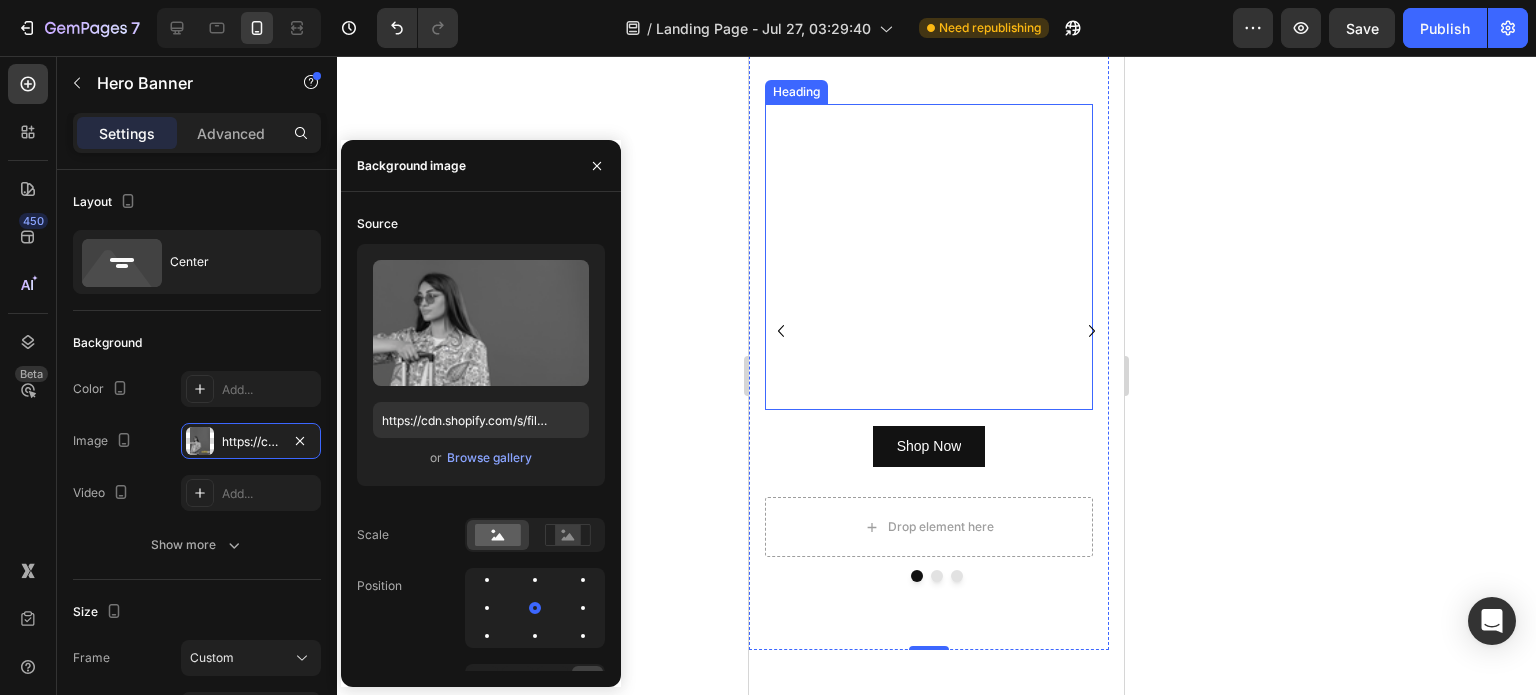 scroll, scrollTop: 0, scrollLeft: 0, axis: both 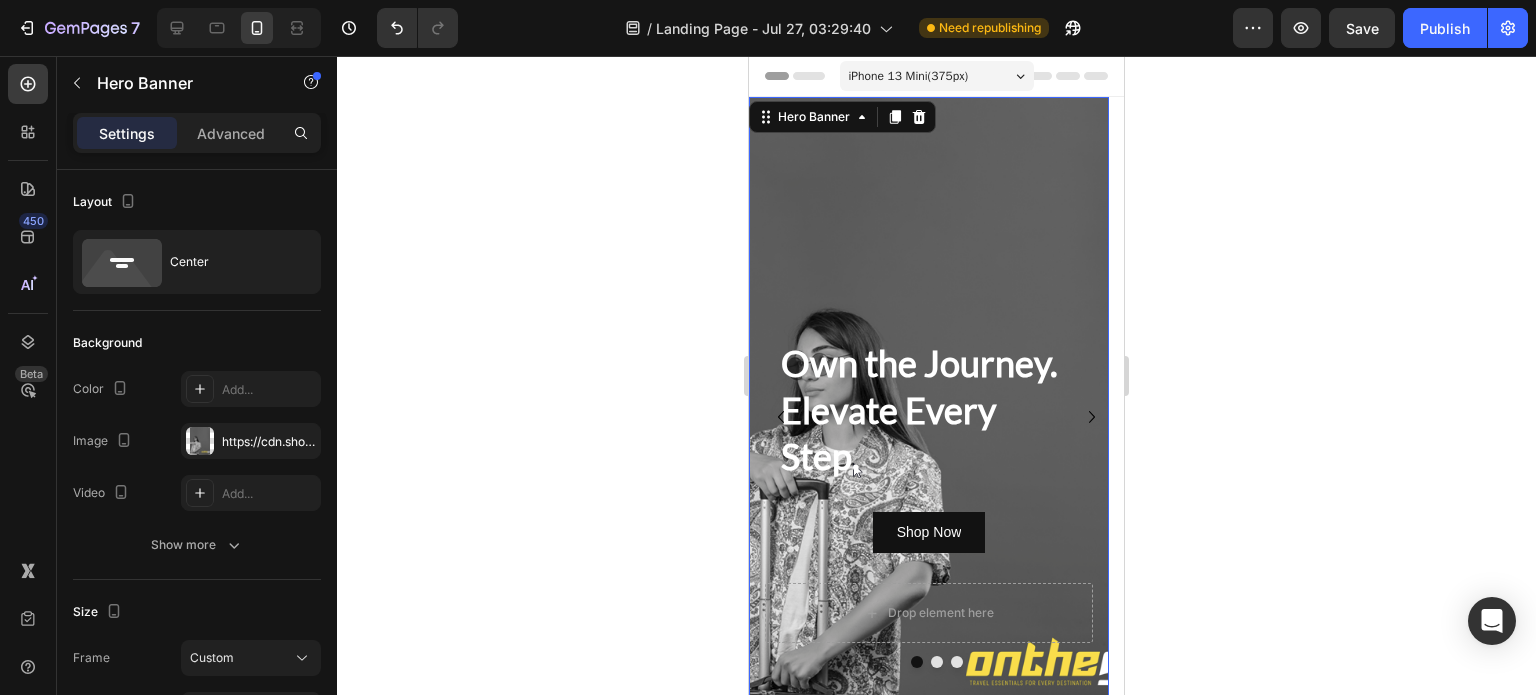 click on "iPhone 13 Mini  ( 375 px)" at bounding box center [909, 76] 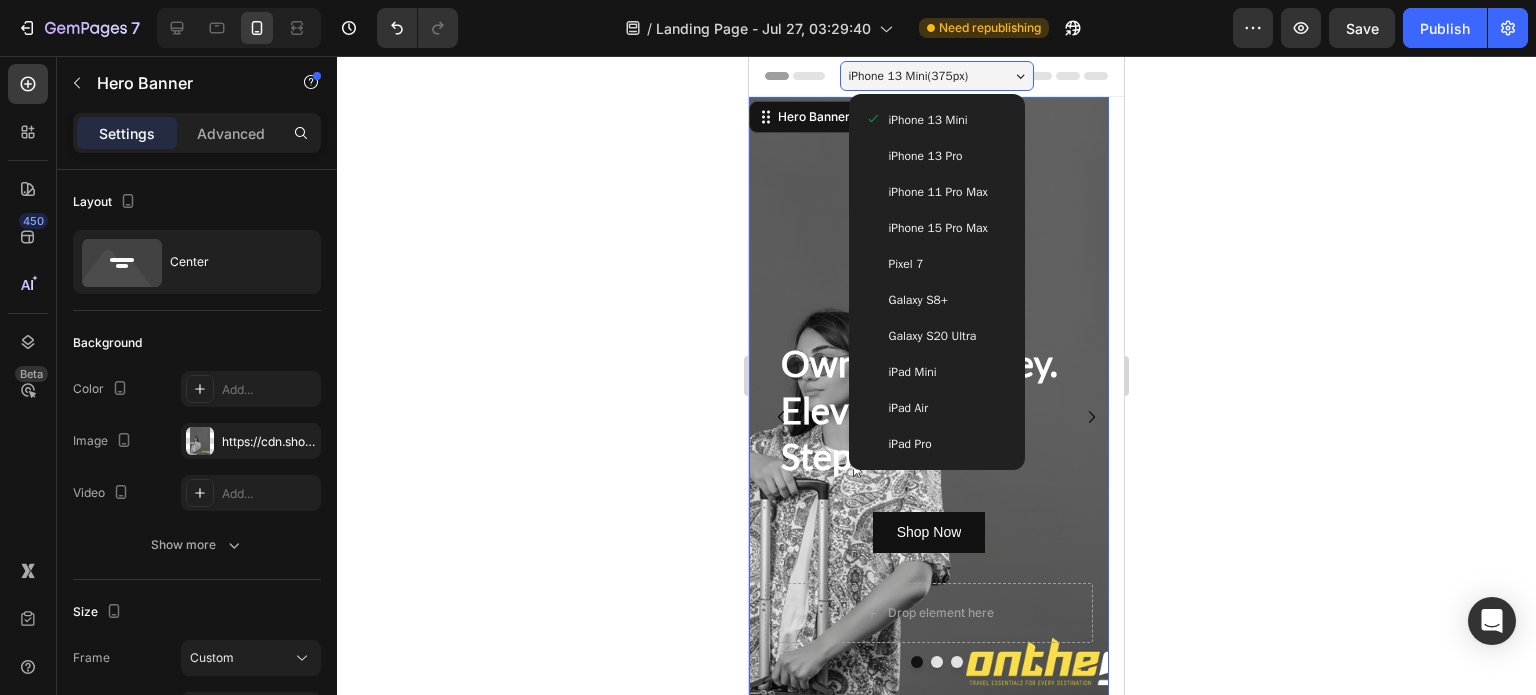 click on "iPhone 15 Pro Max" at bounding box center (937, 228) 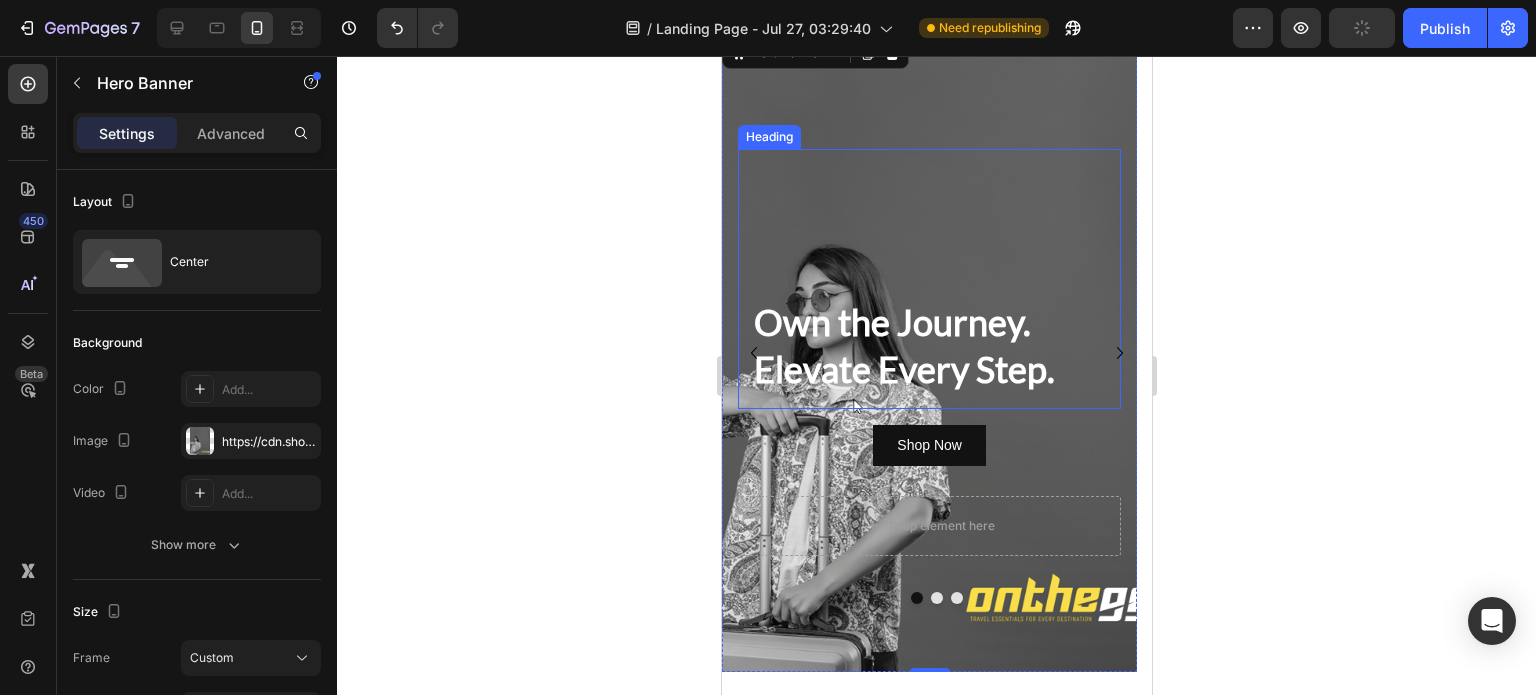 scroll, scrollTop: 0, scrollLeft: 0, axis: both 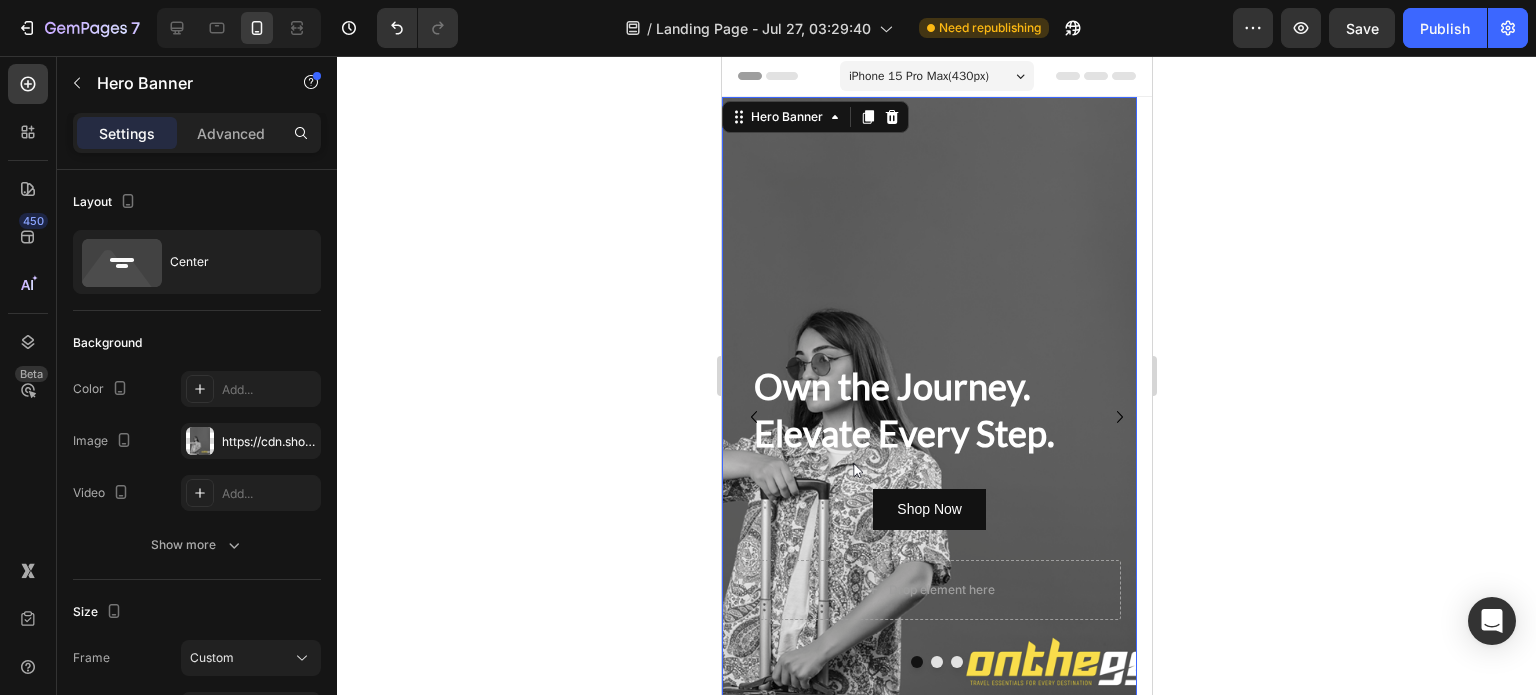 click at bounding box center [928, 416] 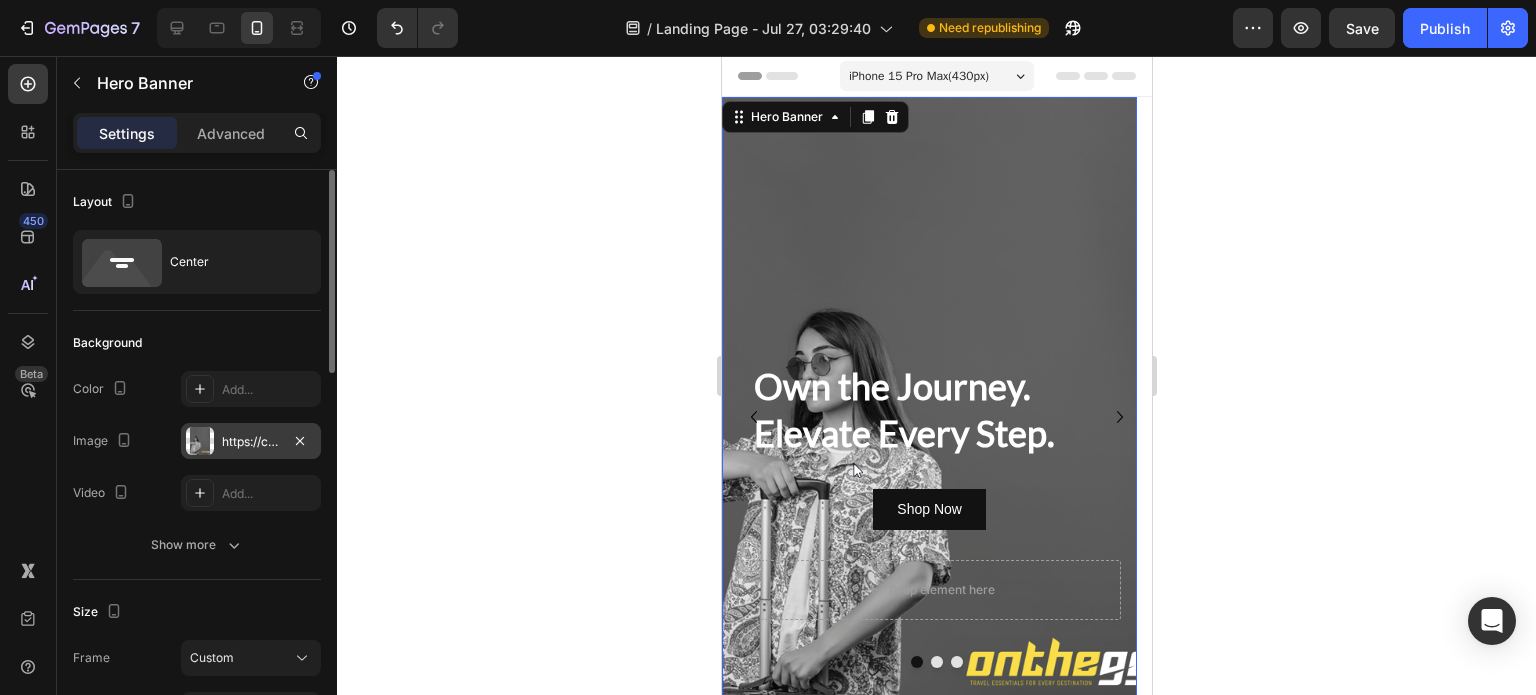 click on "https://cdn.shopify.com/s/files/1/0770/1823/5130/files/gempages_577154060990284788-95154705-9cb9-45dc-bc07-49e0c4c81d8c.png" at bounding box center [251, 442] 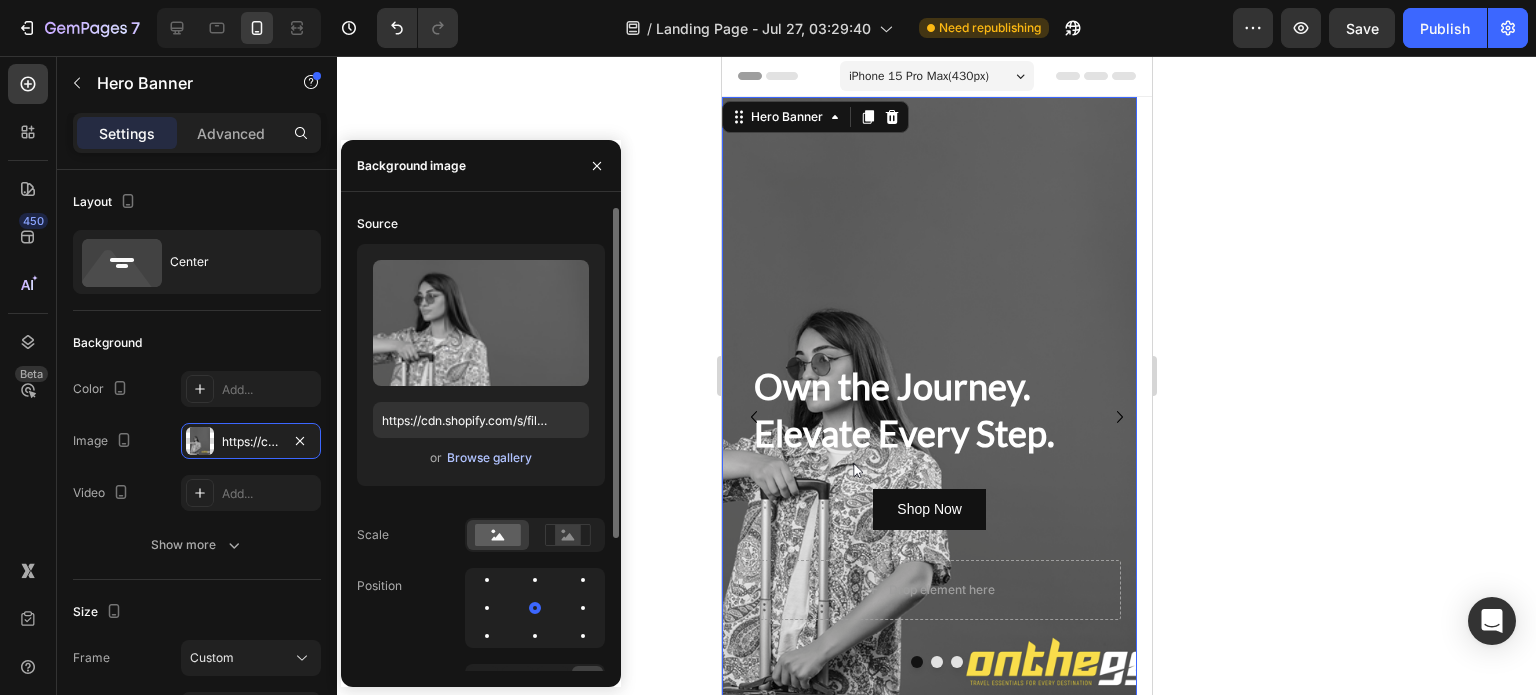 click on "Browse gallery" at bounding box center (489, 458) 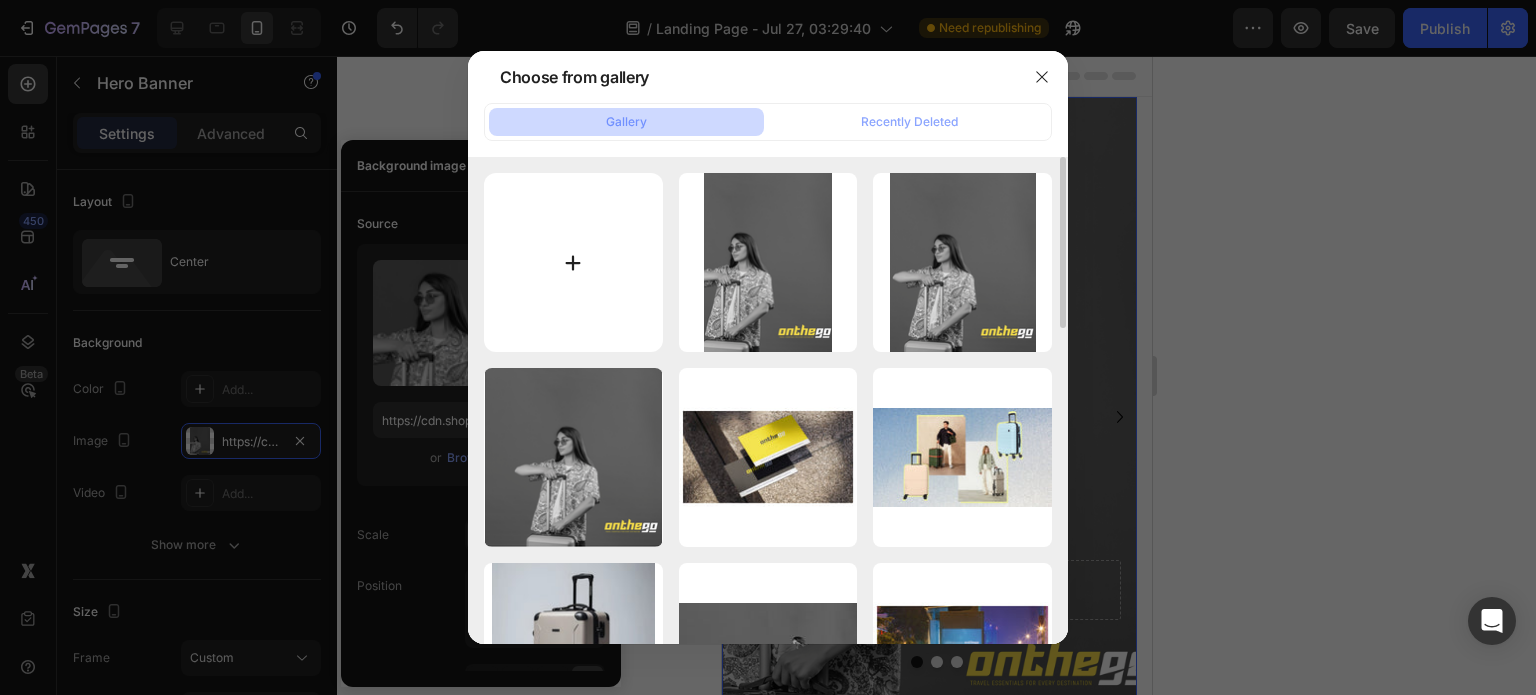 click at bounding box center (573, 262) 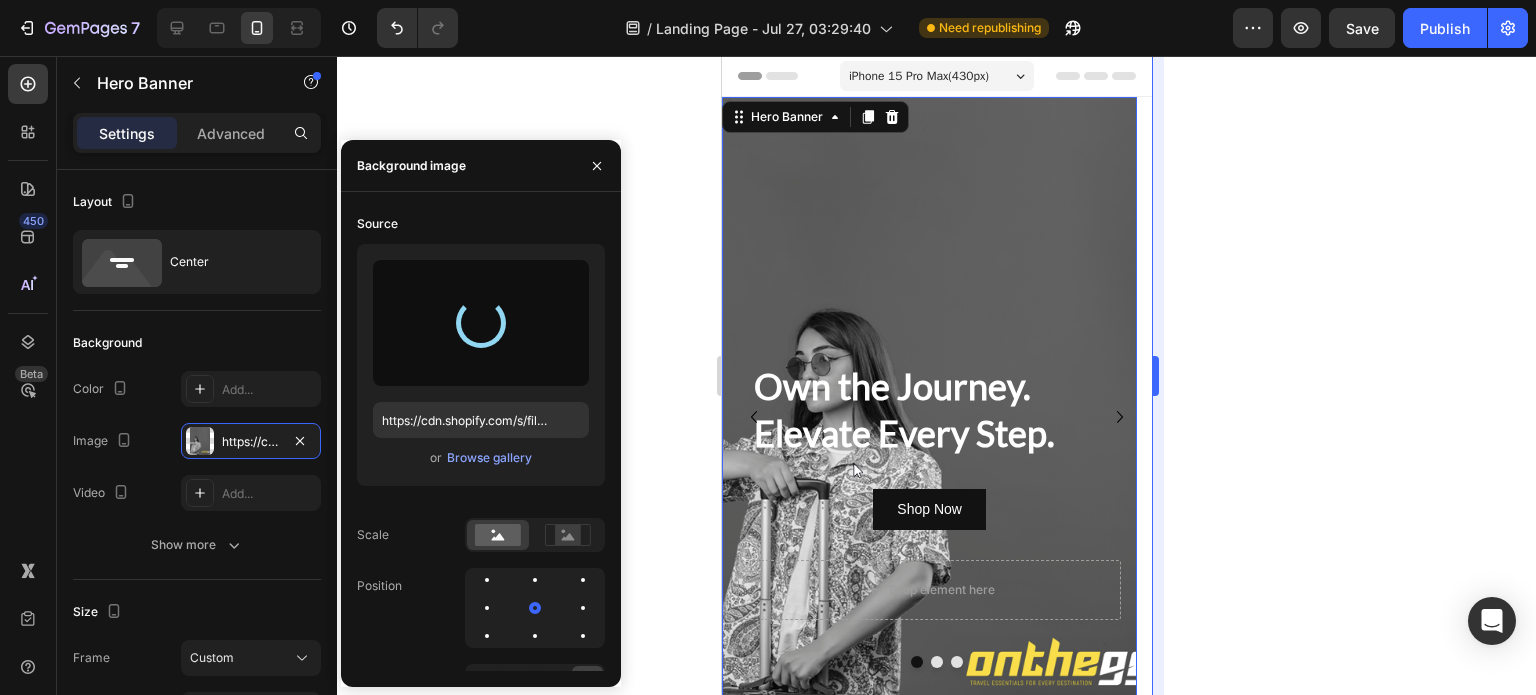type on "https://cdn.shopify.com/s/files/1/0770/1823/5130/files/gempages_577154060990284788-37611b78-6ec0-40e7-91aa-7e081401471a.png" 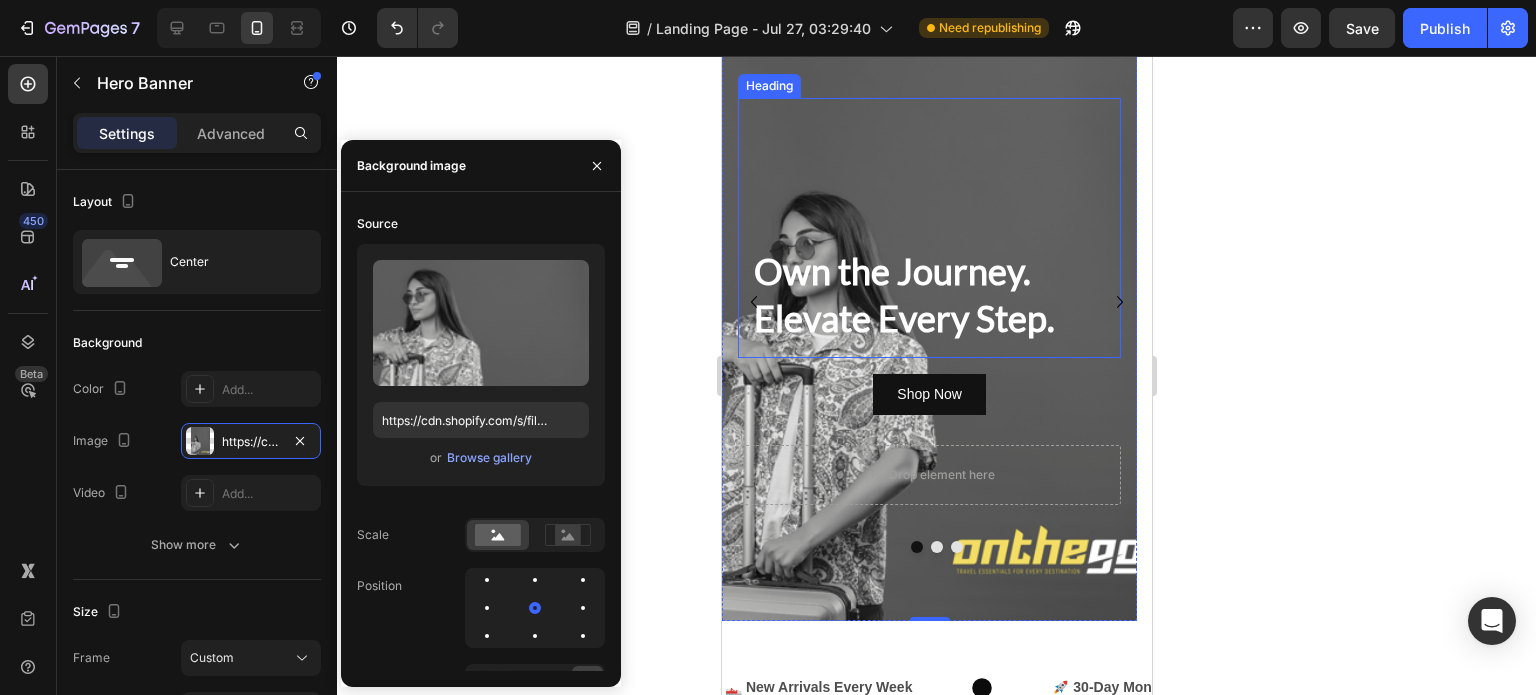 scroll, scrollTop: 0, scrollLeft: 0, axis: both 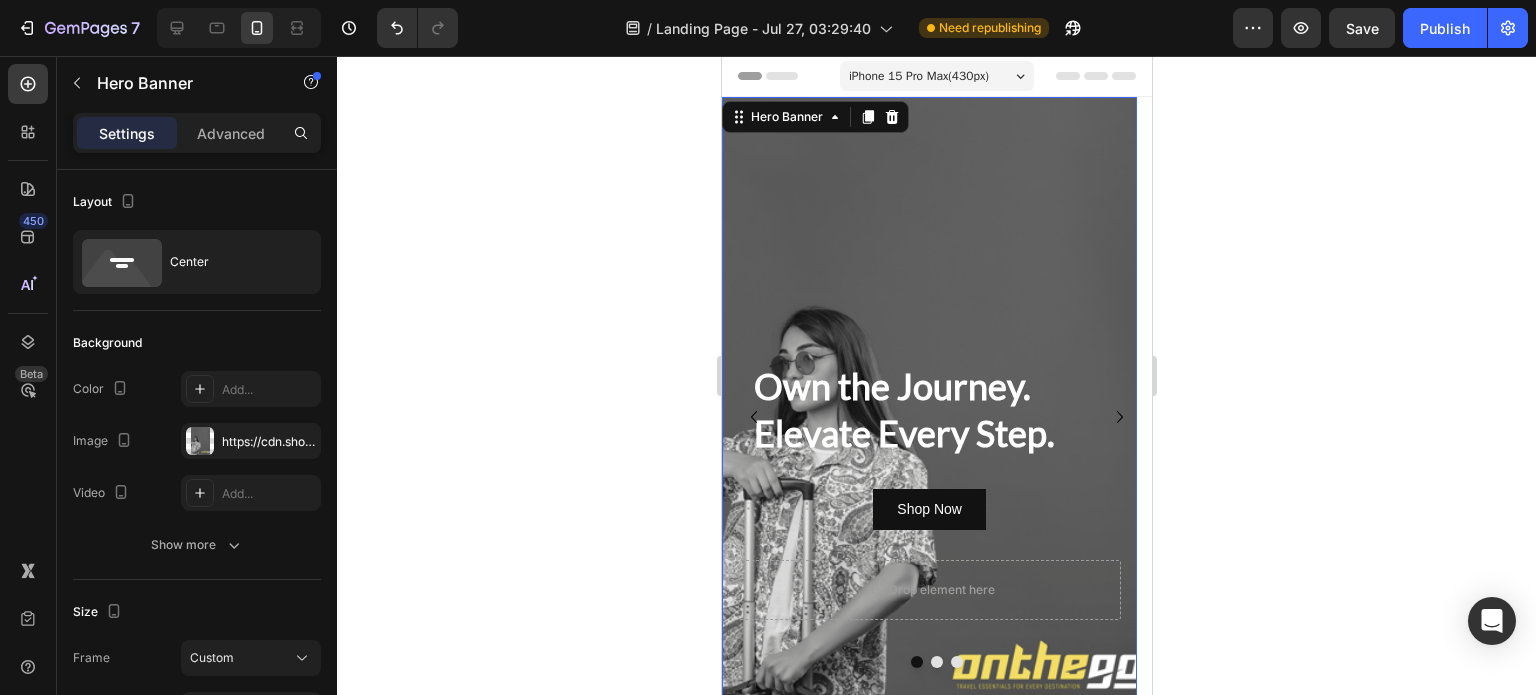 click on "iPhone 15 Pro Max  ( 430 px)" at bounding box center [918, 76] 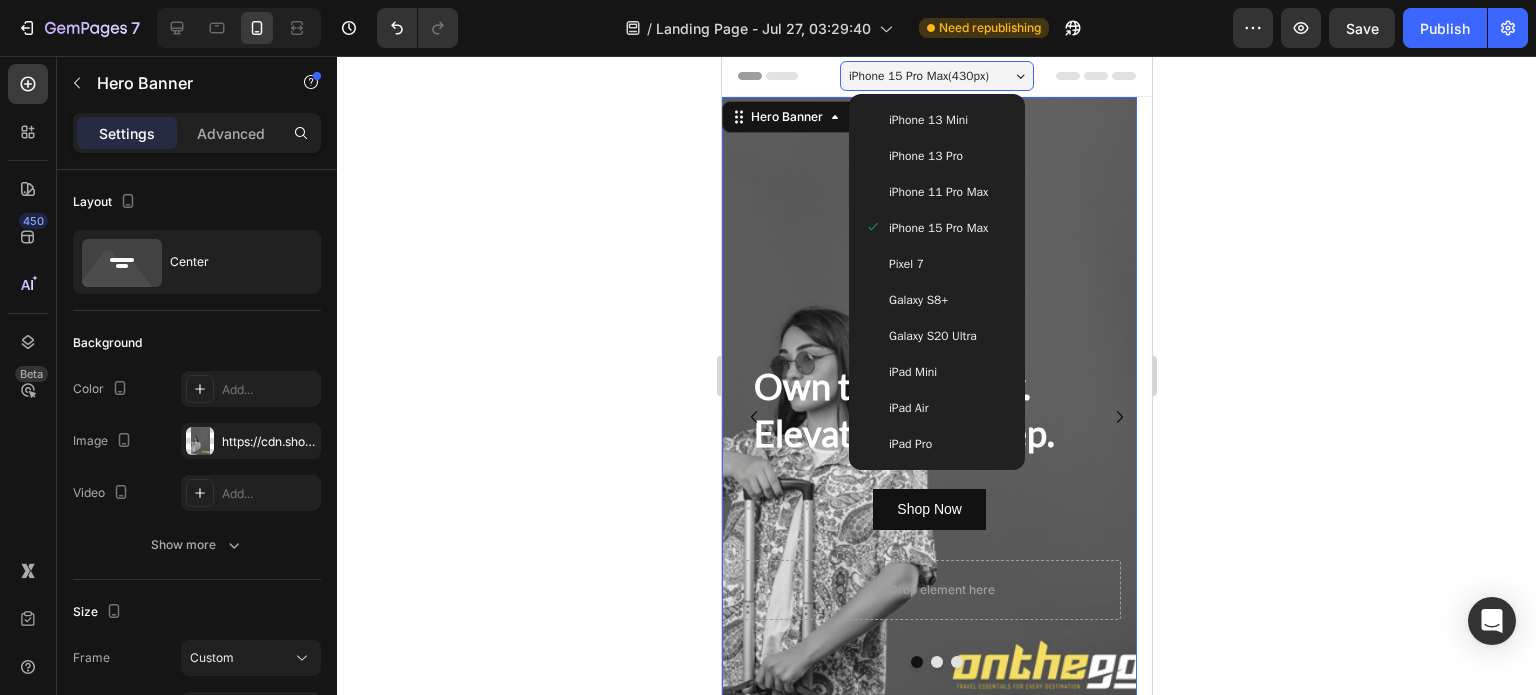 click on "iPhone 13 Pro" at bounding box center (936, 156) 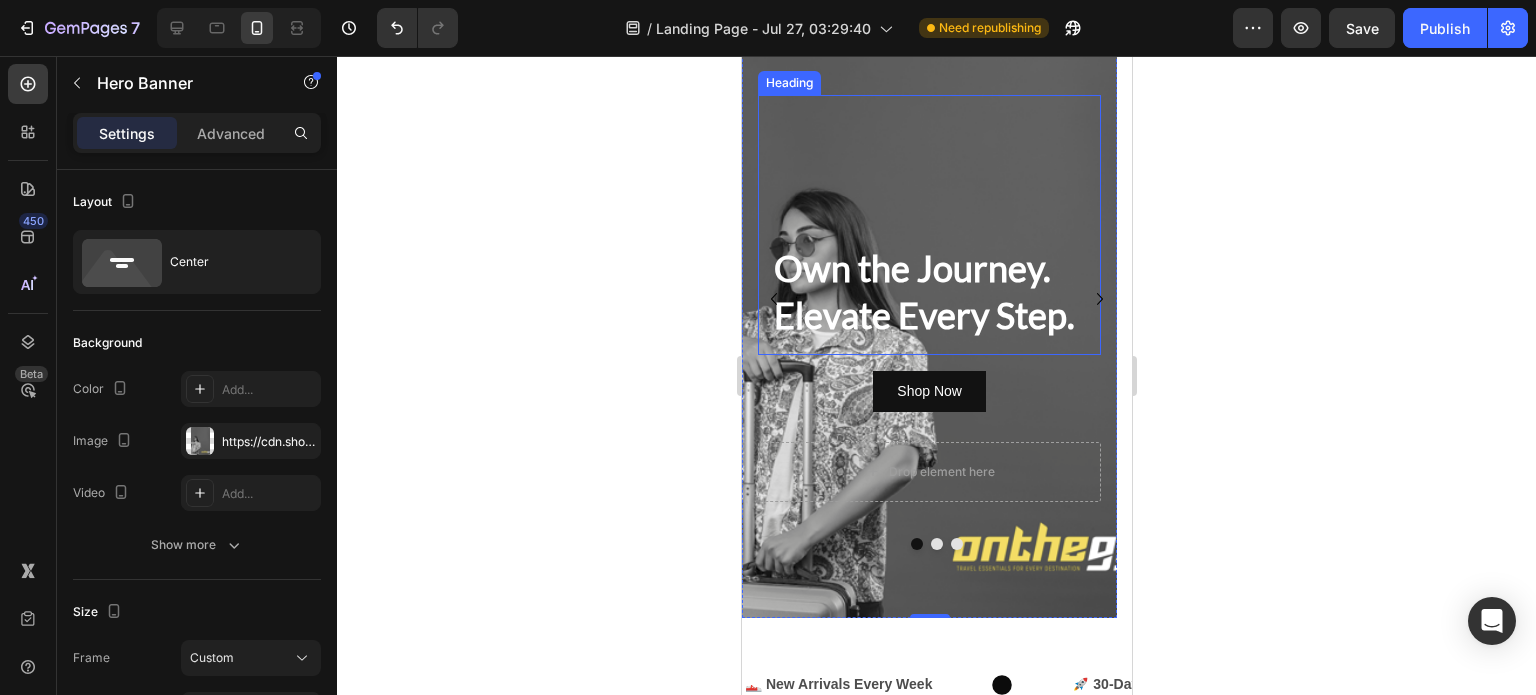 scroll, scrollTop: 0, scrollLeft: 0, axis: both 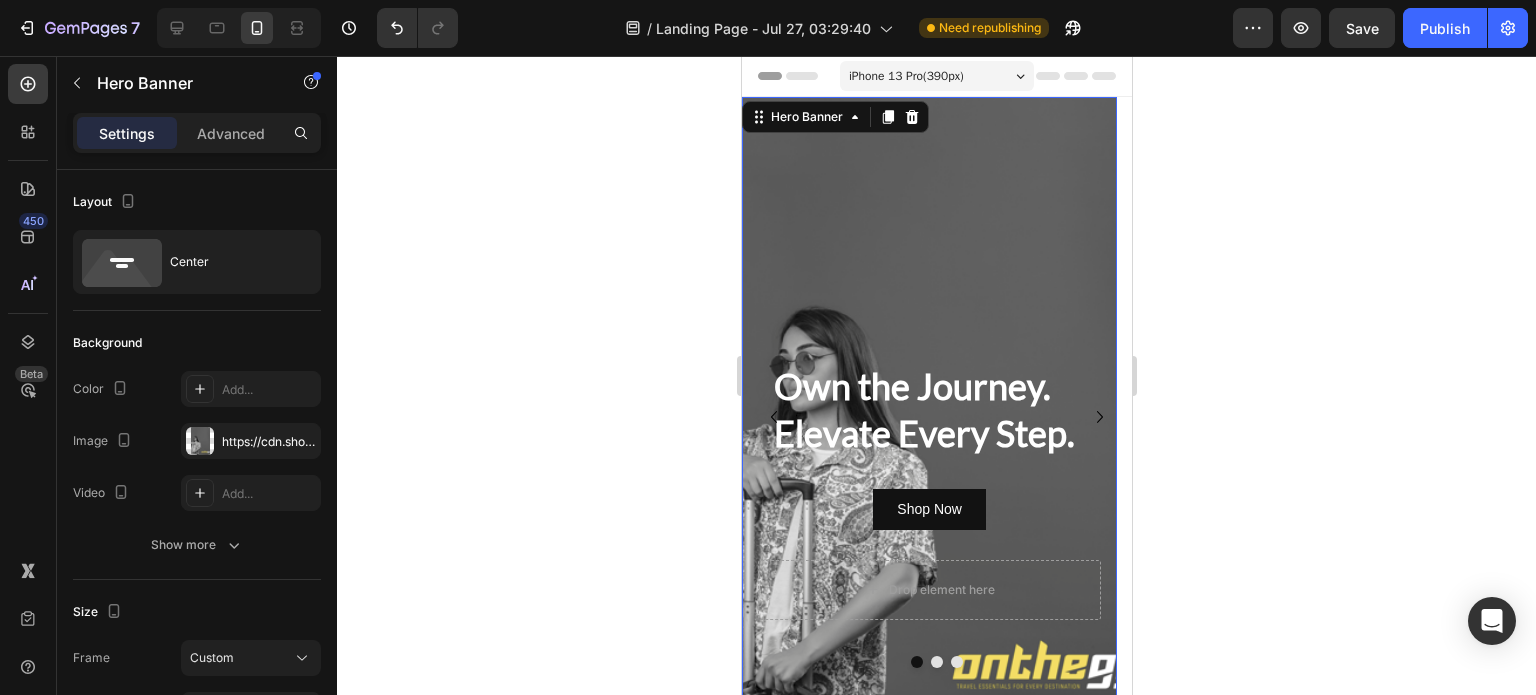 click on "iPhone 13 Pro  ( 390 px)" at bounding box center (905, 76) 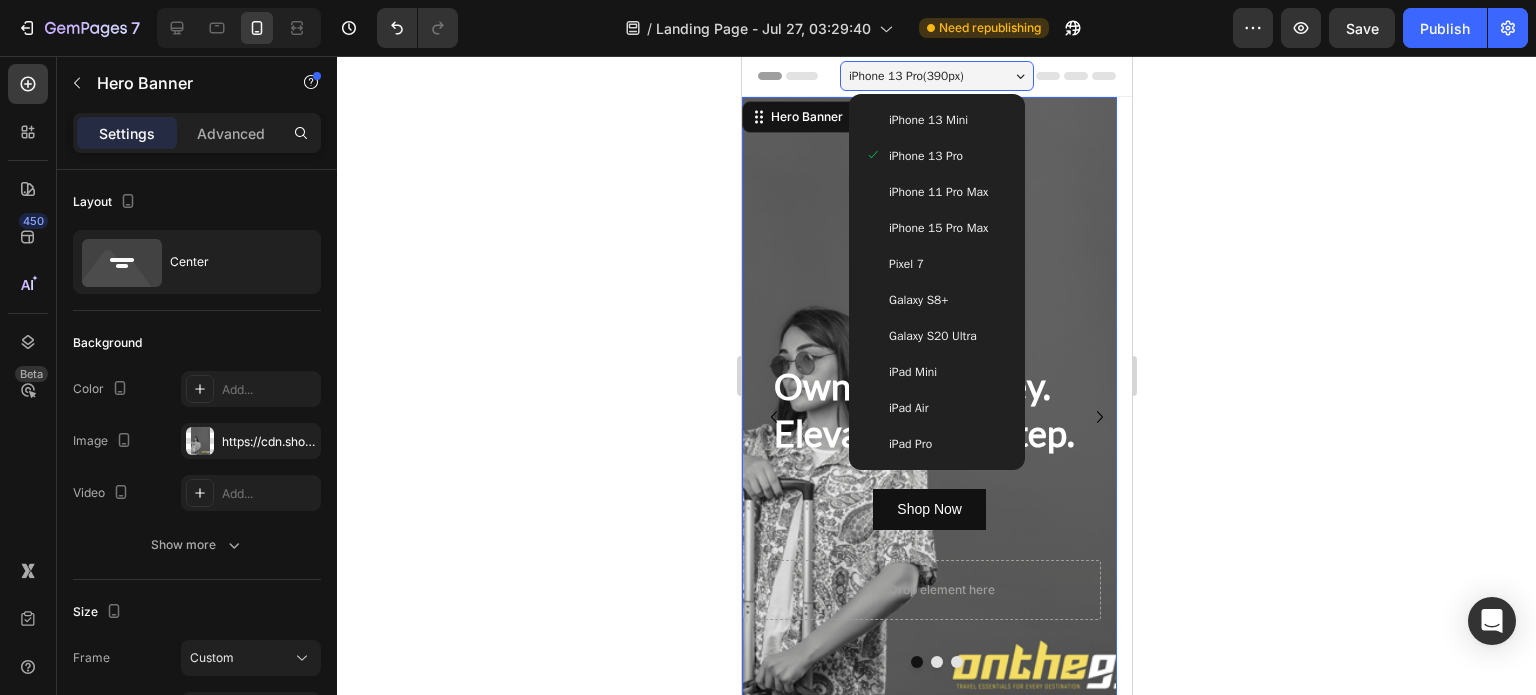click on "iPhone 13 Mini" at bounding box center [927, 120] 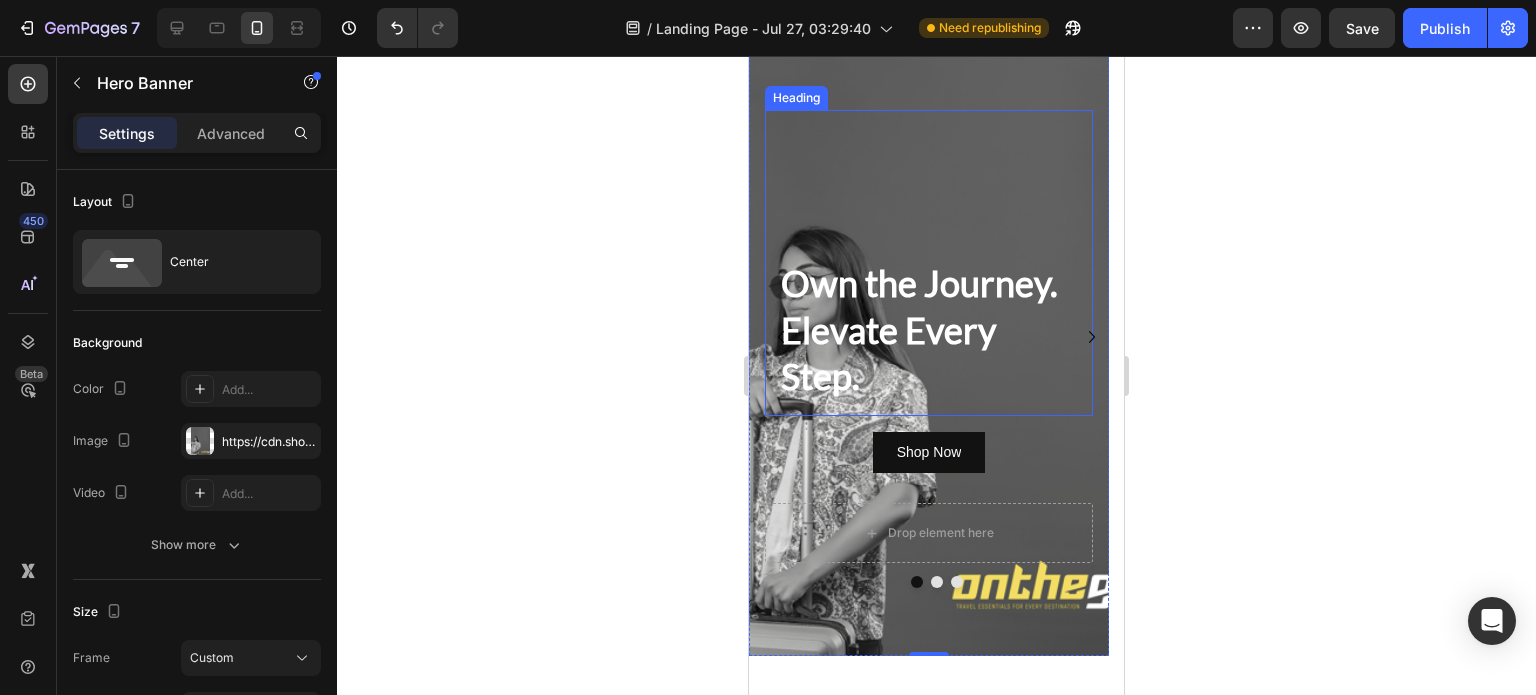 scroll, scrollTop: 0, scrollLeft: 0, axis: both 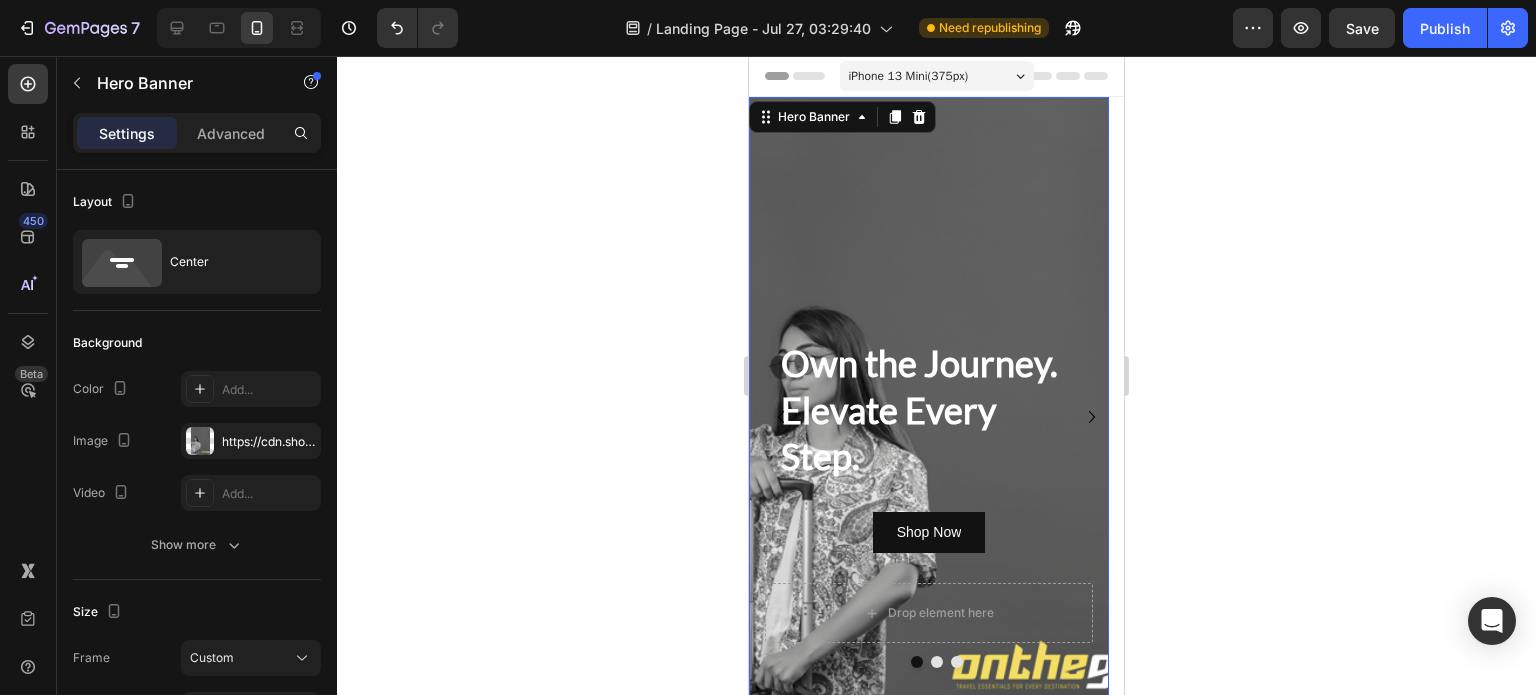 click at bounding box center [929, 416] 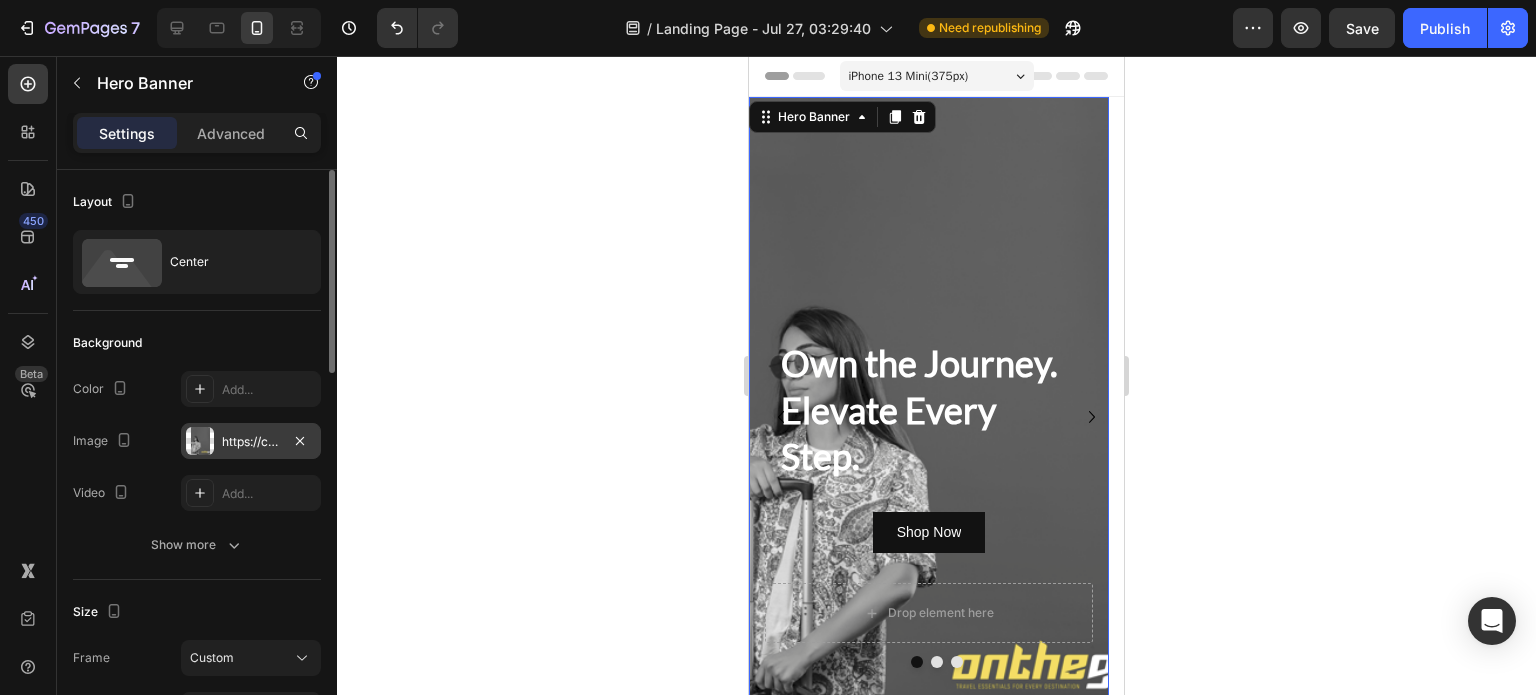click on "https://cdn.shopify.com/s/files/1/0770/1823/5130/files/gempages_577154060990284788-37611b78-6ec0-40e7-91aa-7e081401471a.png" at bounding box center (251, 442) 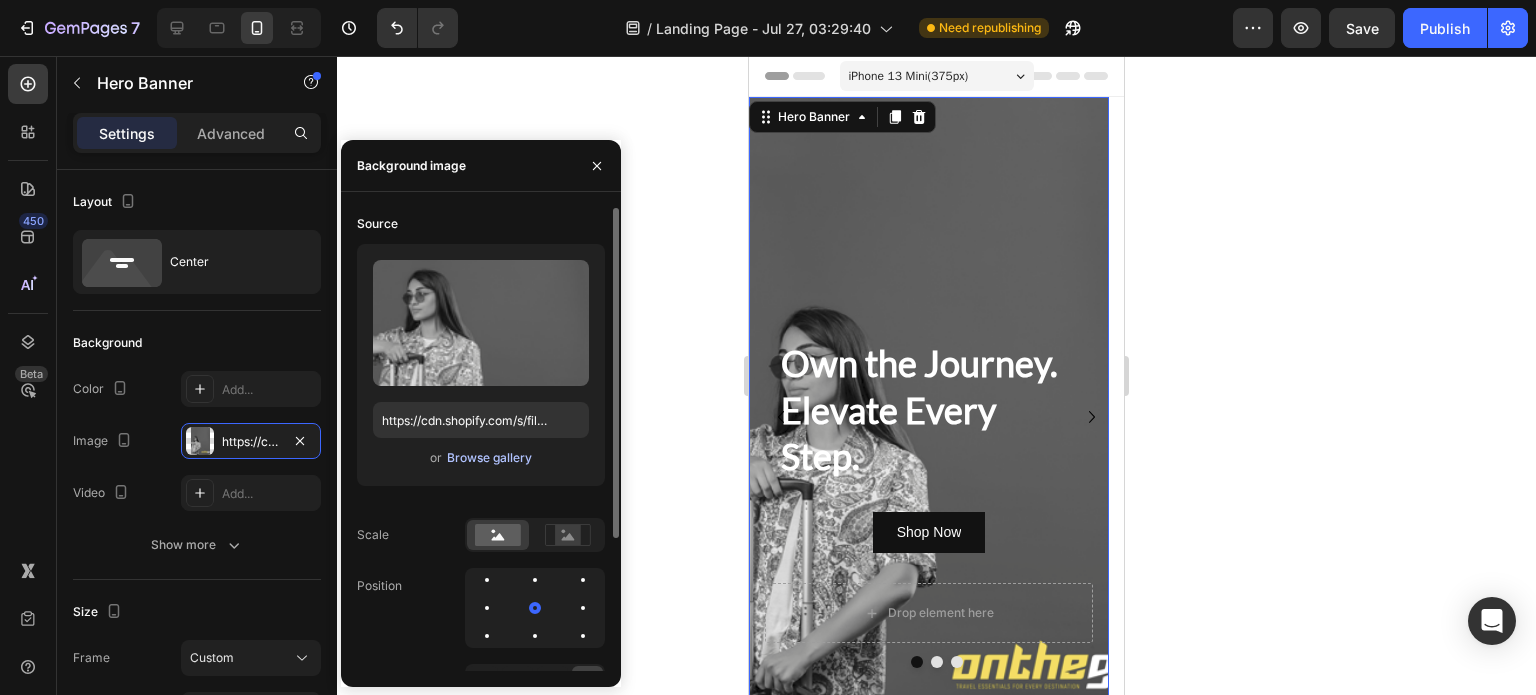 click on "Browse gallery" at bounding box center (489, 458) 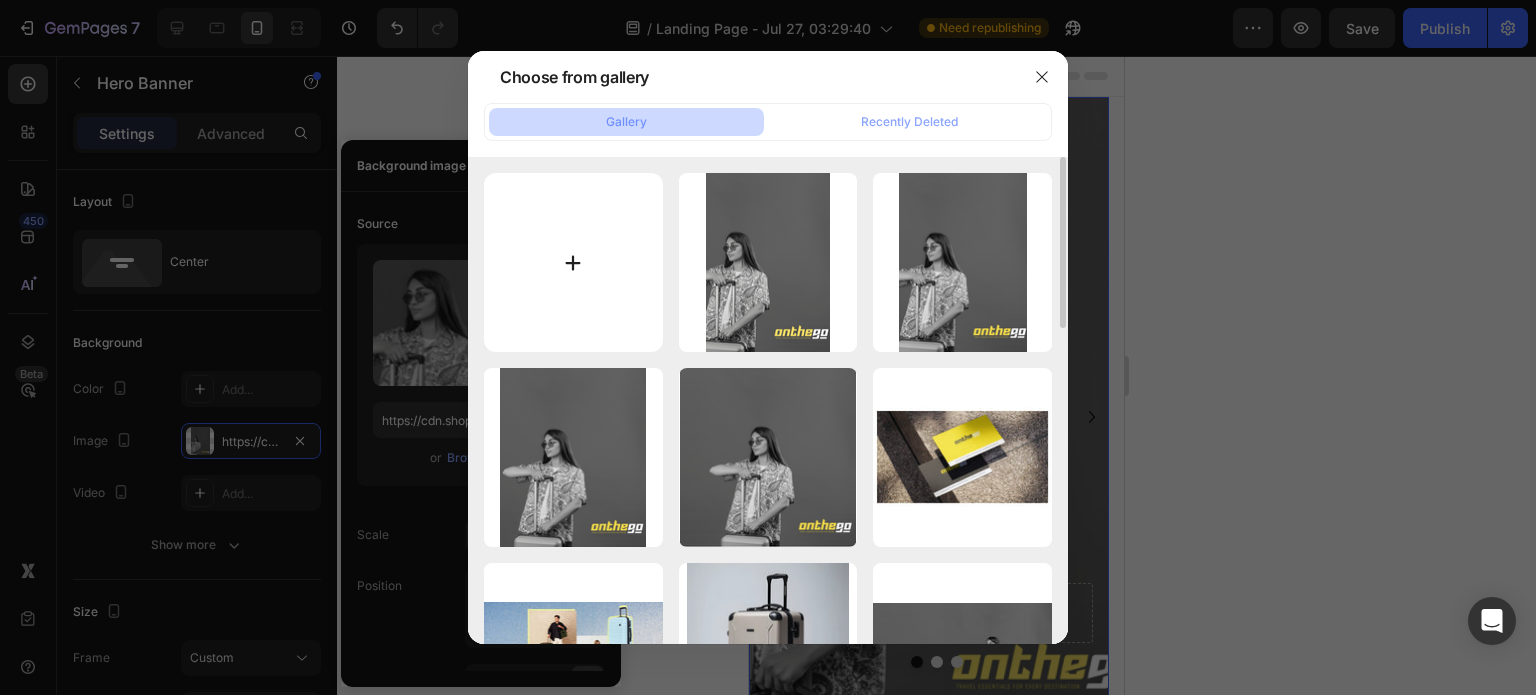 click at bounding box center (573, 262) 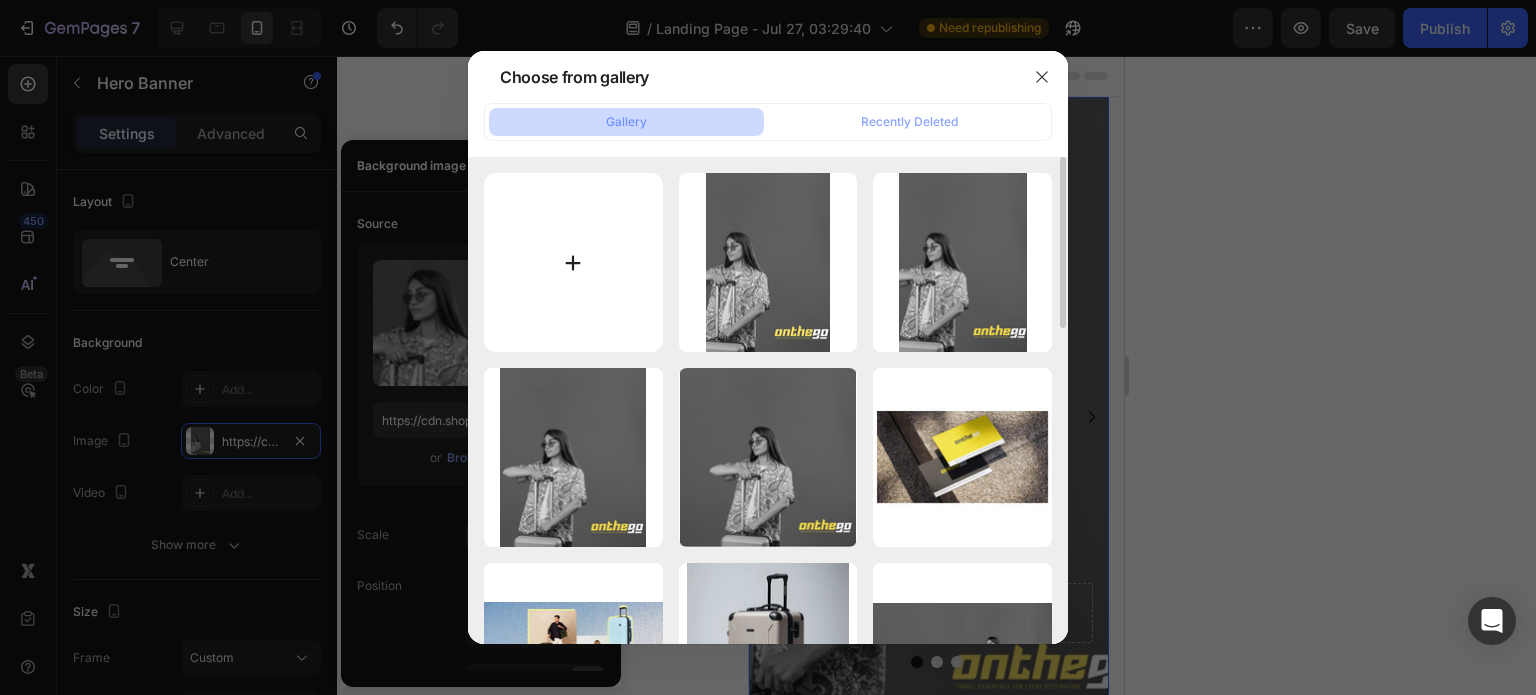 type on "C:\fakepath\Photos_ba335wpKoF.png" 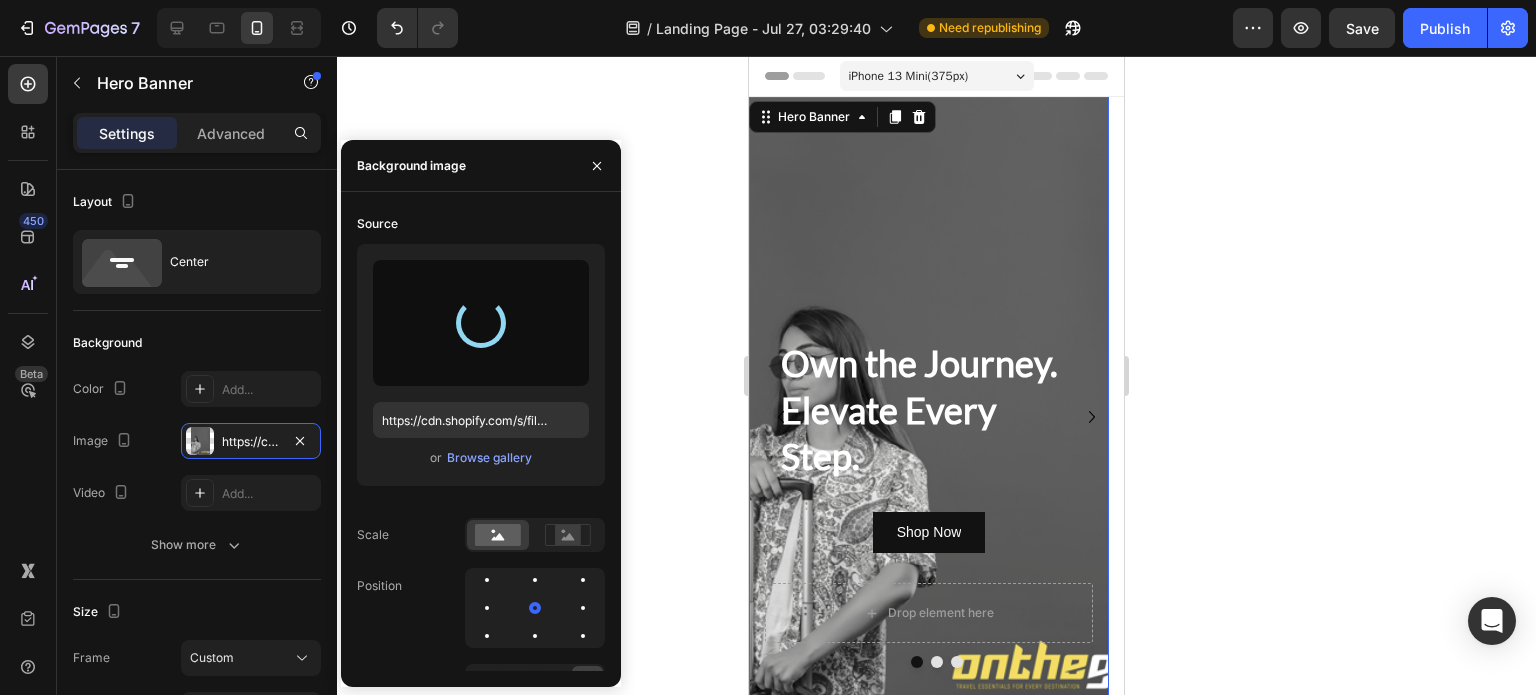 type on "https://cdn.shopify.com/s/files/1/0770/1823/5130/files/gempages_577154060990284788-3404e4f6-66eb-4114-b687-8a1a813a503d.png" 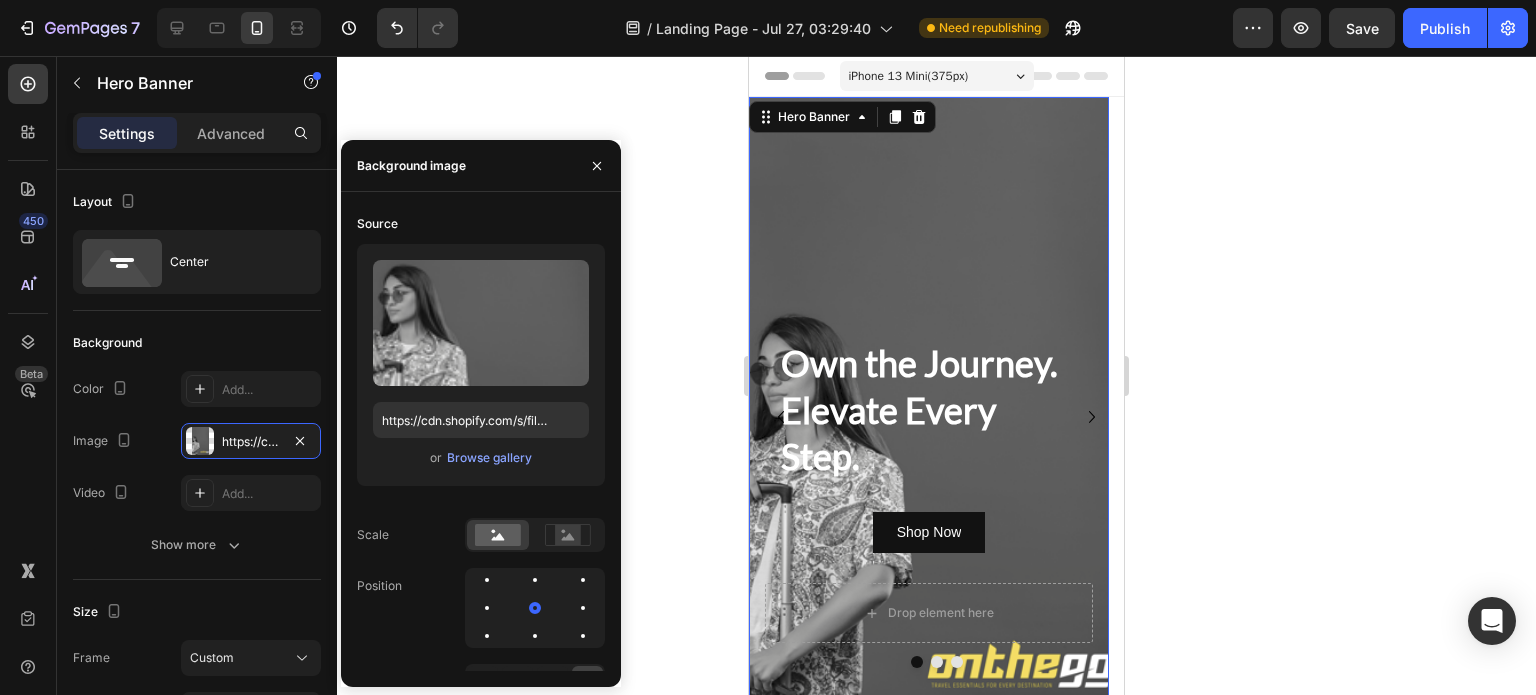 click on "iPhone 13 Mini  ( 375 px)" at bounding box center (909, 76) 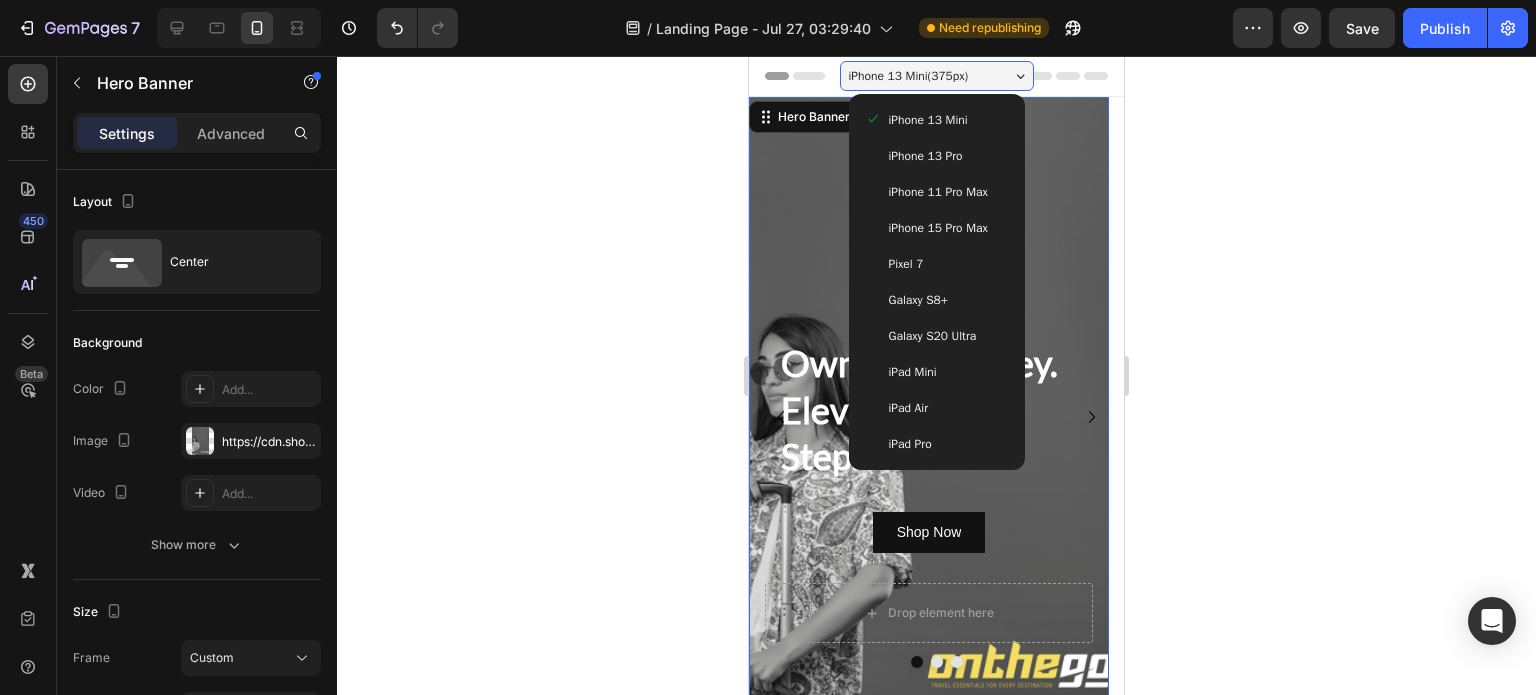 click on "iPhone 13 Pro" at bounding box center [926, 156] 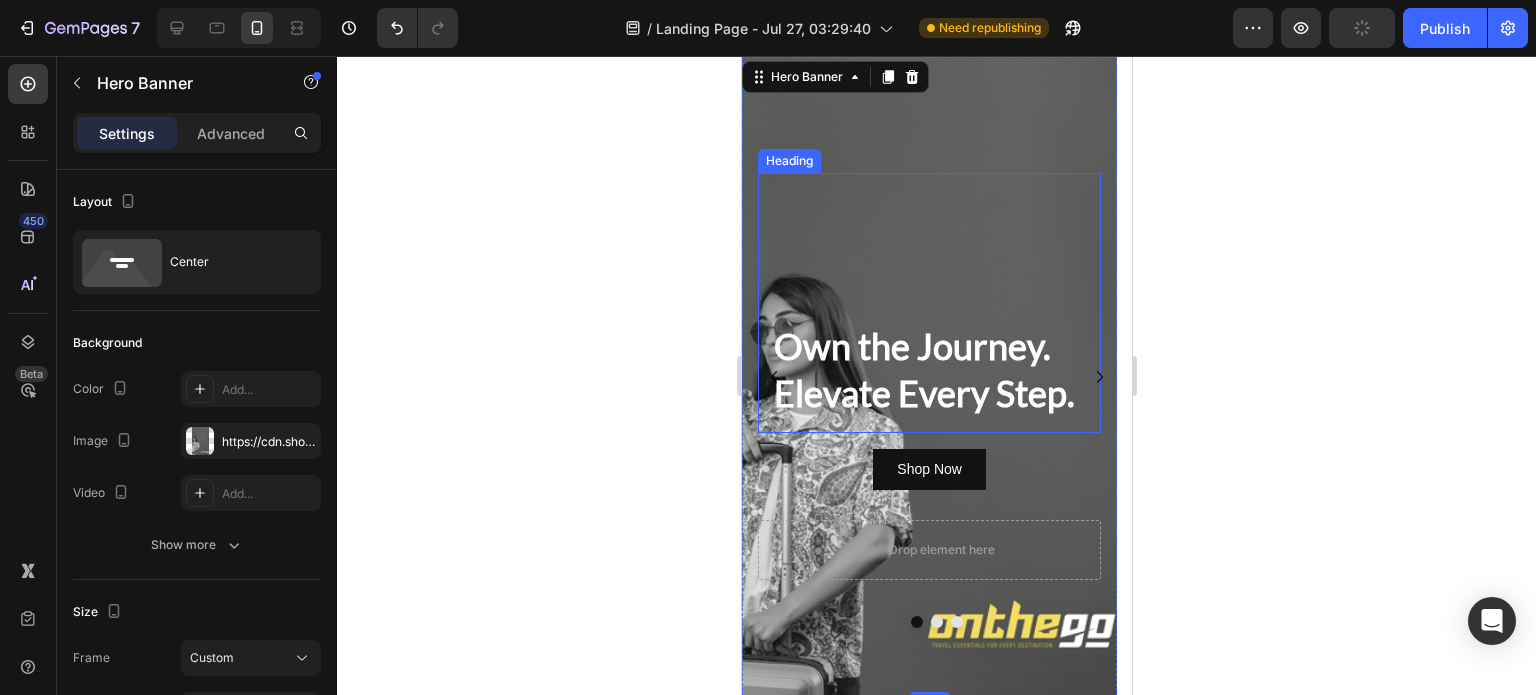 scroll, scrollTop: 0, scrollLeft: 0, axis: both 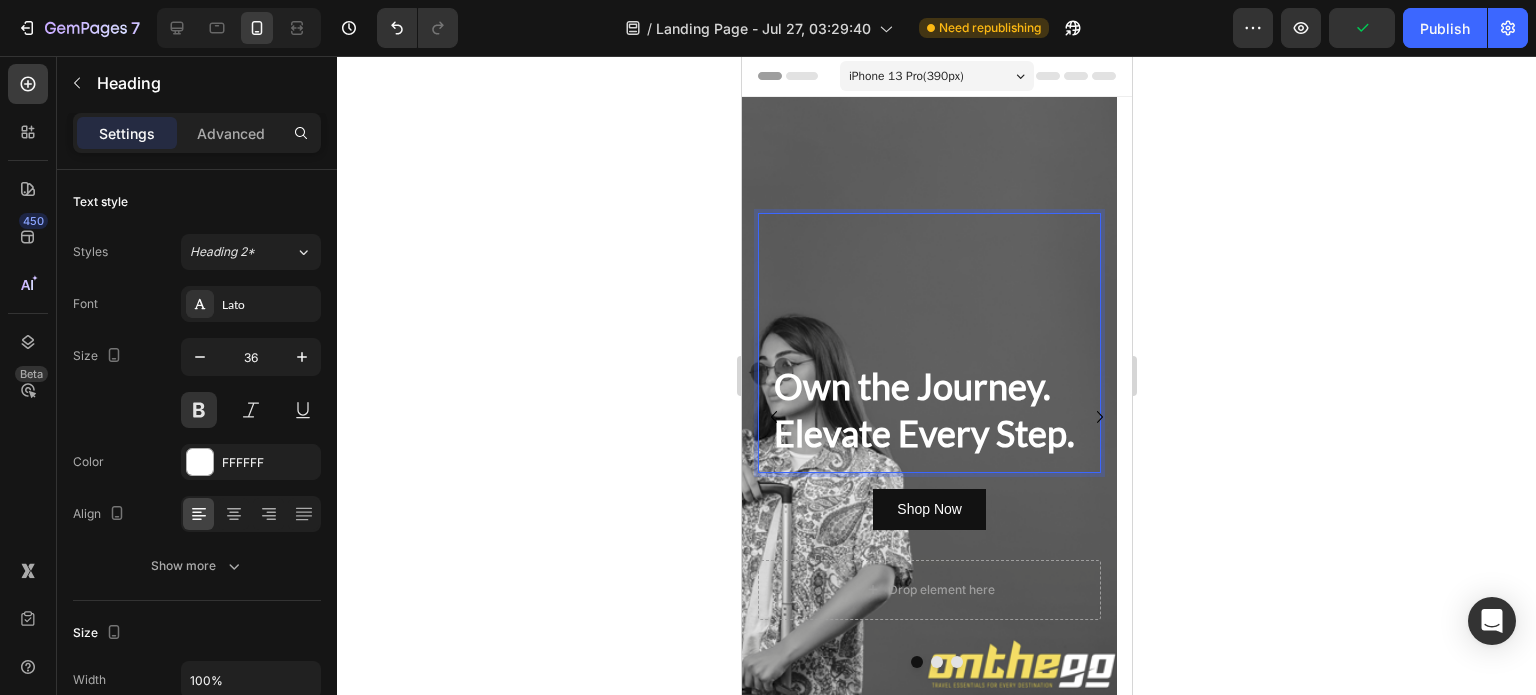 click on "Own the Journey. Elevate Every Step." at bounding box center [928, 343] 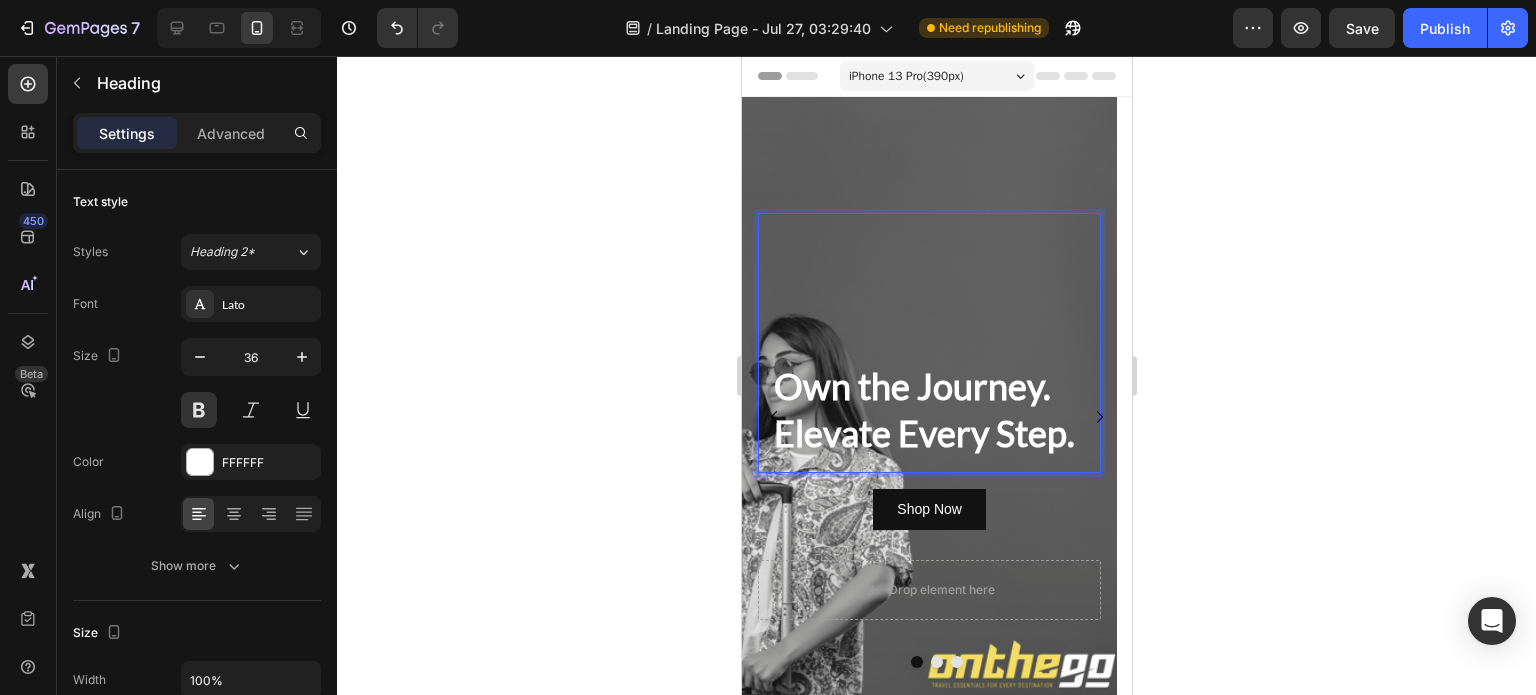 click on "Settings Advanced" at bounding box center [197, 133] 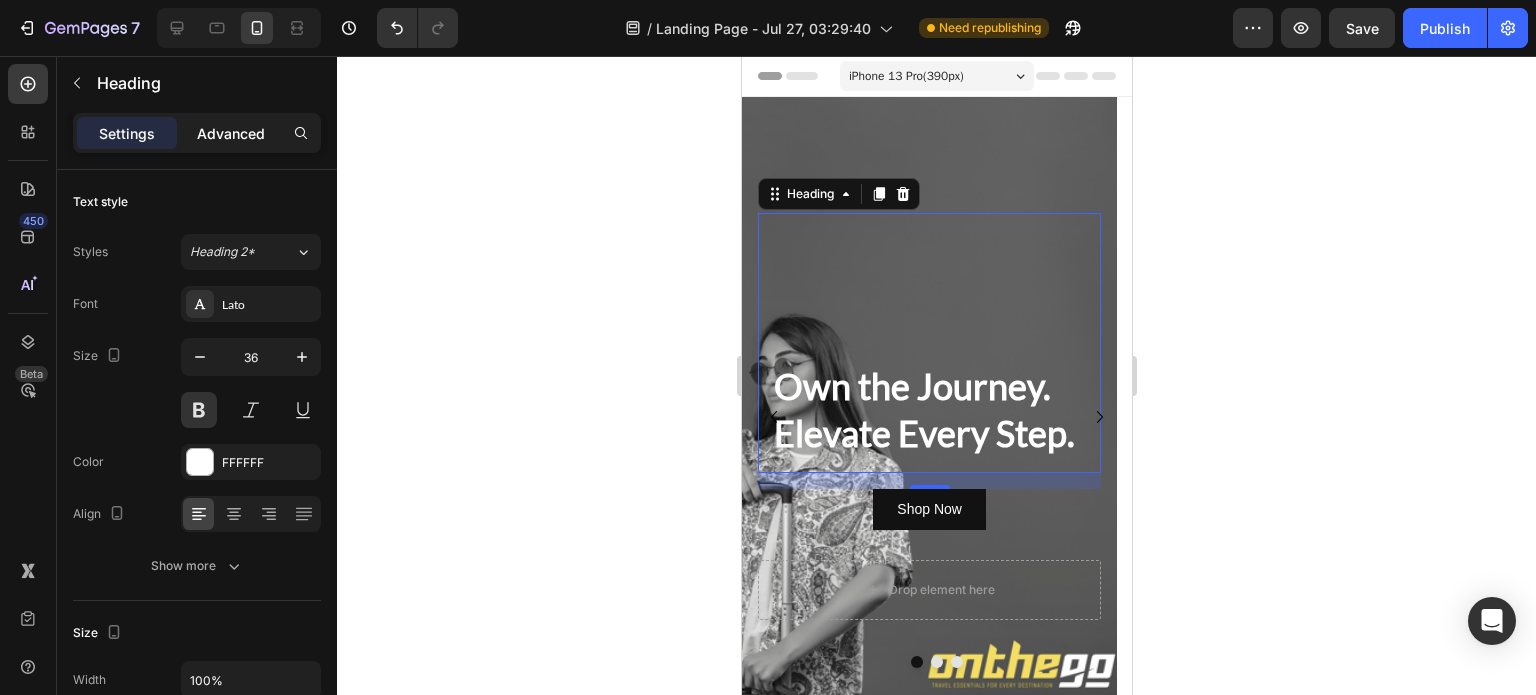 click on "Advanced" at bounding box center [231, 133] 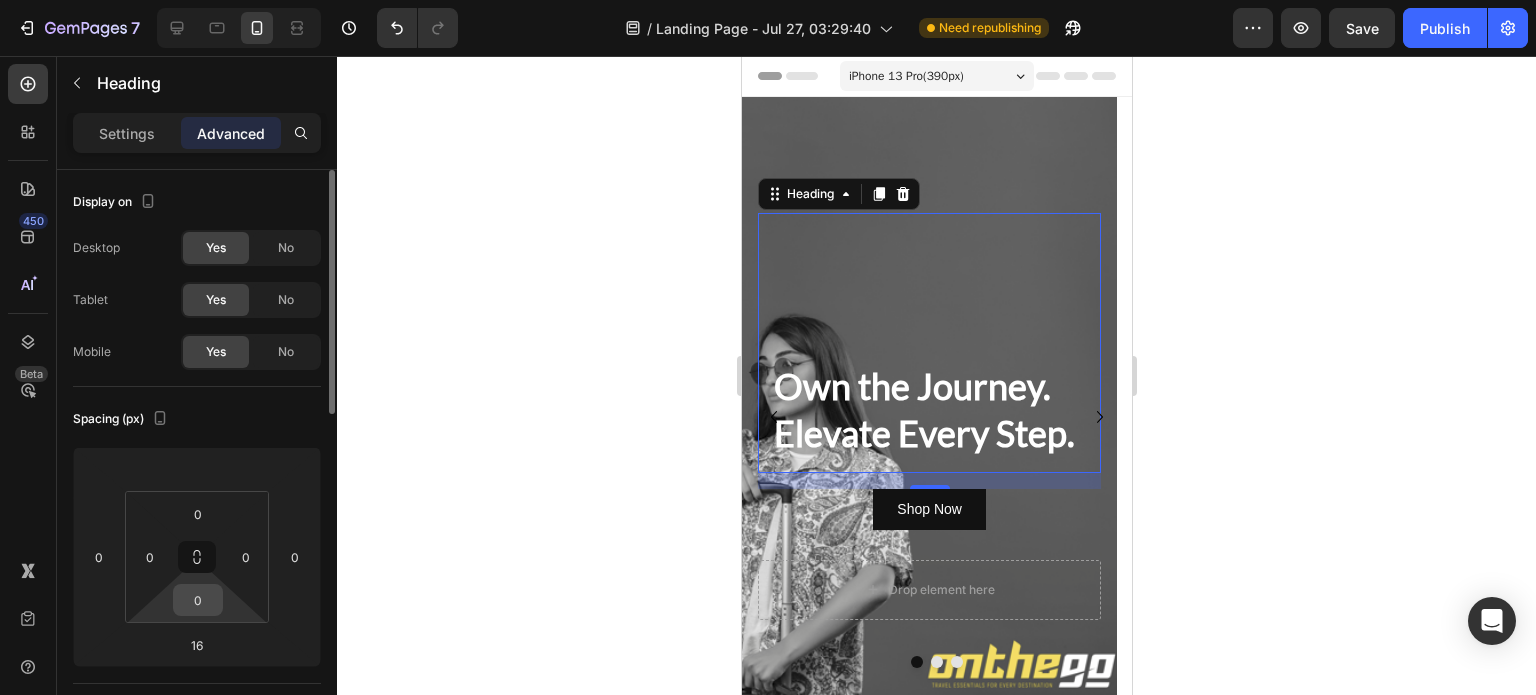 click on "0" at bounding box center [198, 600] 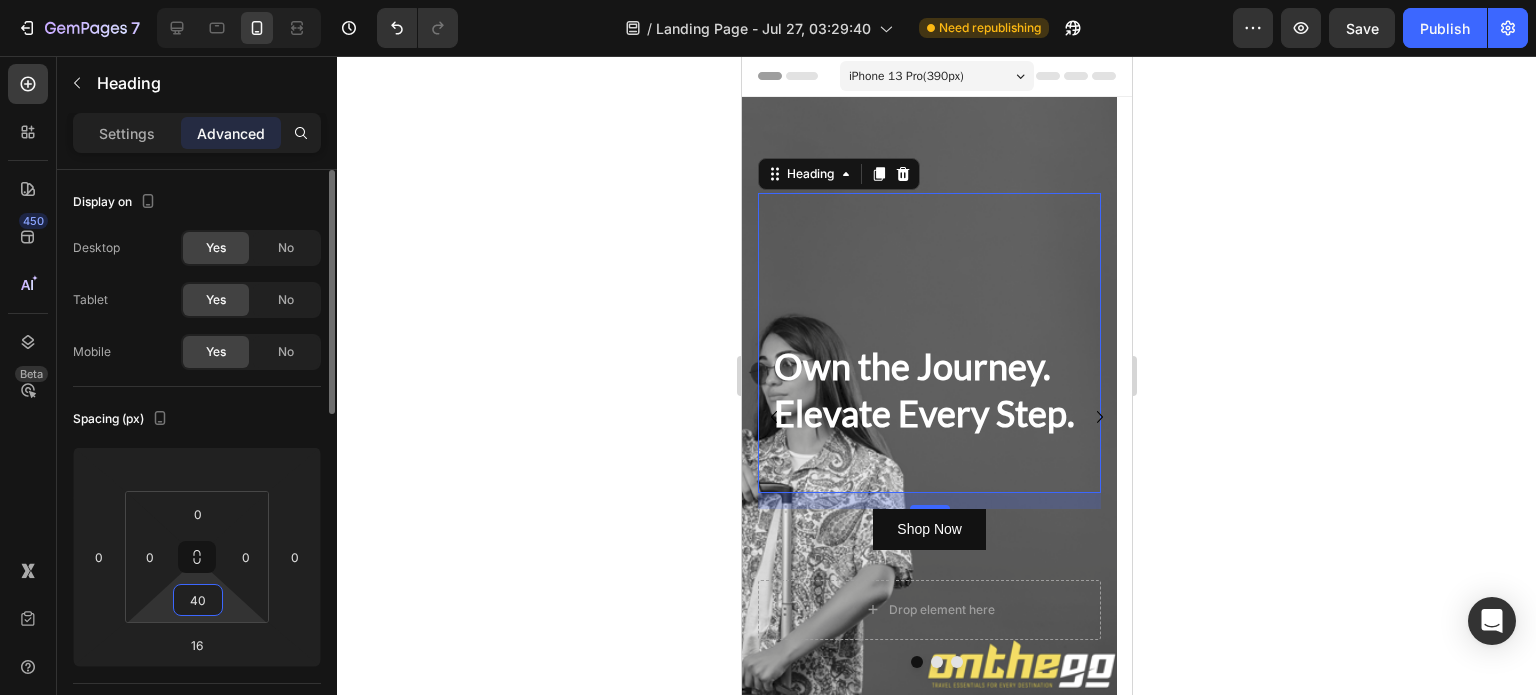type on "4" 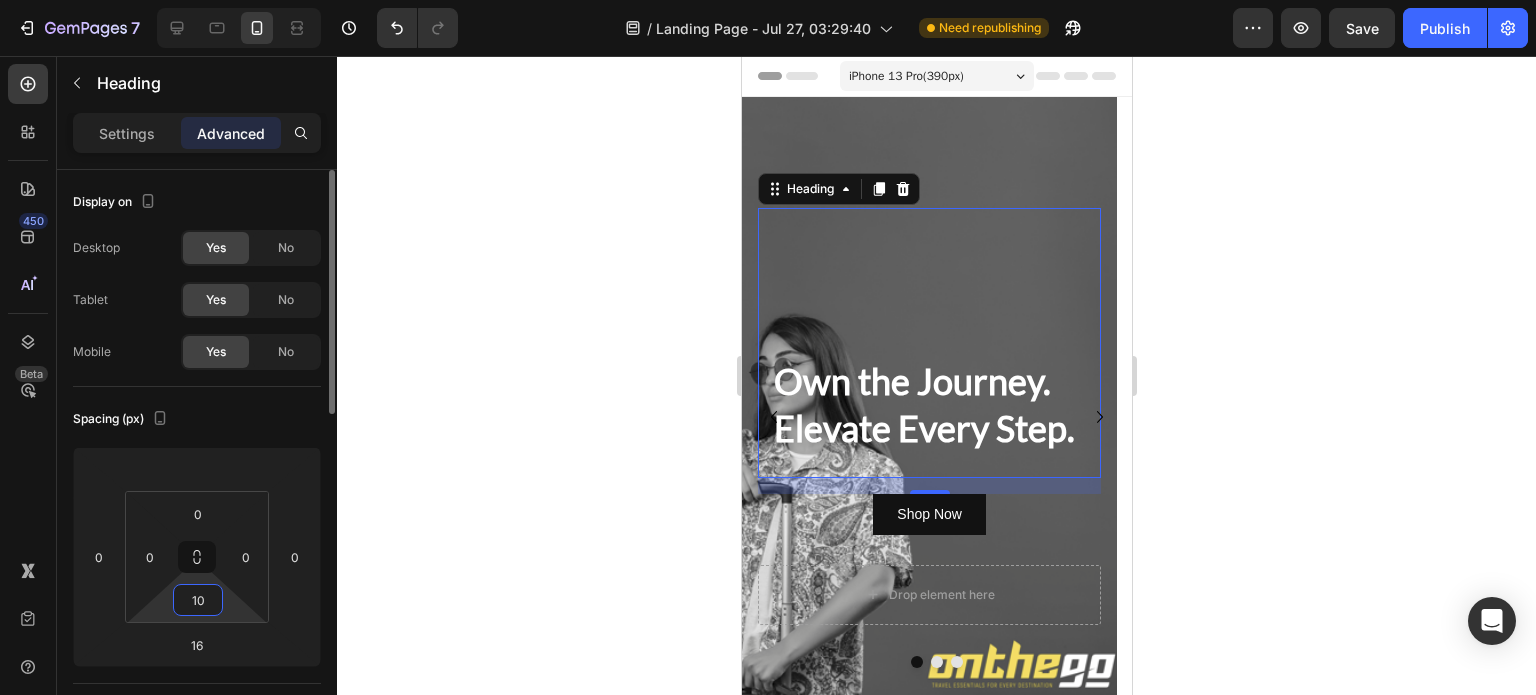type on "1" 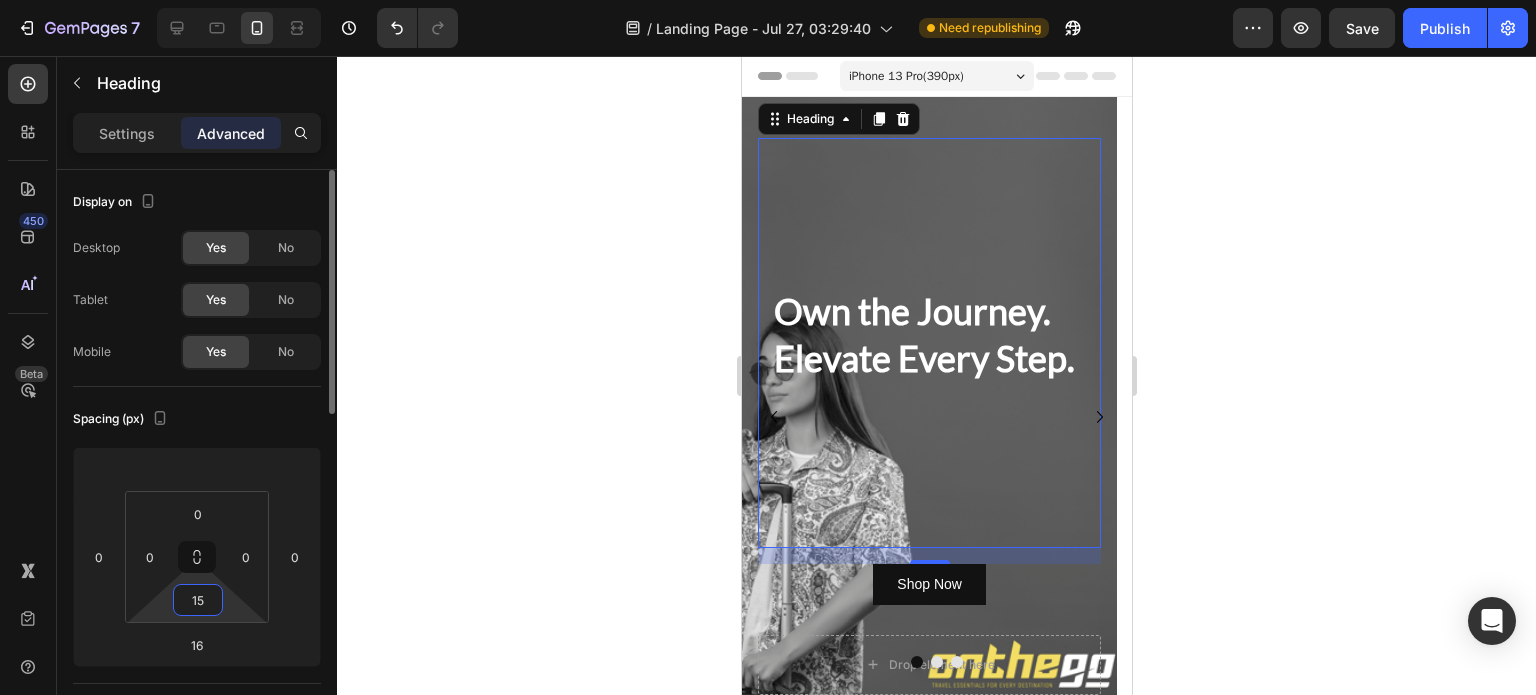 type on "1" 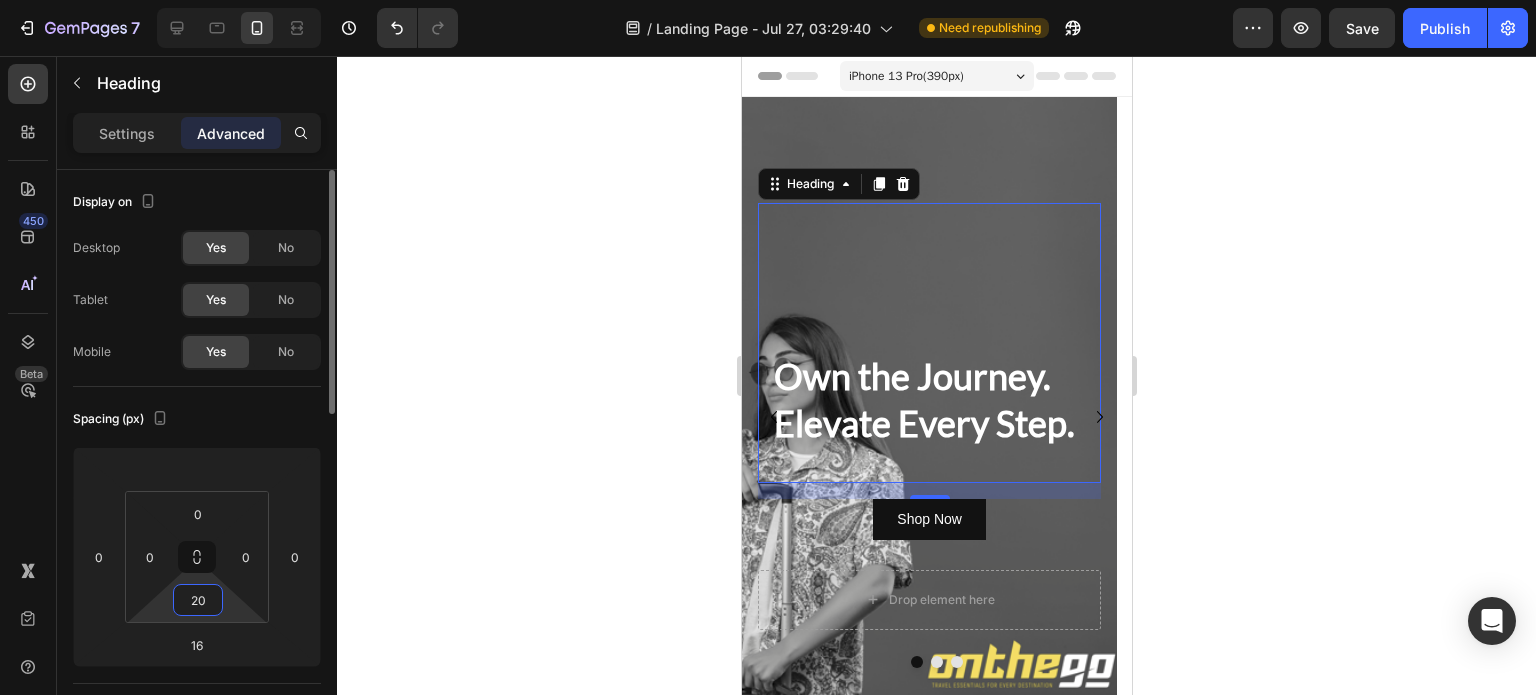 type on "2" 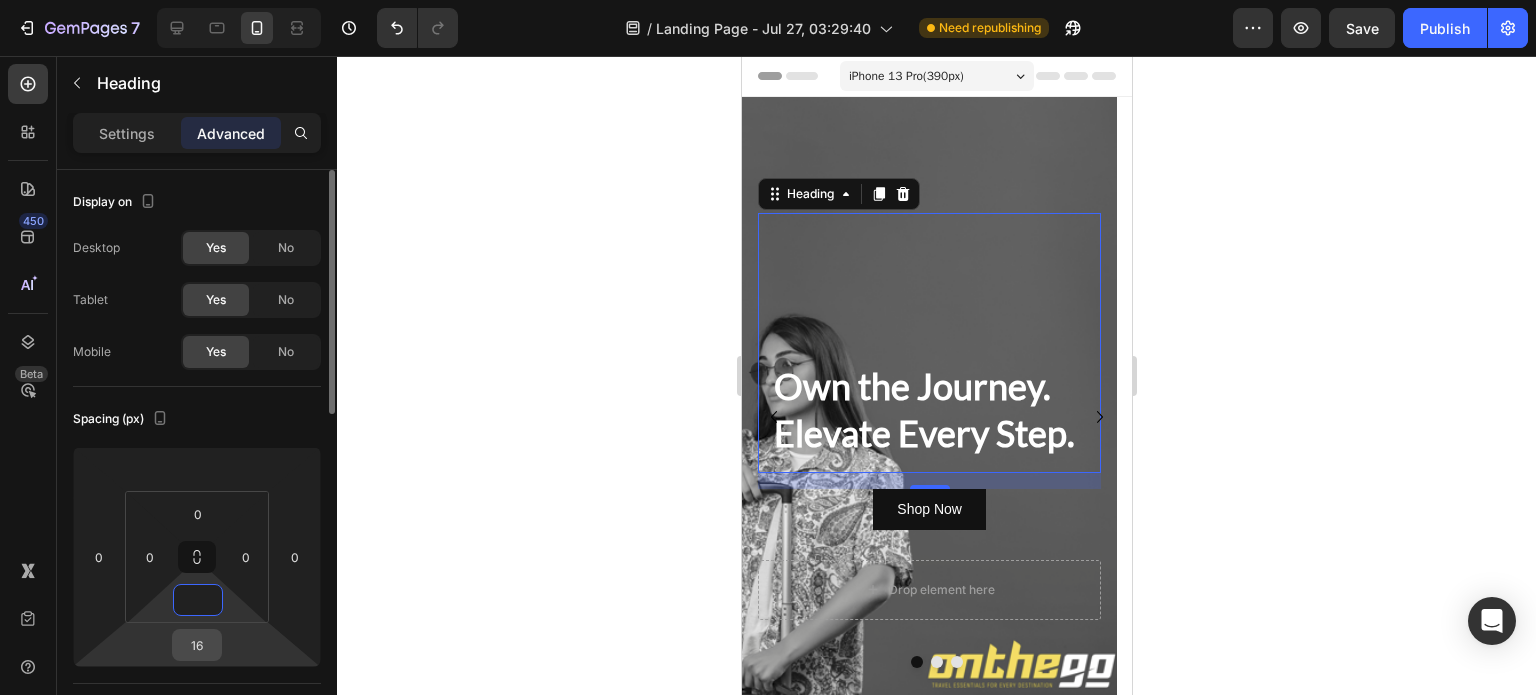 click on "16" at bounding box center (197, 645) 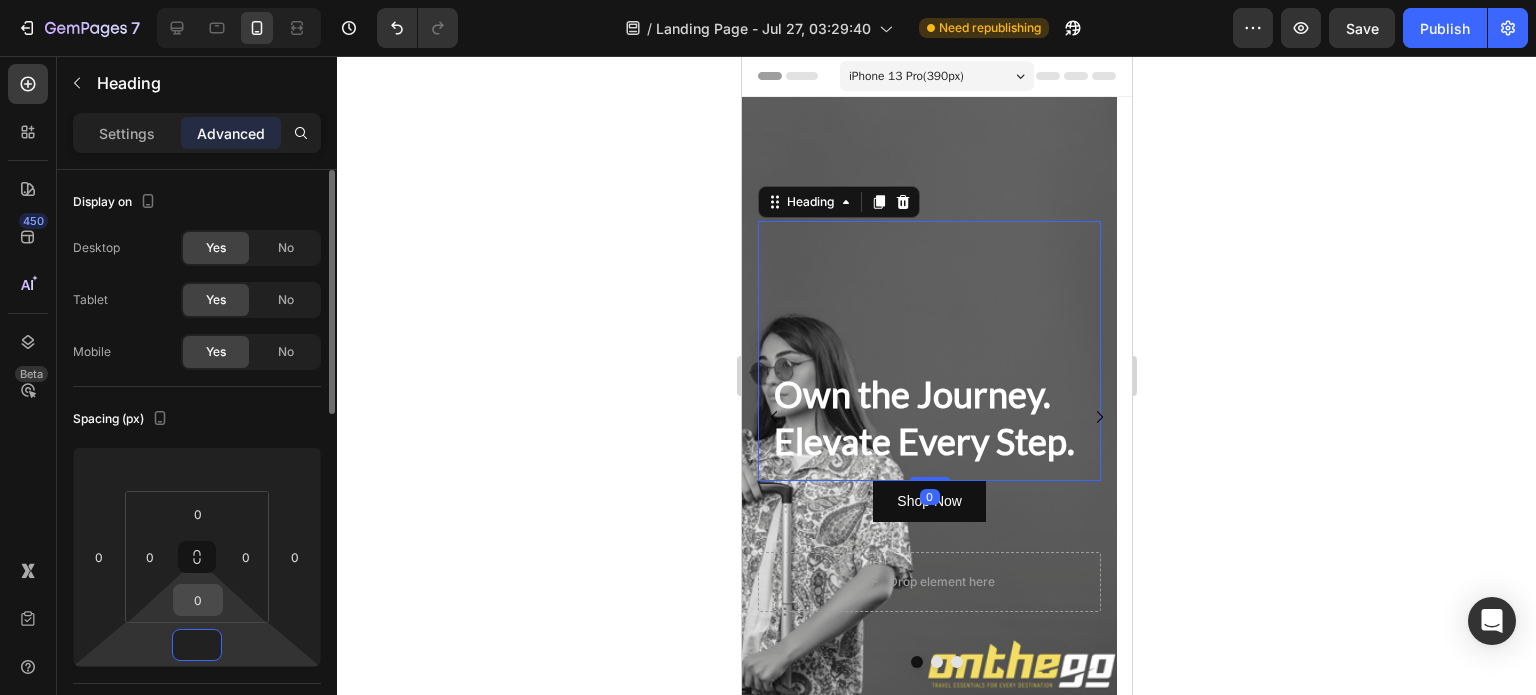 type on "0" 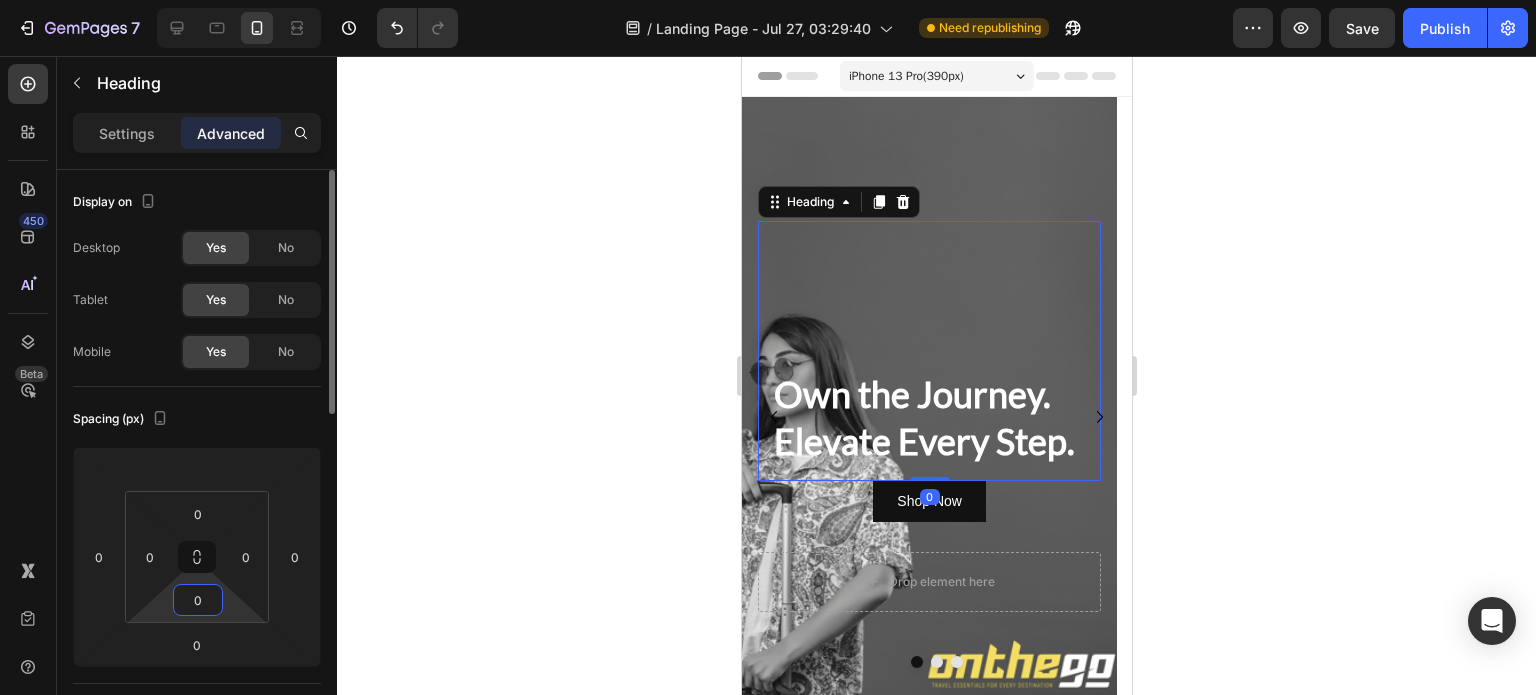 click on "0" at bounding box center (198, 600) 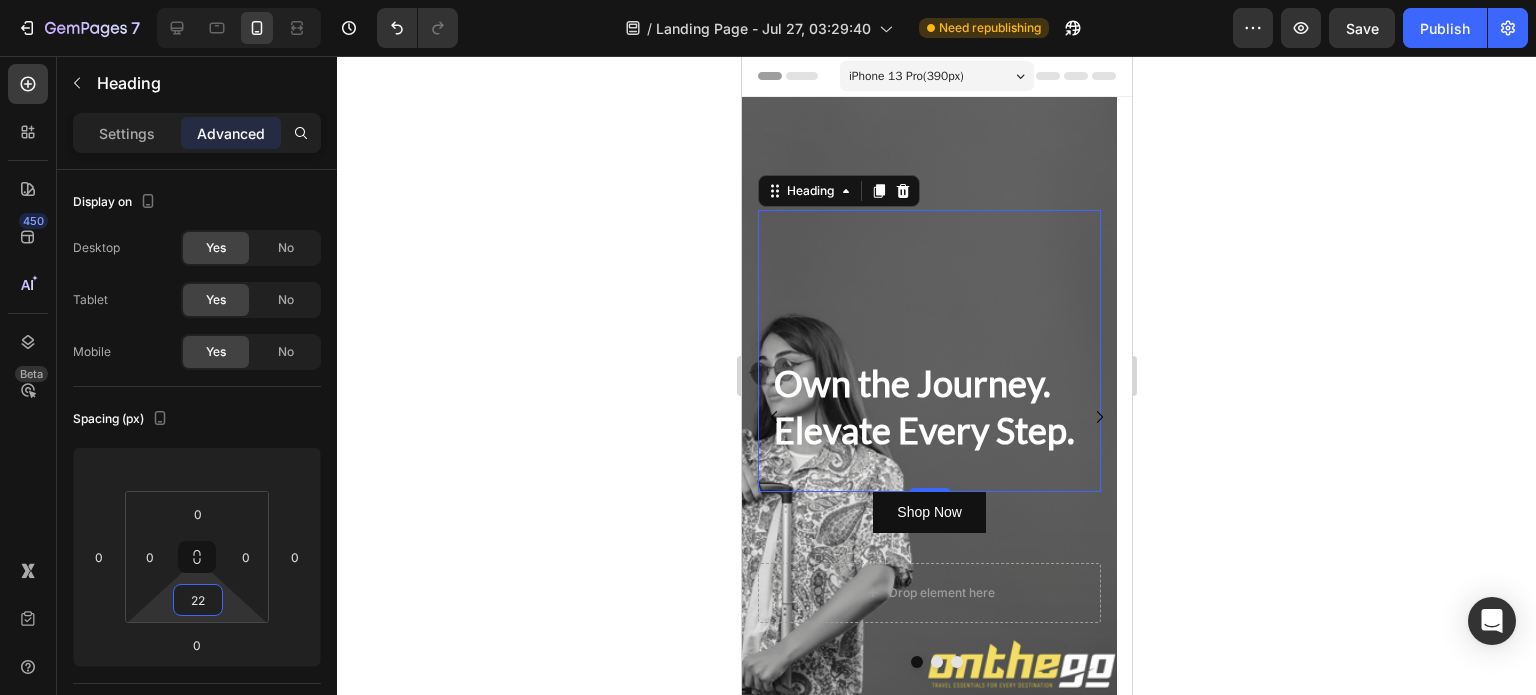 type on "2" 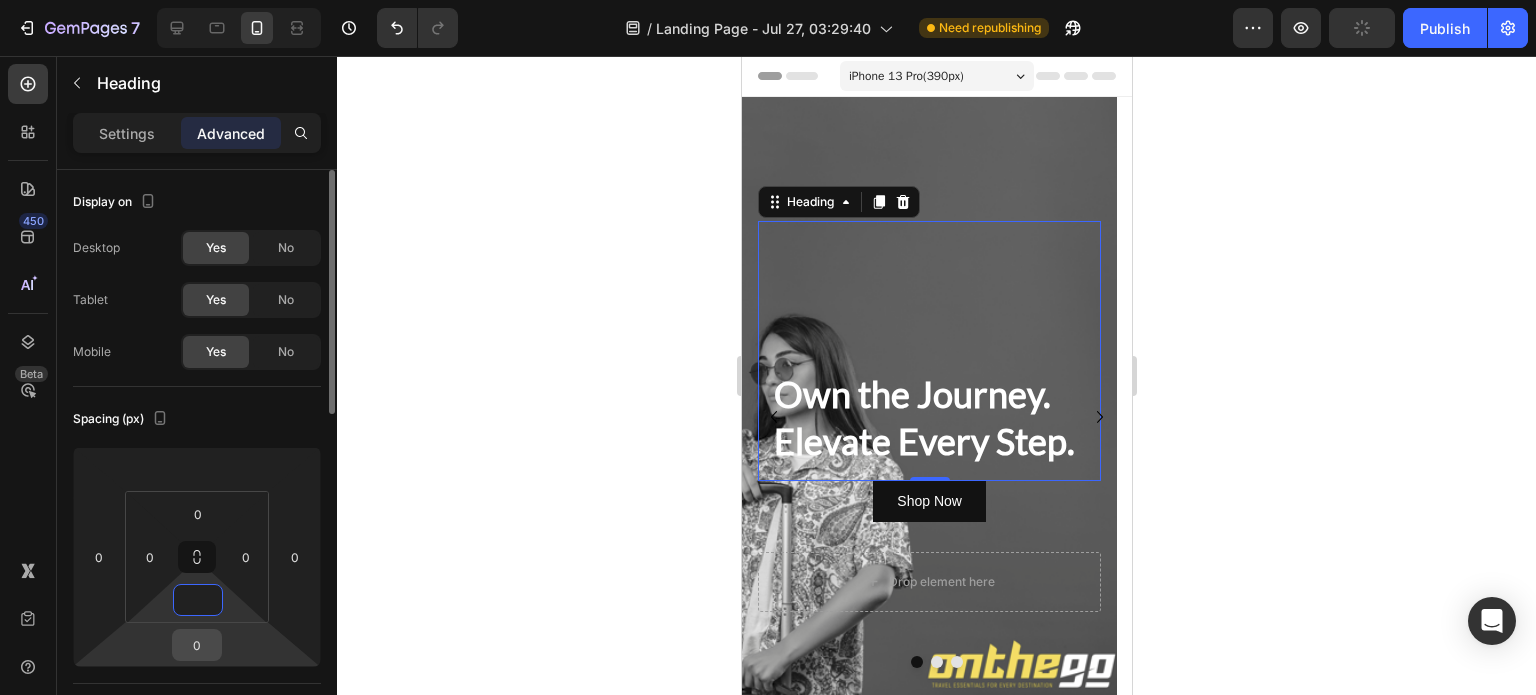 click on "0" at bounding box center (197, 645) 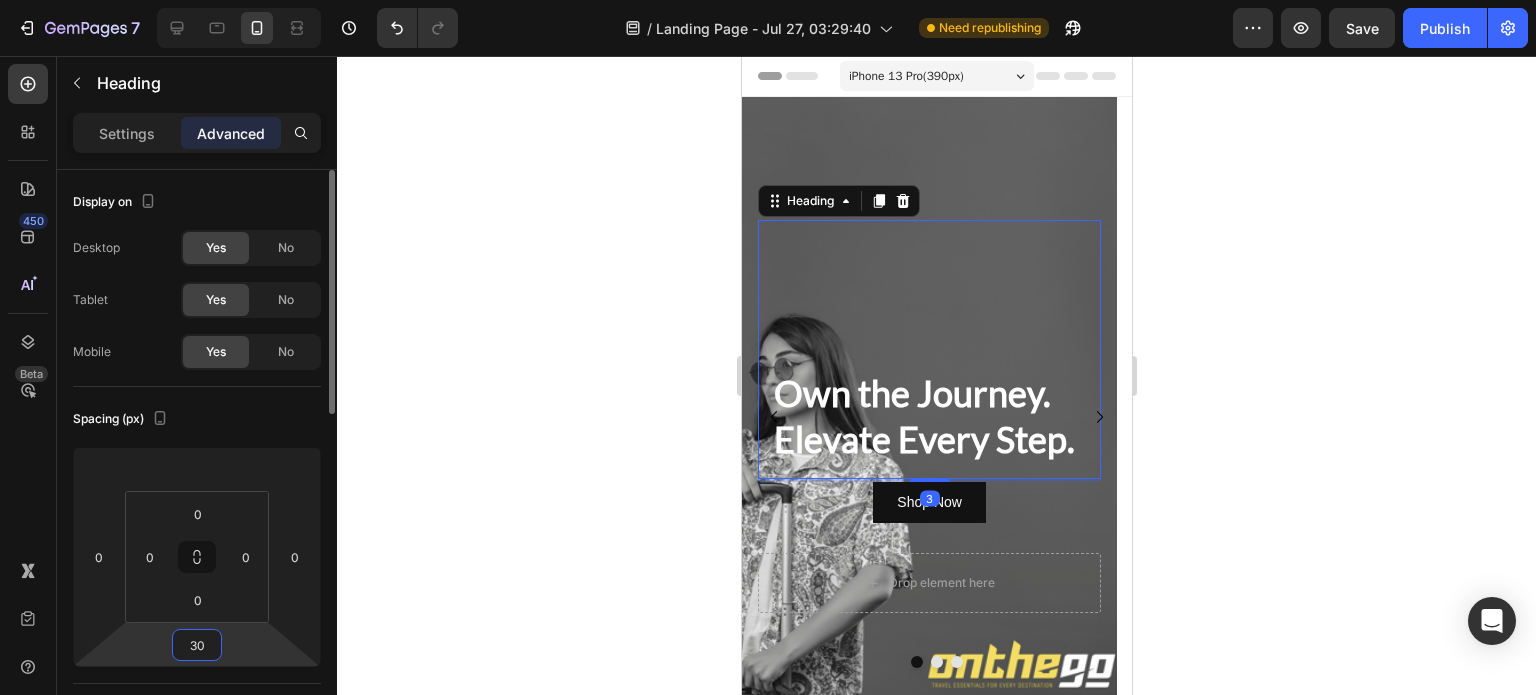 type on "300" 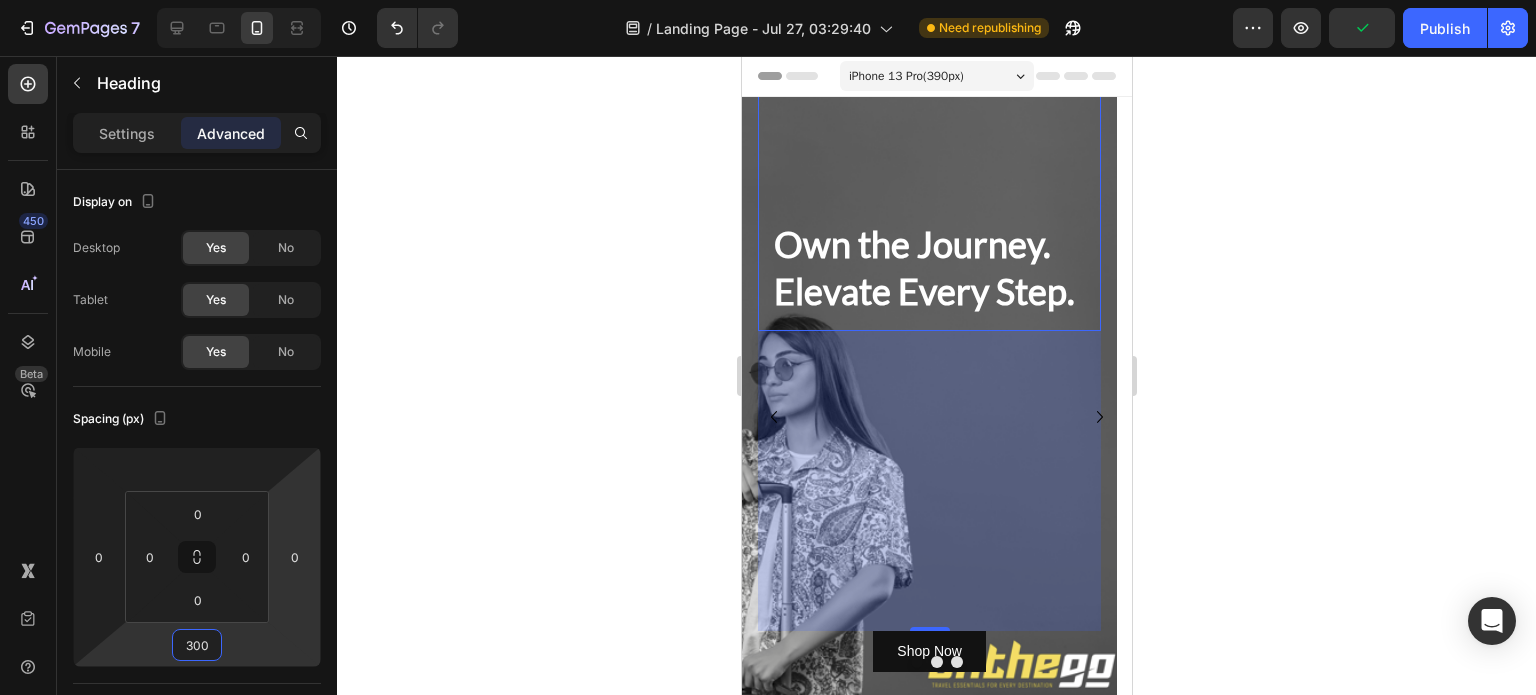 click 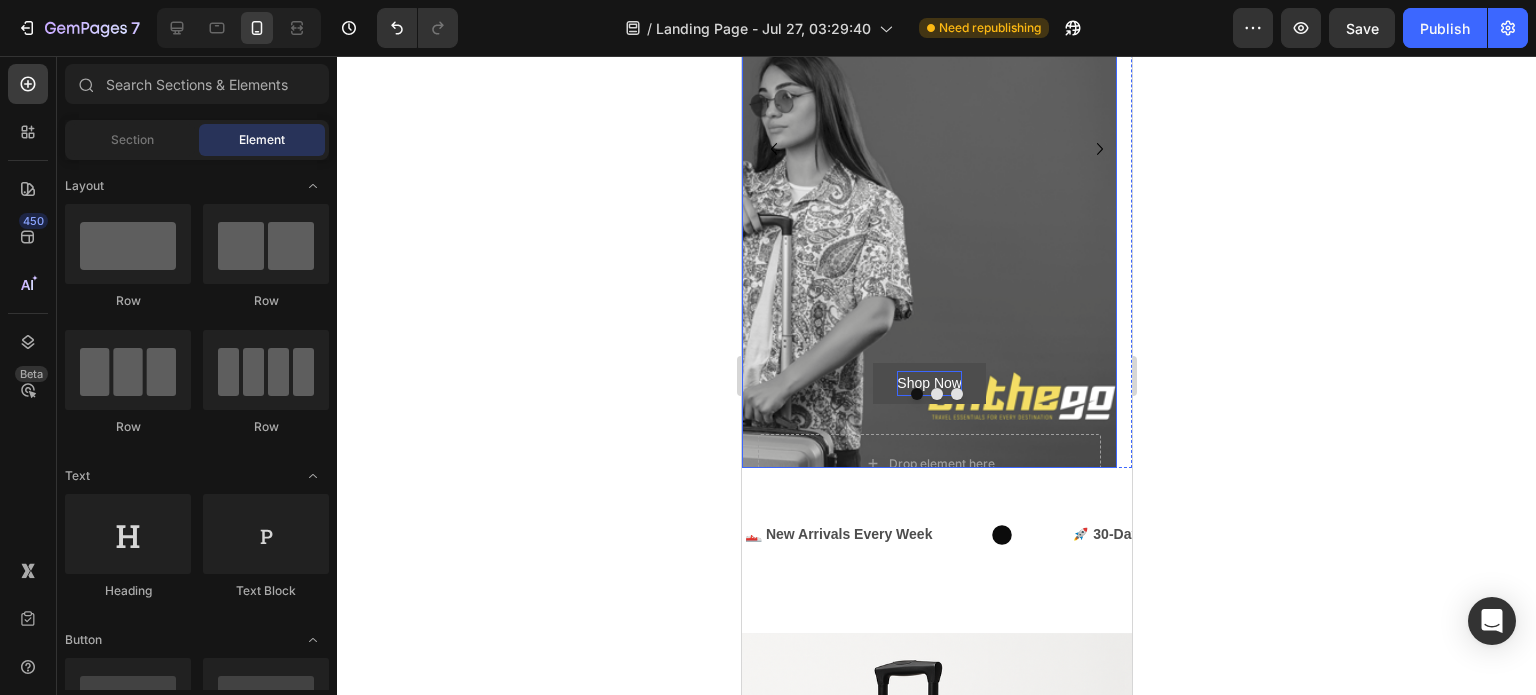 scroll, scrollTop: 267, scrollLeft: 0, axis: vertical 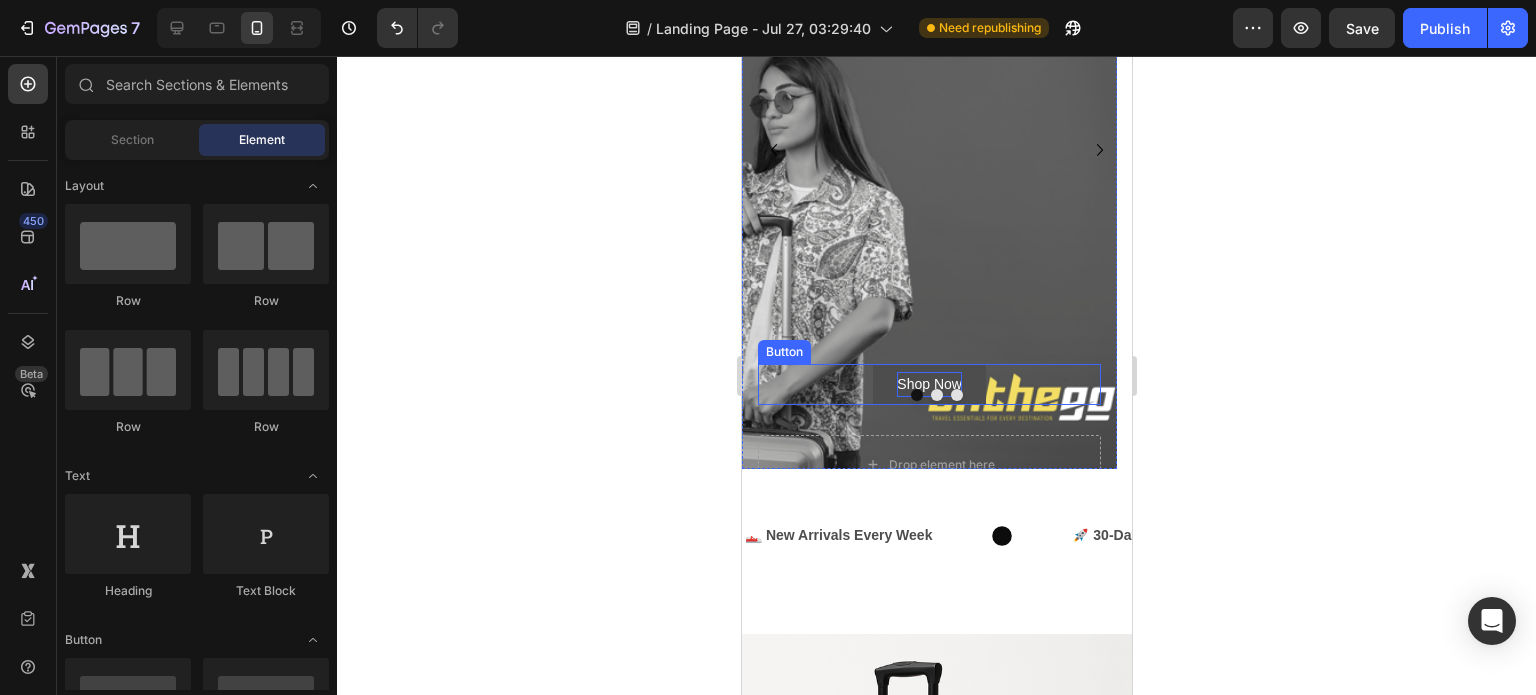 click on "Shop Now" at bounding box center (928, 384) 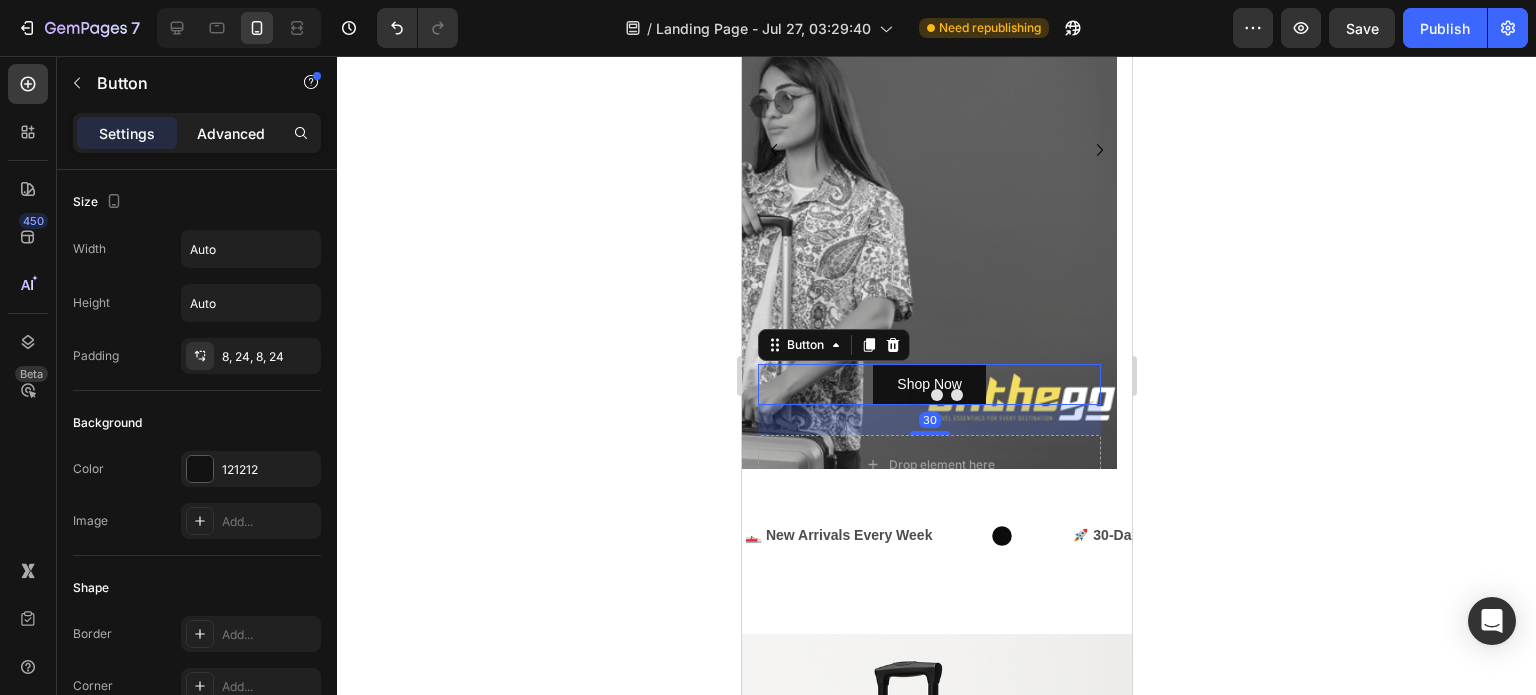 click on "Advanced" at bounding box center [231, 133] 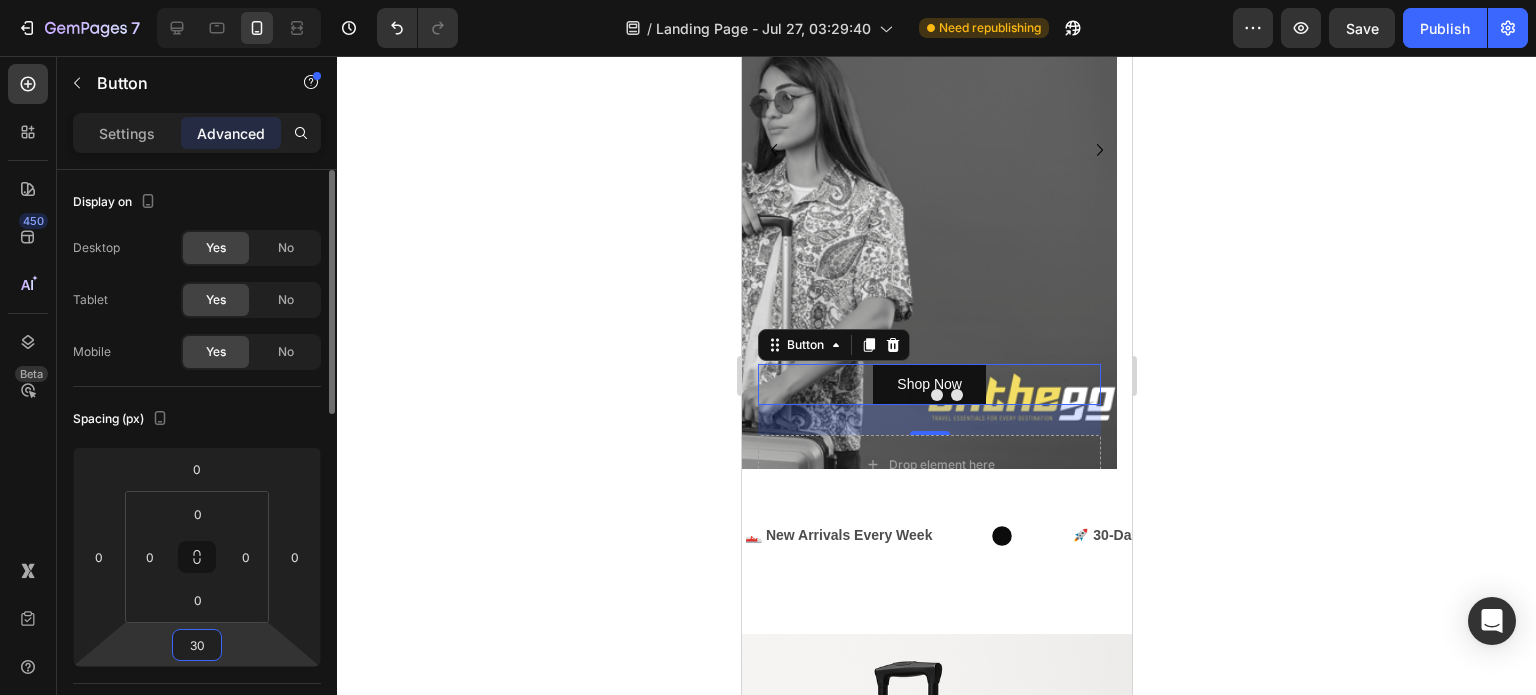 click on "30" at bounding box center [197, 645] 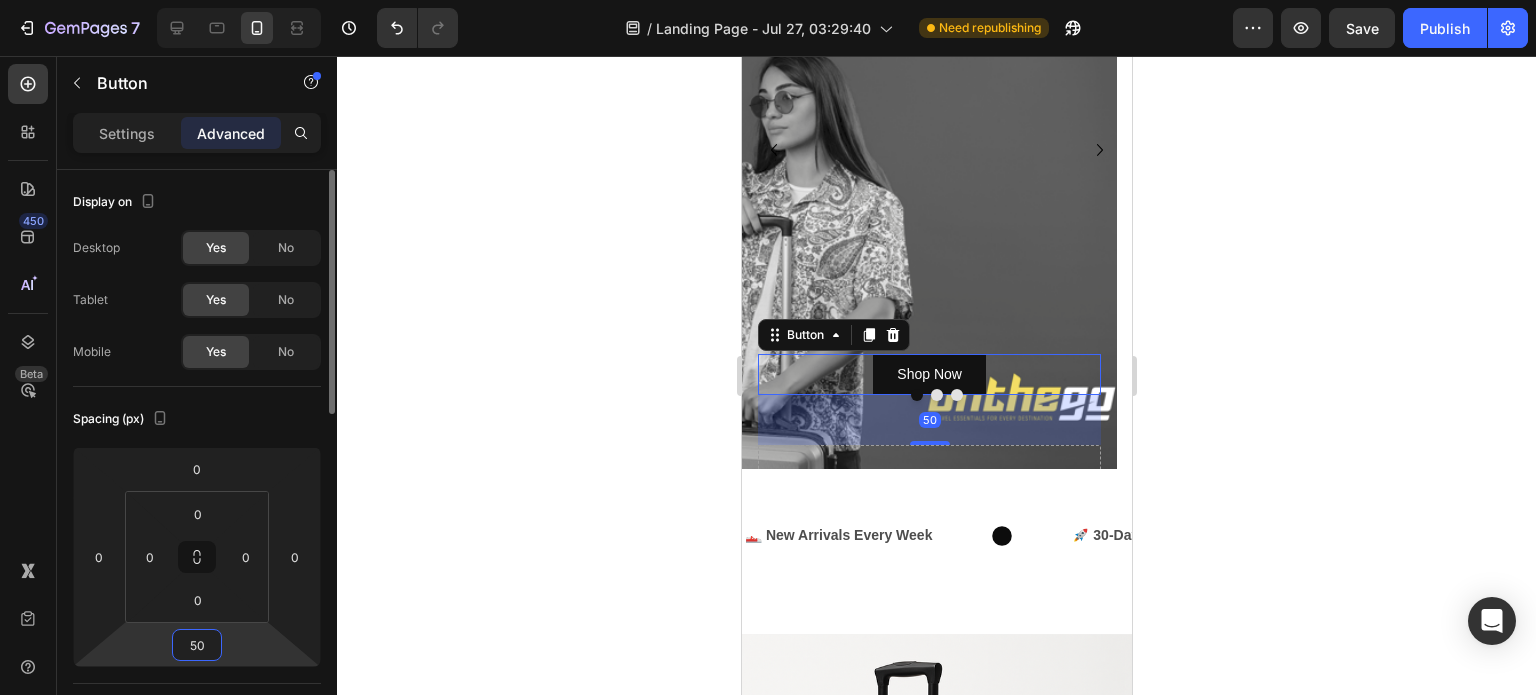 type on "5" 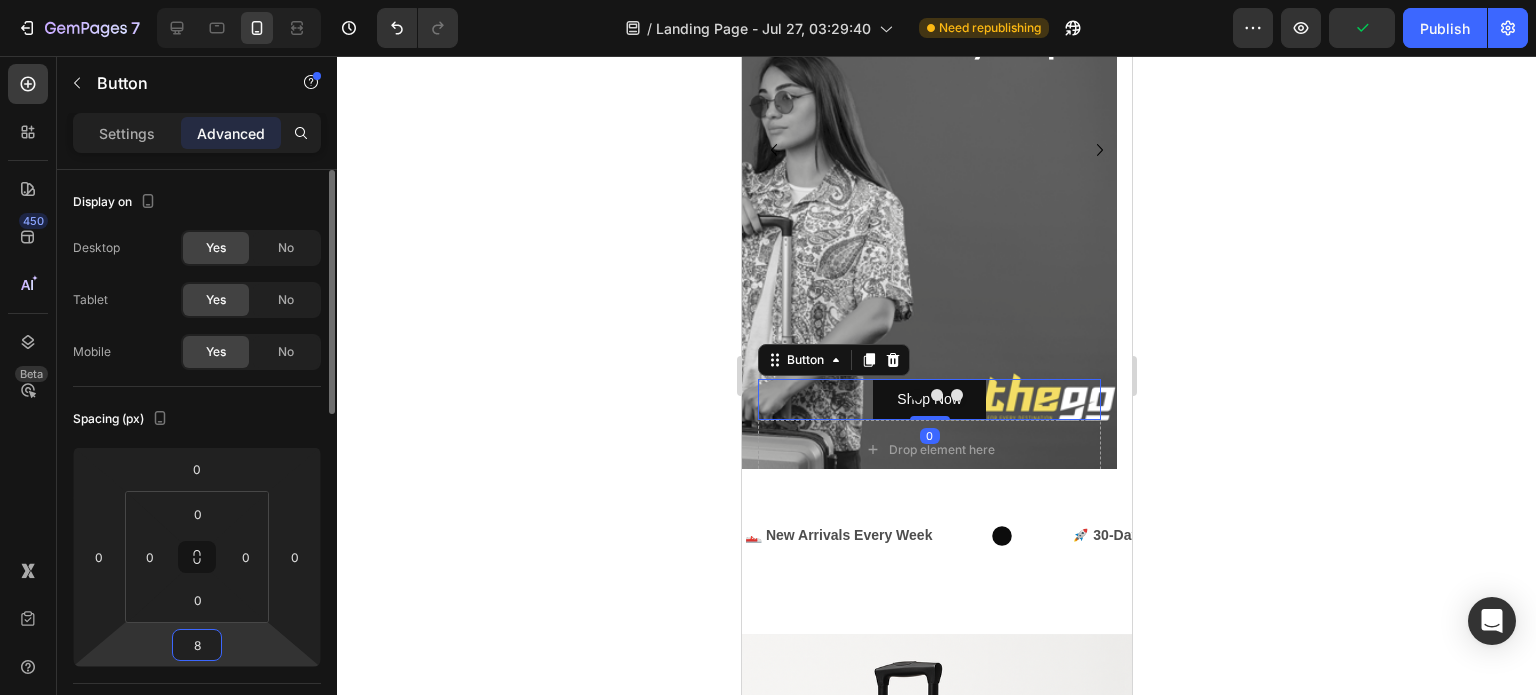 type on "80" 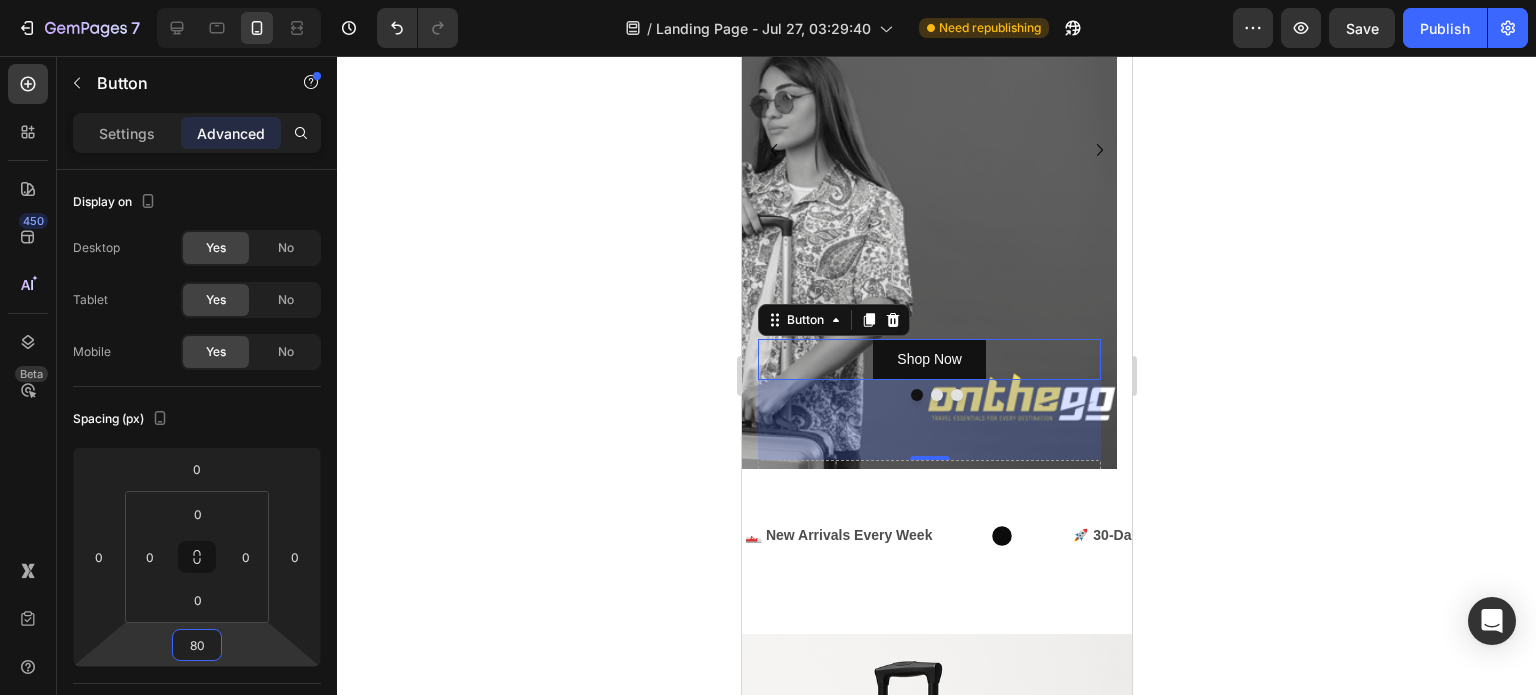 click 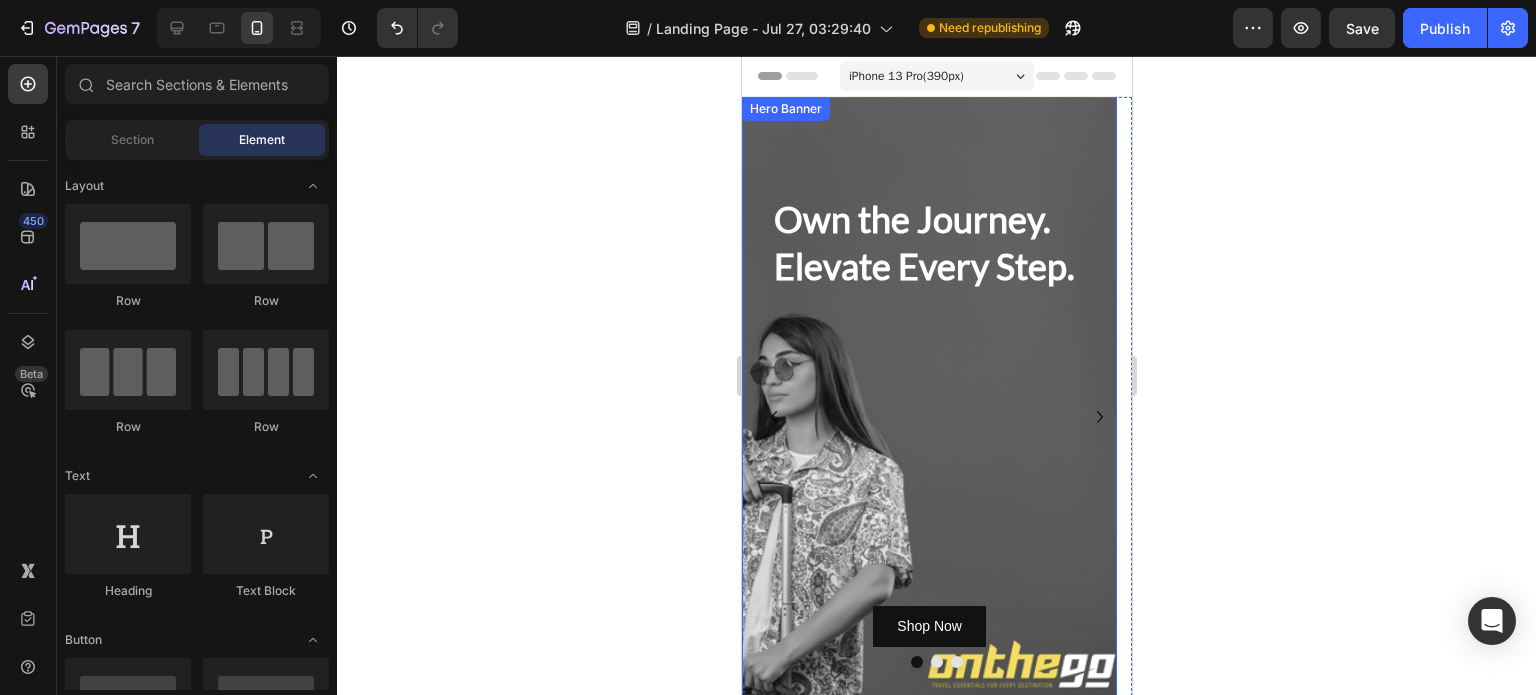 scroll, scrollTop: 91, scrollLeft: 0, axis: vertical 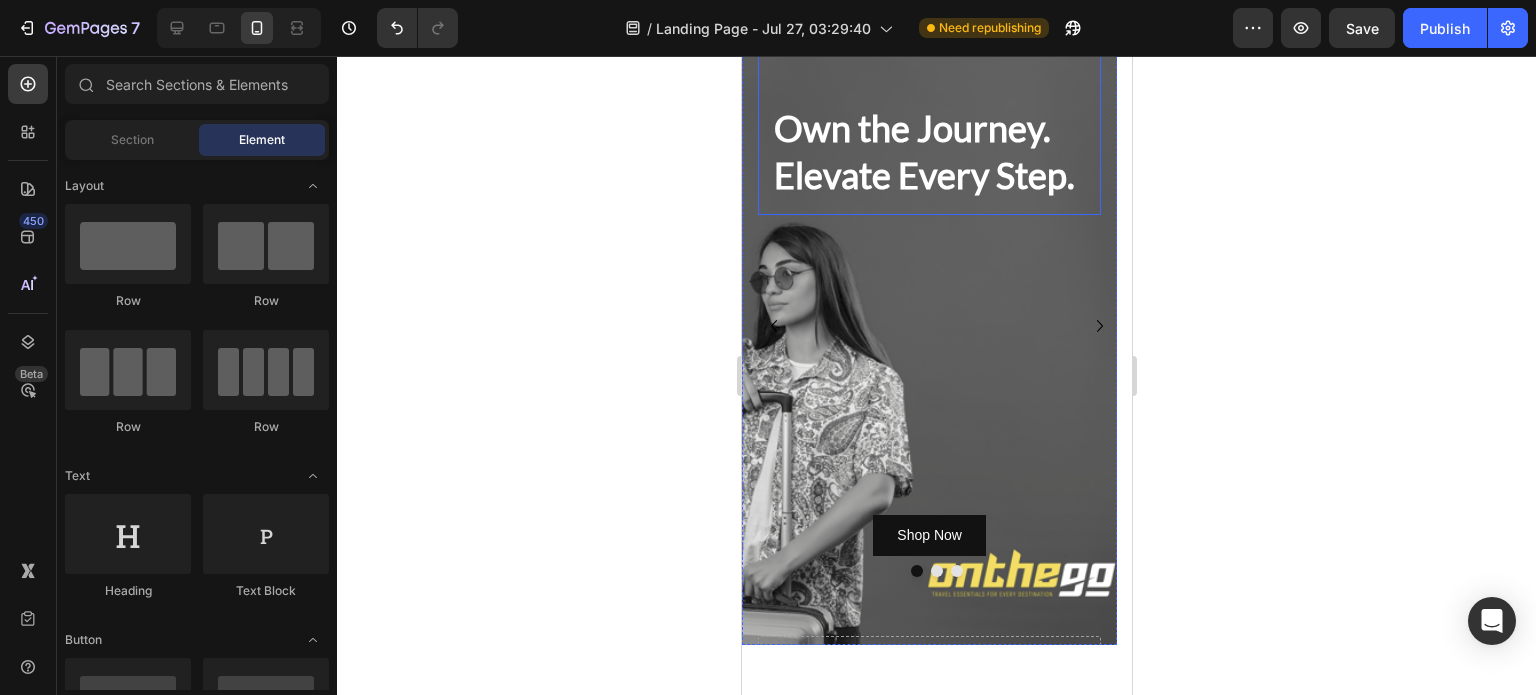 click on "Own the Journey. Elevate Every Step." at bounding box center (928, 152) 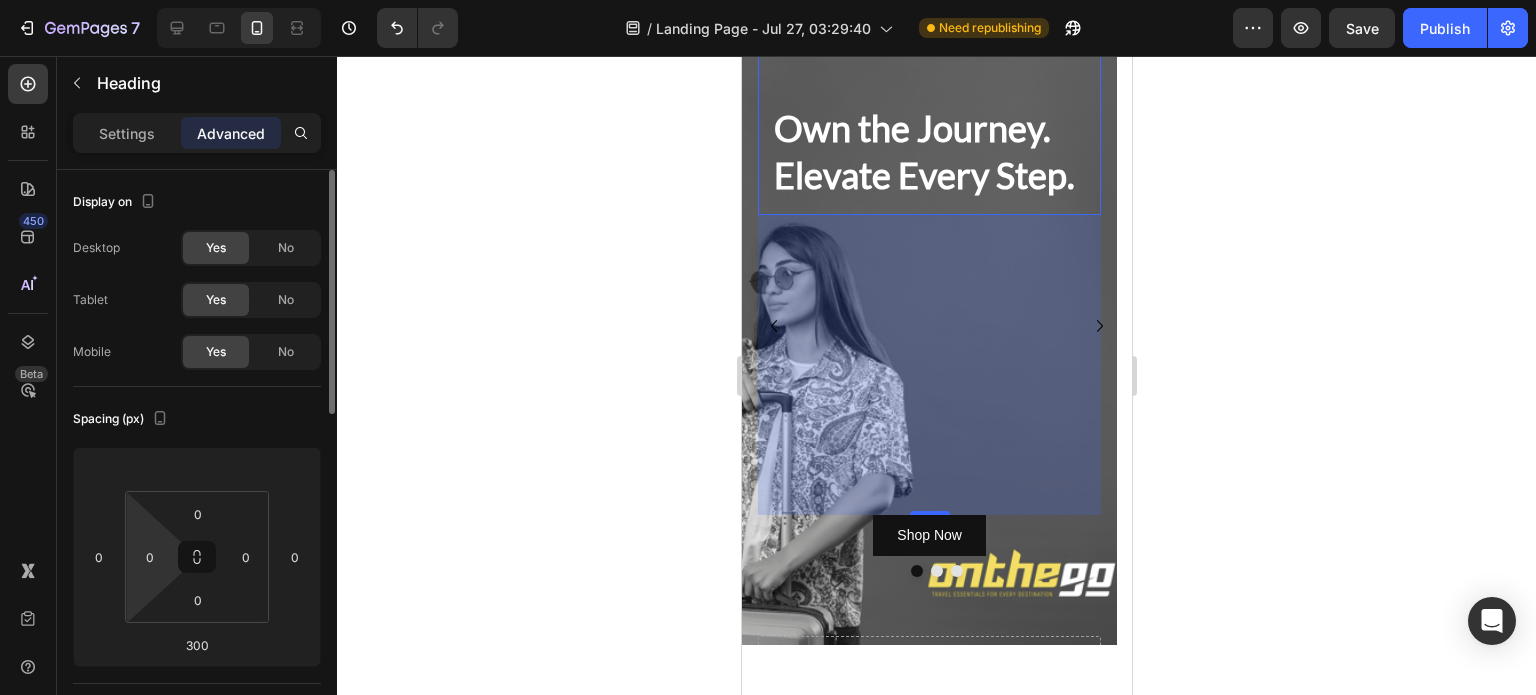 click on "7   /  Landing Page - Jul 27, 03:29:40 Need republishing Preview  Save   Publish  450 Beta Sections(18) Elements(83) Section Element Hero Section Product Detail Brands Trusted Badges Guarantee Product Breakdown How to use Testimonials Compare Bundle FAQs Social Proof Brand Story Product List Collection Blog List Contact Sticky Add to Cart Custom Footer Browse Library 450 Layout
Row
Row
Row
Row Text
Heading
Text Block Button
Button
Button Media
Image
Image" at bounding box center (768, 0) 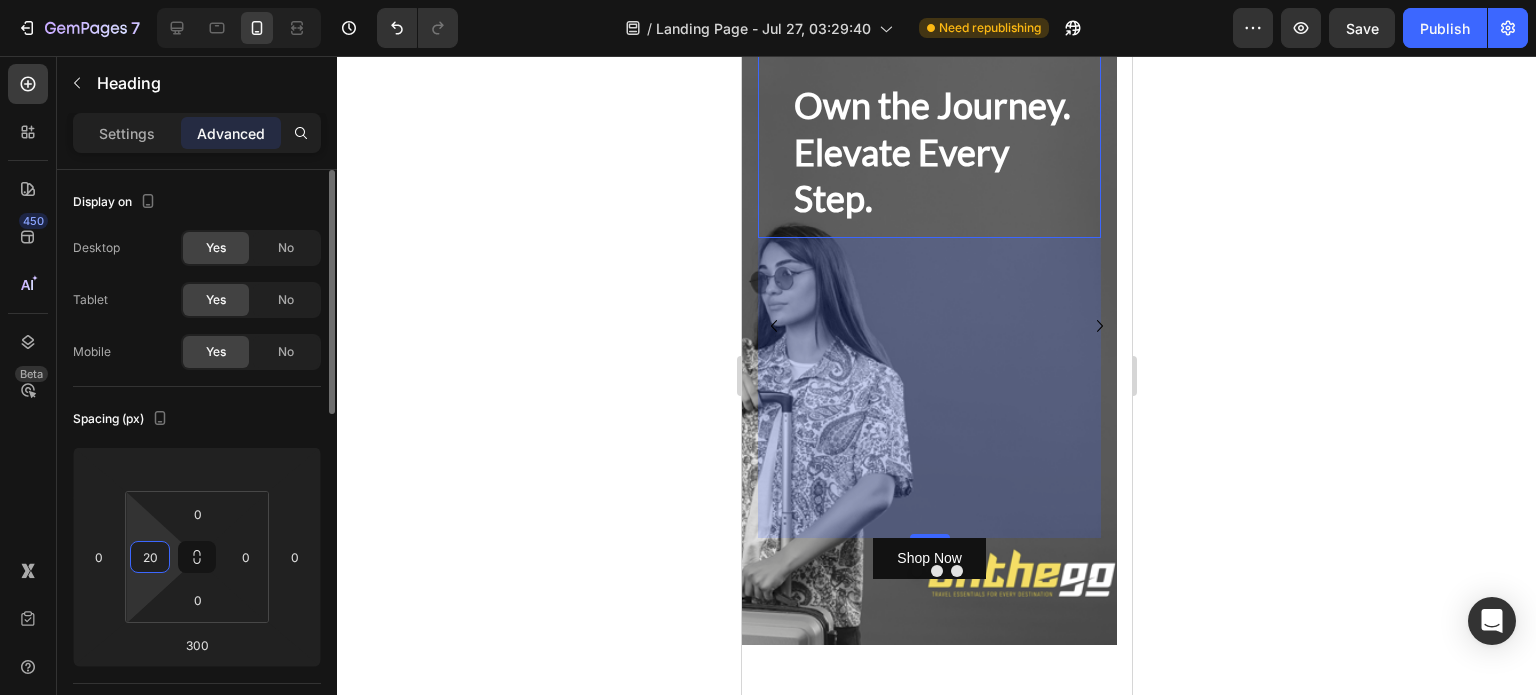 type on "2" 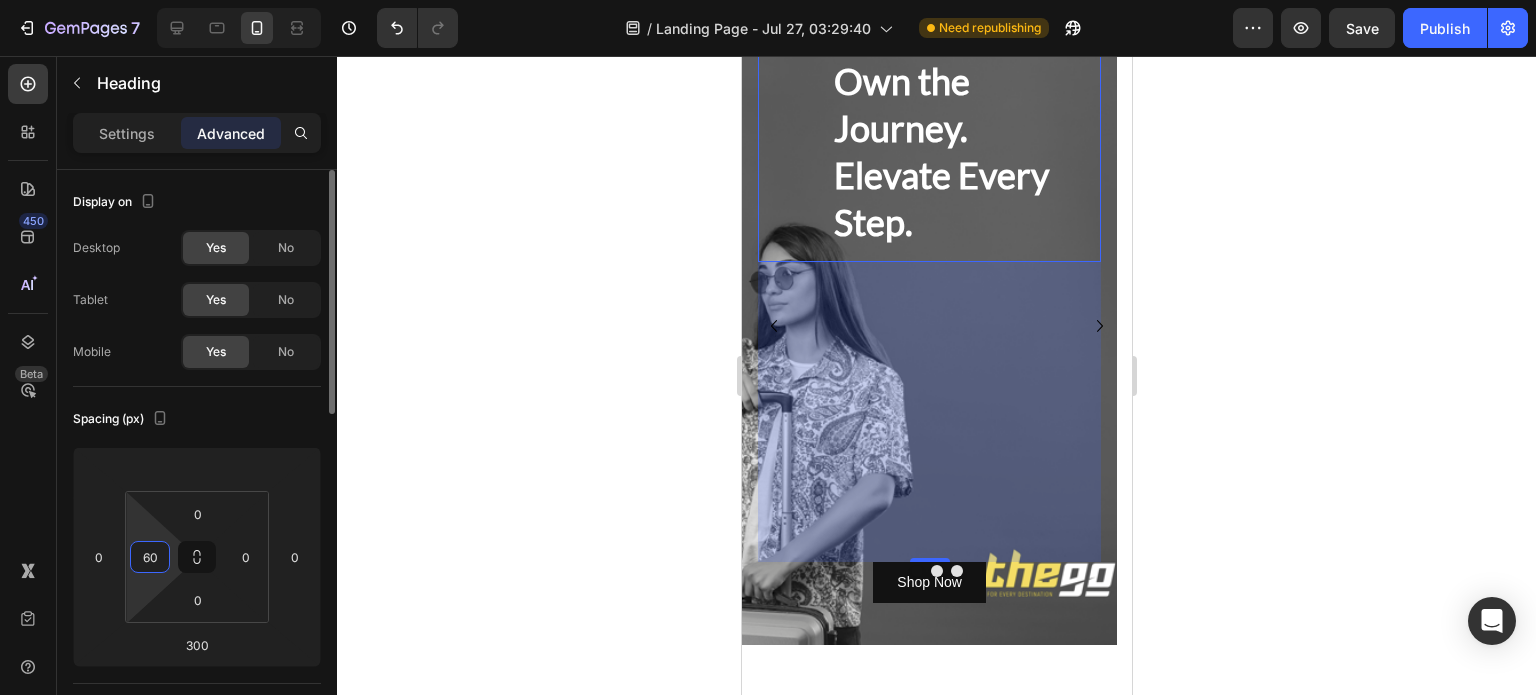 type on "6" 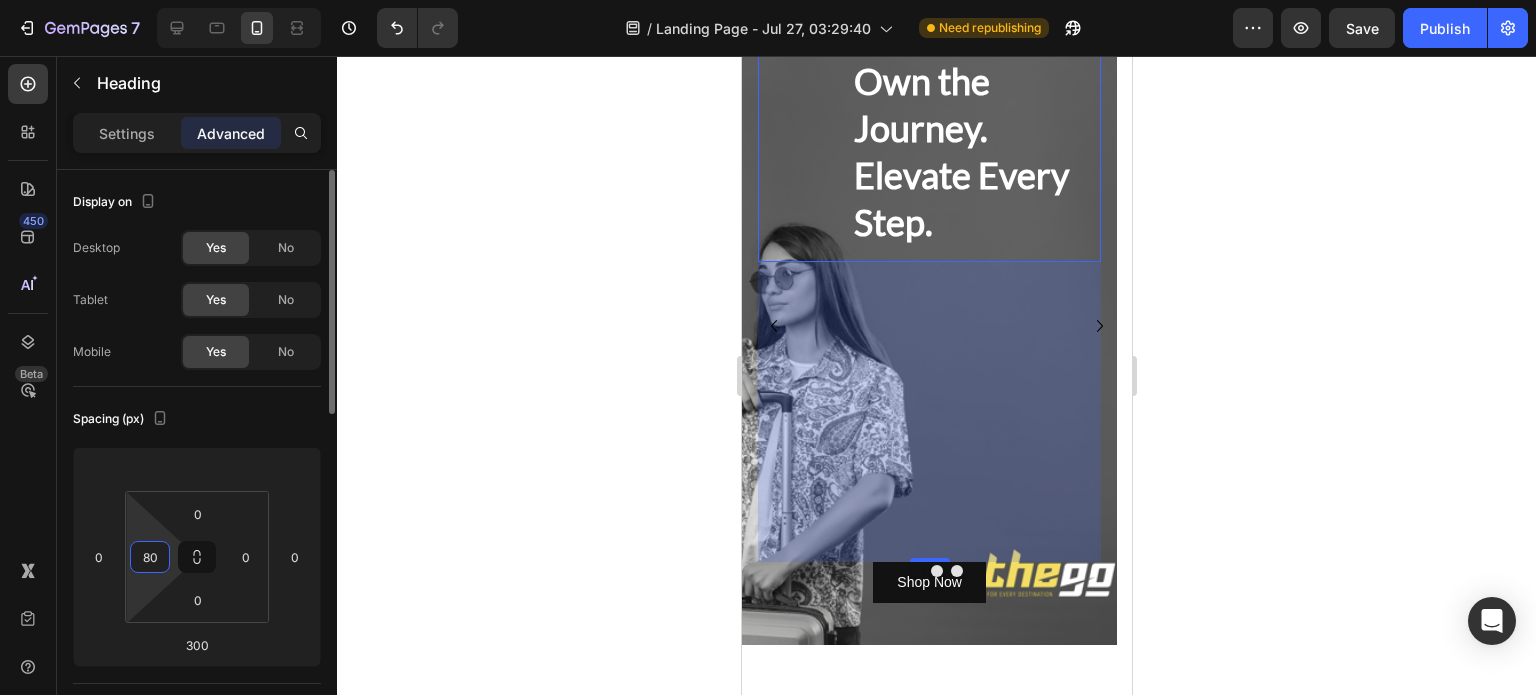 type on "8" 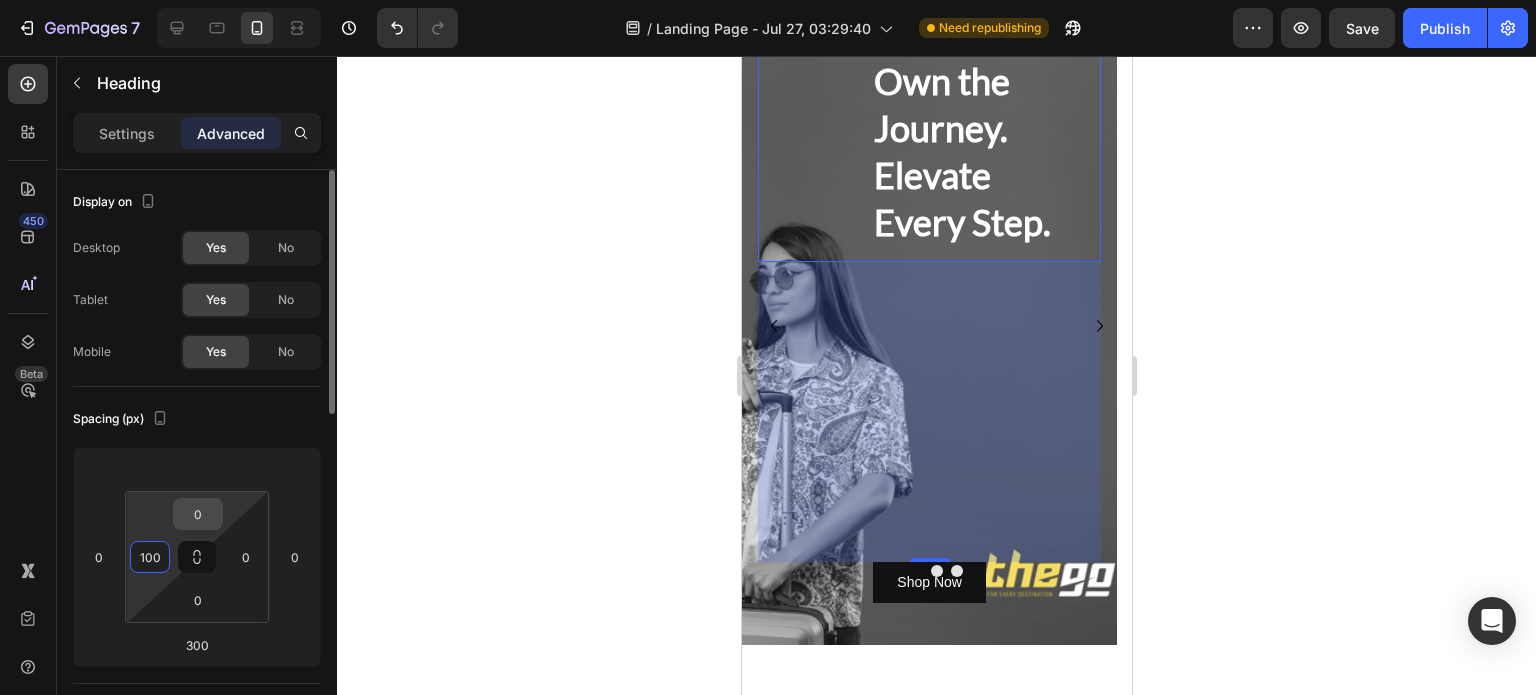 type on "100" 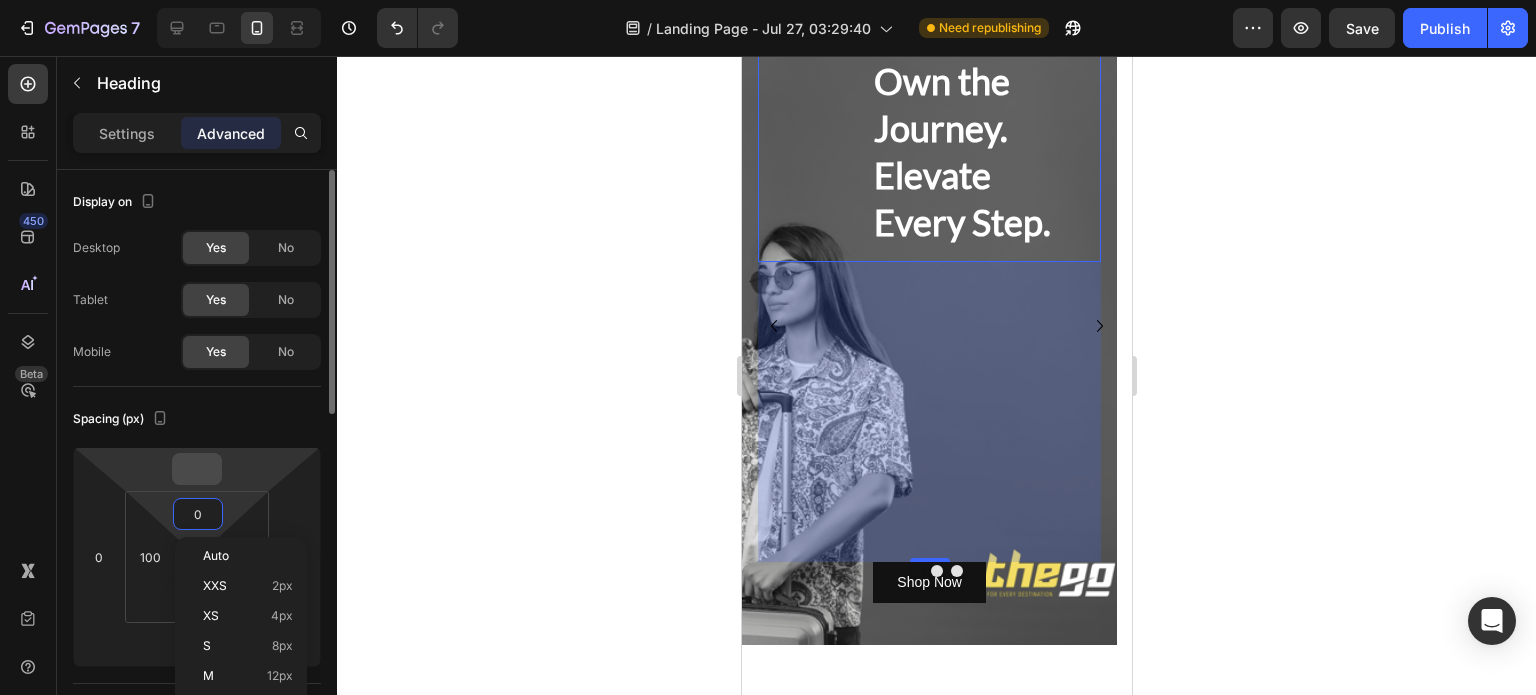 click at bounding box center (197, 469) 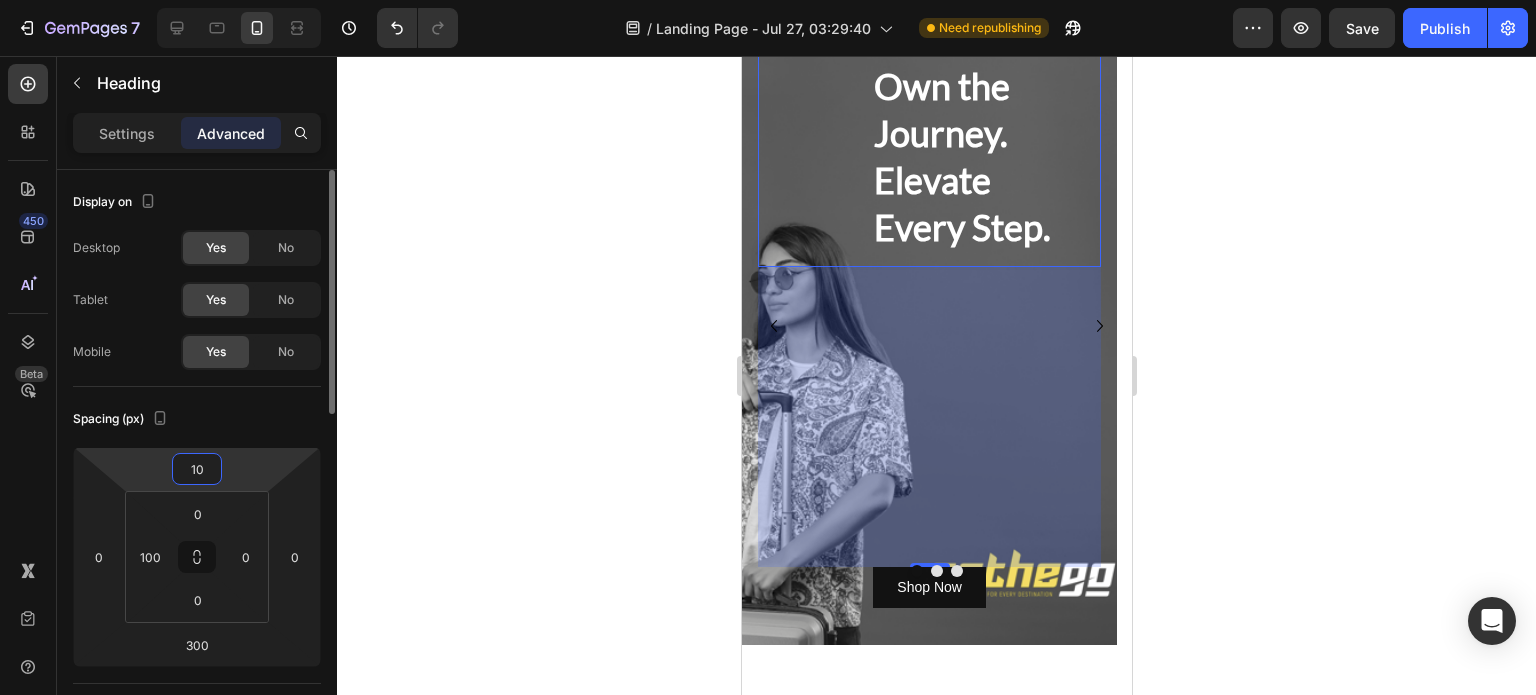 type on "1" 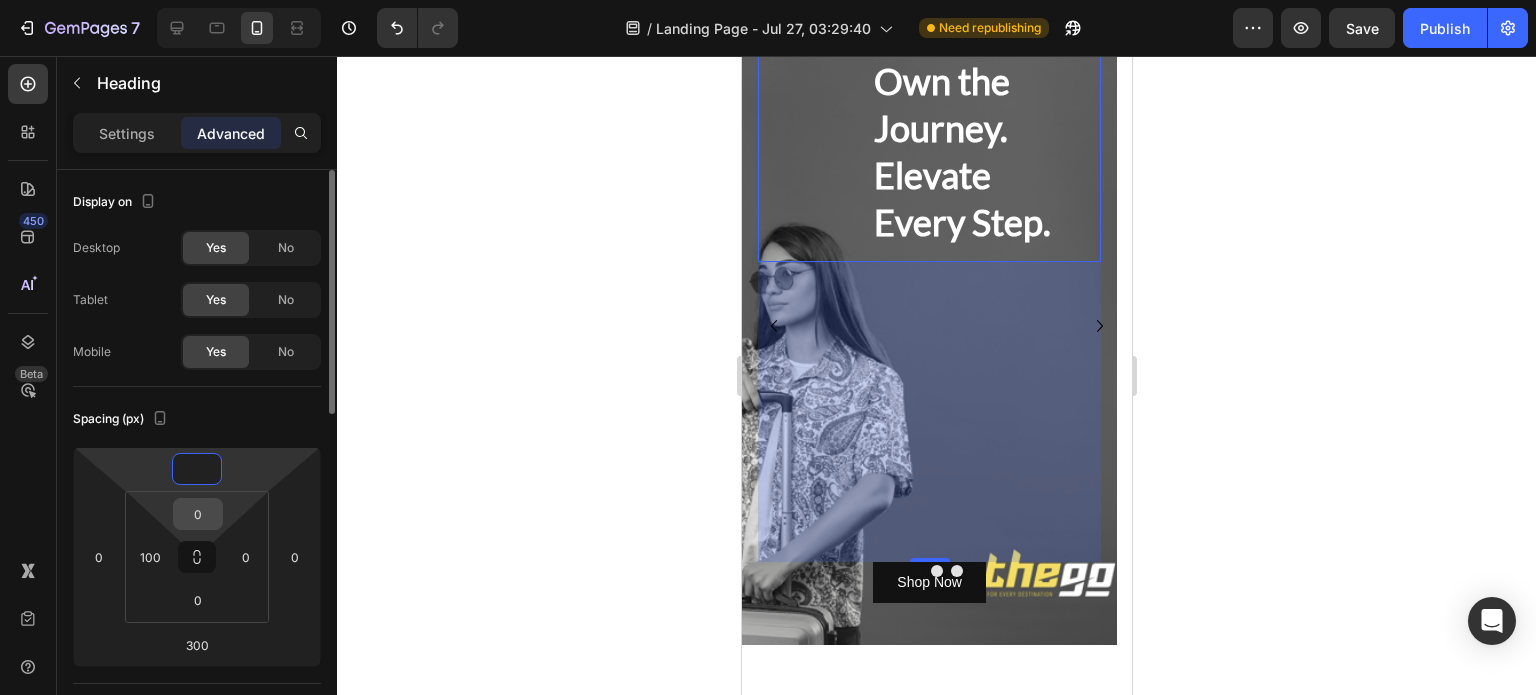 type on "0" 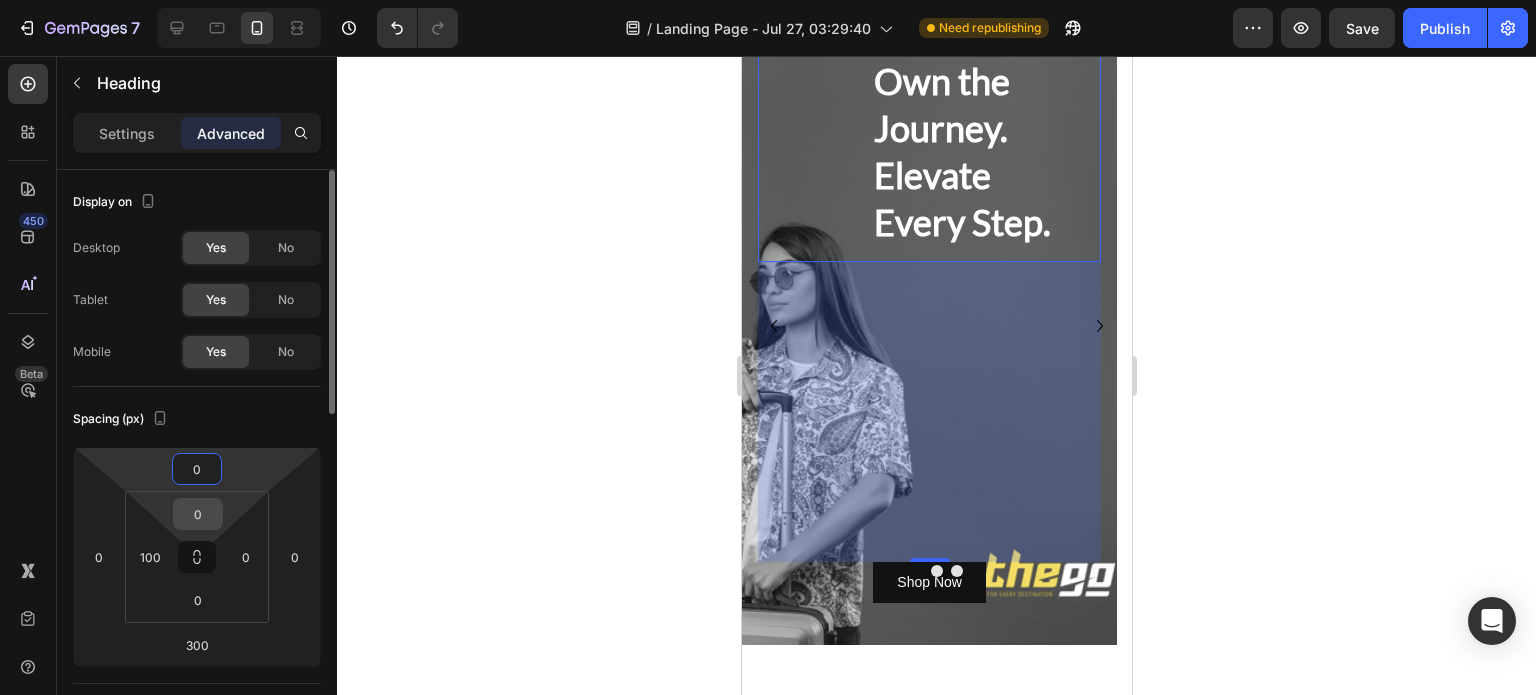 click on "0" at bounding box center [198, 514] 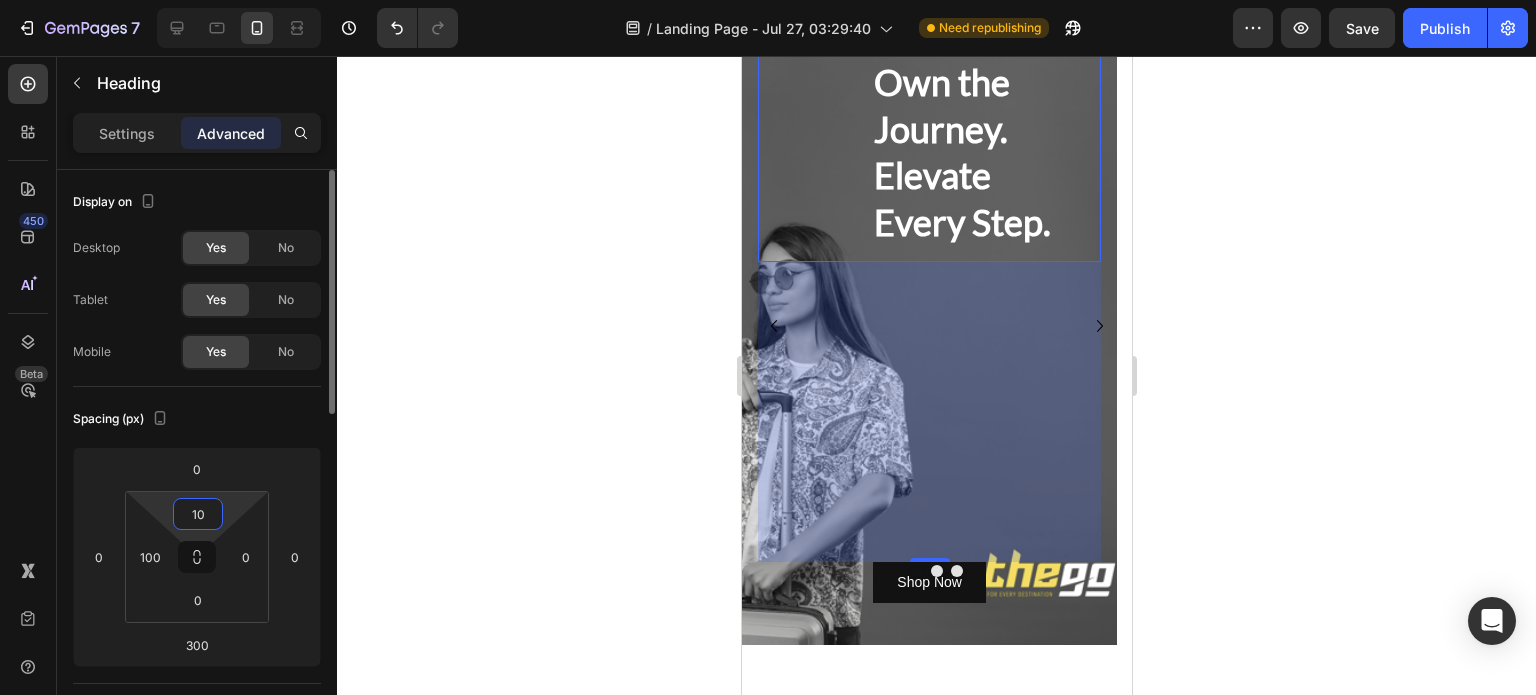 type on "100" 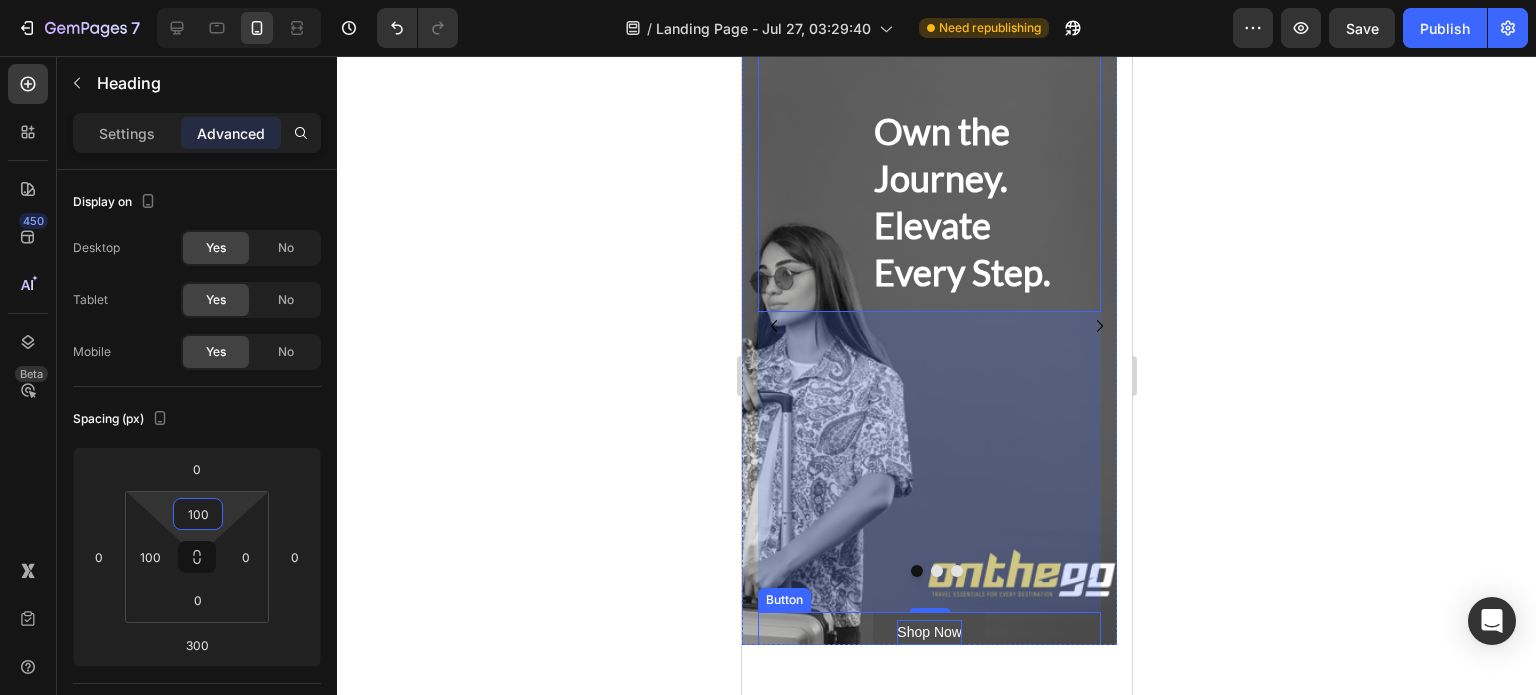 click on "Shop Now" at bounding box center (928, 632) 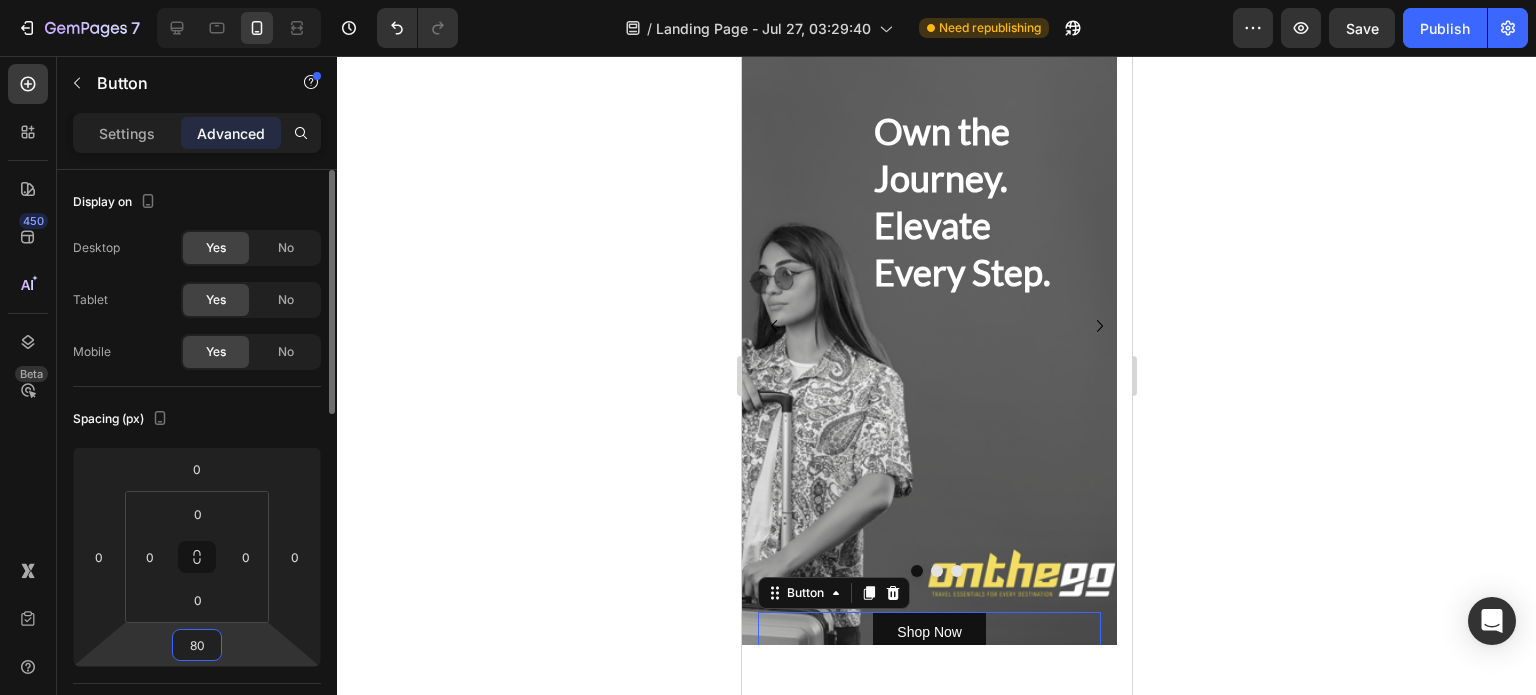 click on "80" at bounding box center [197, 645] 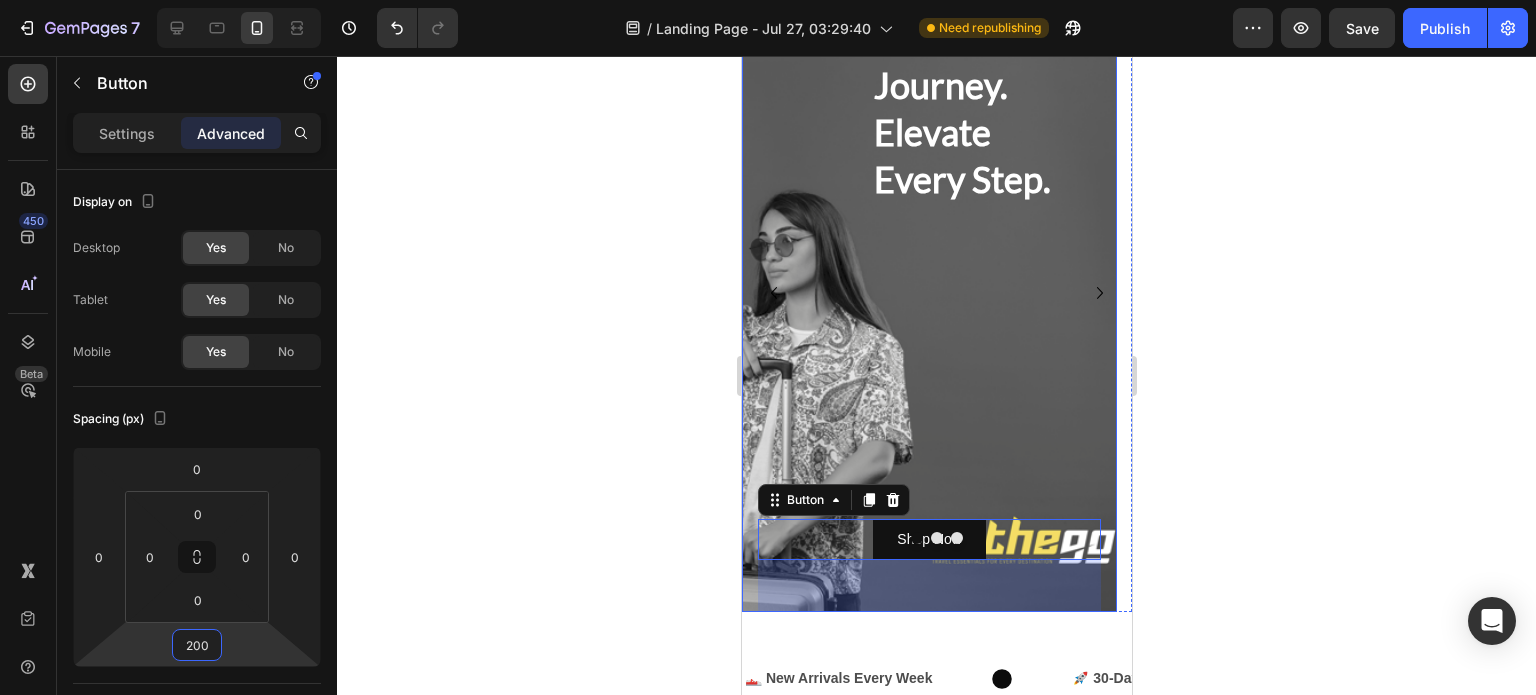 scroll, scrollTop: 142, scrollLeft: 0, axis: vertical 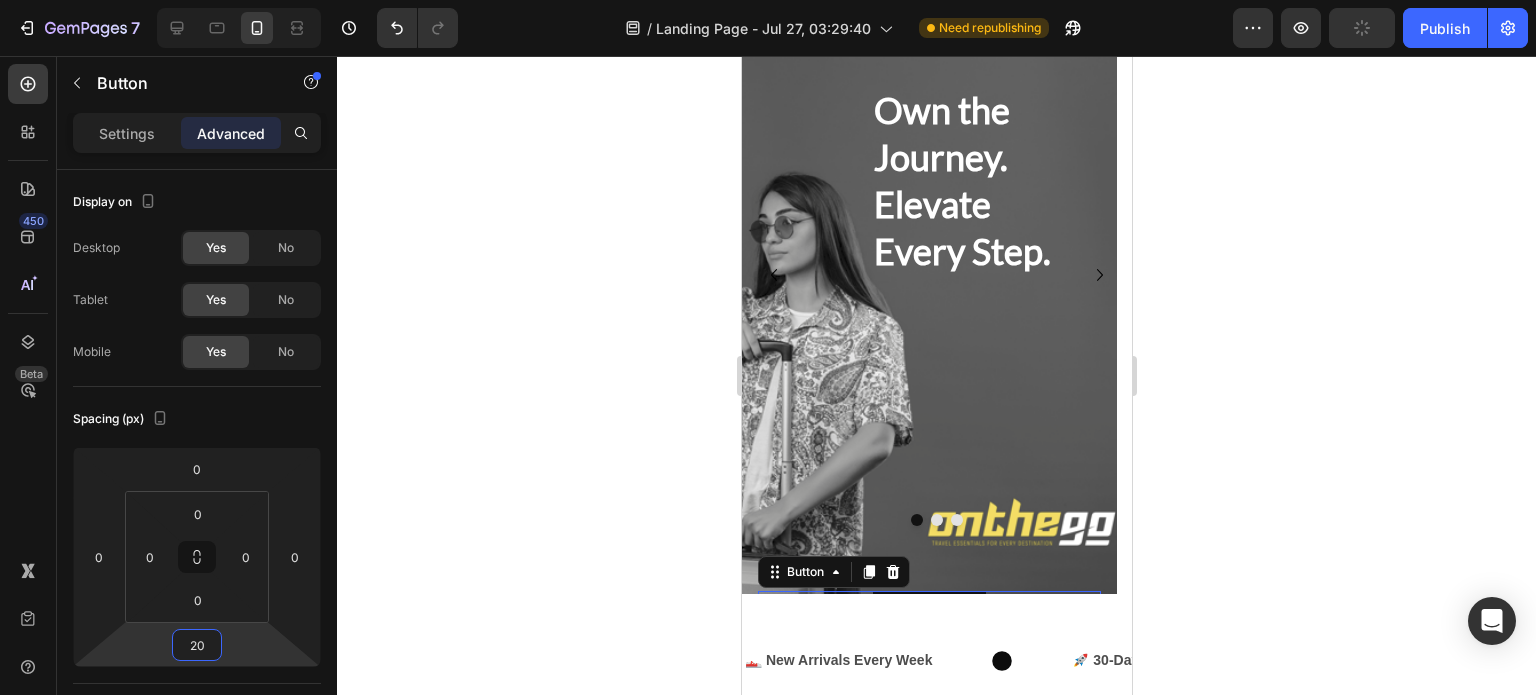 type on "2" 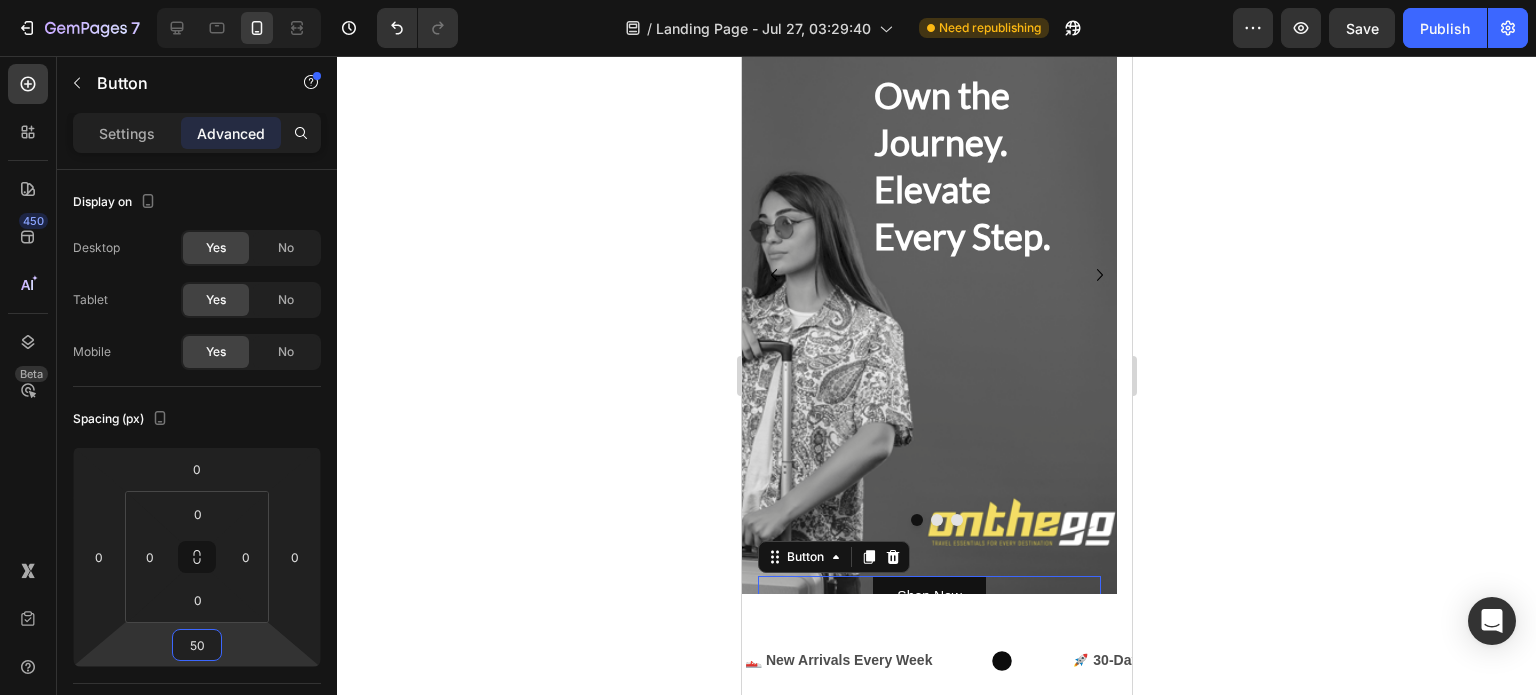 type on "500" 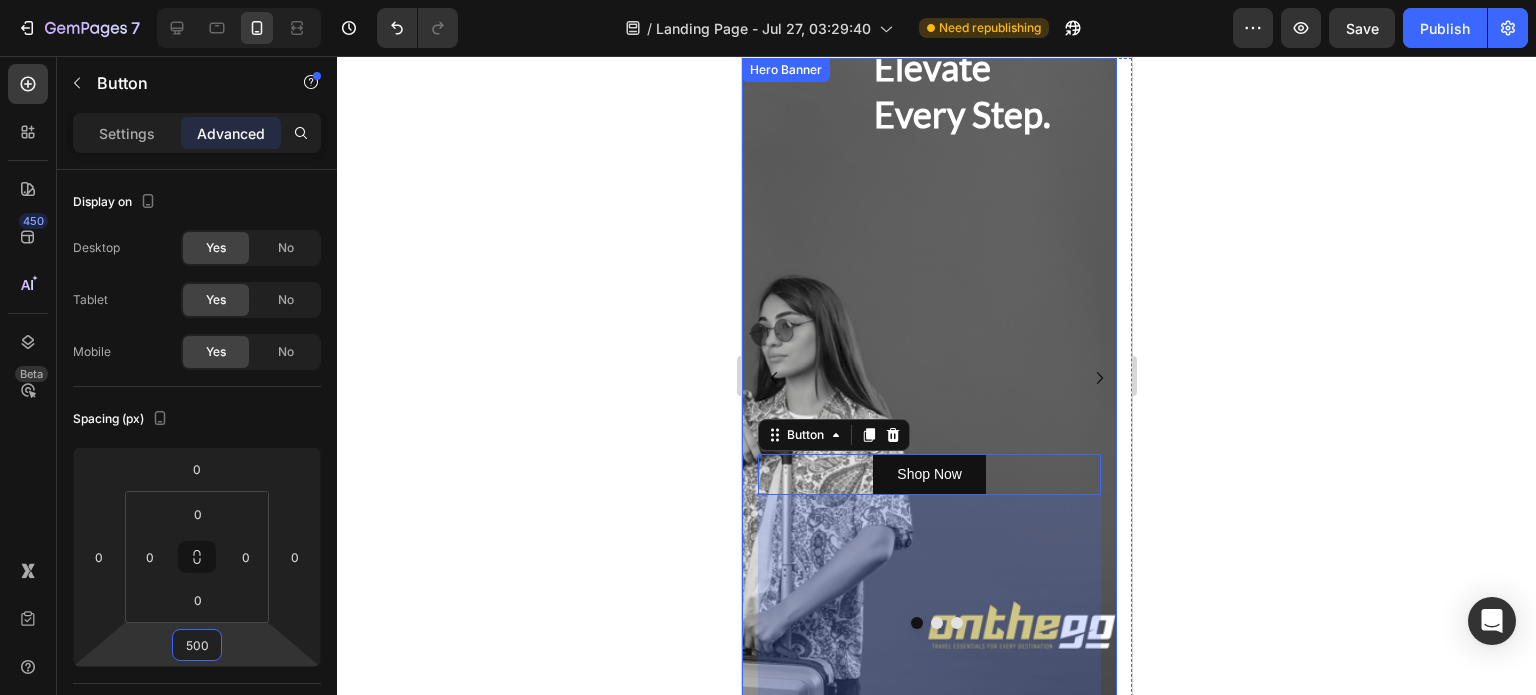 scroll, scrollTop: 0, scrollLeft: 0, axis: both 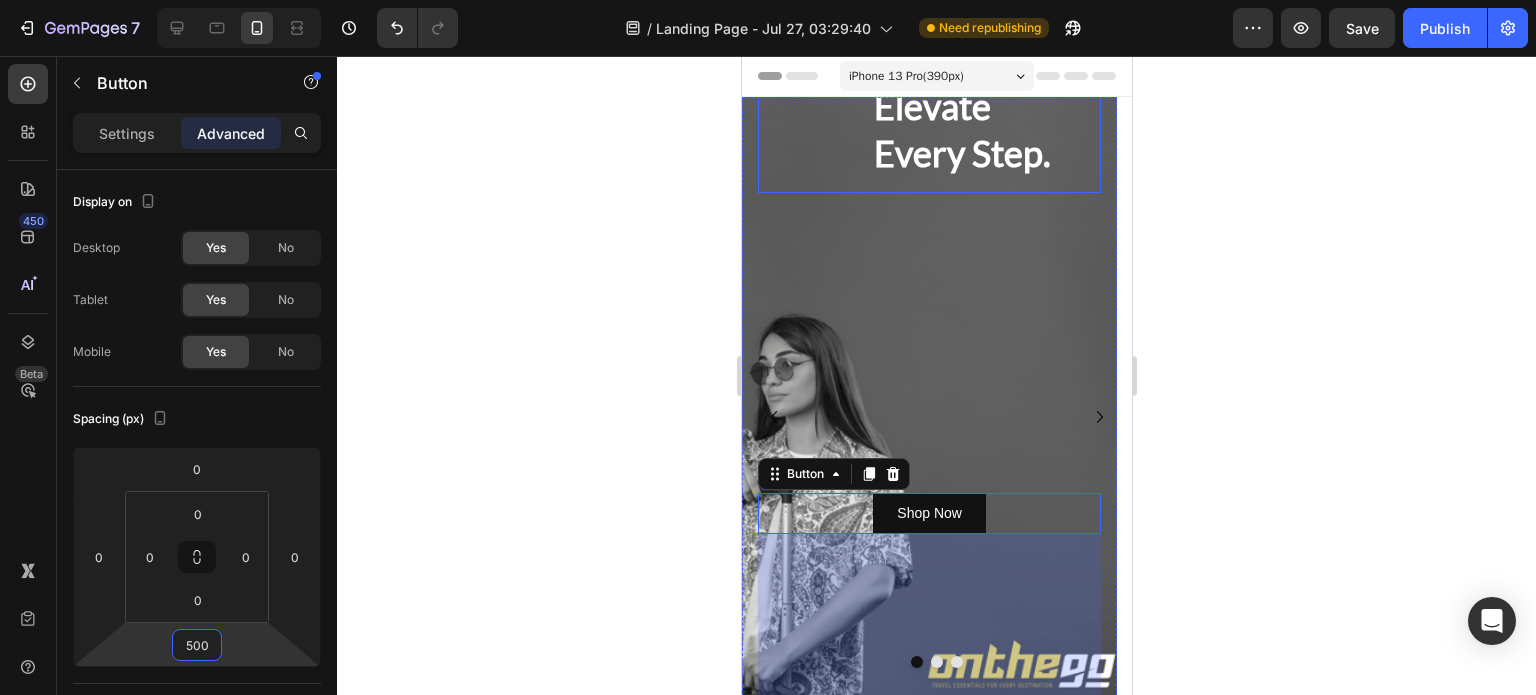 click on "Own the Journey. Elevate Every Step." at bounding box center (978, 82) 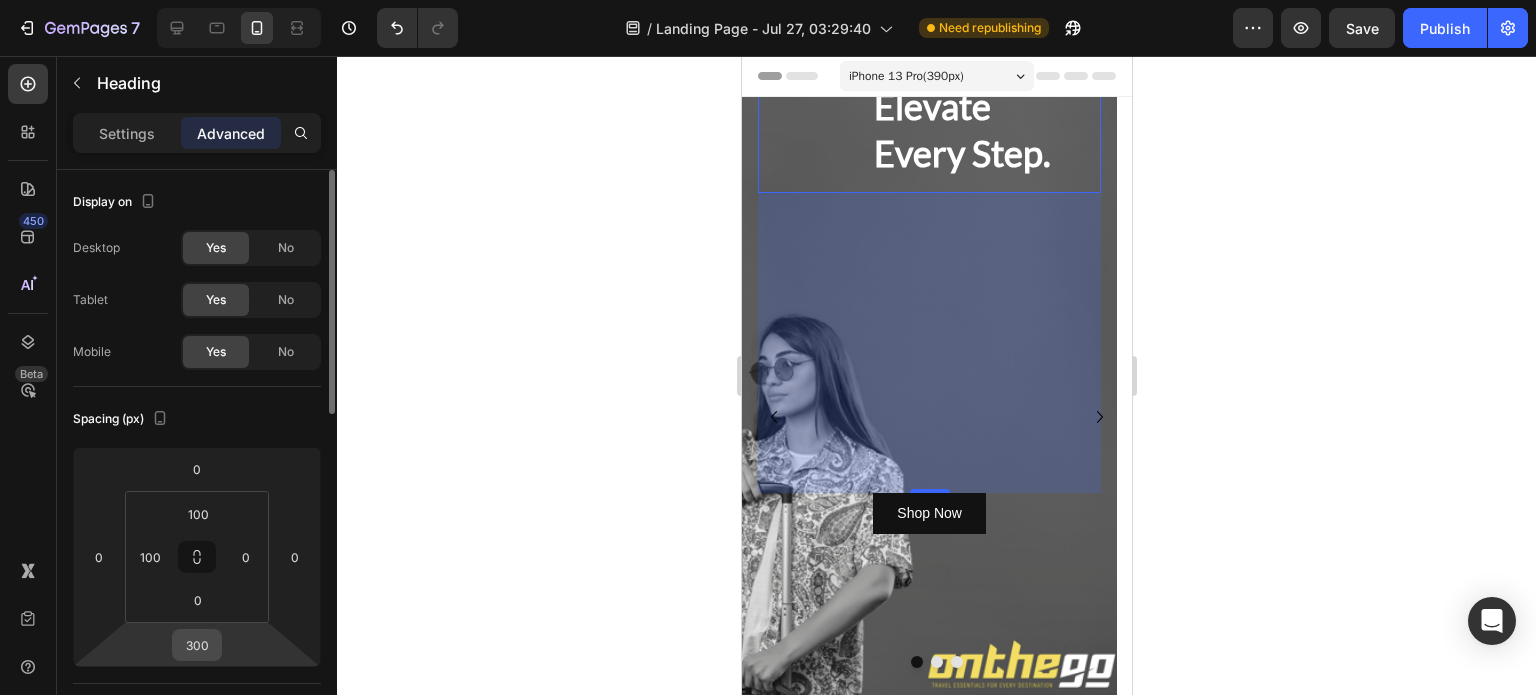click on "300" at bounding box center [197, 645] 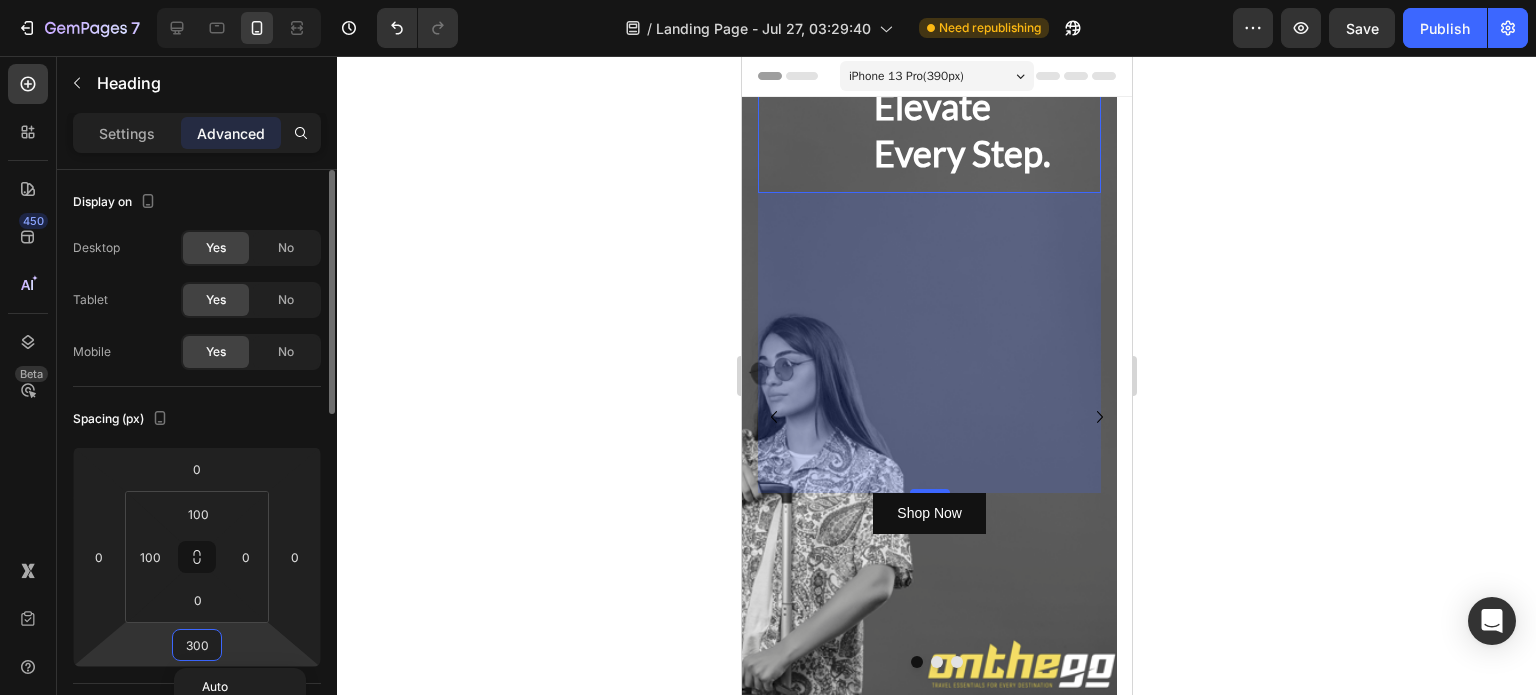 type 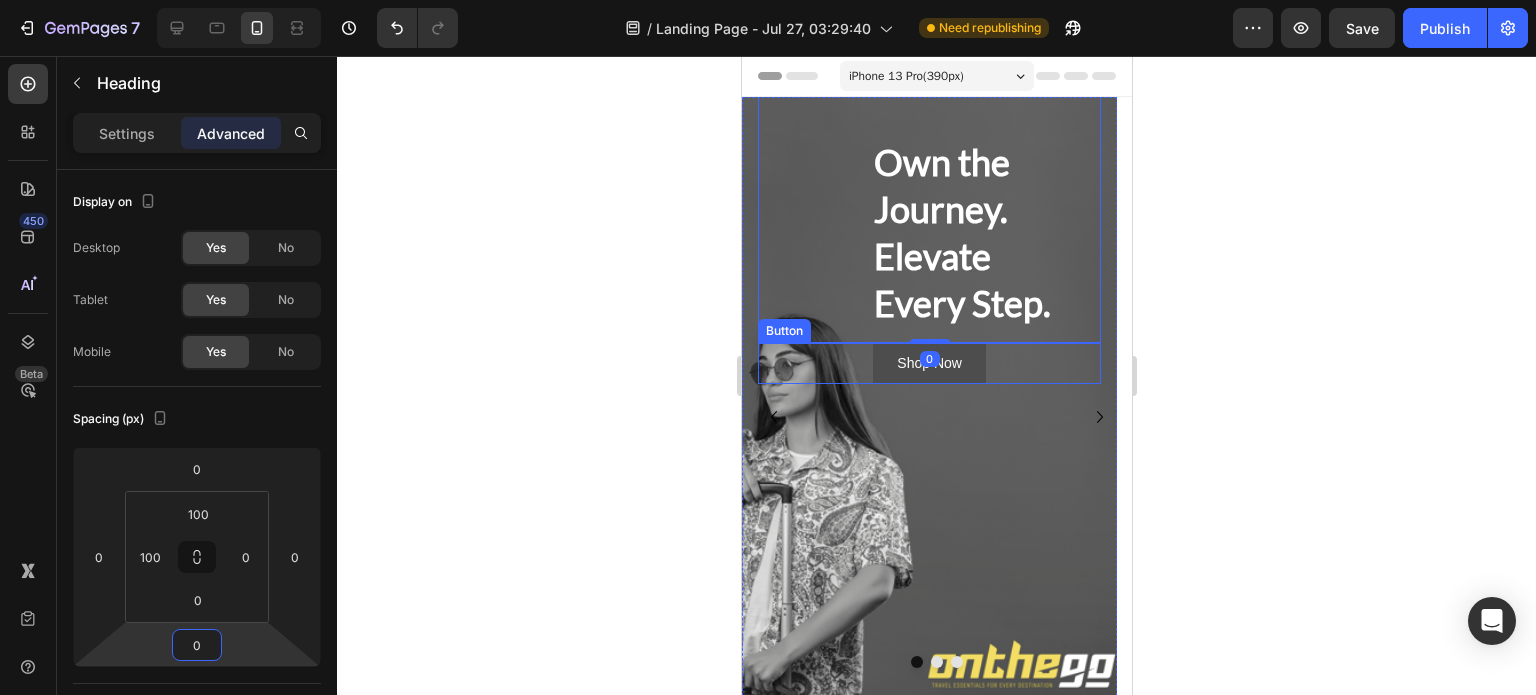click on "Shop Now" at bounding box center (928, 363) 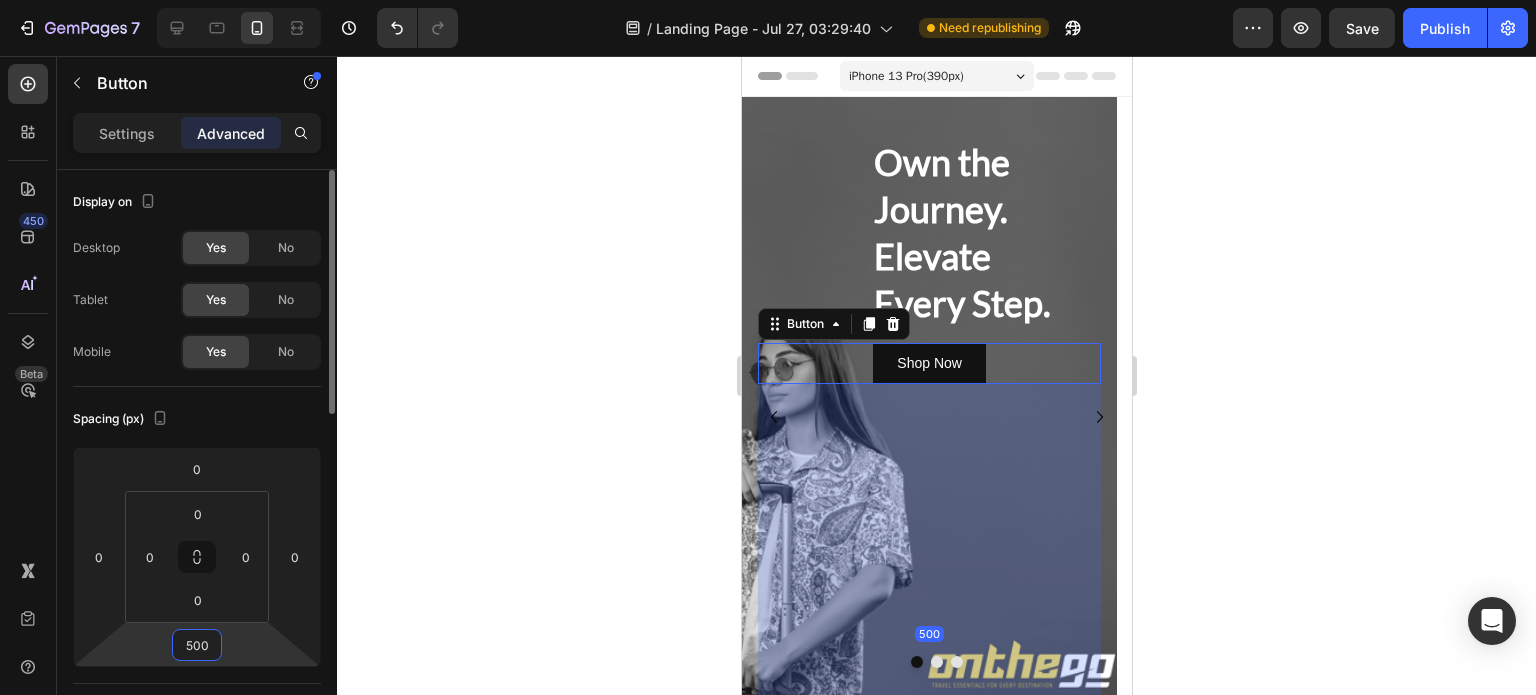 click on "500" at bounding box center (197, 645) 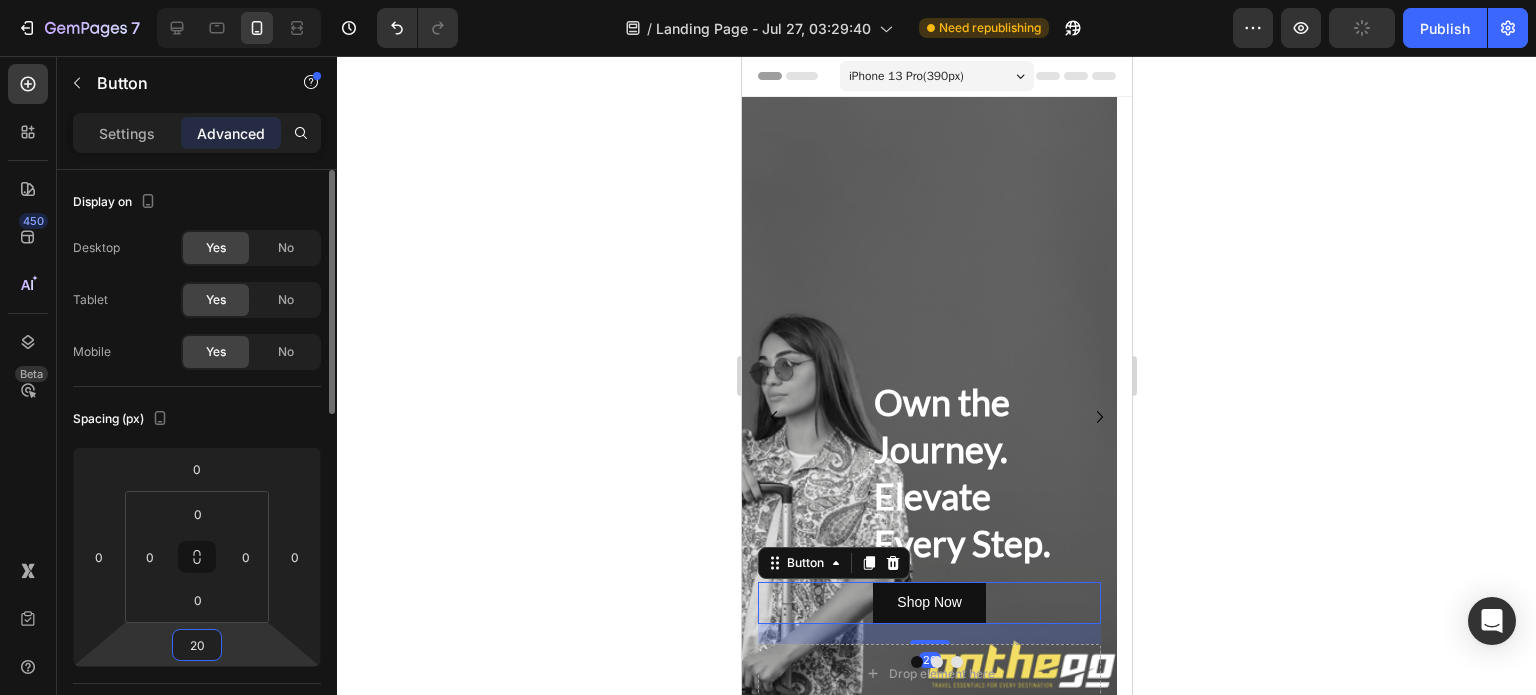 type on "2" 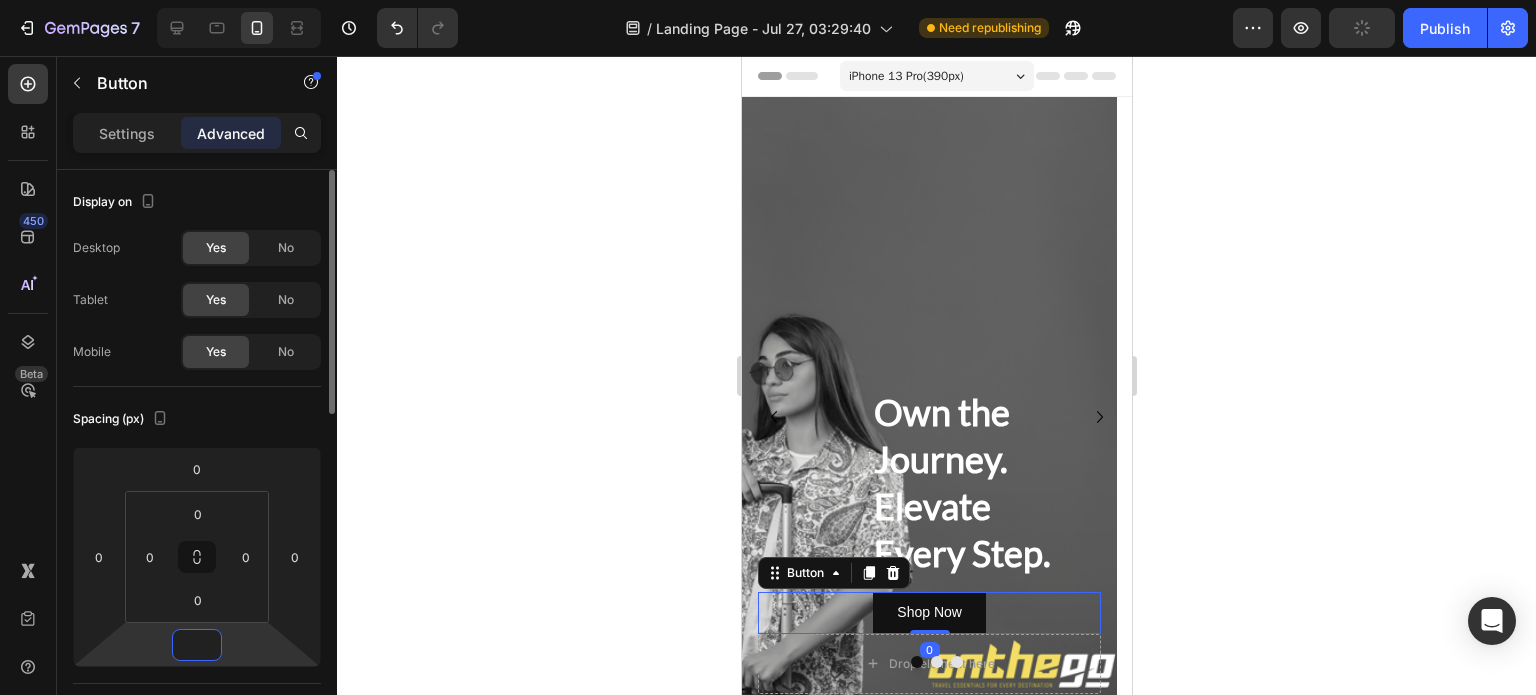 type on "1" 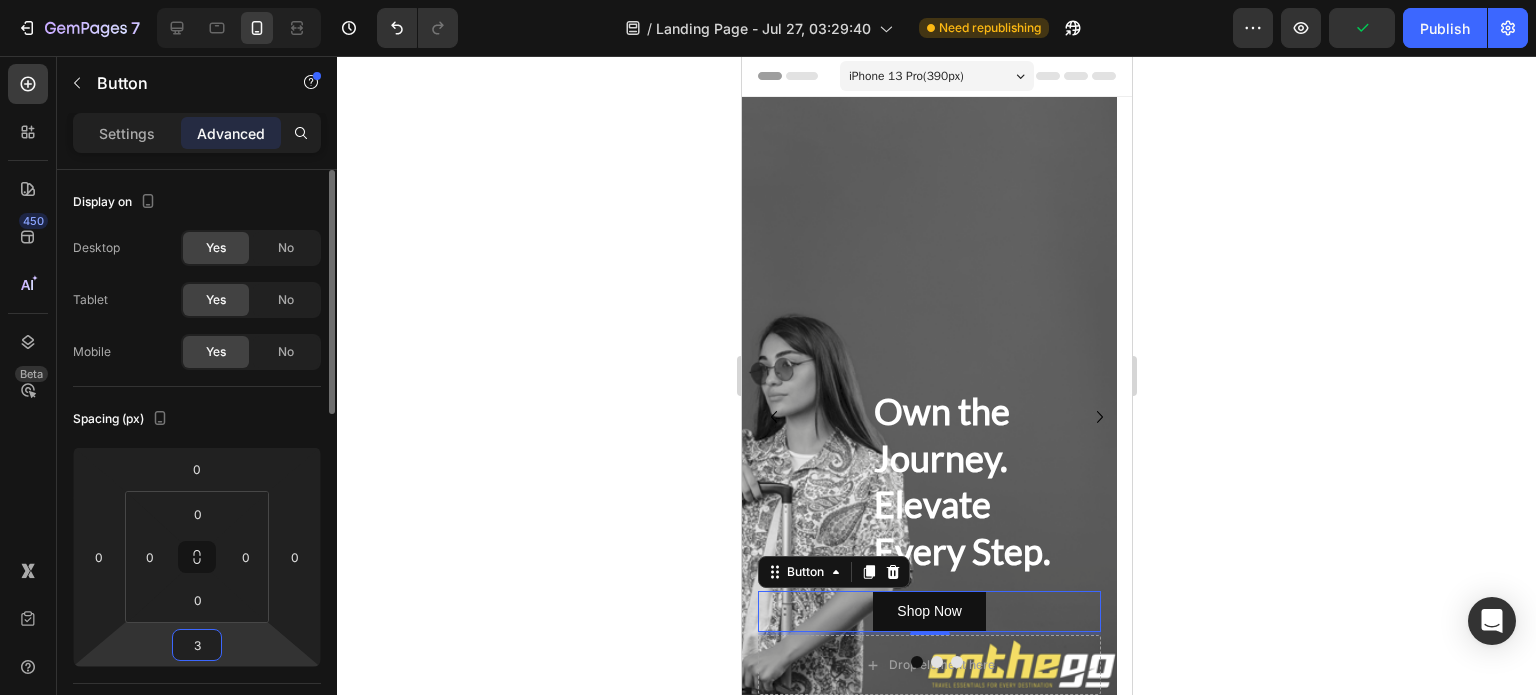 type on "30" 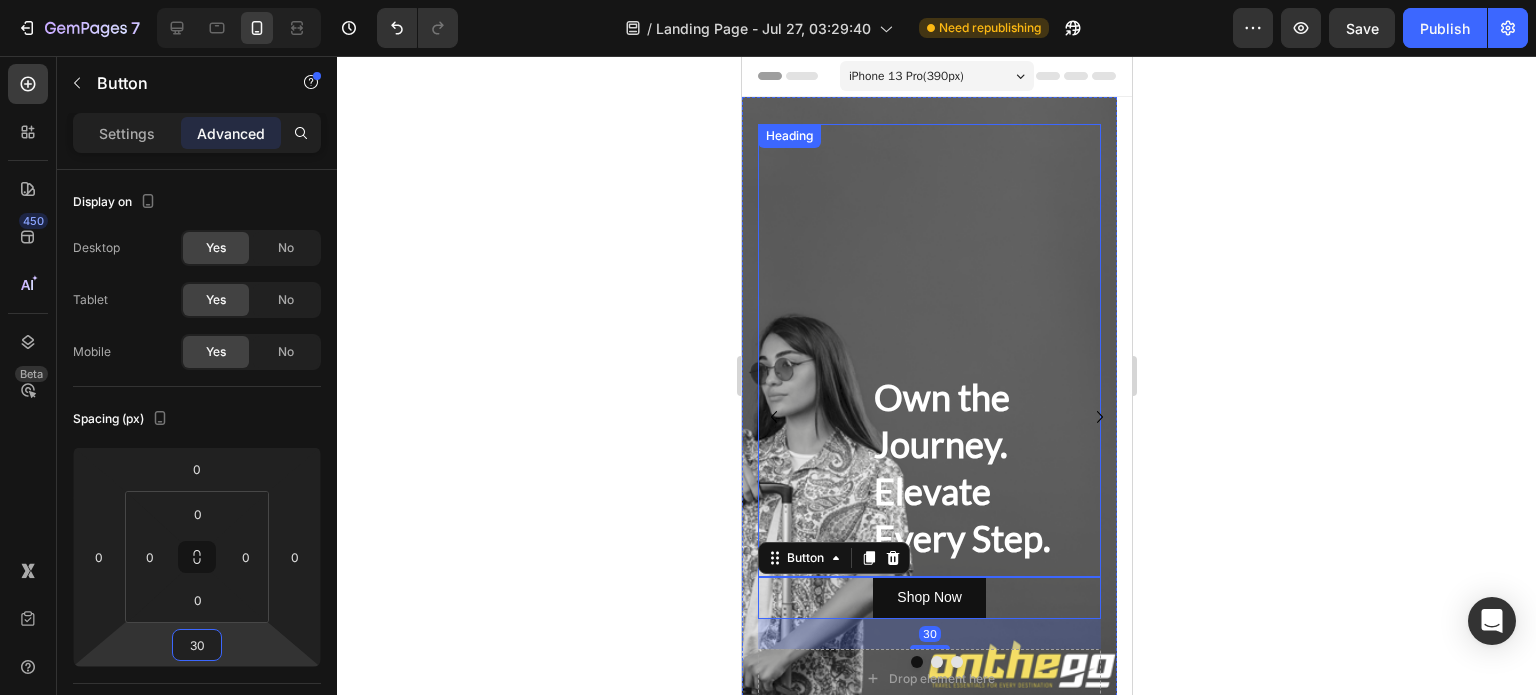 click on "Own the Journey. Elevate Every Step." at bounding box center (978, 467) 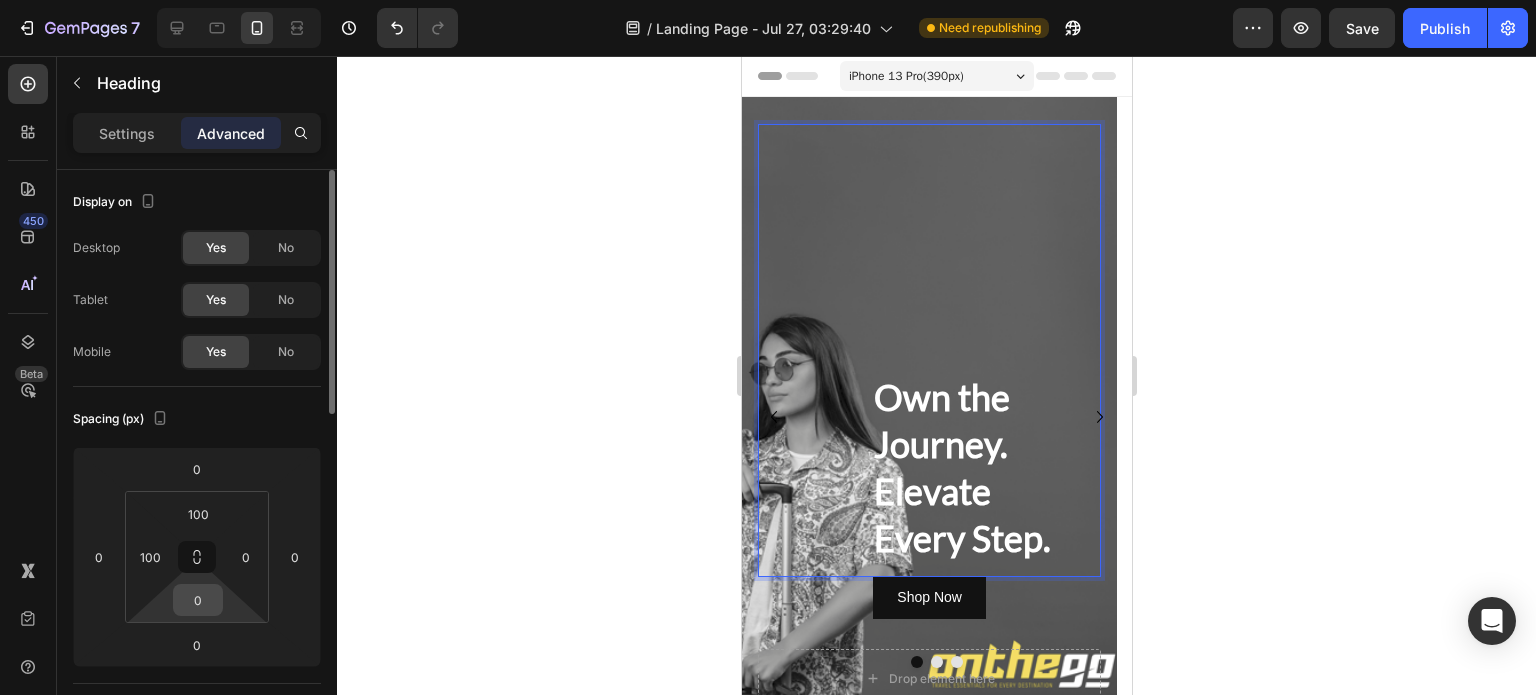 click on "0" at bounding box center [198, 600] 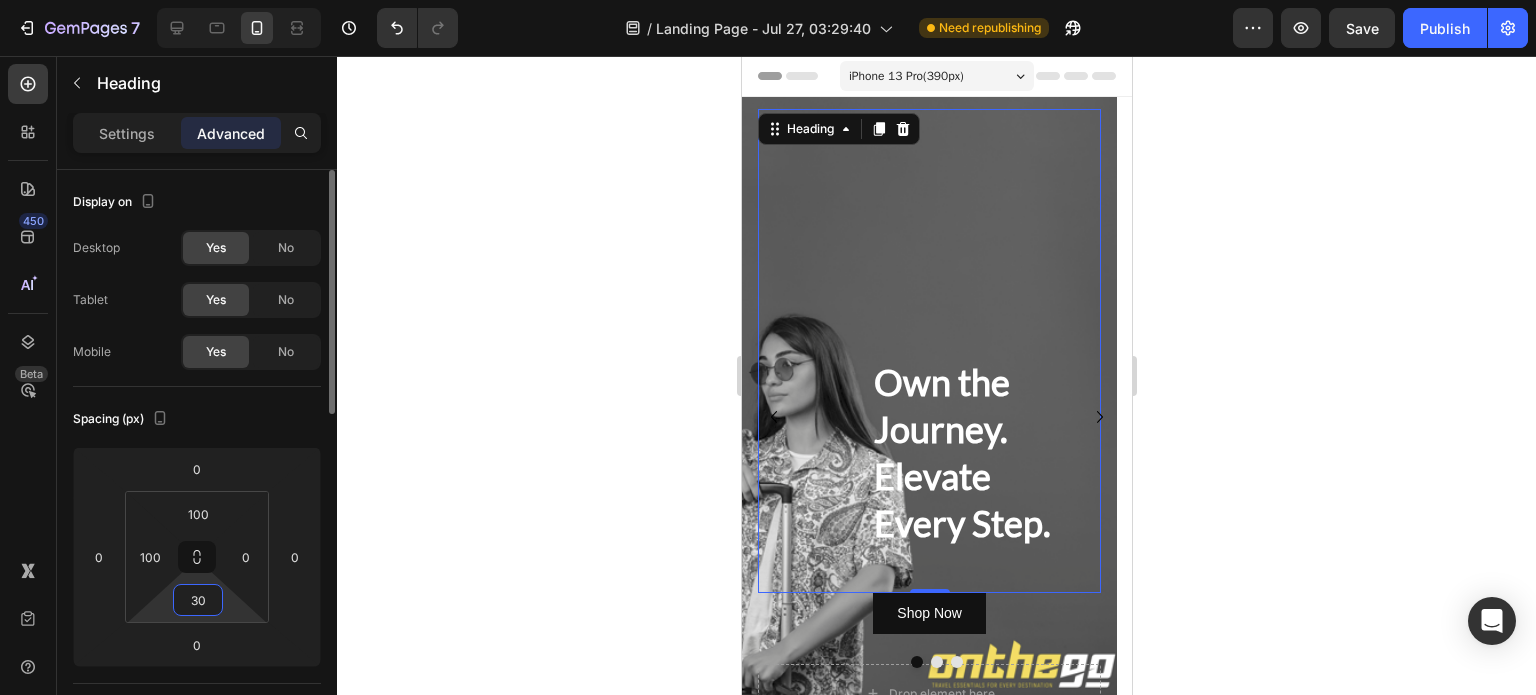 type on "3" 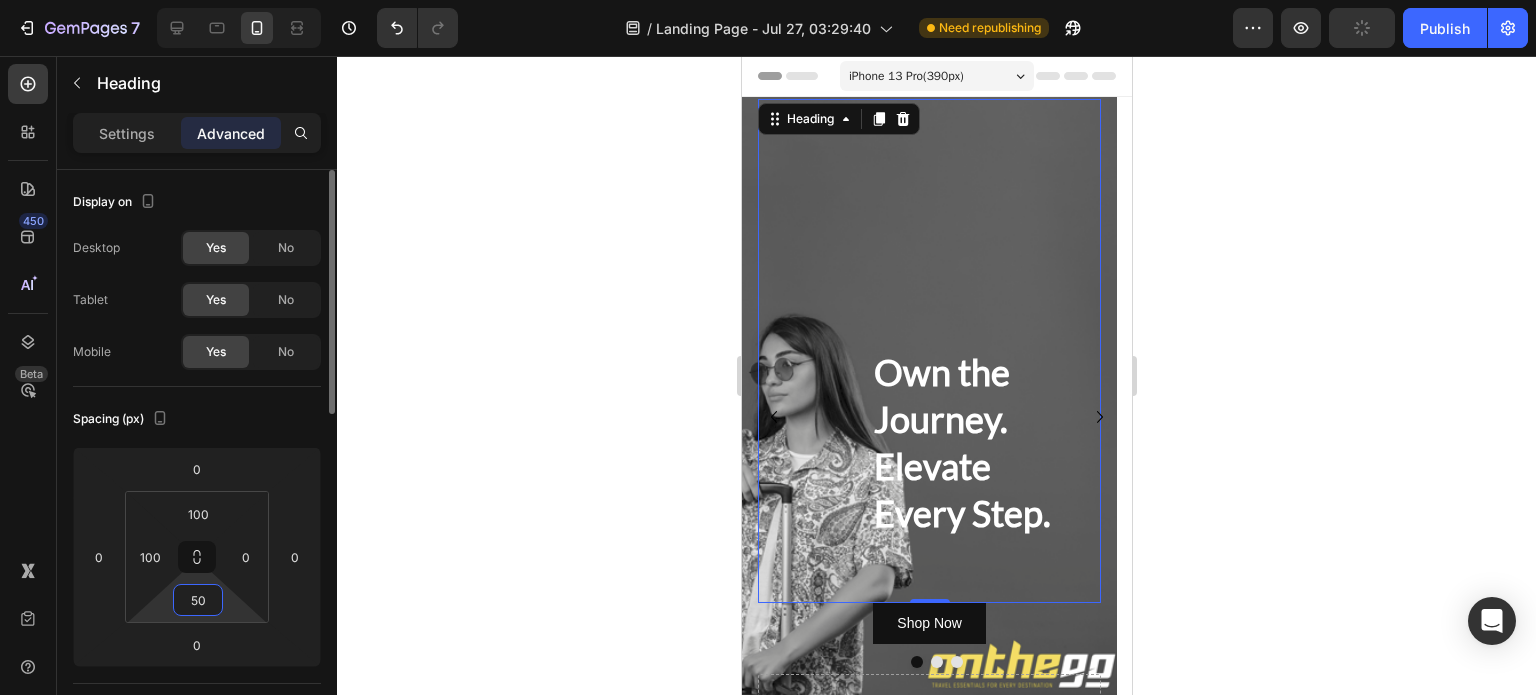 type on "5" 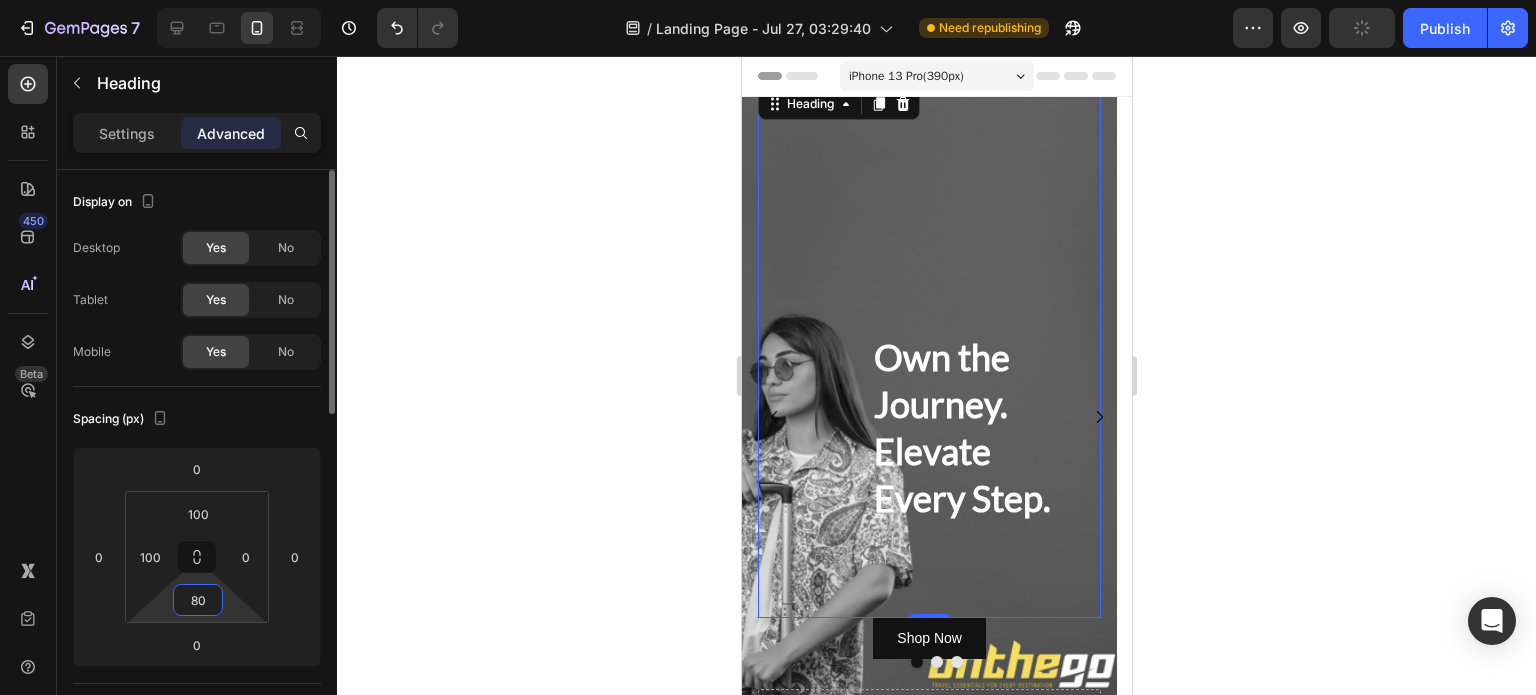 type on "8" 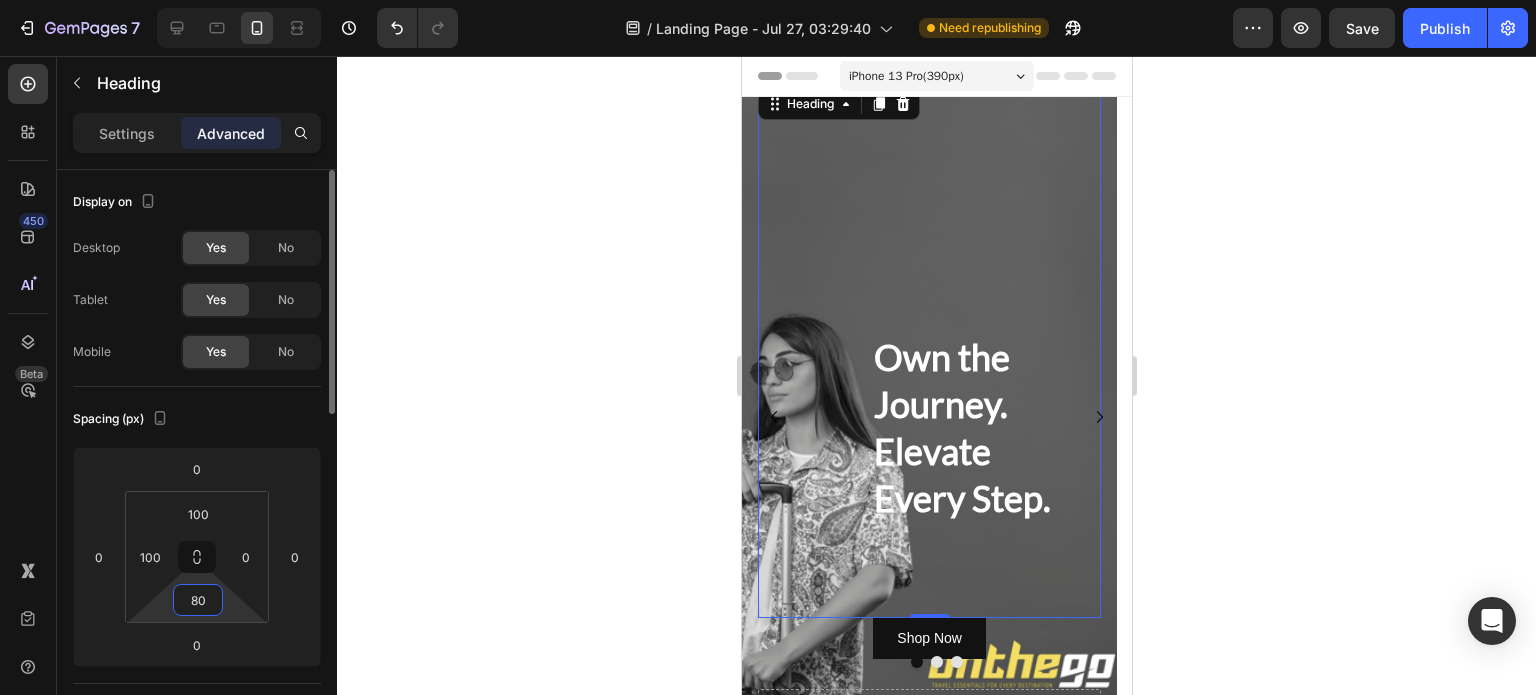 type on "8" 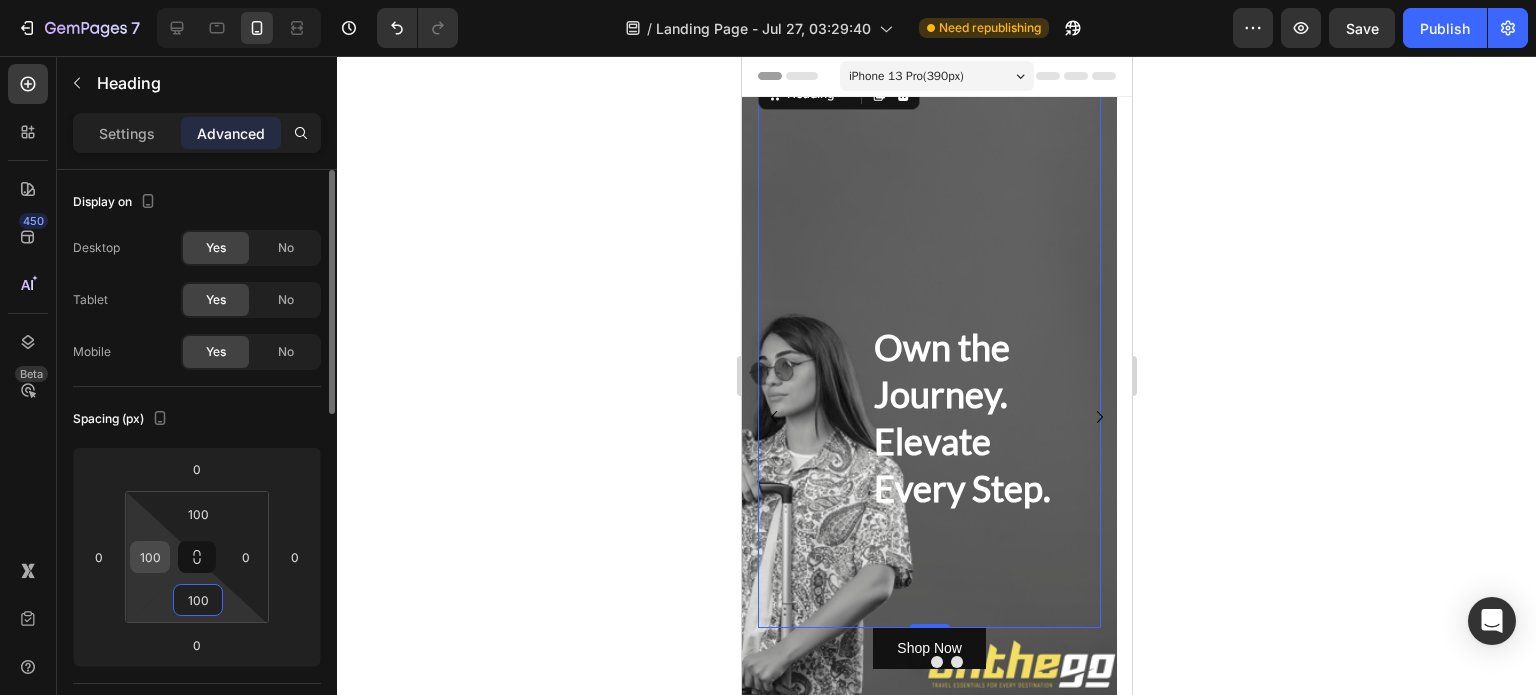 type on "100" 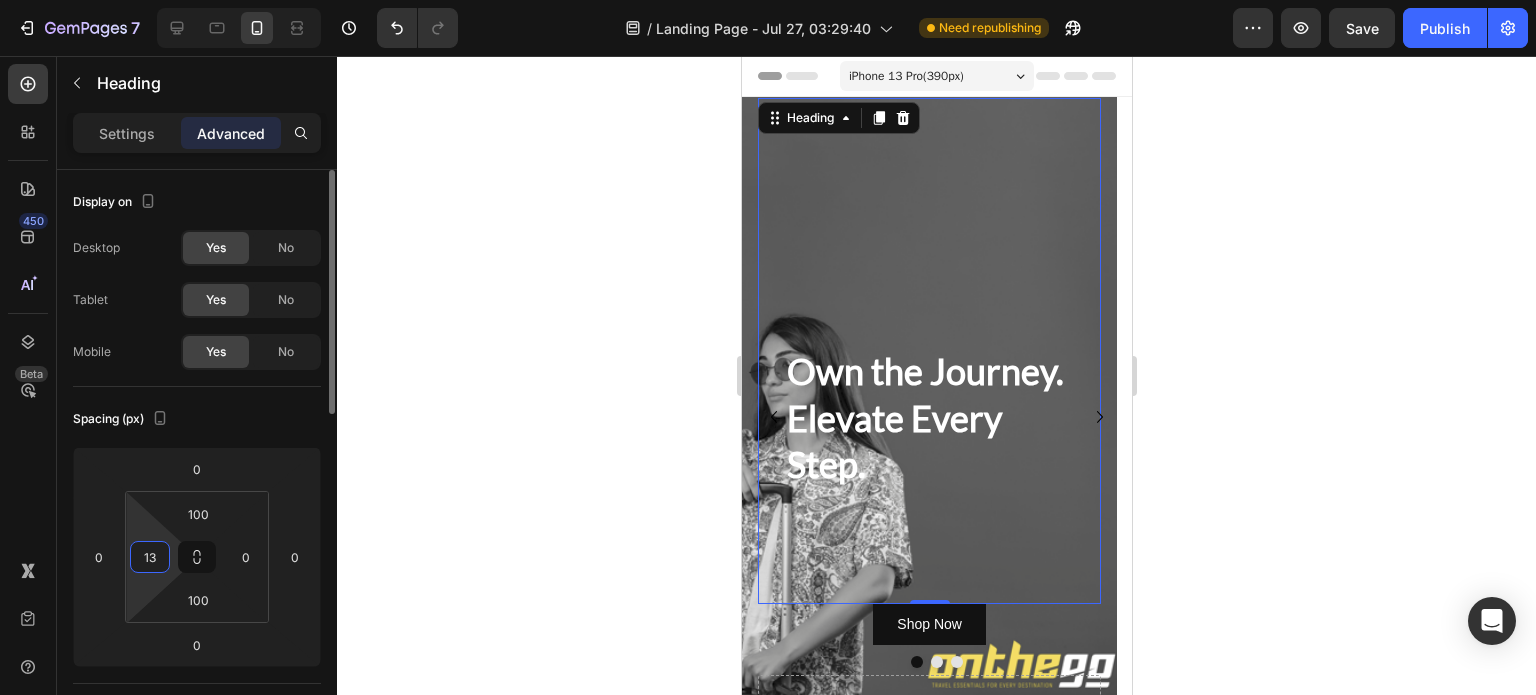 type on "130" 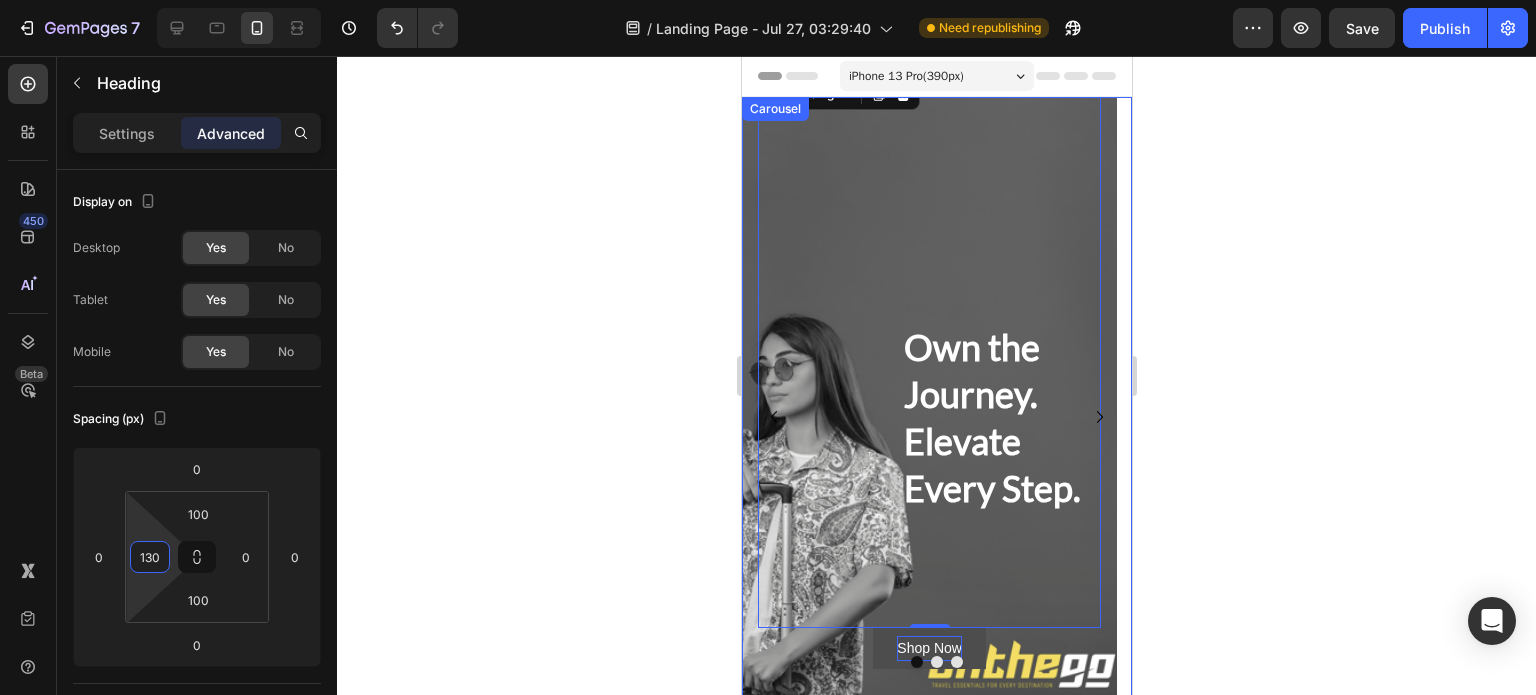 click on "Shop Now" at bounding box center (928, 648) 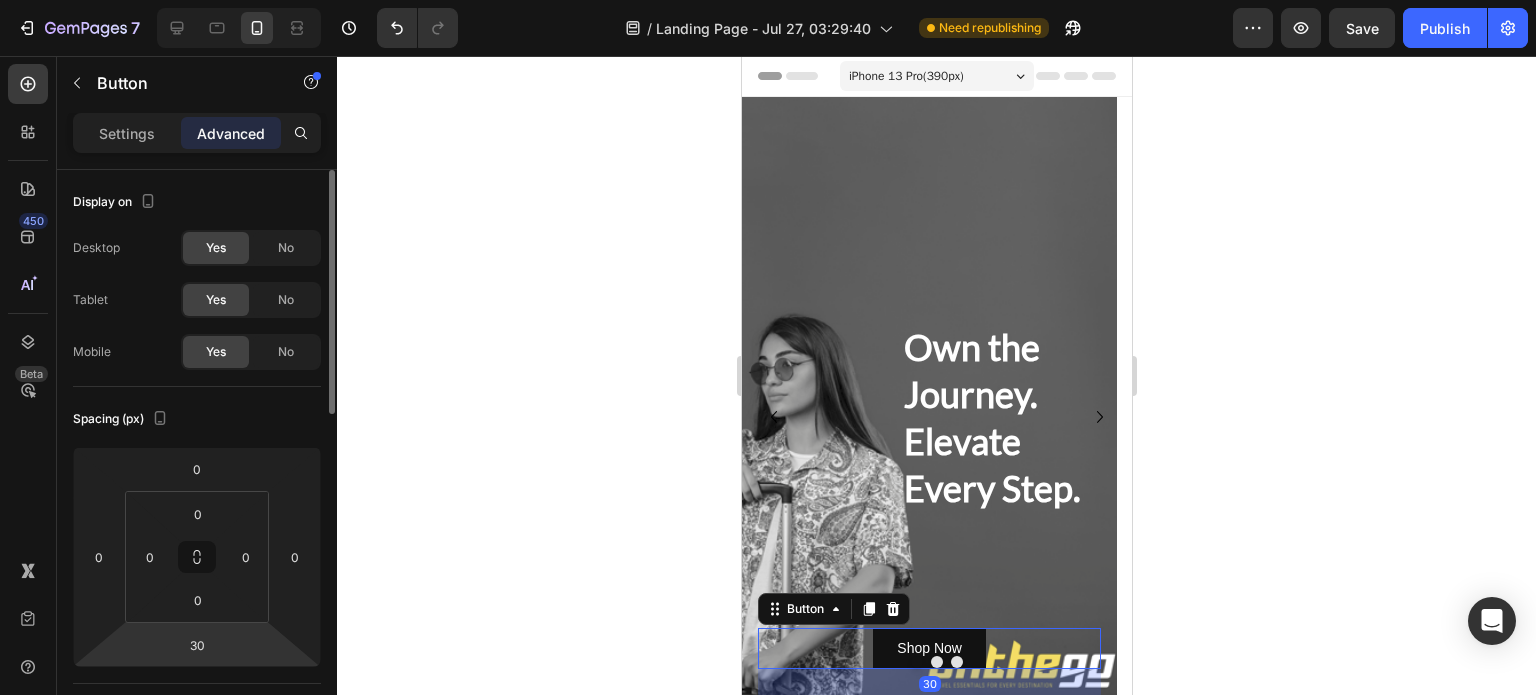 click on "7   /  Landing Page - Jul 27, 03:29:40 Need republishing Preview  Save   Publish  450 Beta Sections(18) Elements(83) Section Element Hero Section Product Detail Brands Trusted Badges Guarantee Product Breakdown How to use Testimonials Compare Bundle FAQs Social Proof Brand Story Product List Collection Blog List Contact Sticky Add to Cart Custom Footer Browse Library 450 Layout
Row
Row
Row
Row Text
Heading
Text Block Button
Button
Button Media
Image
Image" at bounding box center [768, 0] 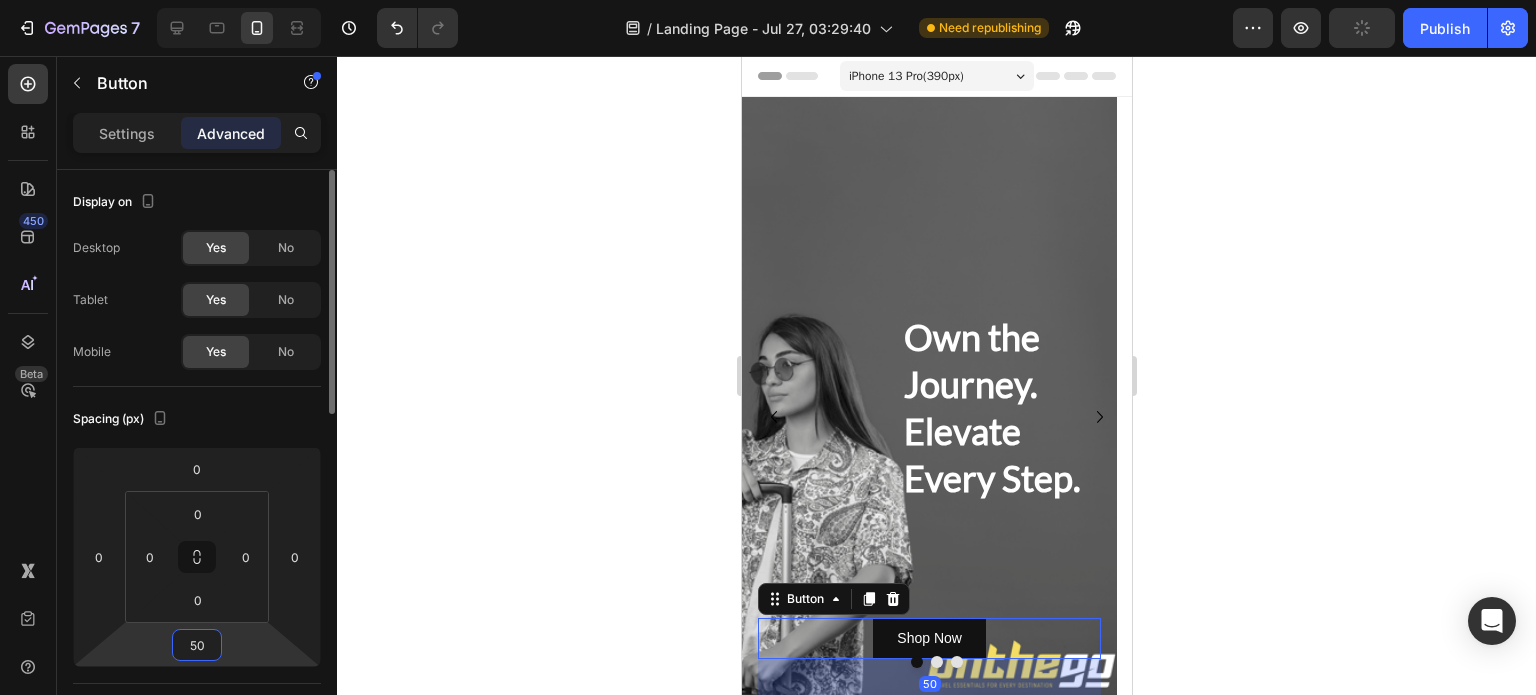 type on "5" 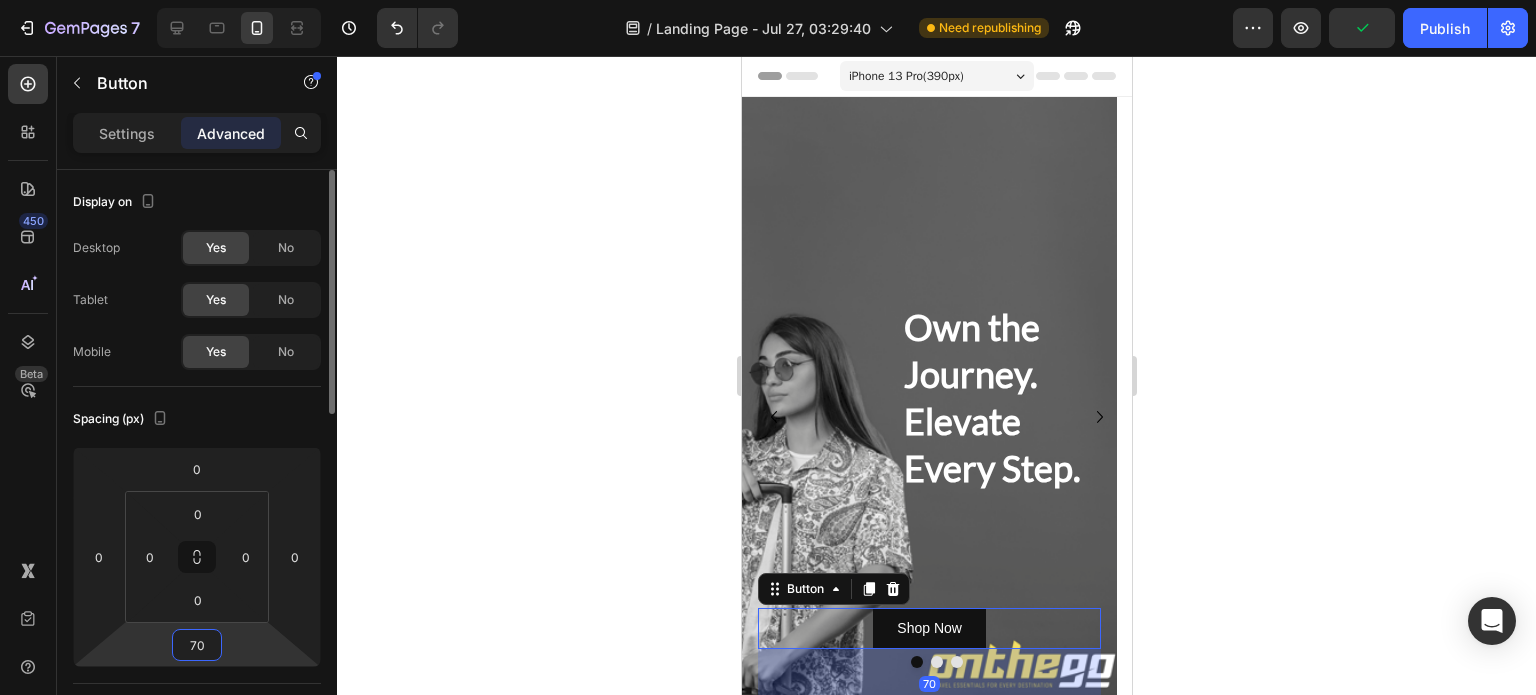 type on "7" 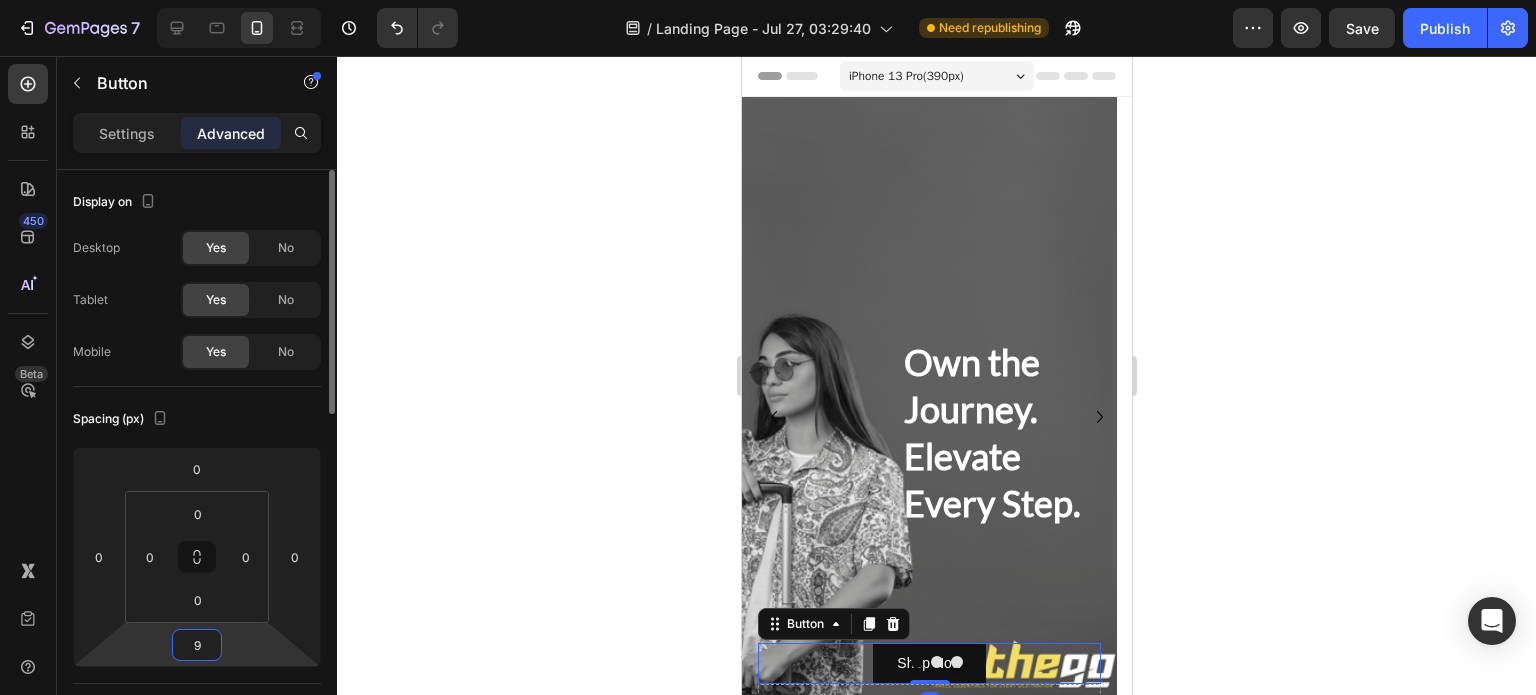 type on "90" 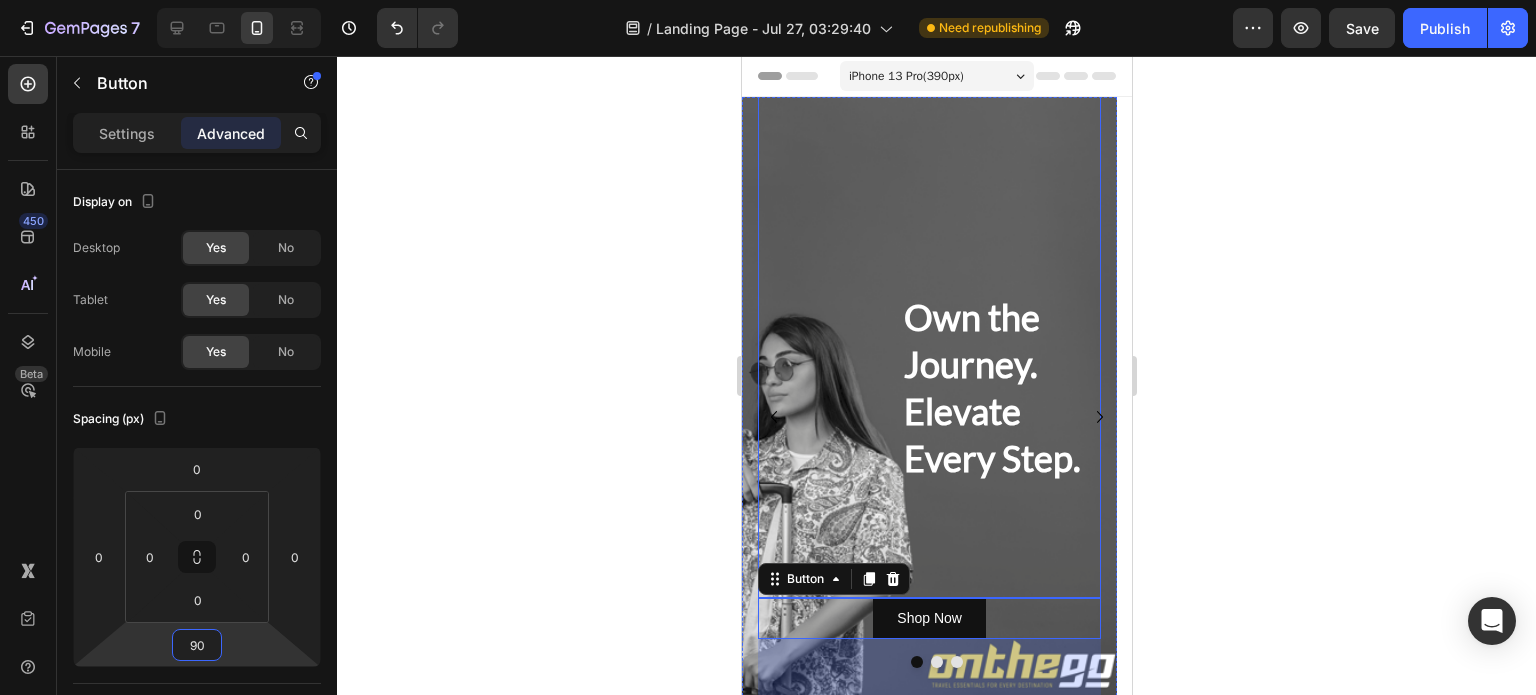 click on "Own the Journey. Elevate Every Step." at bounding box center (993, 320) 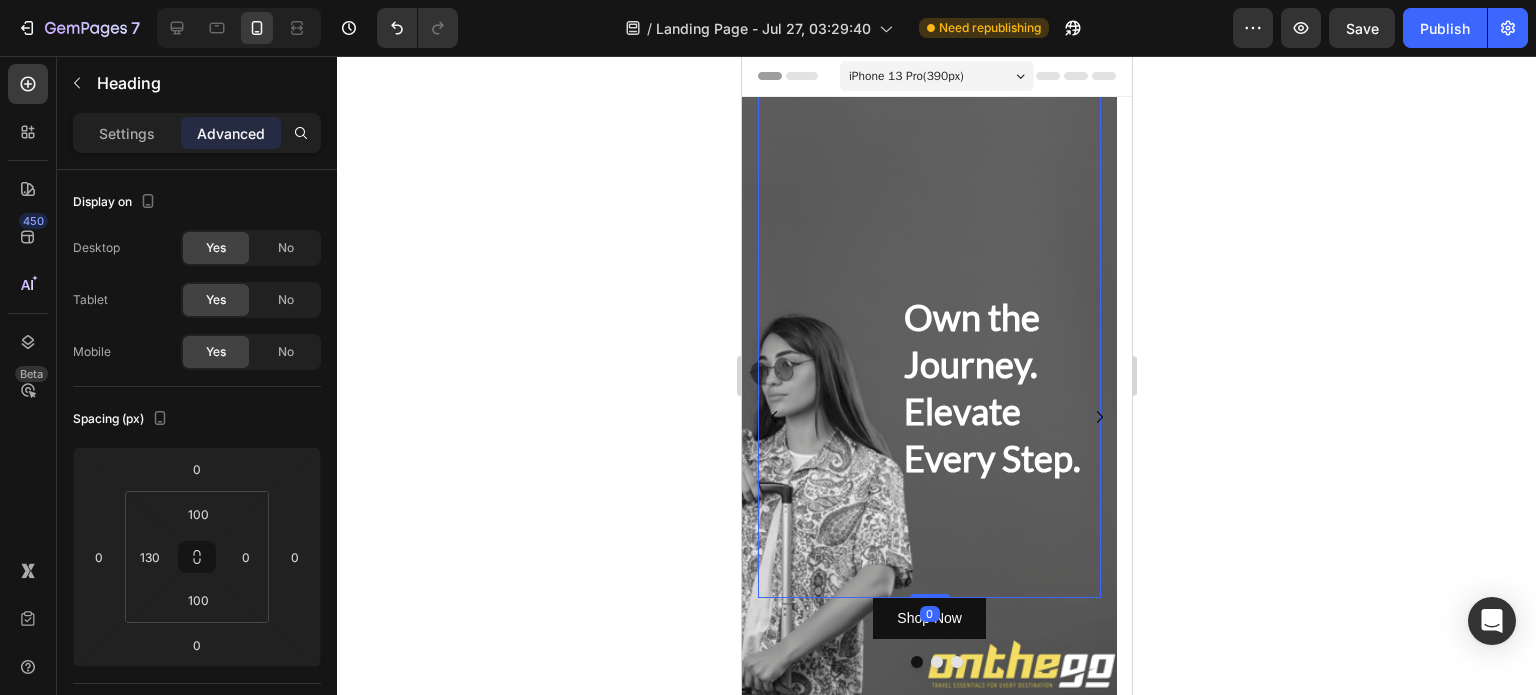 scroll, scrollTop: 112, scrollLeft: 0, axis: vertical 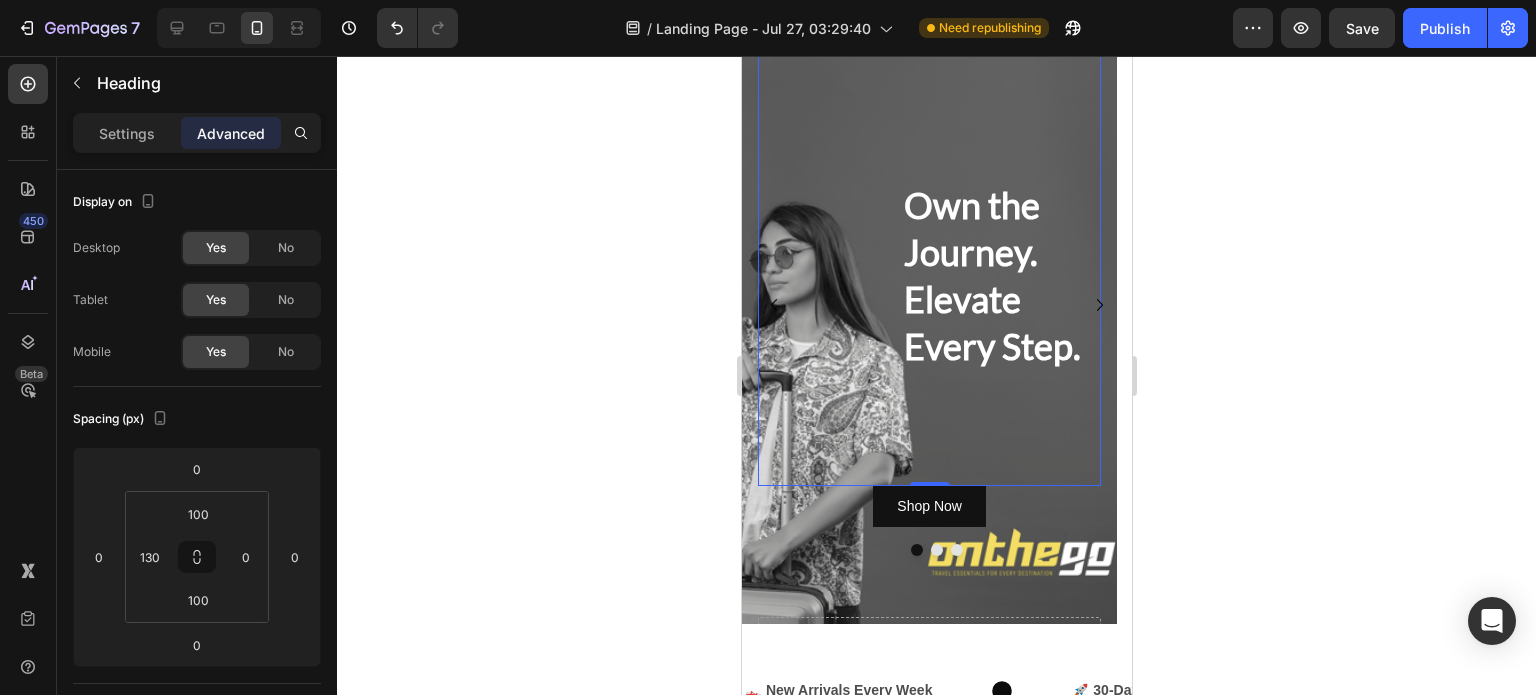click on "0" at bounding box center (929, 502) 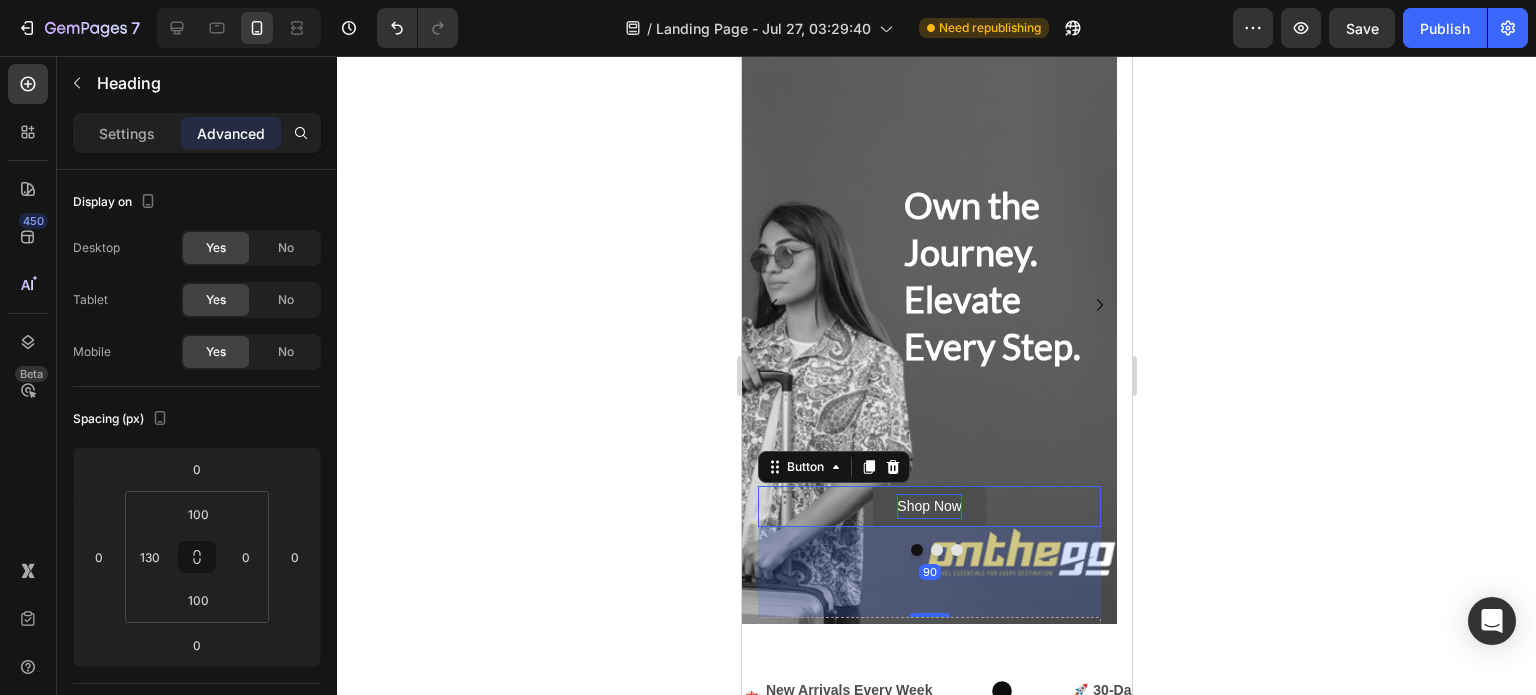 click on "Shop Now" at bounding box center [928, 506] 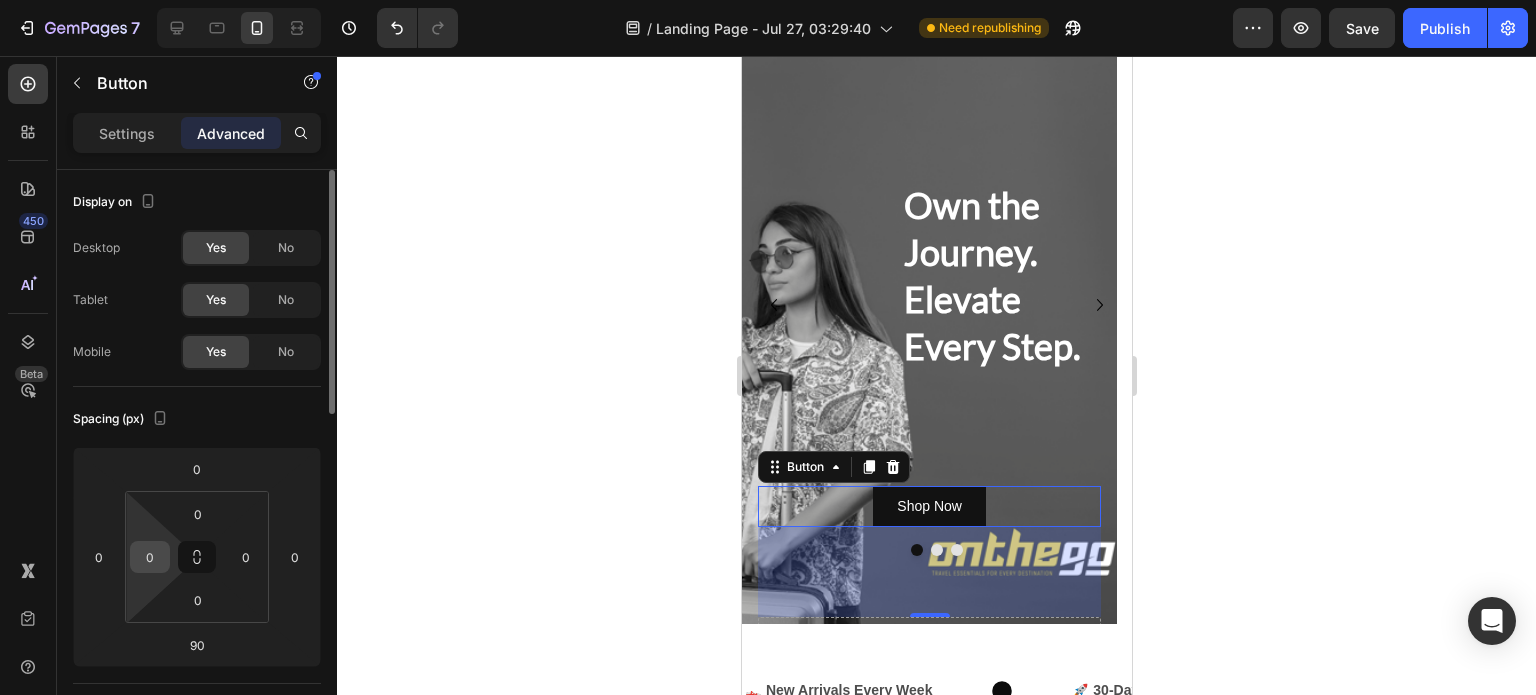 click on "0" at bounding box center (150, 557) 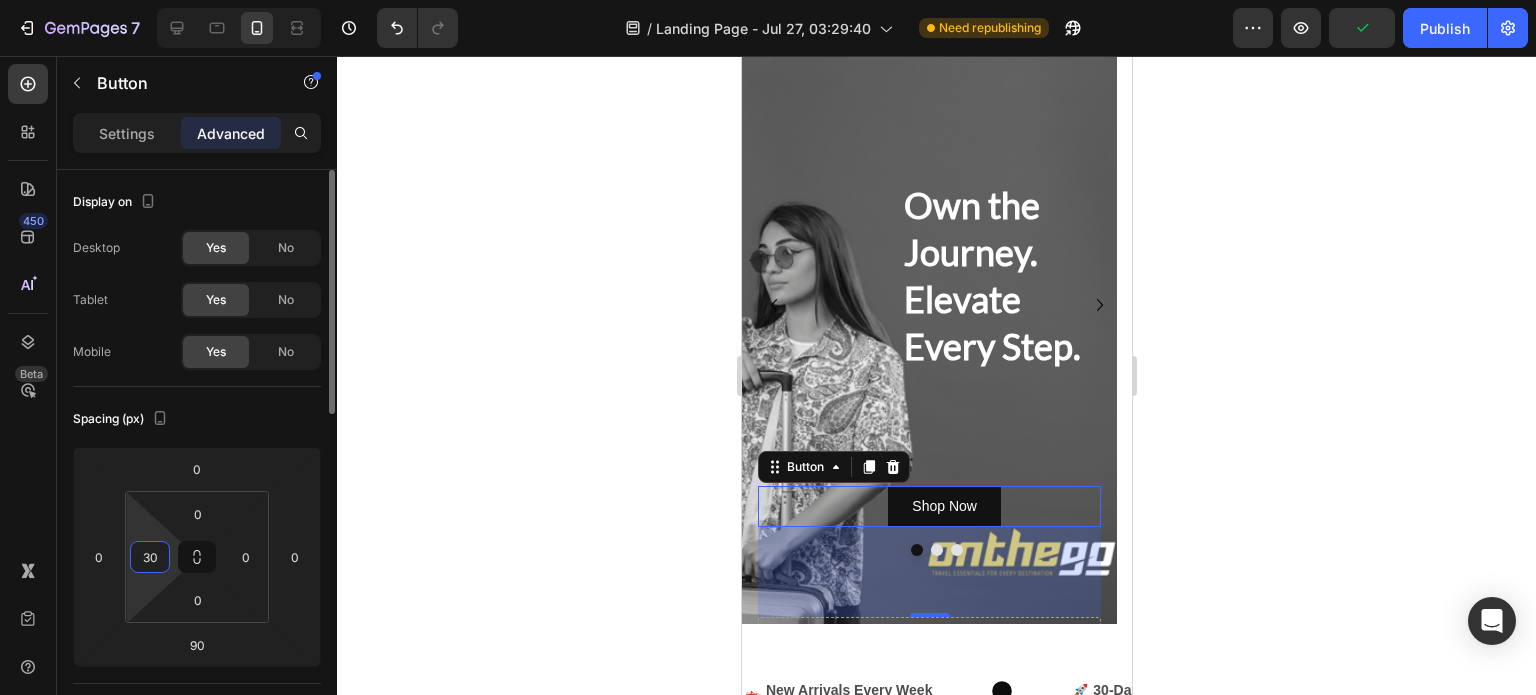 type on "3" 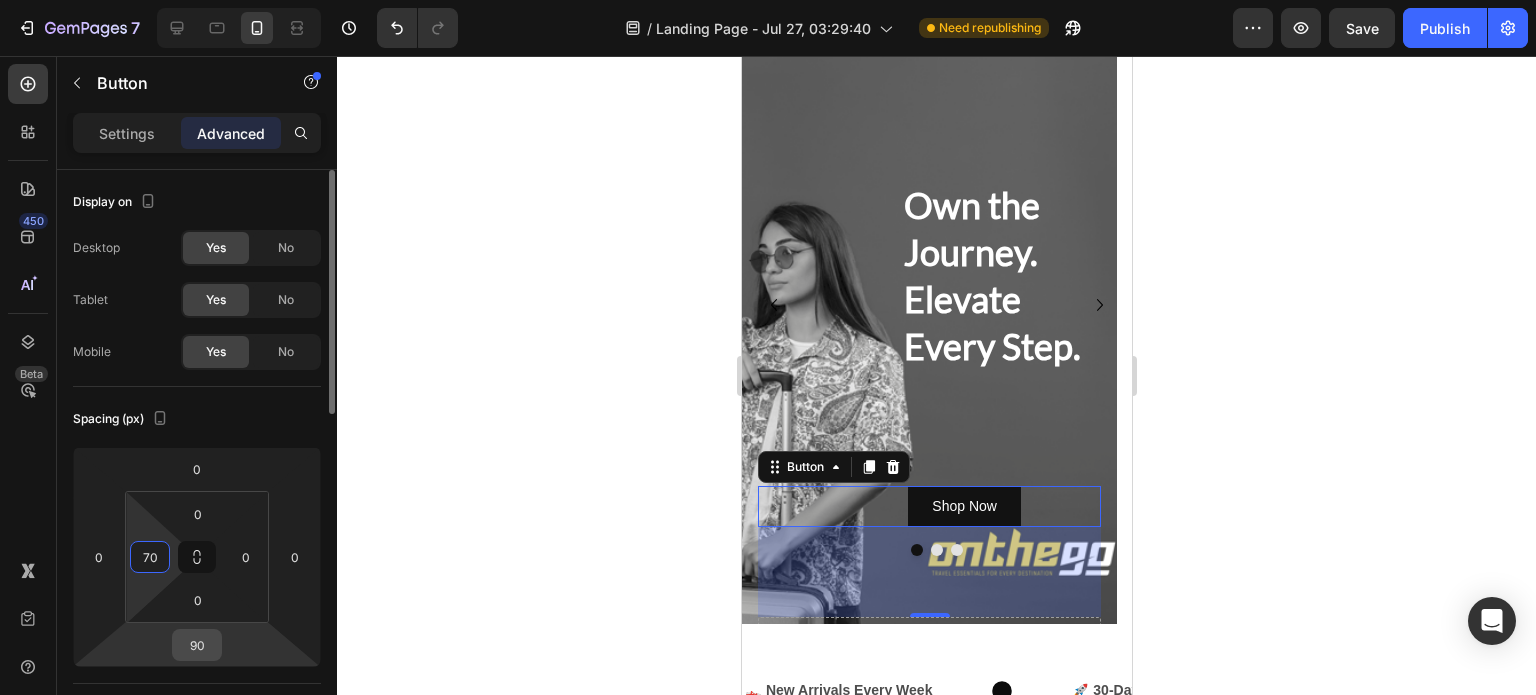 type on "70" 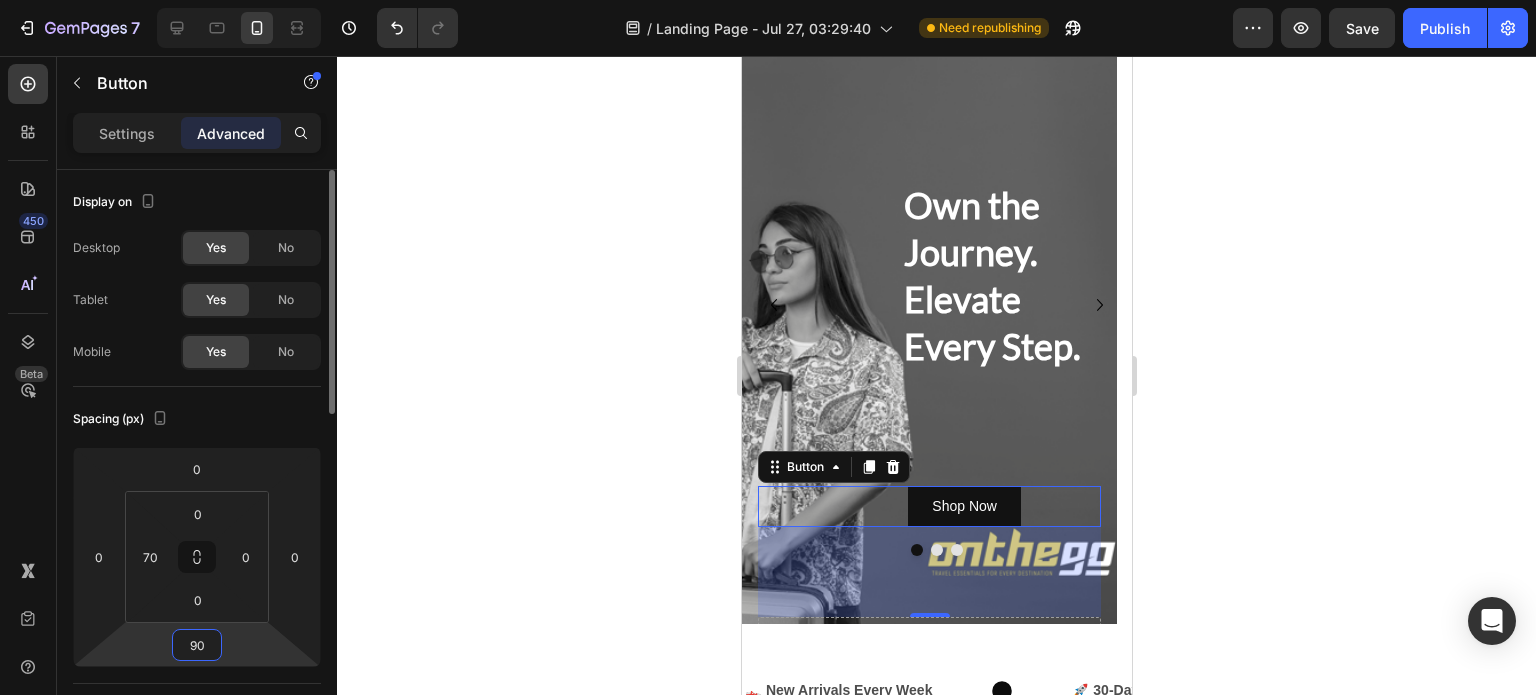 click on "90" at bounding box center [197, 645] 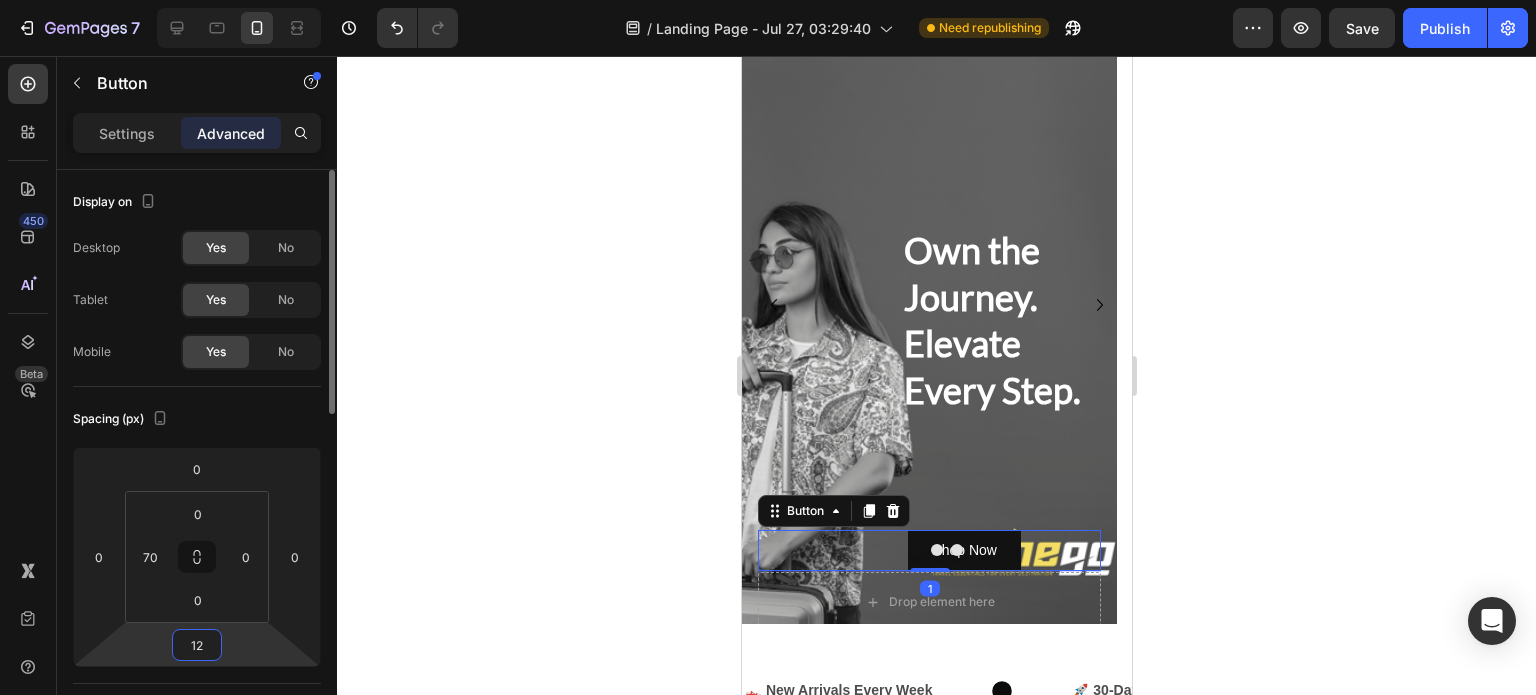 type on "120" 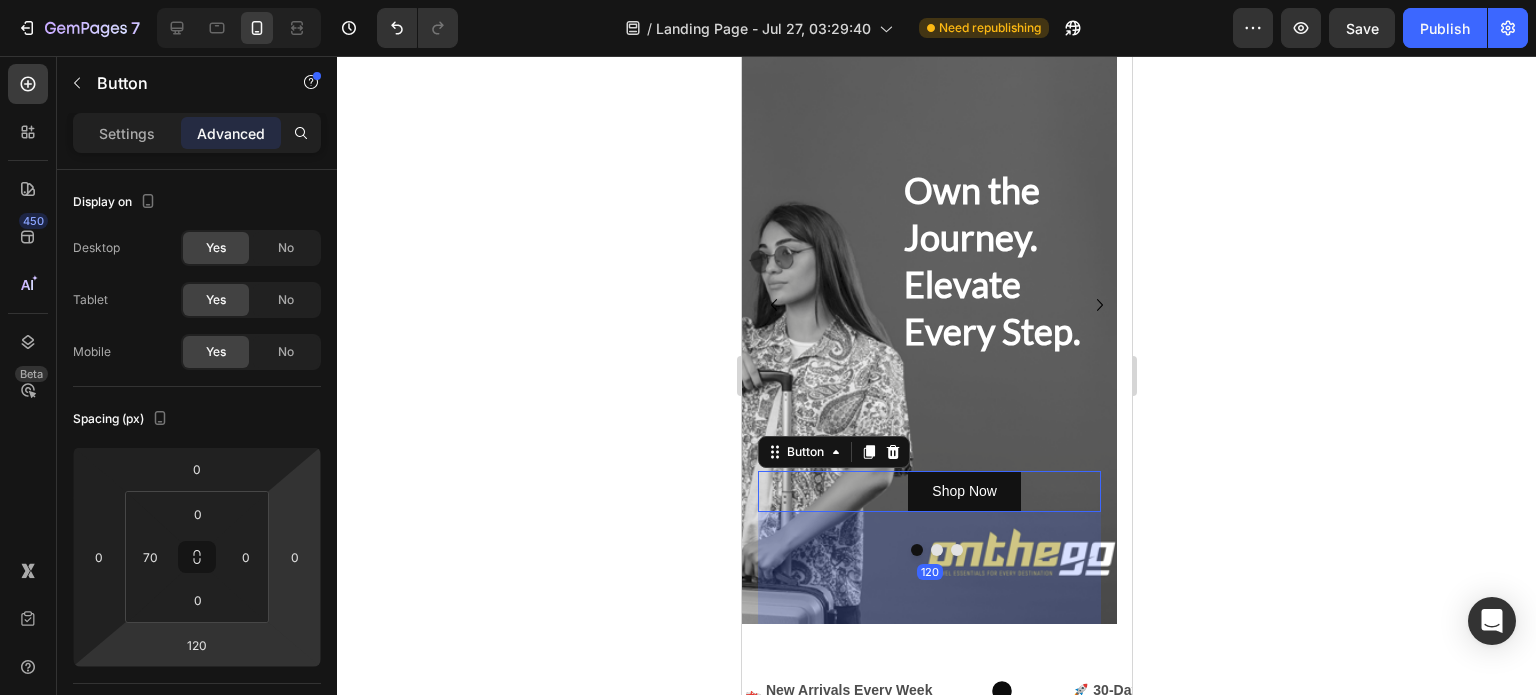 click 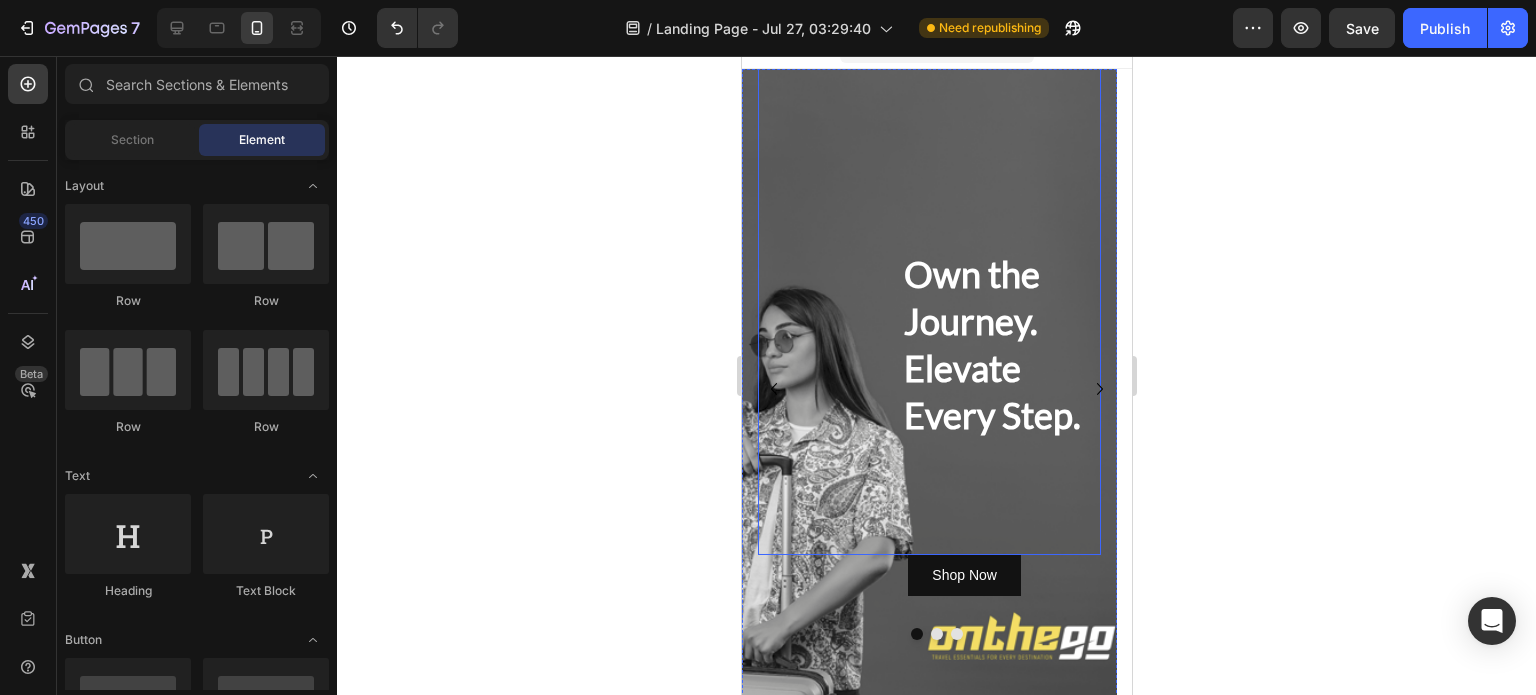 scroll, scrollTop: 0, scrollLeft: 0, axis: both 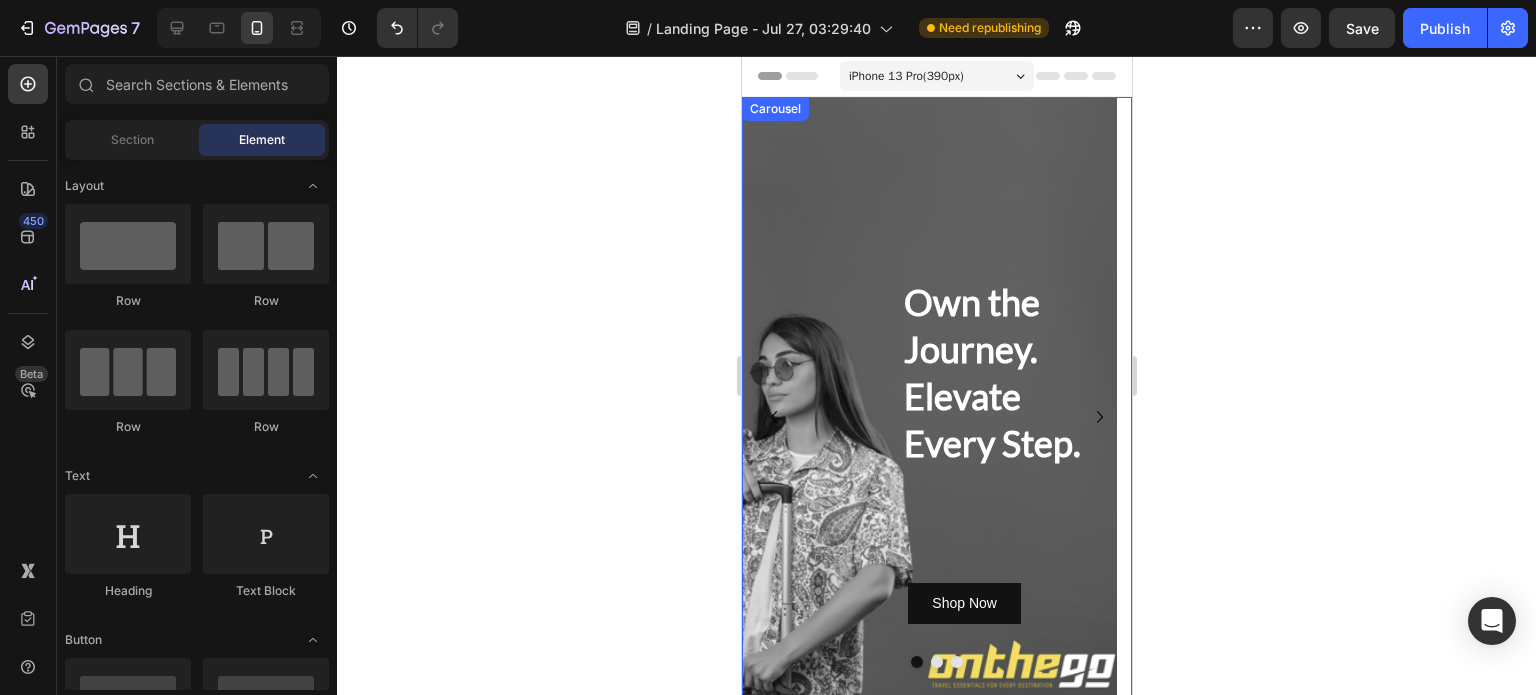 click 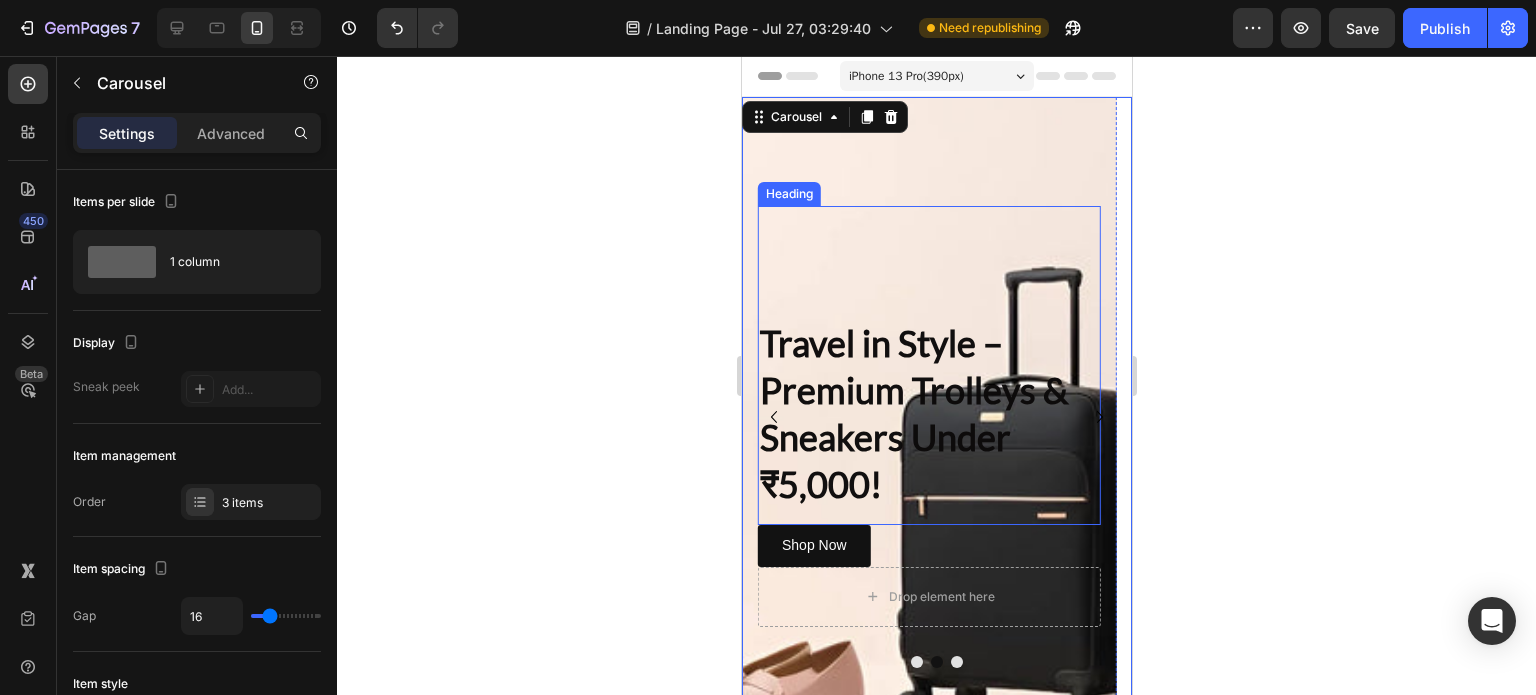 click on "Travel in Style – Premium Trolleys & Sneakers Under ₹5,000!" at bounding box center [928, 413] 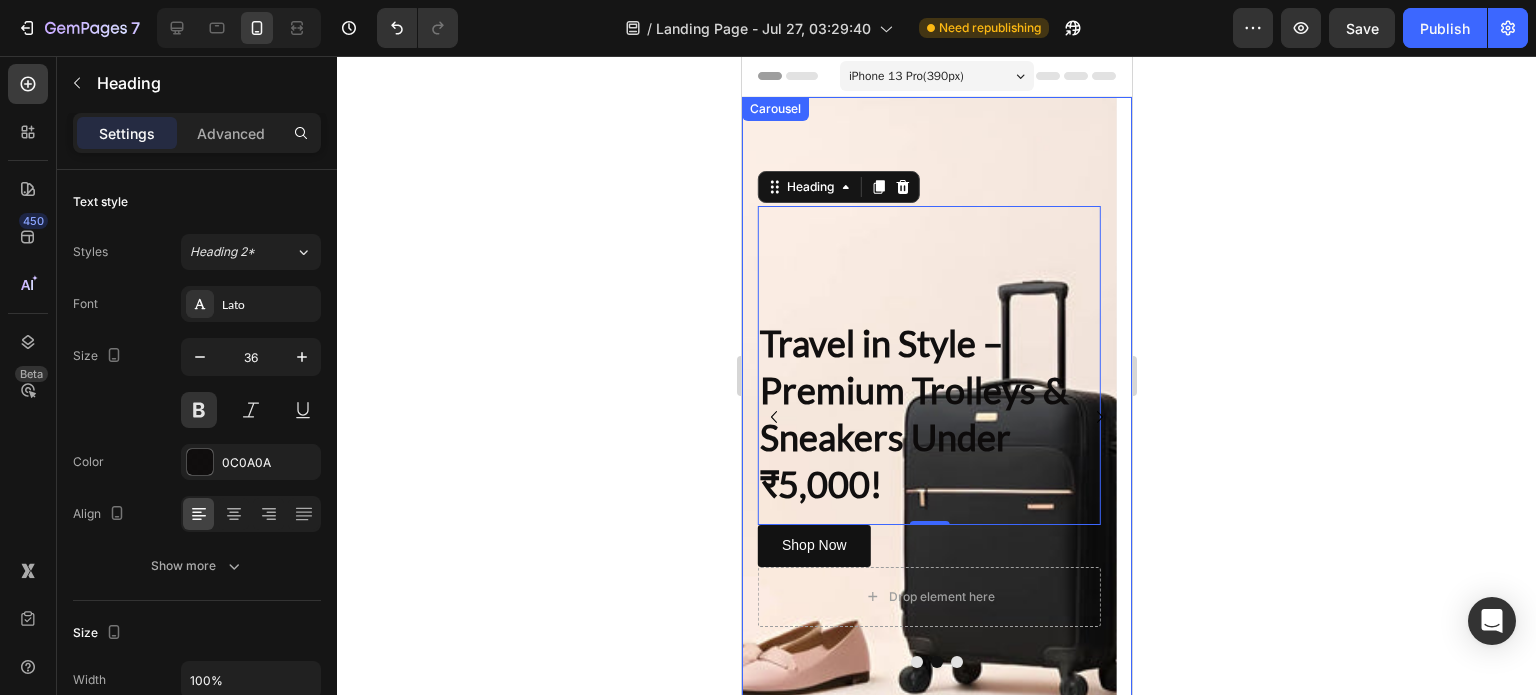 click 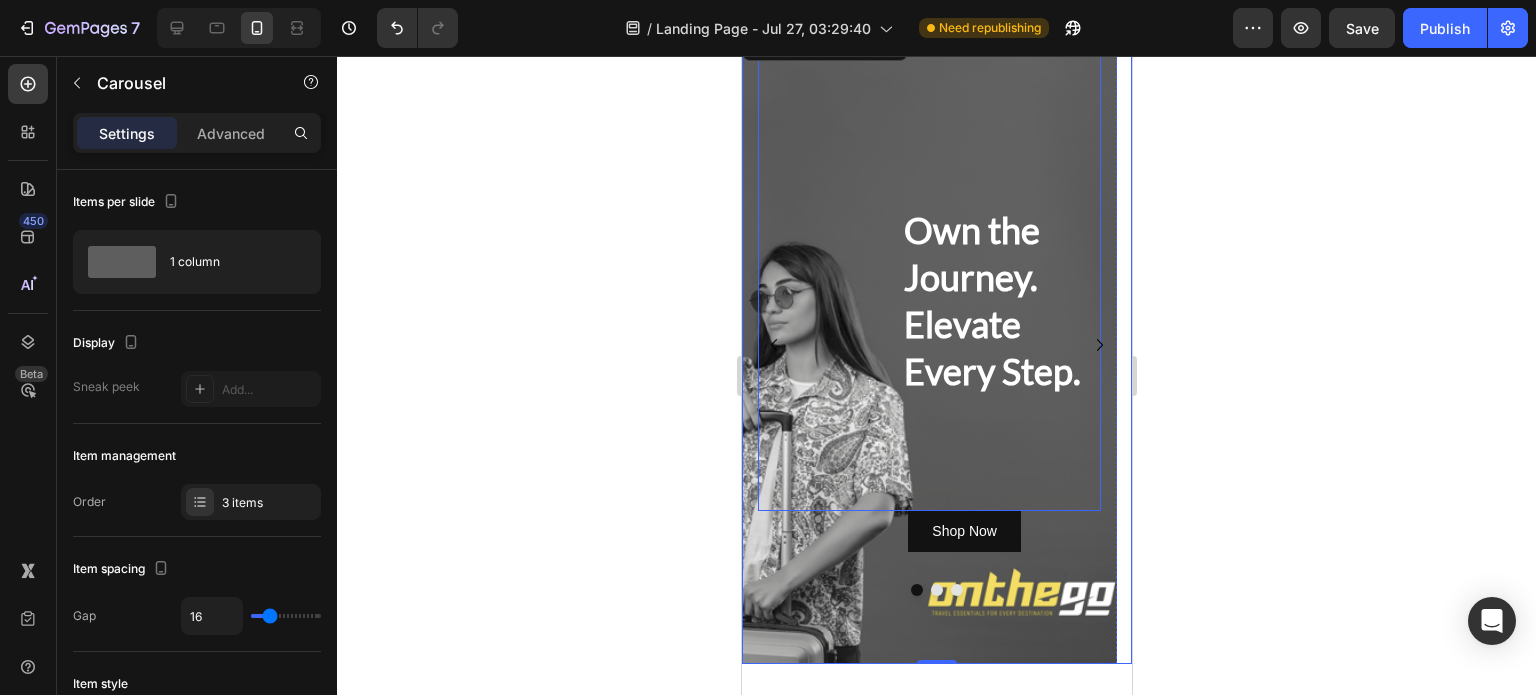 scroll, scrollTop: 0, scrollLeft: 0, axis: both 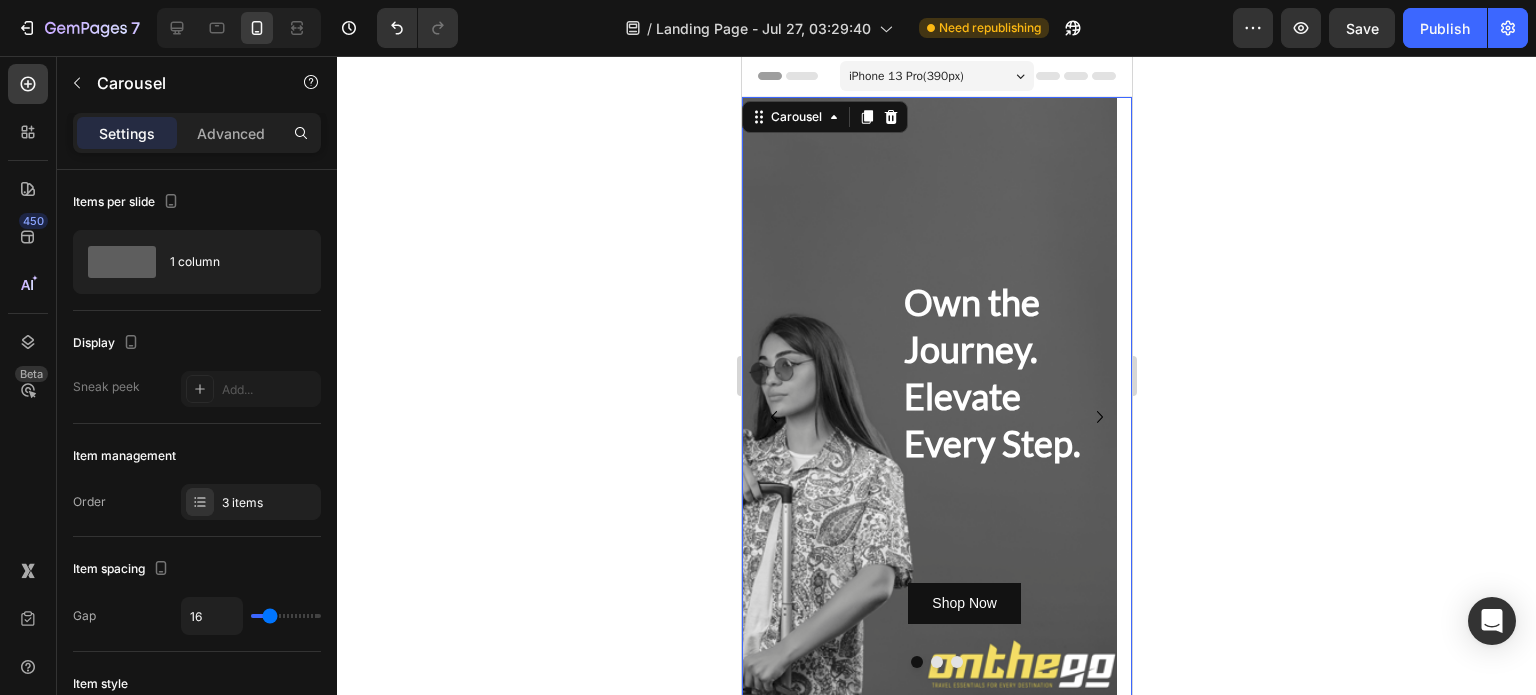 click on "iPhone 13 Pro  ( 390 px)" at bounding box center [905, 76] 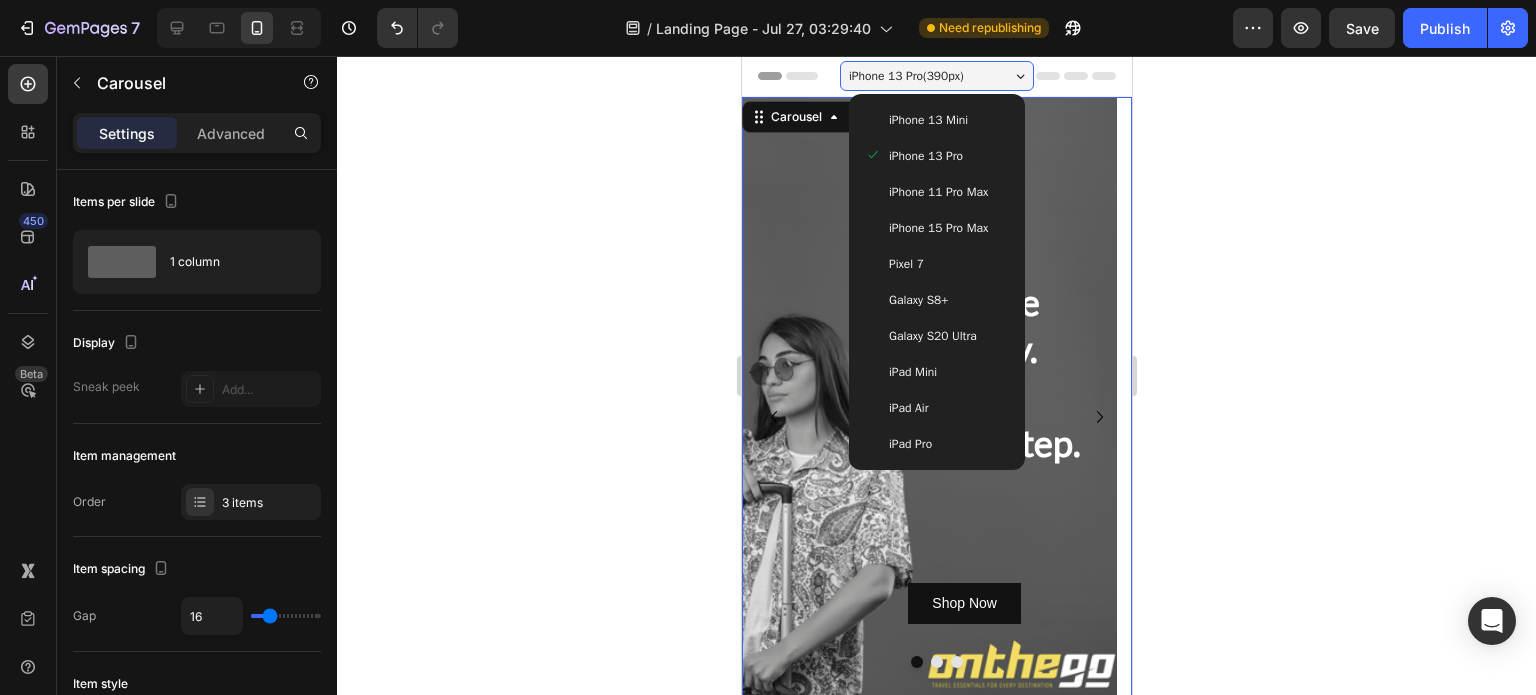 click on "iPad Mini" at bounding box center [936, 372] 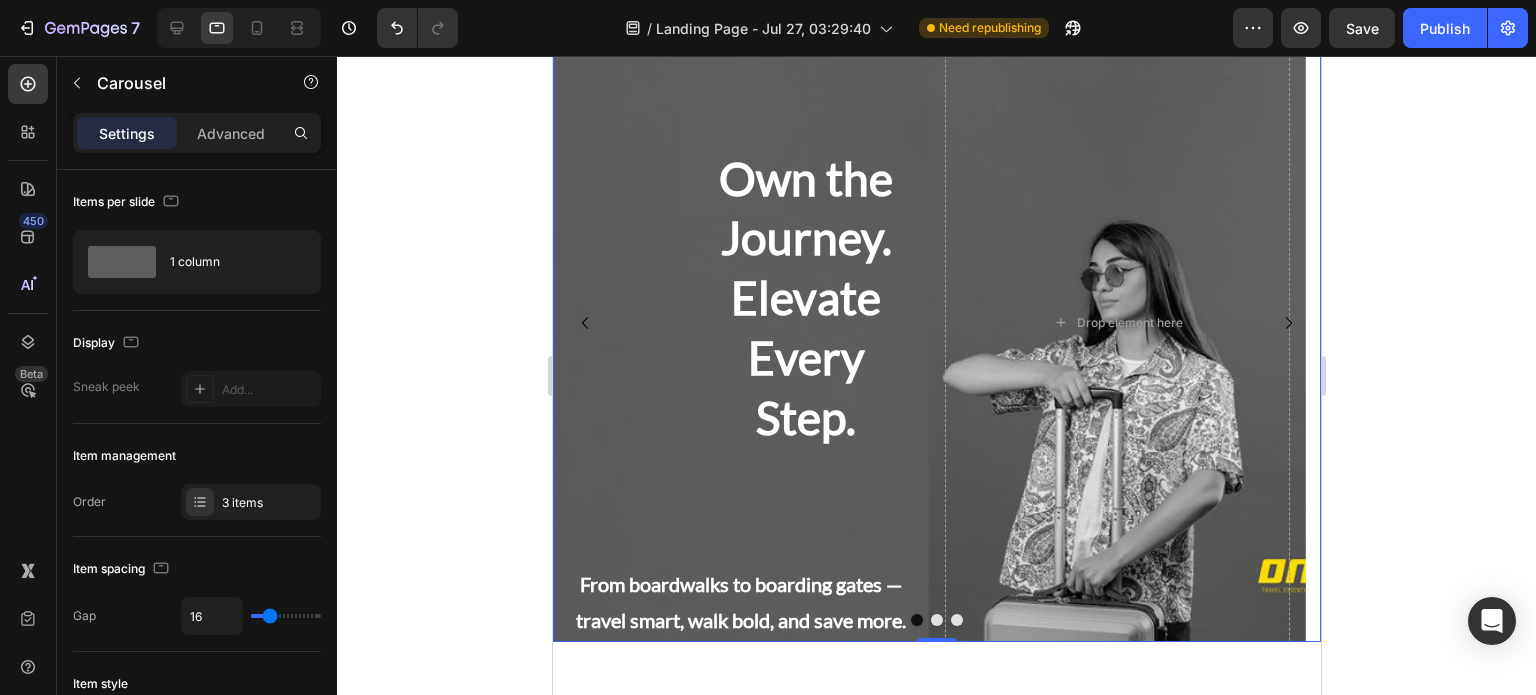 scroll, scrollTop: 0, scrollLeft: 0, axis: both 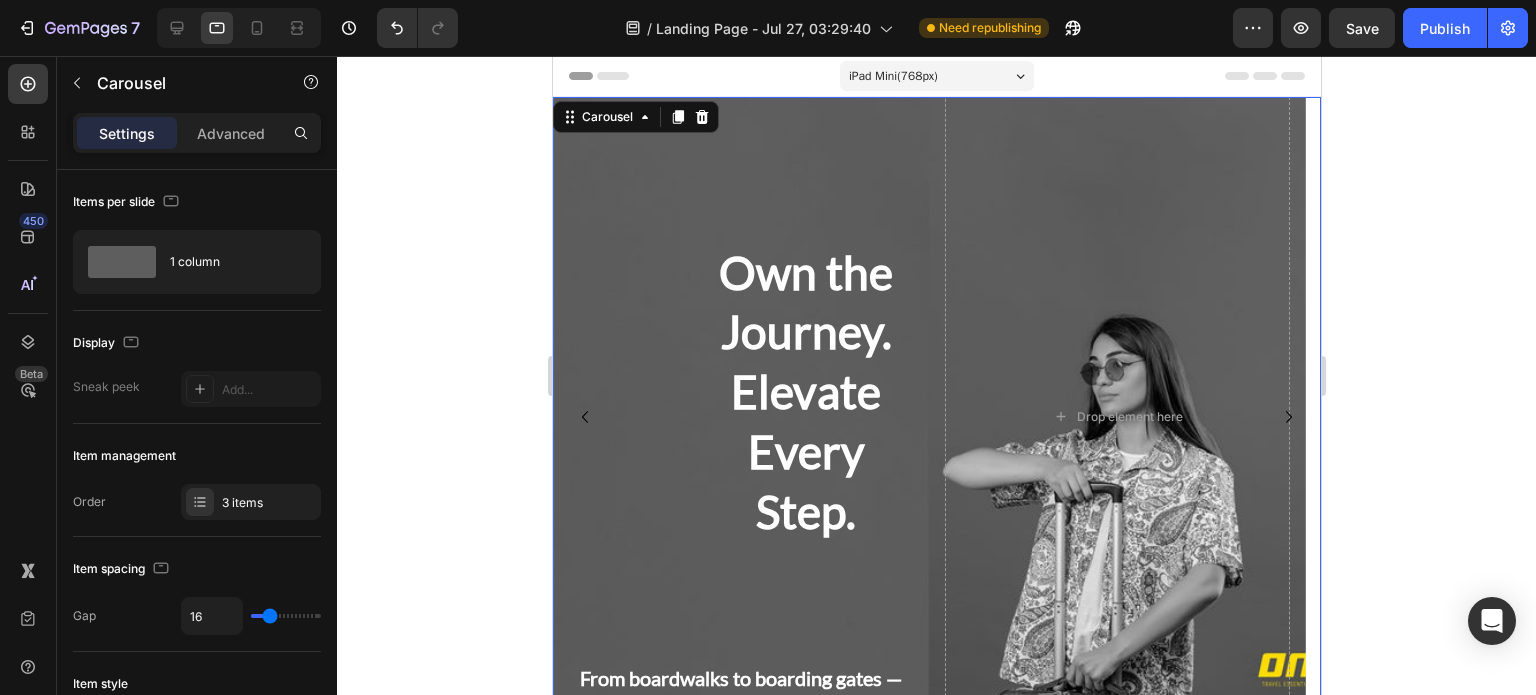 click on "iPad Mini  ( 768 px)" at bounding box center [936, 76] 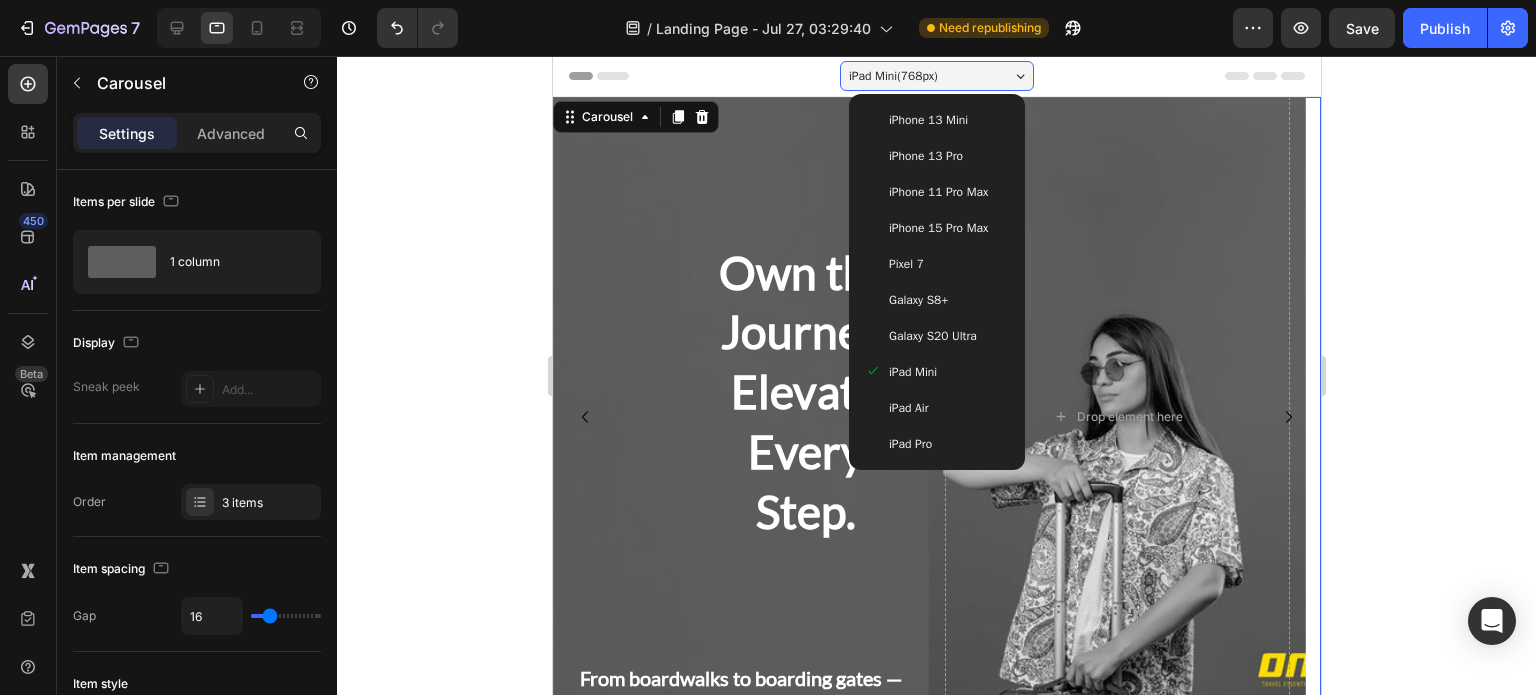 click on "iPhone 11 Pro Max" at bounding box center [937, 192] 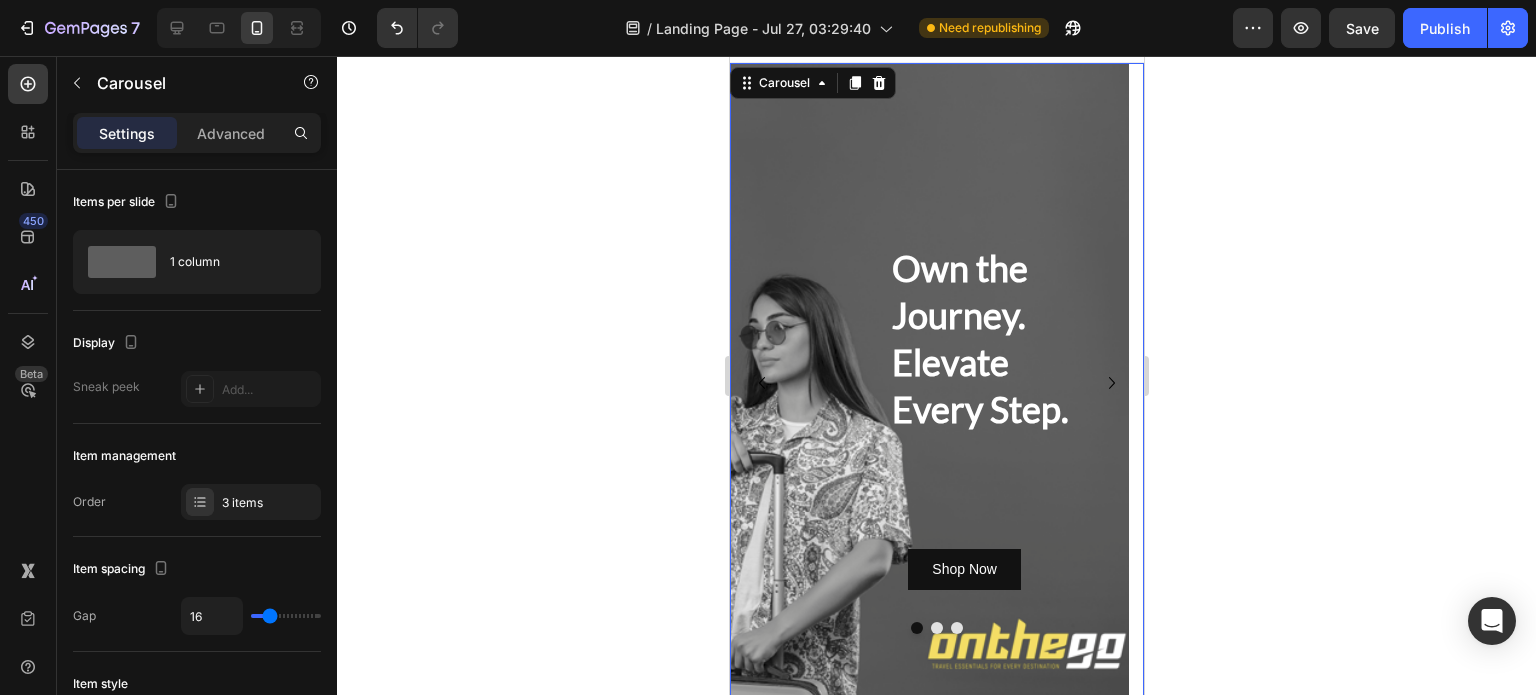 scroll, scrollTop: 0, scrollLeft: 0, axis: both 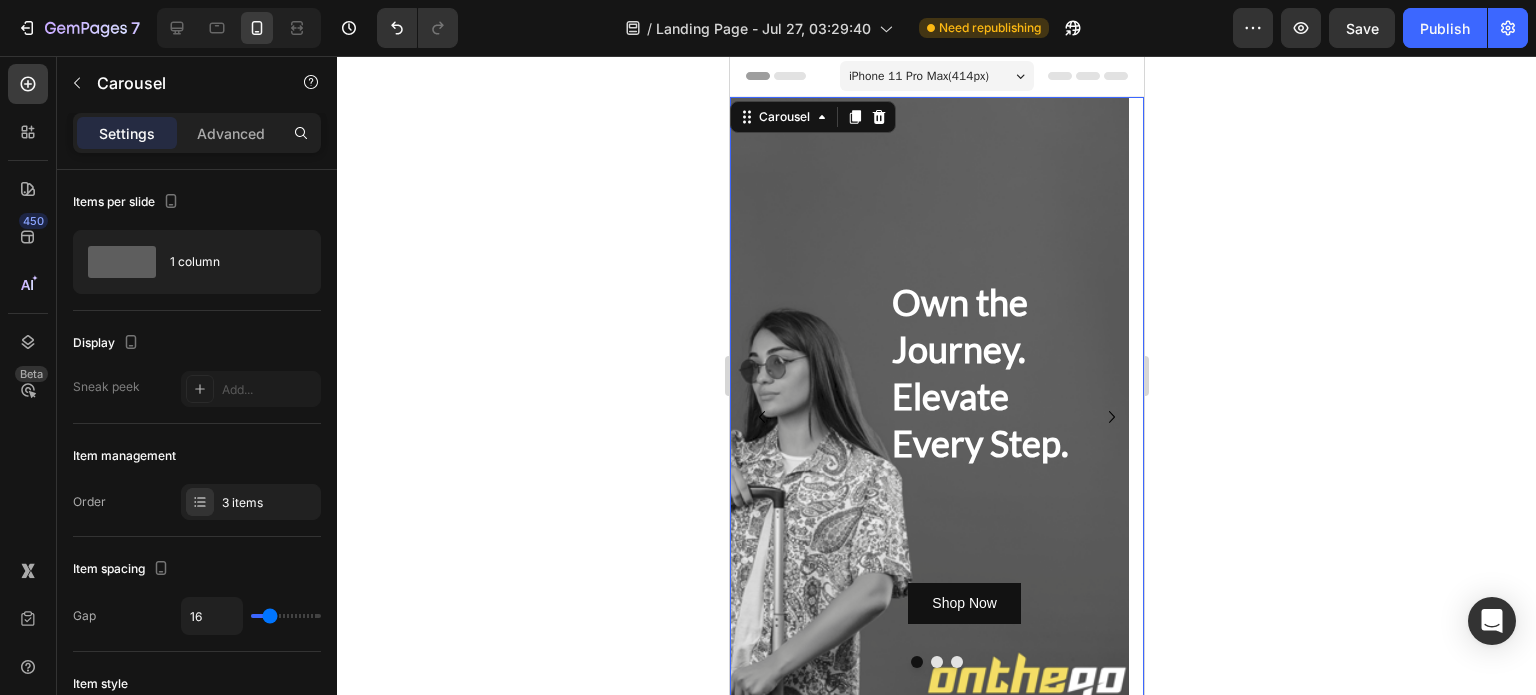 click on "iPhone 11 Pro Max  ( 414 px)" at bounding box center (918, 76) 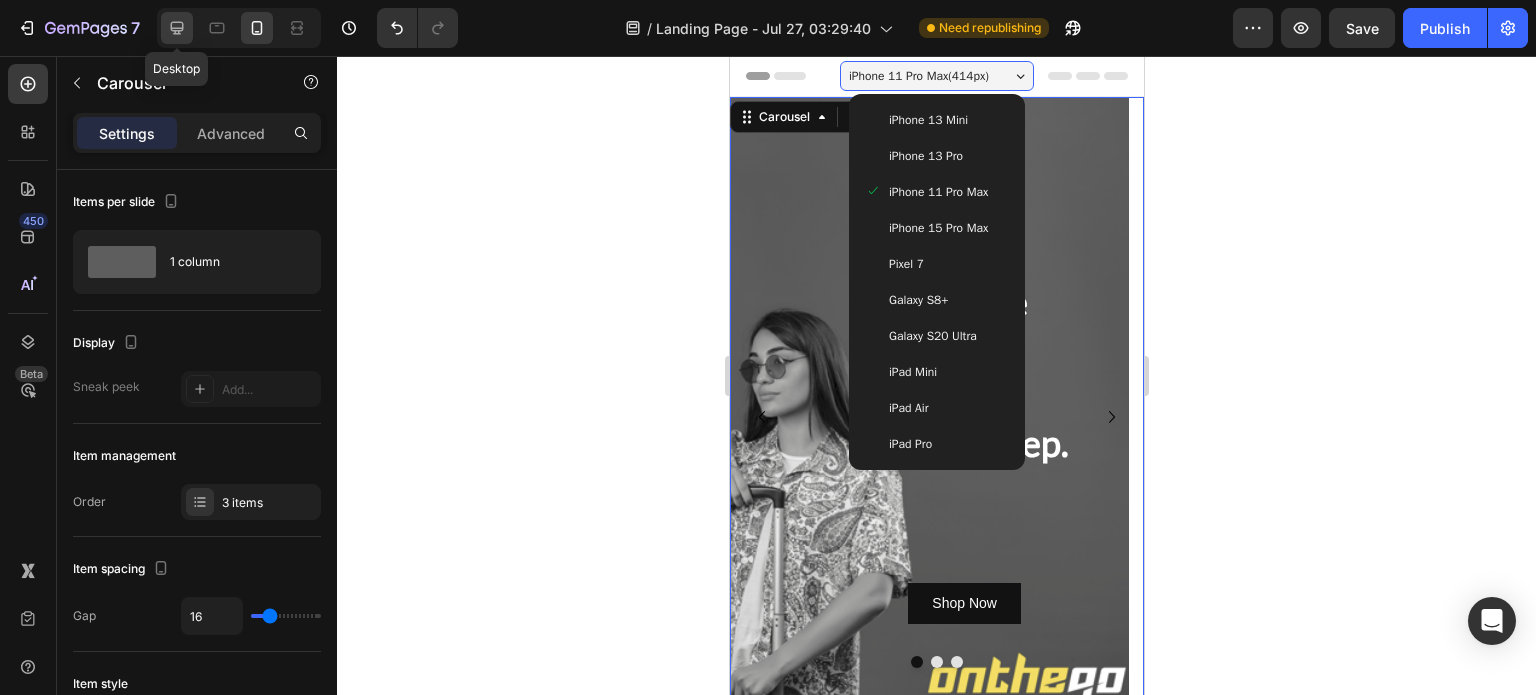 click 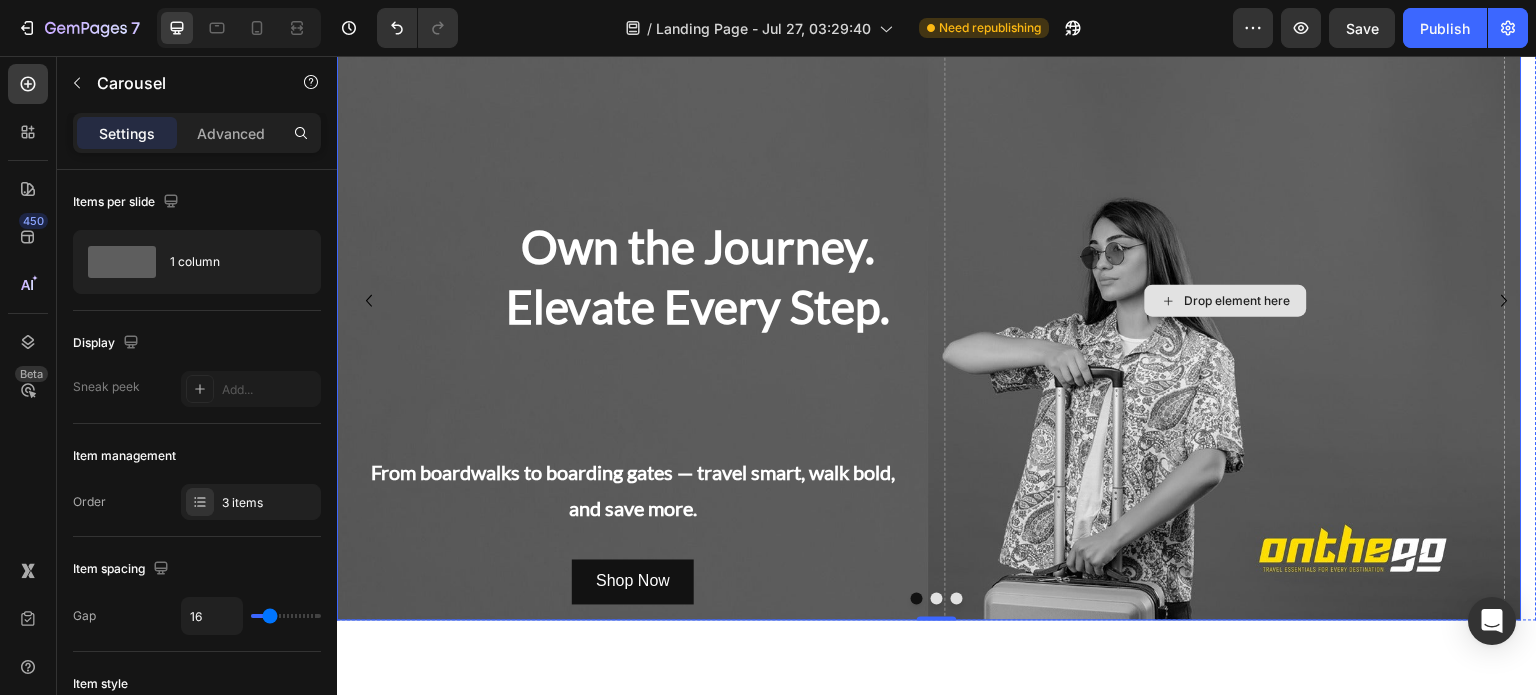 scroll, scrollTop: 0, scrollLeft: 0, axis: both 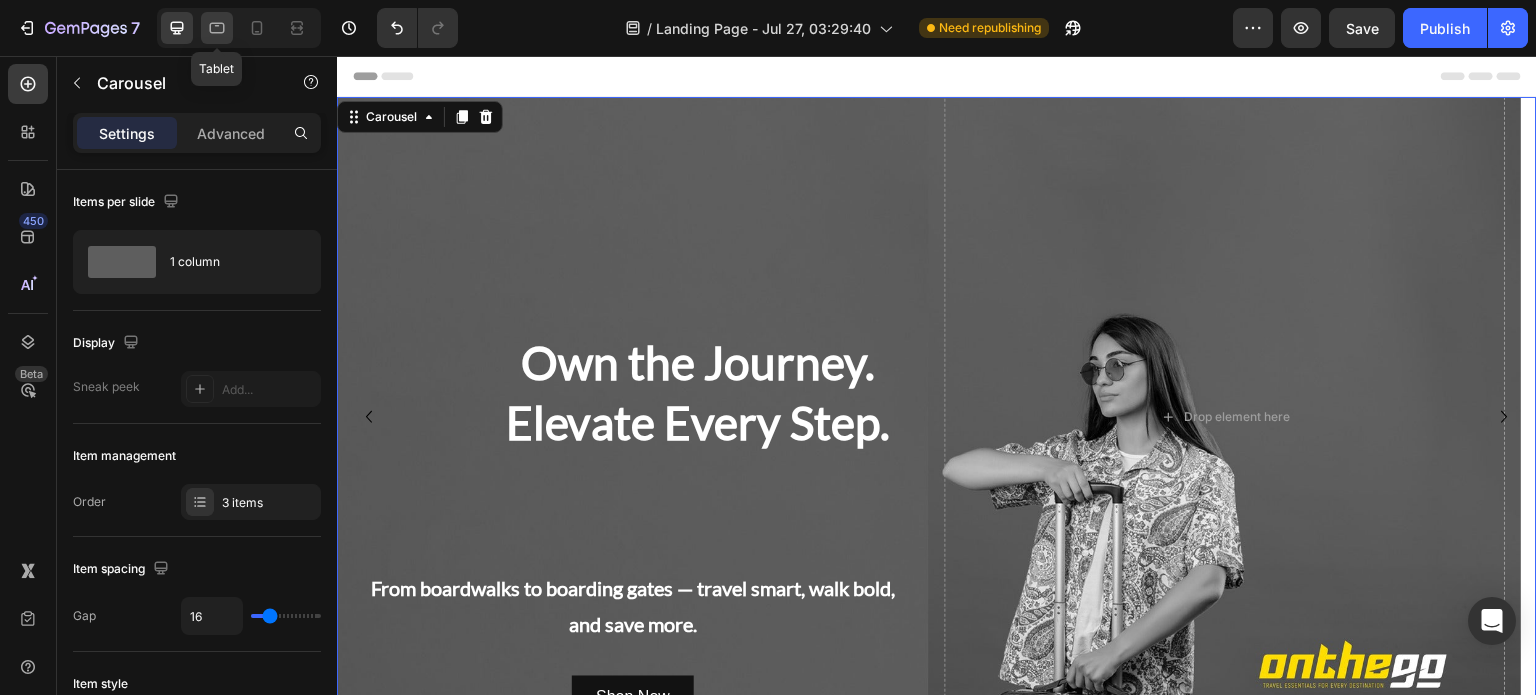 click 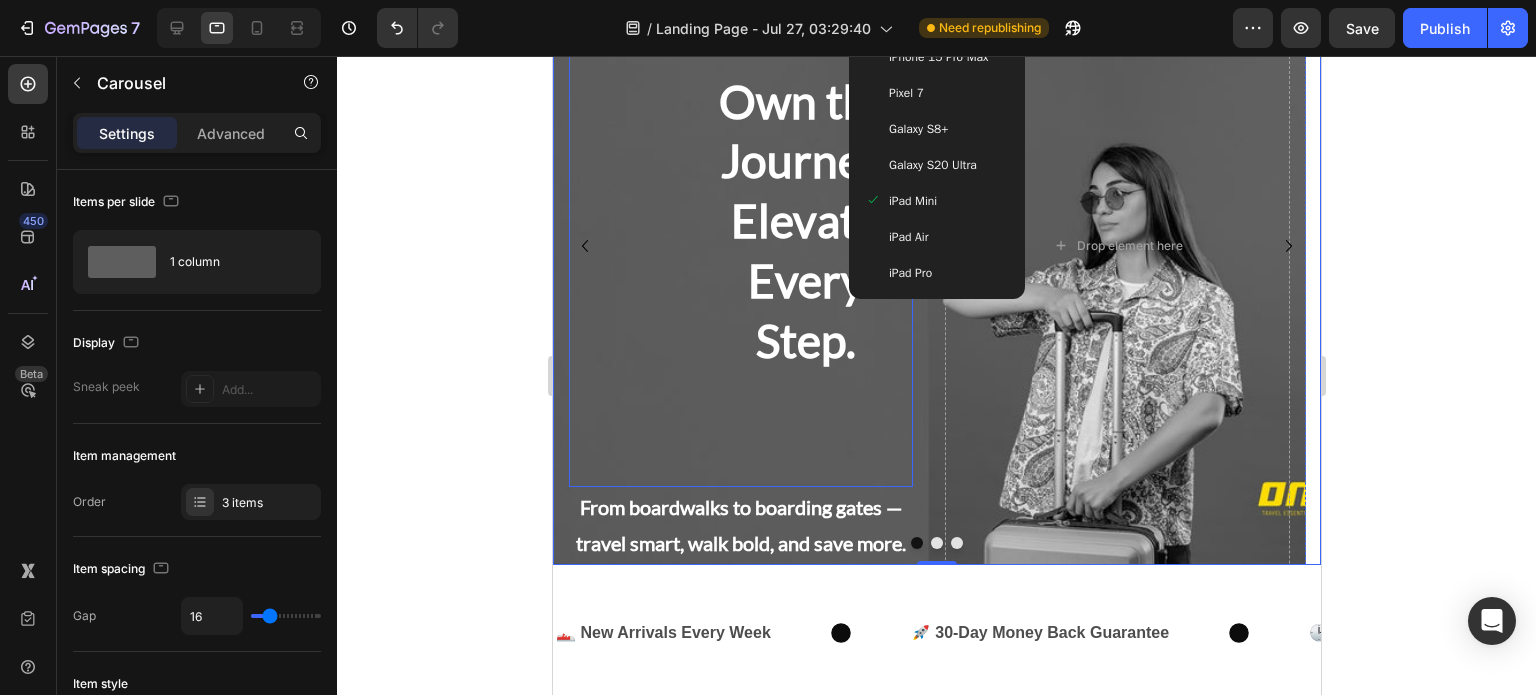 scroll, scrollTop: 215, scrollLeft: 0, axis: vertical 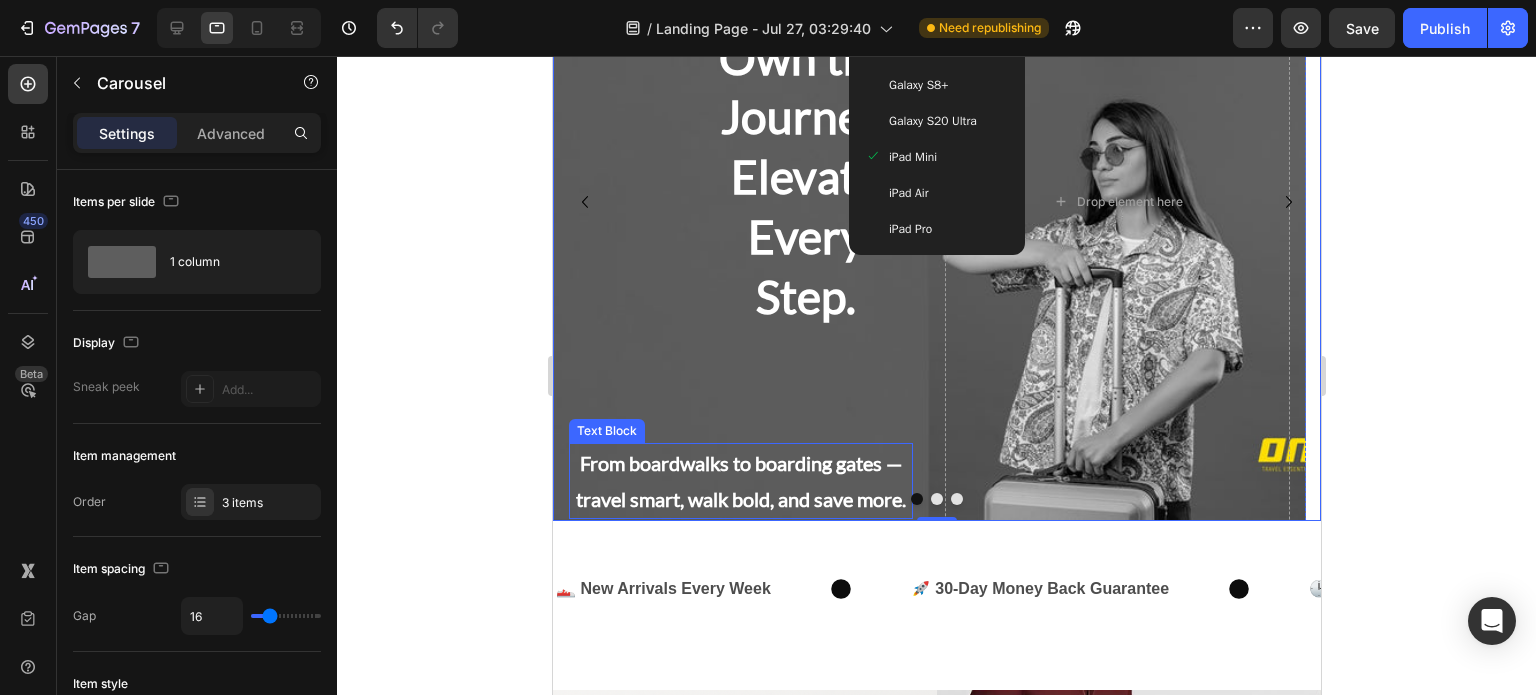 click on "From boardwalks to boarding gates — travel smart, walk bold, and save more." at bounding box center [740, 481] 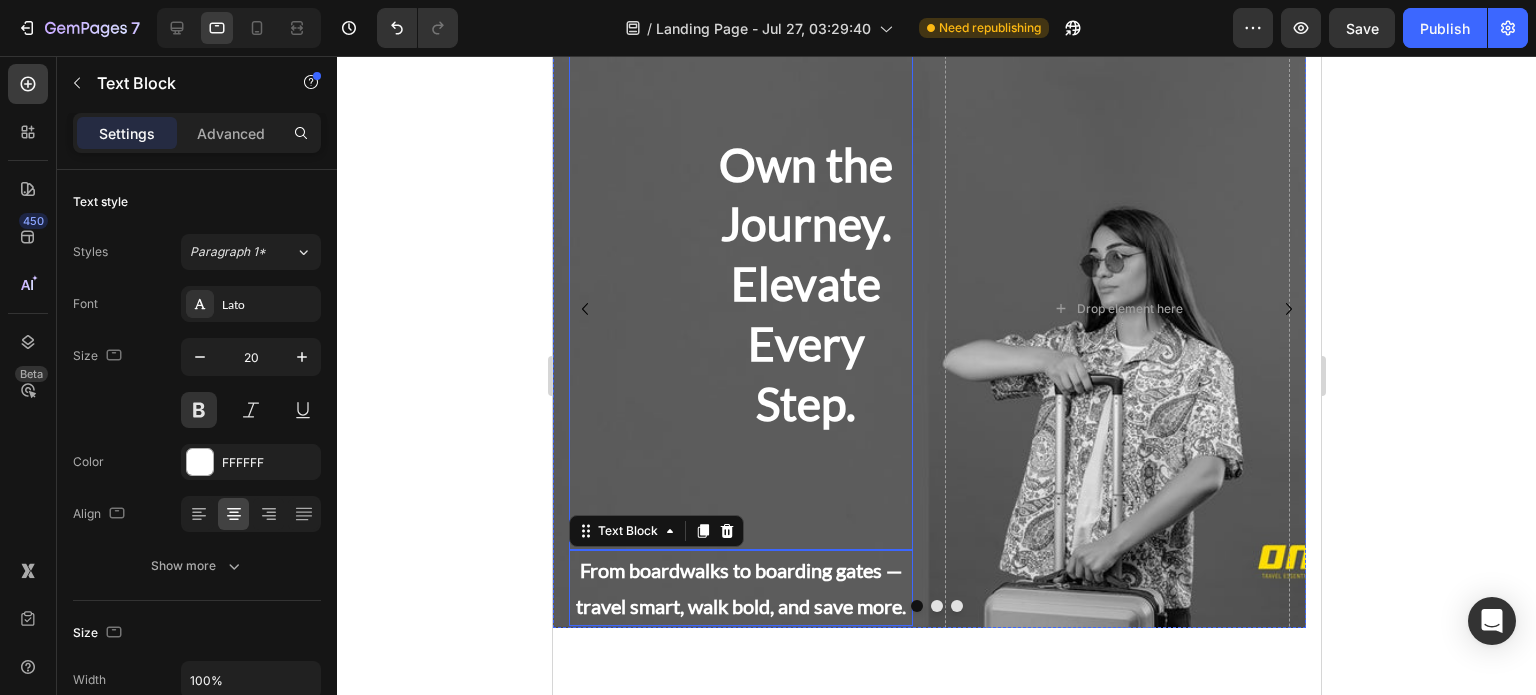 scroll, scrollTop: 0, scrollLeft: 0, axis: both 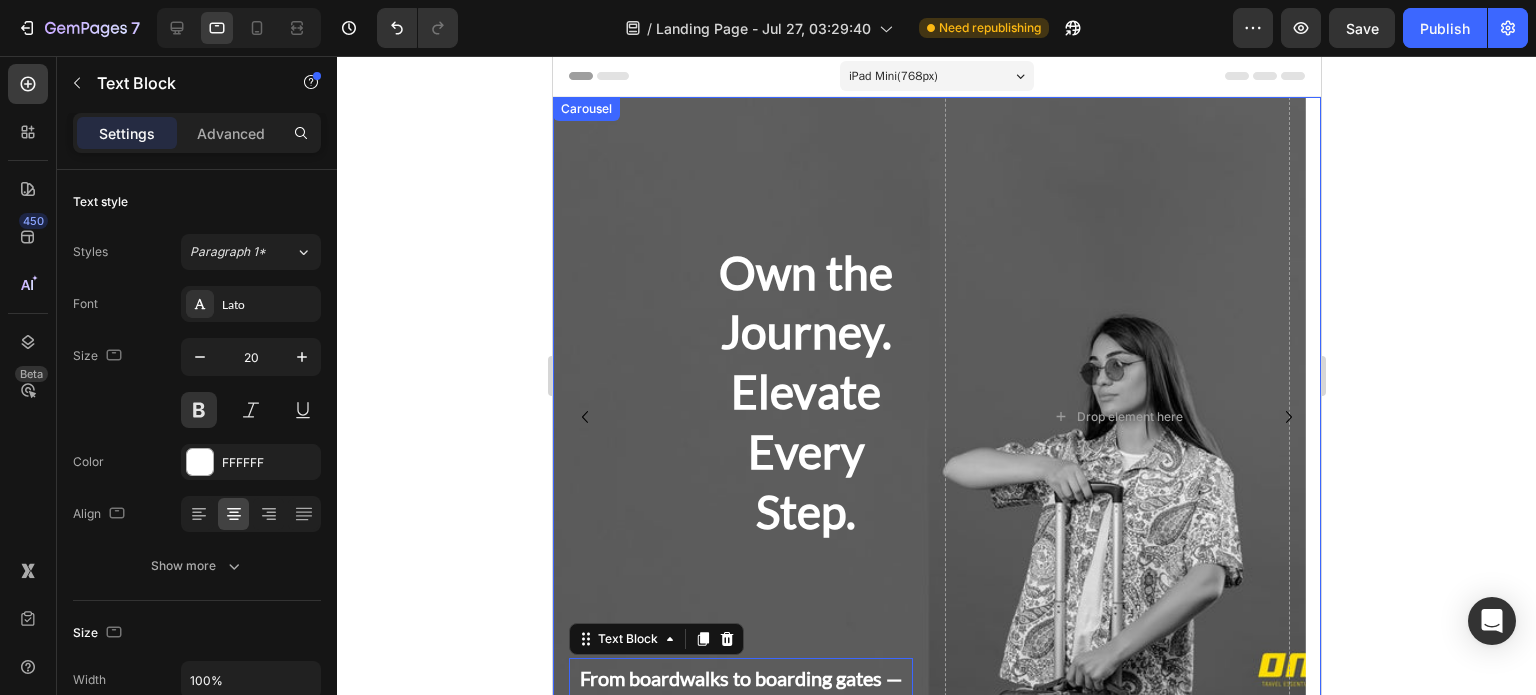 click 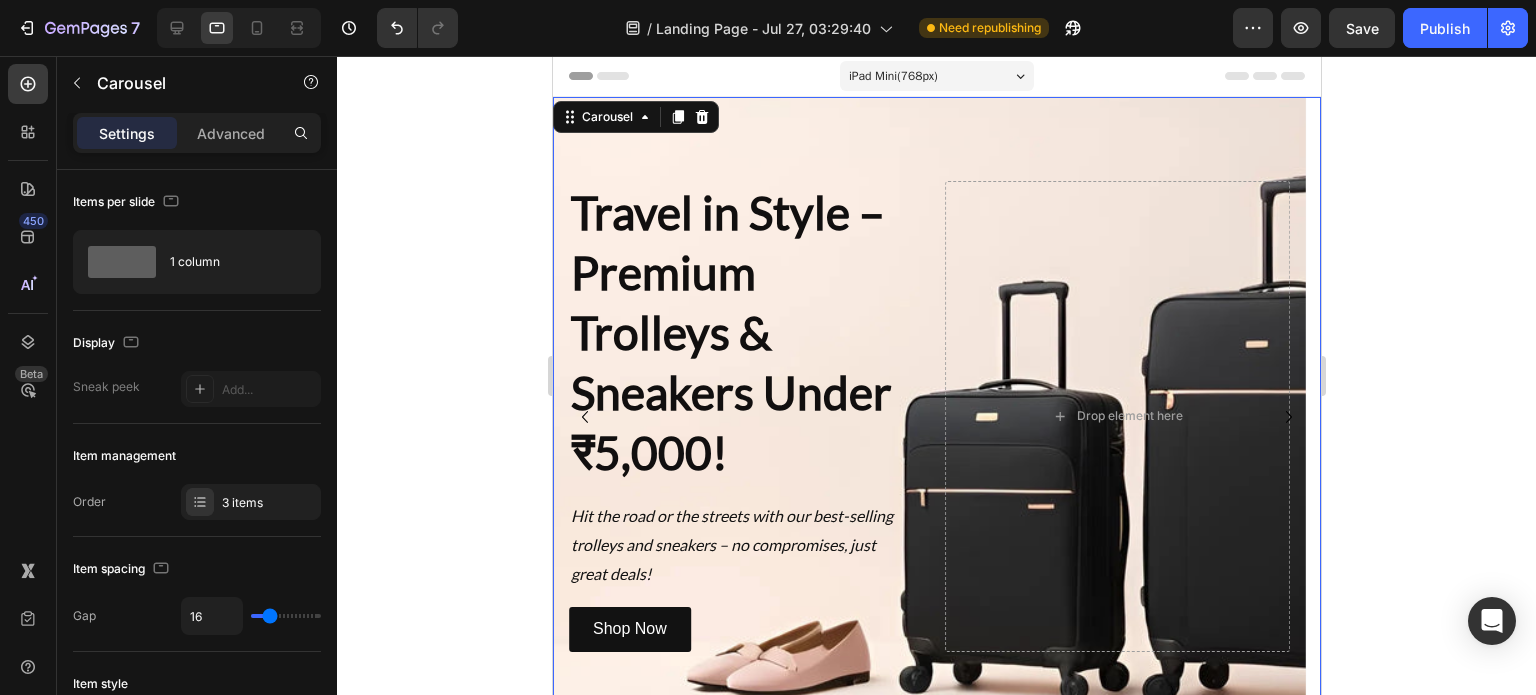 click 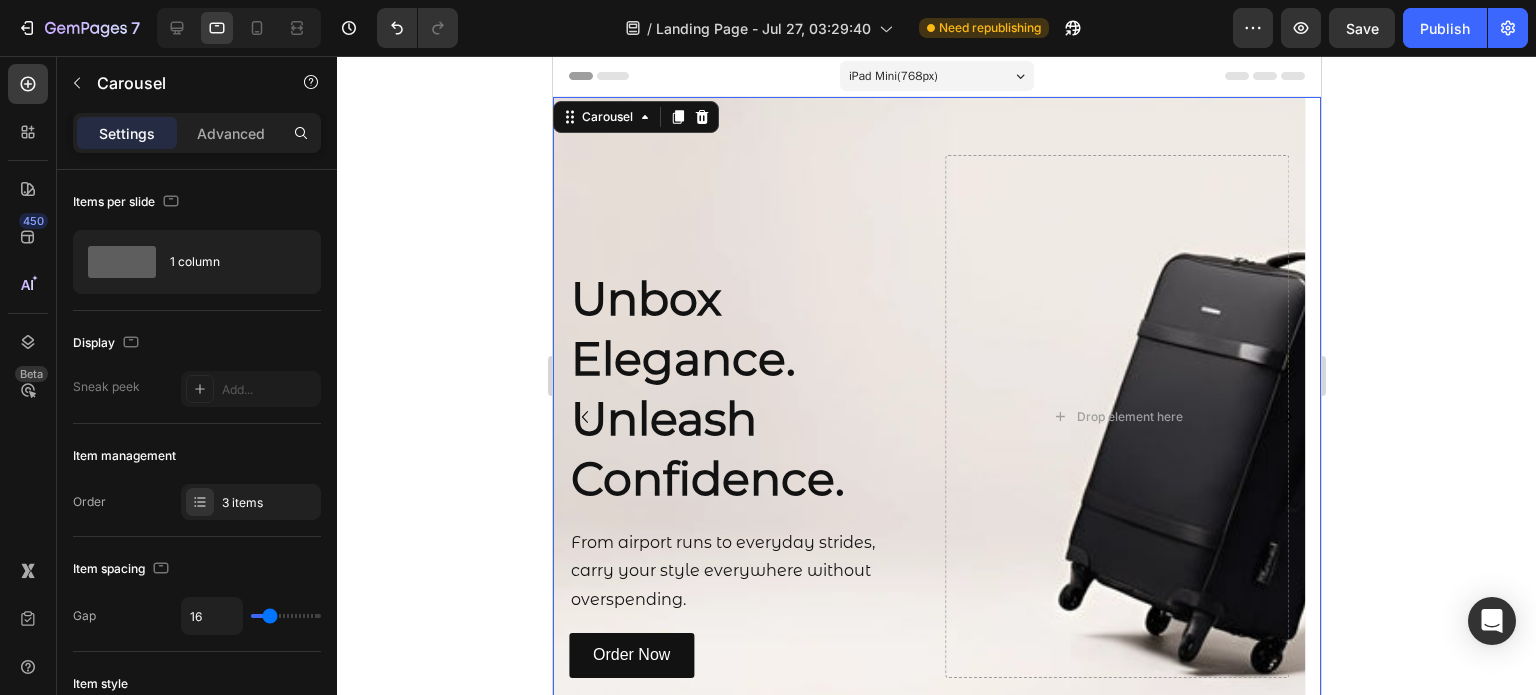 click 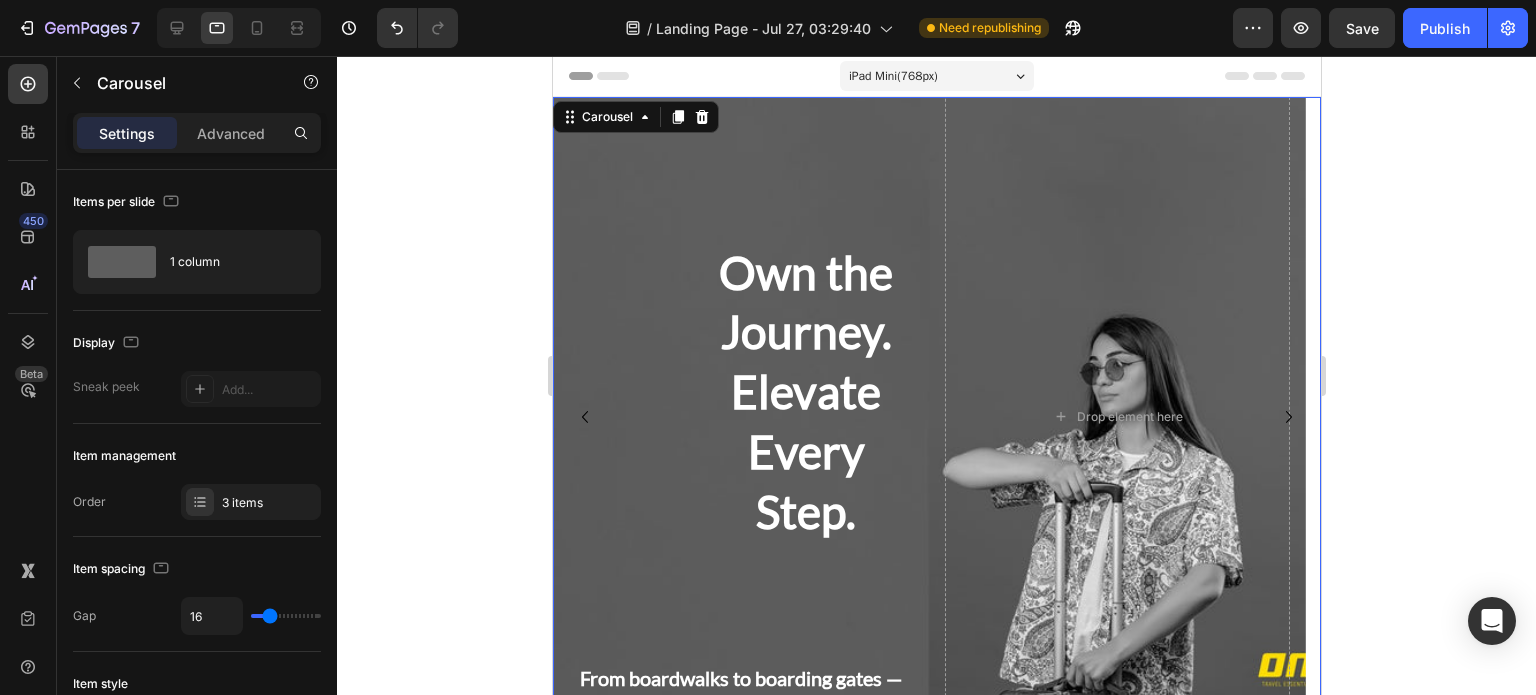 click on "iPad Mini  ( 768 px)" at bounding box center (892, 76) 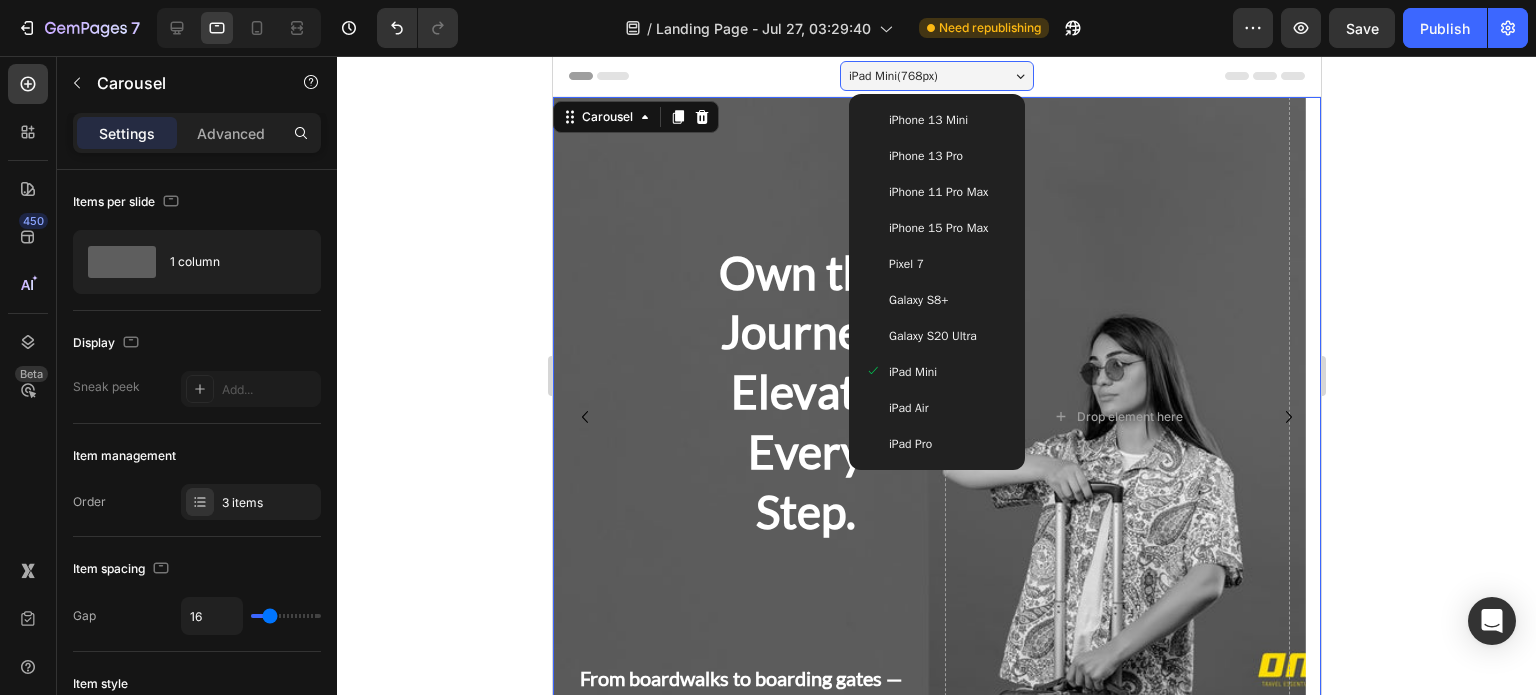 click on "iPhone 13 Pro" at bounding box center (936, 156) 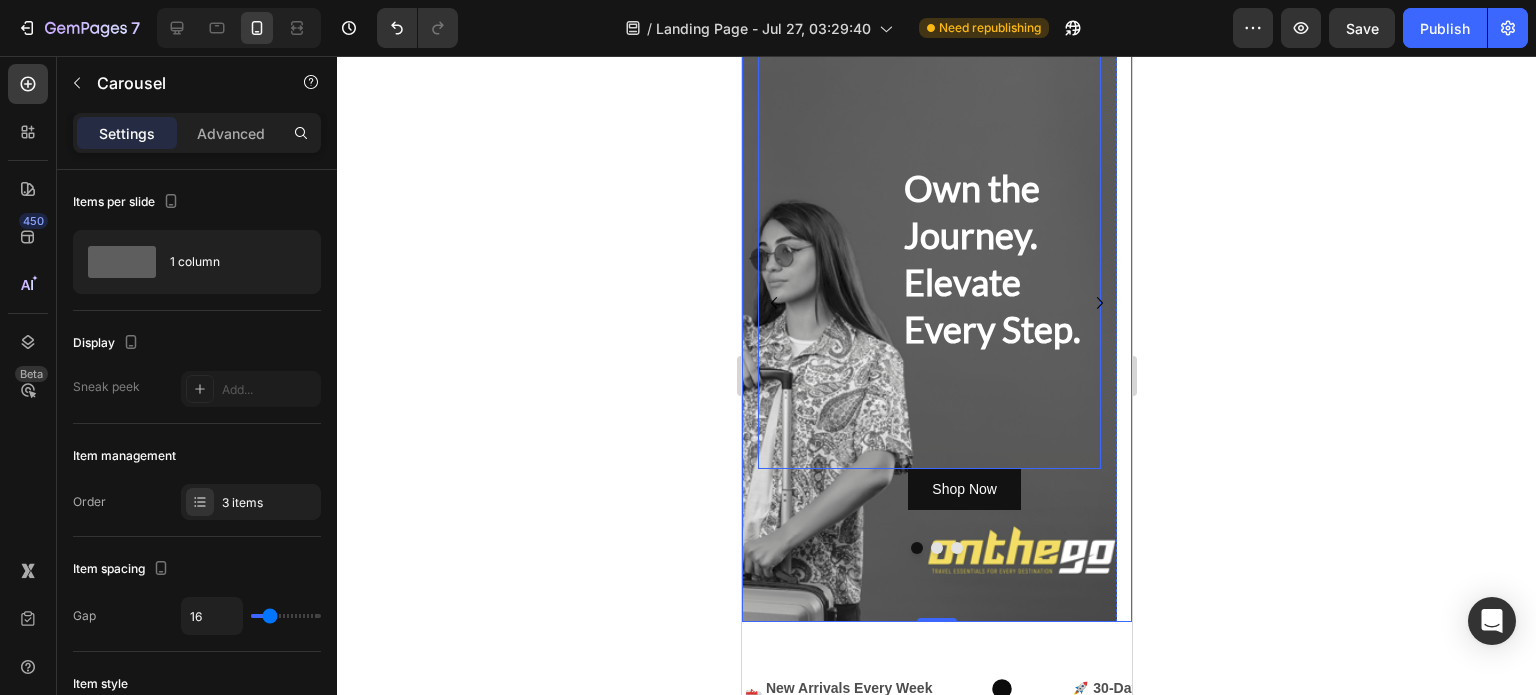 scroll, scrollTop: 115, scrollLeft: 0, axis: vertical 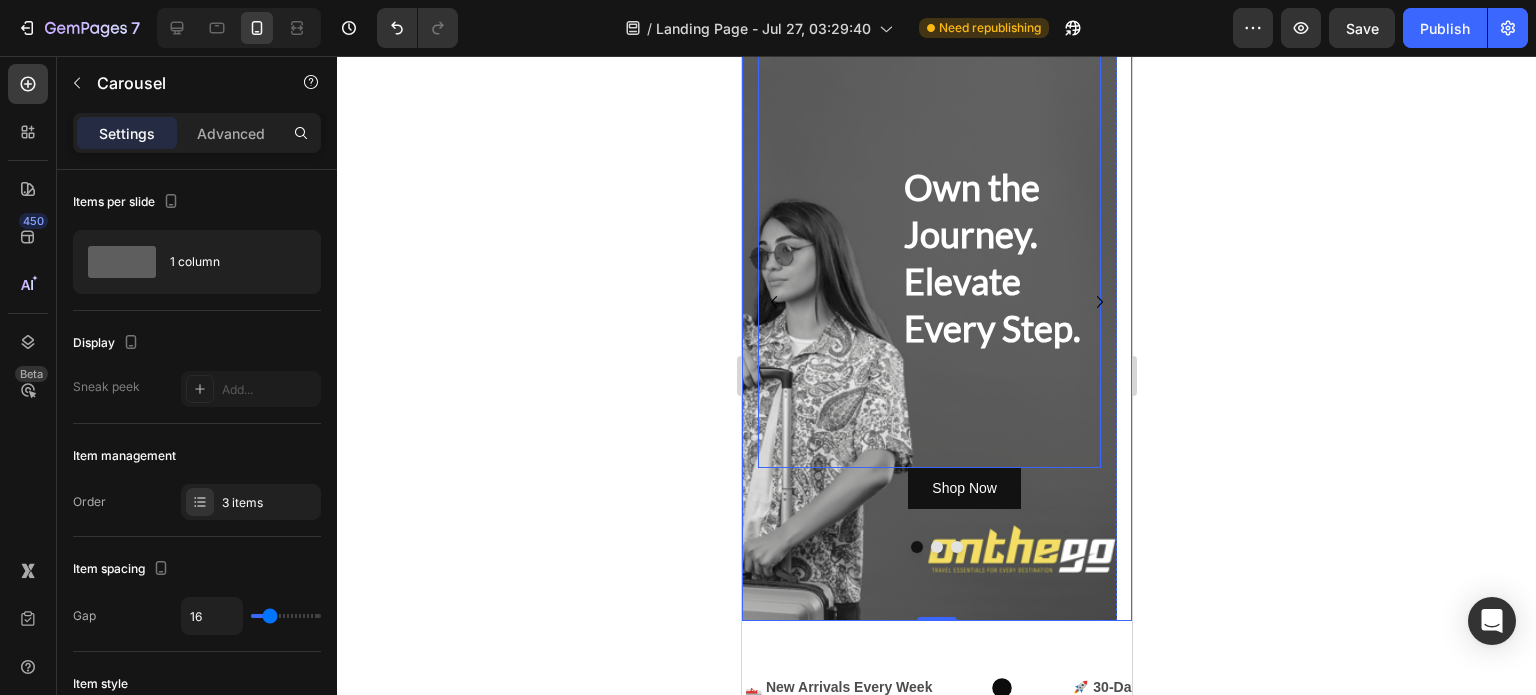 click on "Own the Journey. Elevate Every Step." at bounding box center [993, 257] 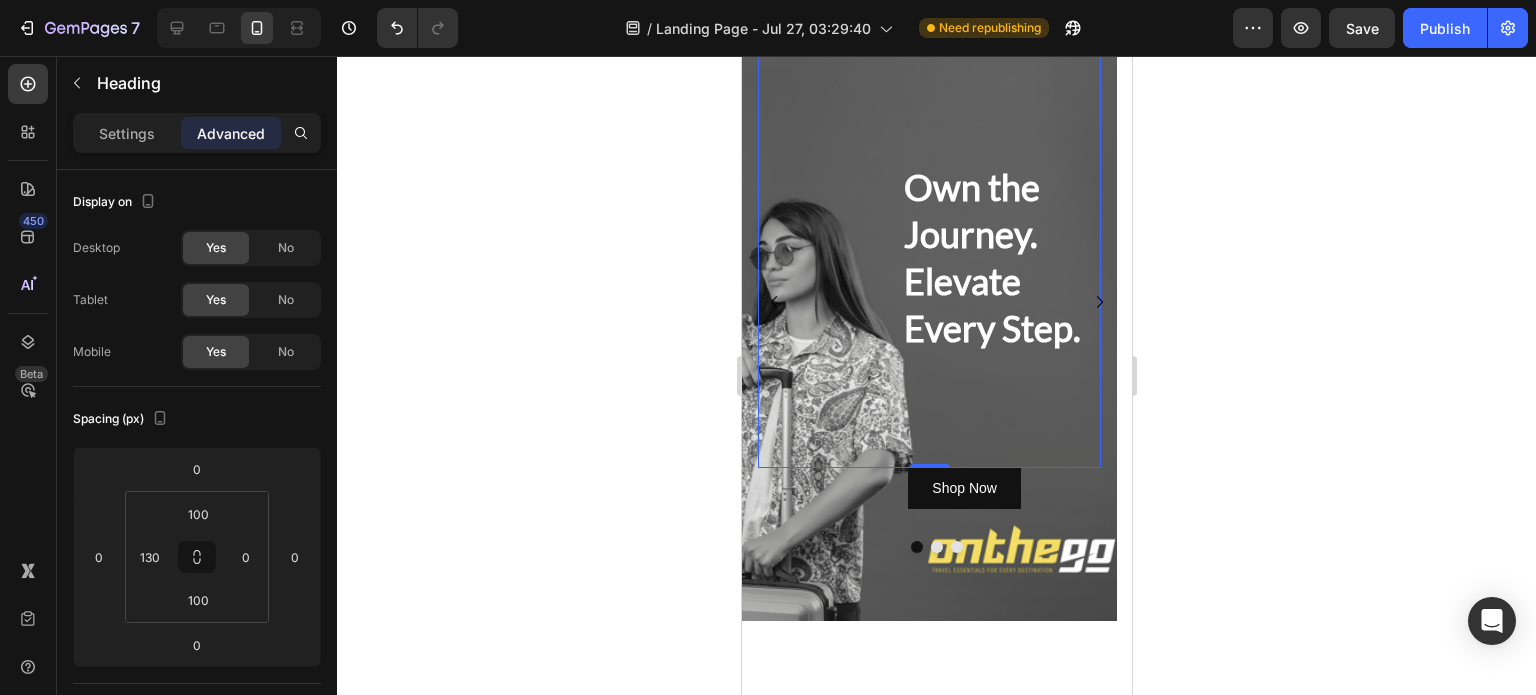 scroll, scrollTop: 6, scrollLeft: 0, axis: vertical 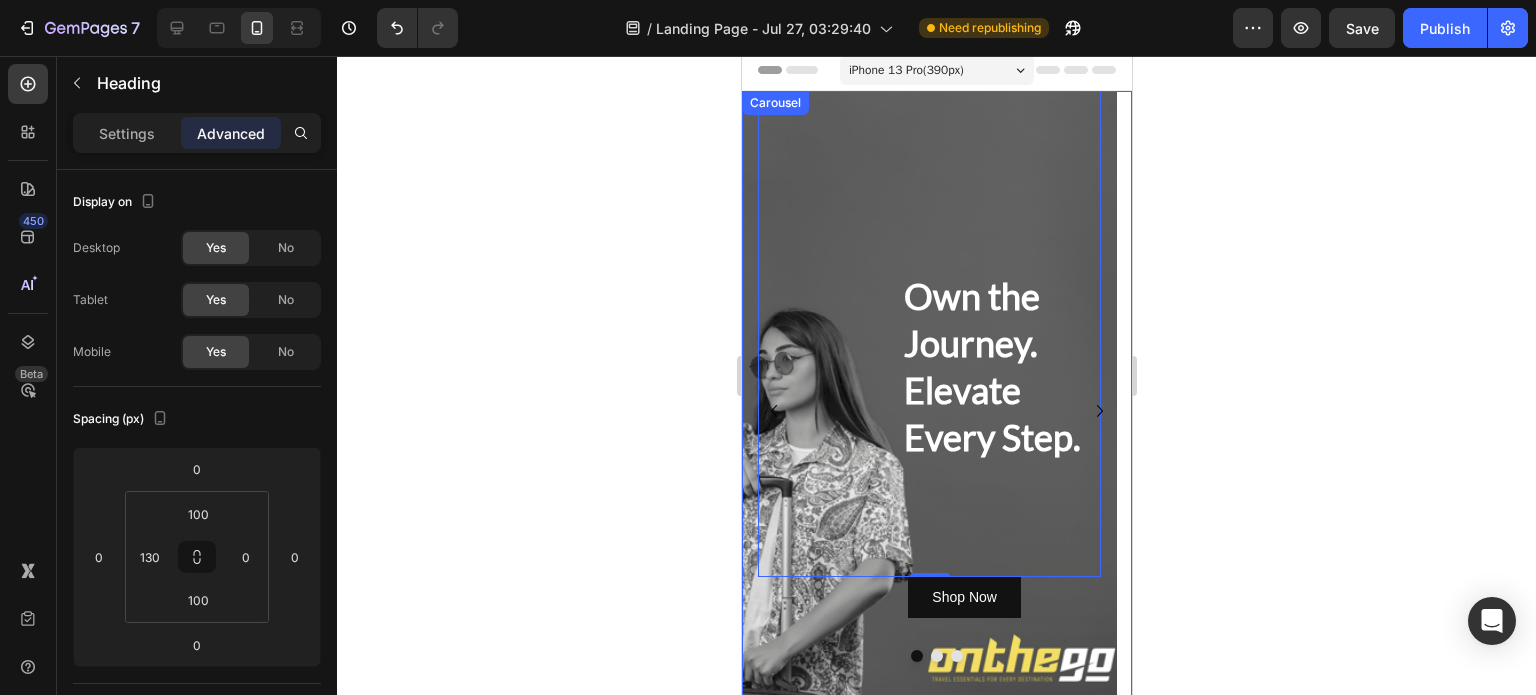 click 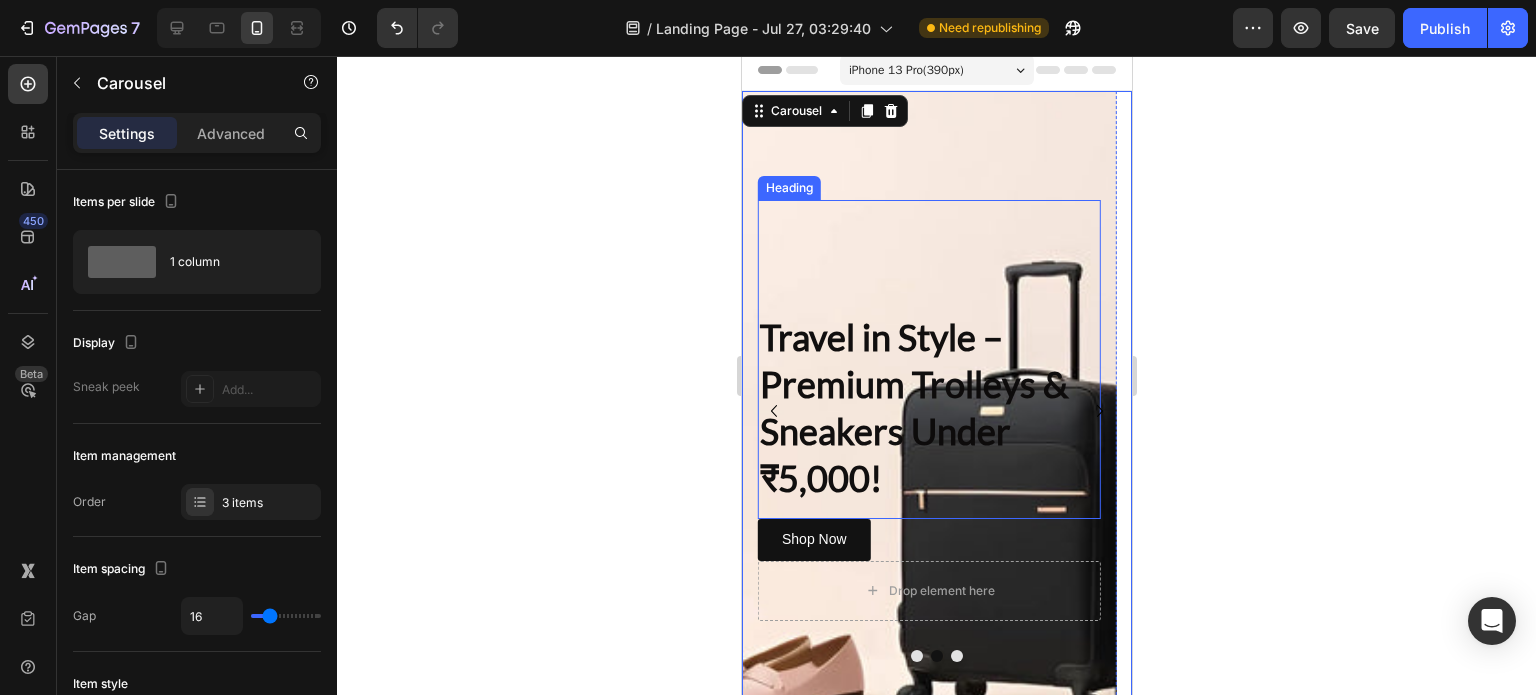 click on "Travel in Style – Premium Trolleys & Sneakers Under ₹5,000!" at bounding box center [928, 407] 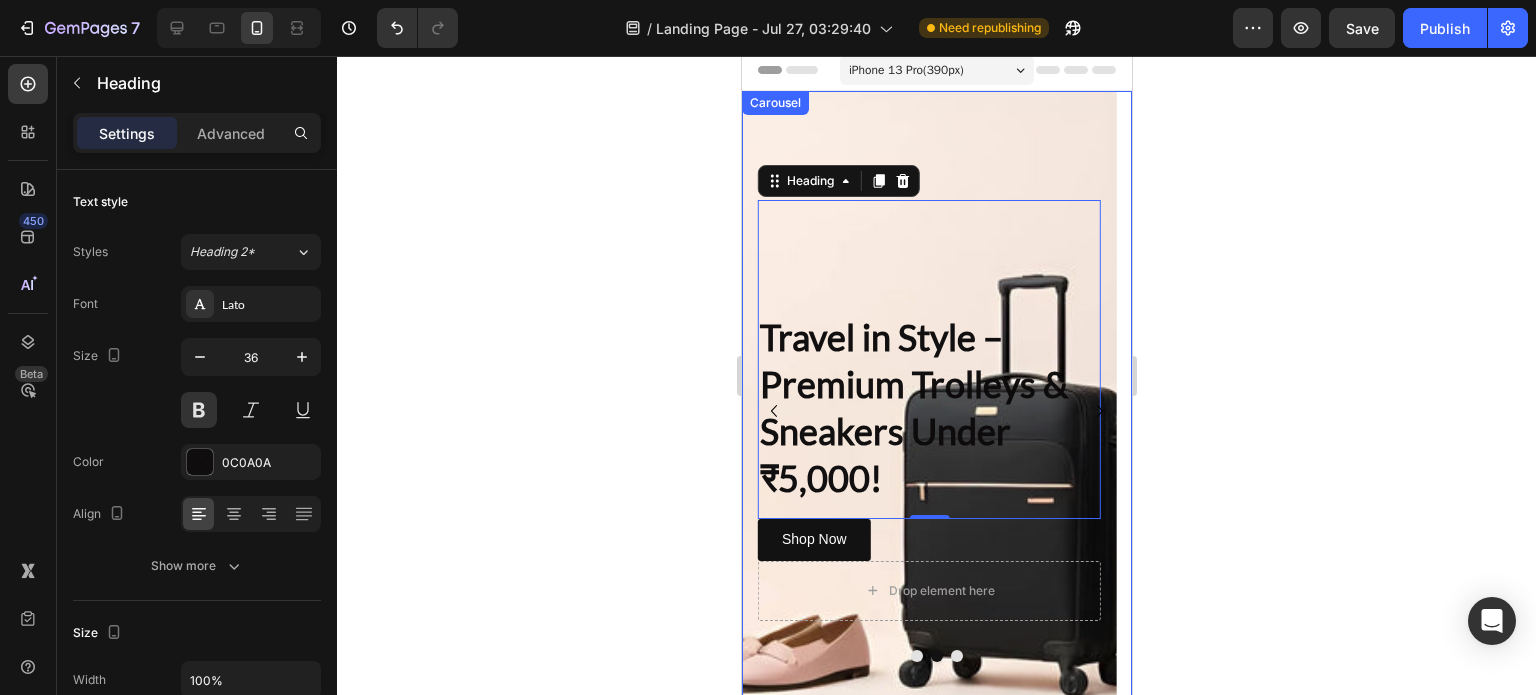 click 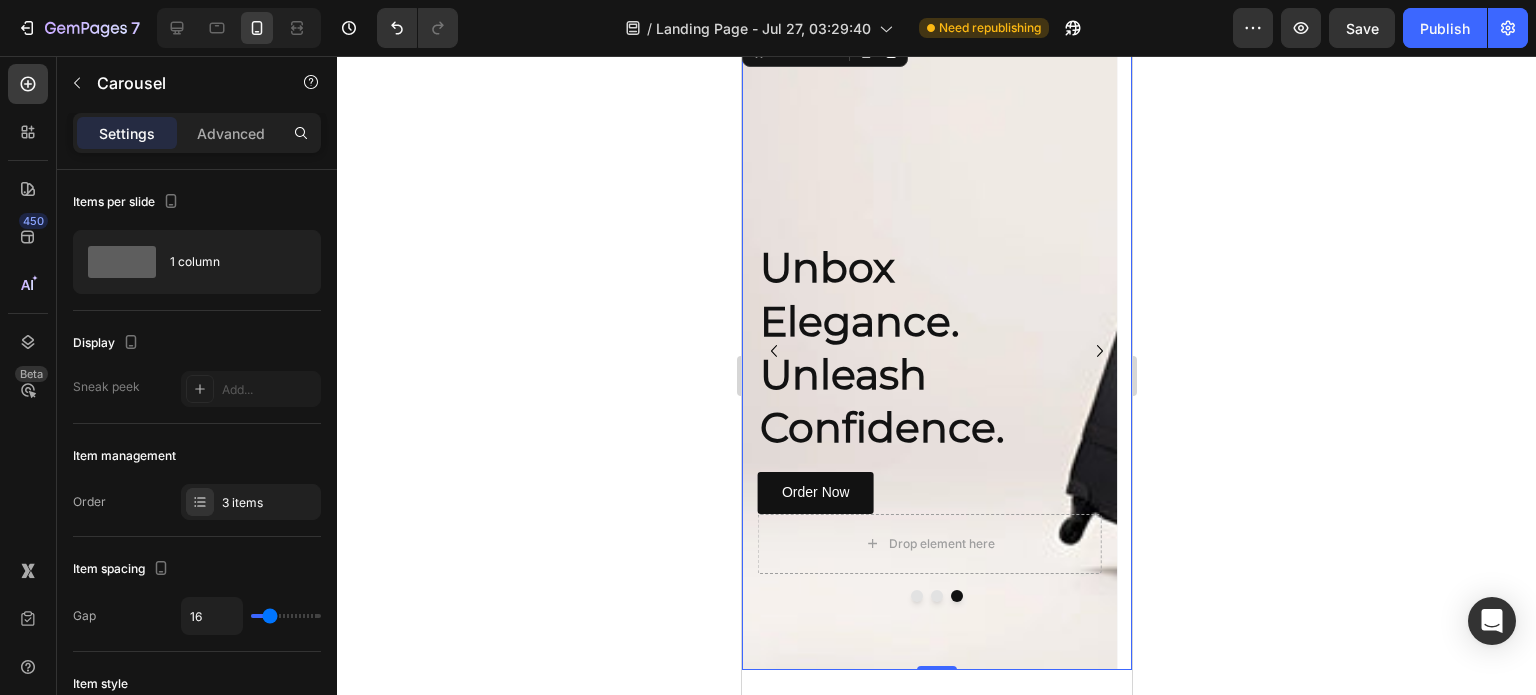 scroll, scrollTop: 0, scrollLeft: 0, axis: both 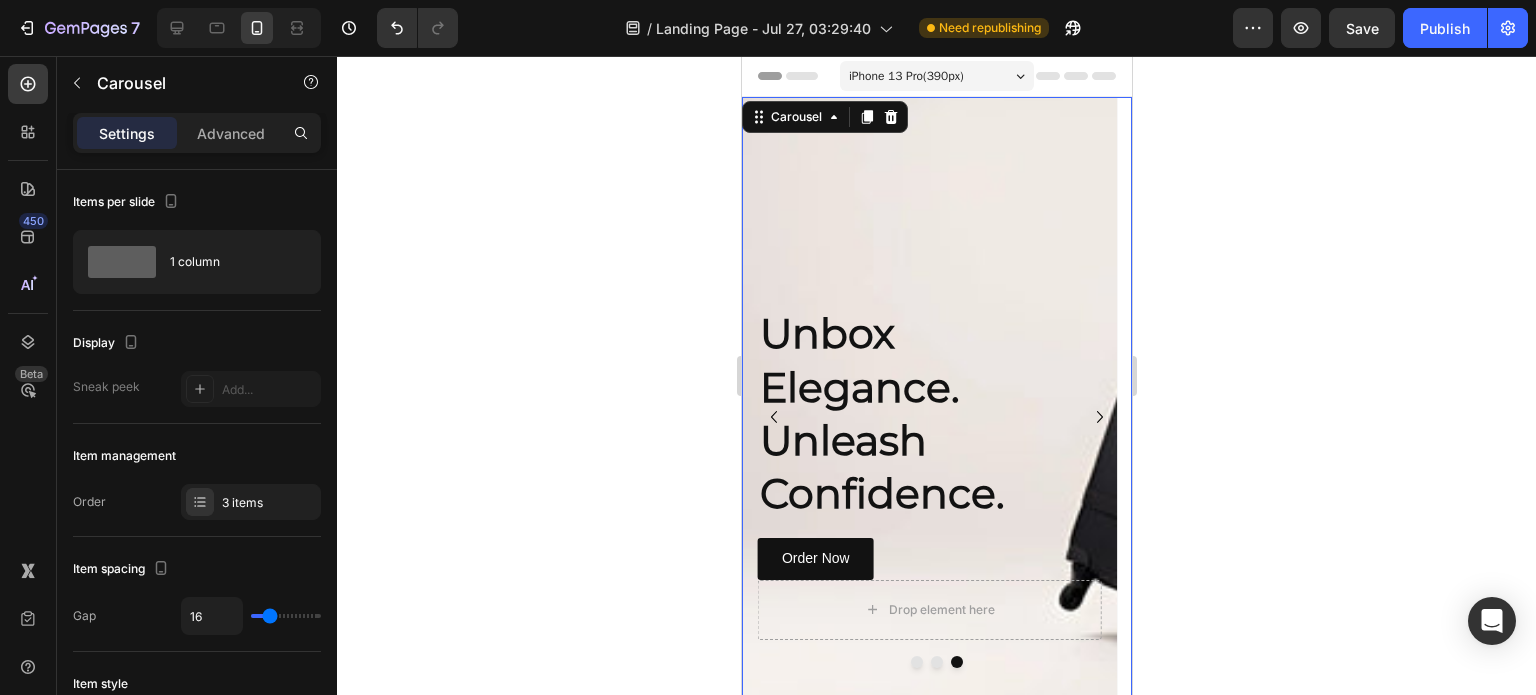 click 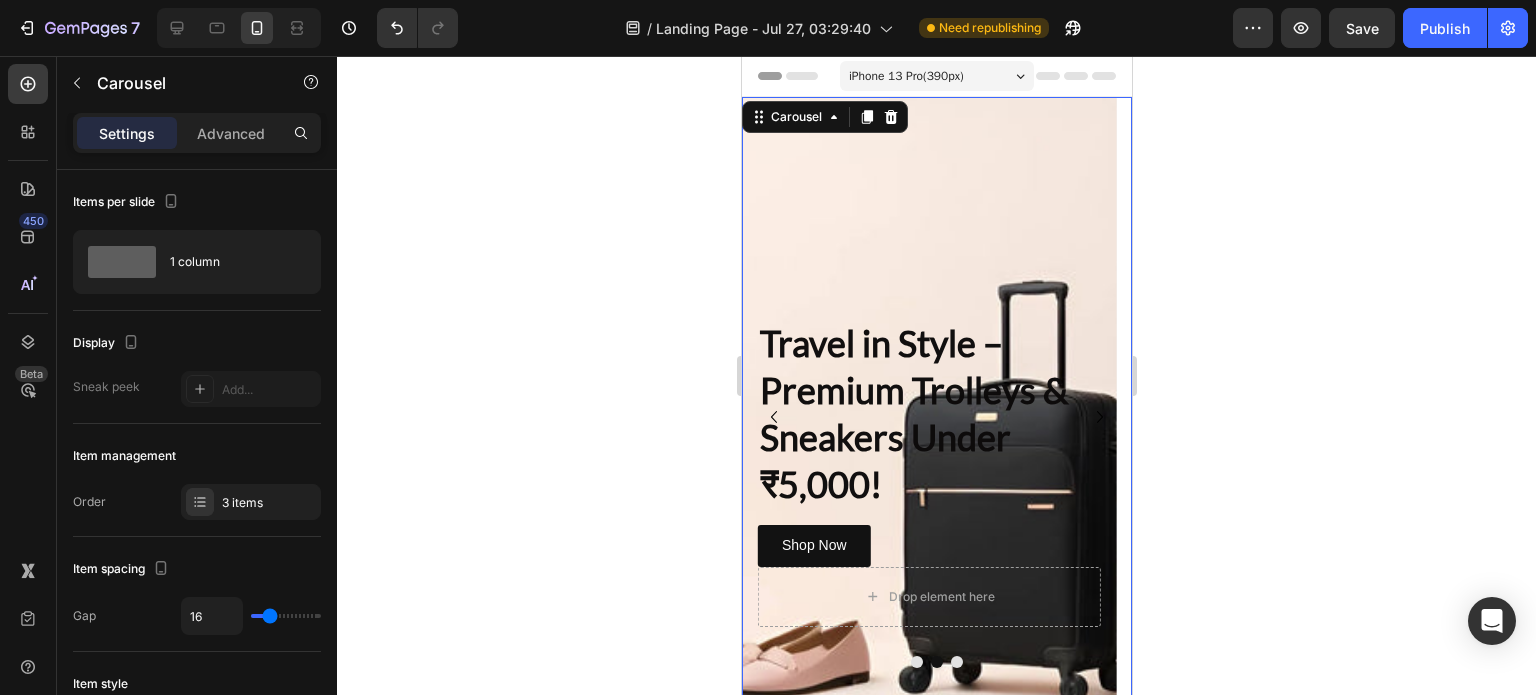 click 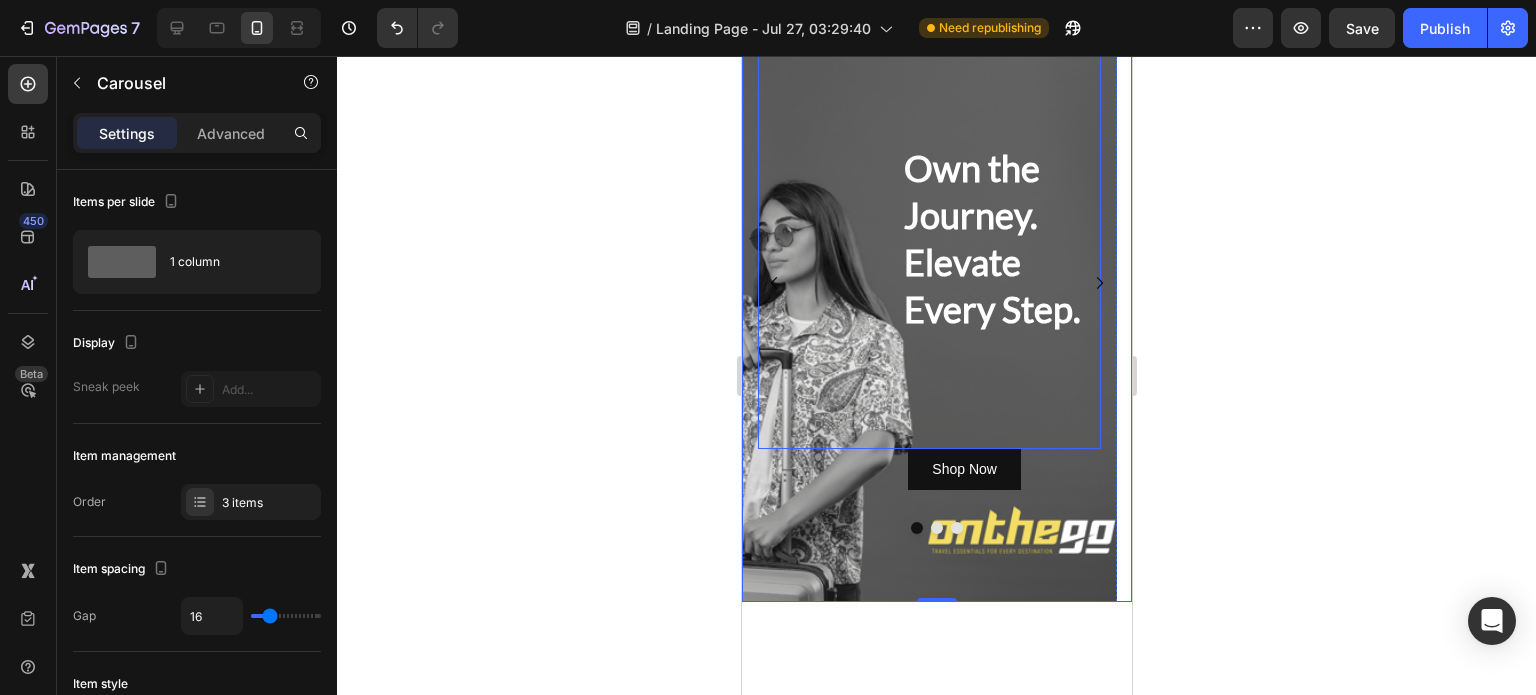 scroll, scrollTop: 0, scrollLeft: 0, axis: both 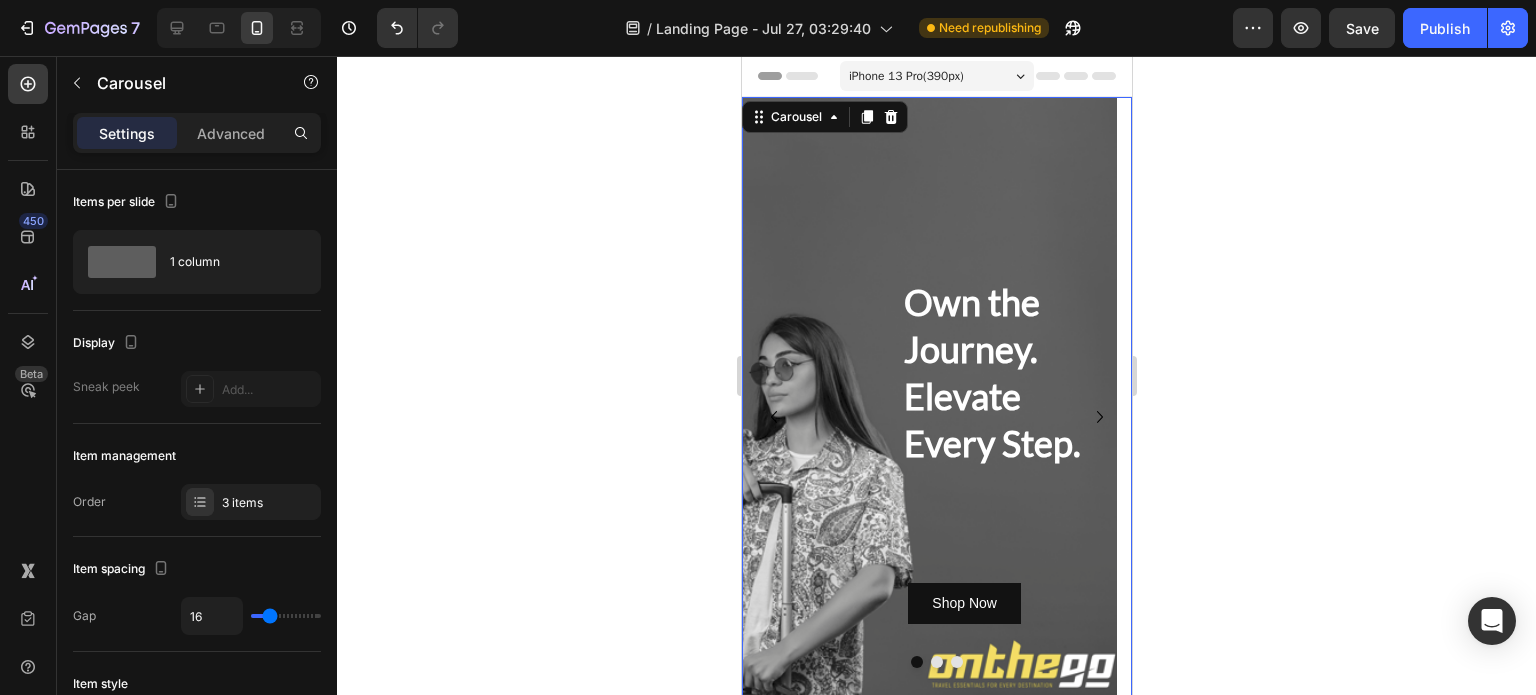 click on "iPhone 13 Pro  ( 390 px)" at bounding box center (905, 76) 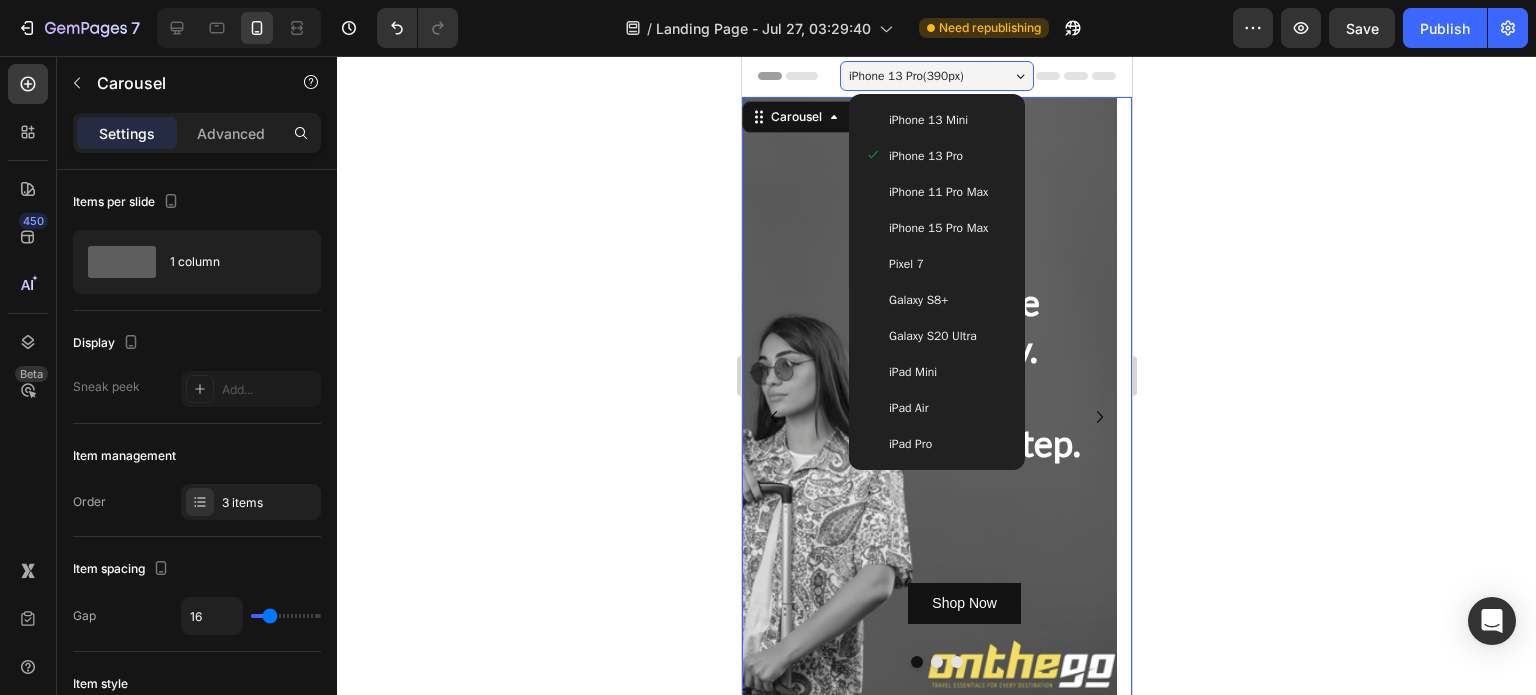 click on "Galaxy S20 Ultra" at bounding box center [932, 336] 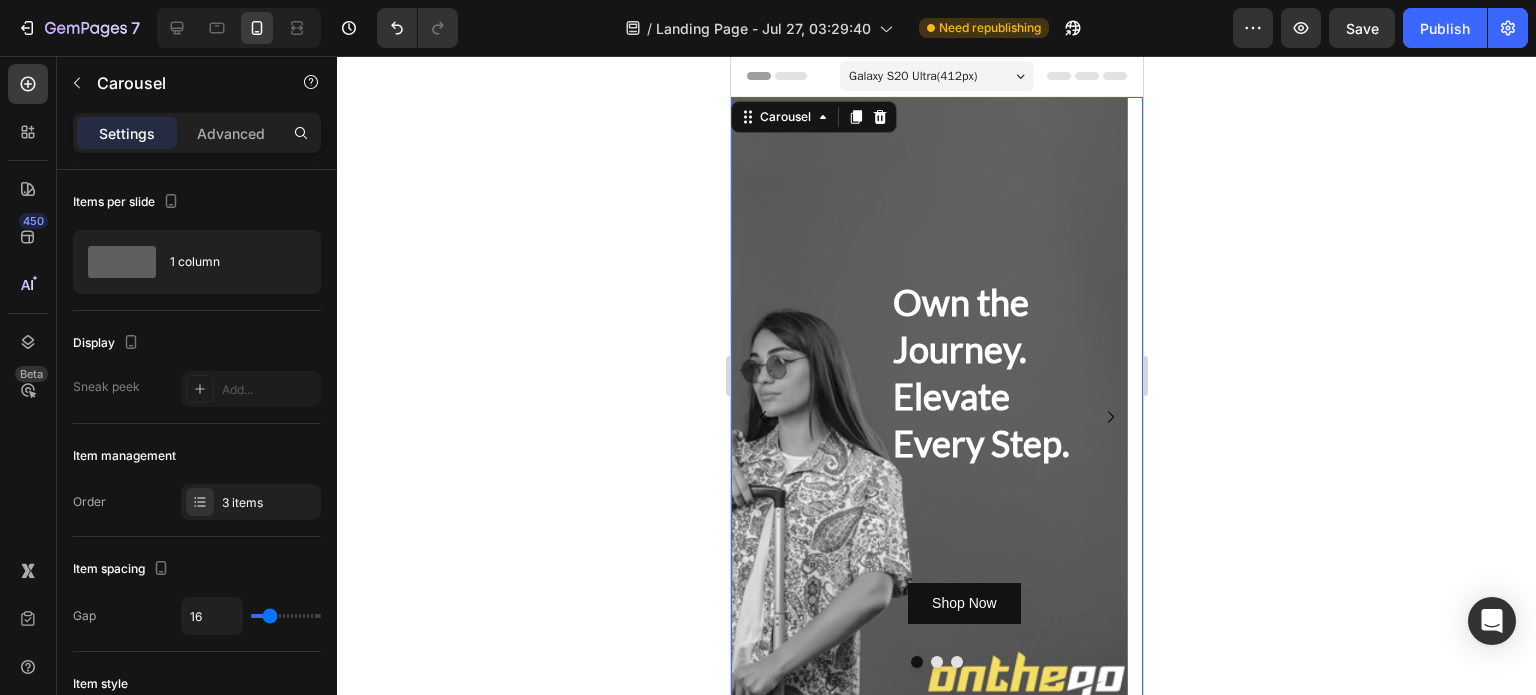 click on "Galaxy S20 Ultra  ( 412 px)" at bounding box center (912, 76) 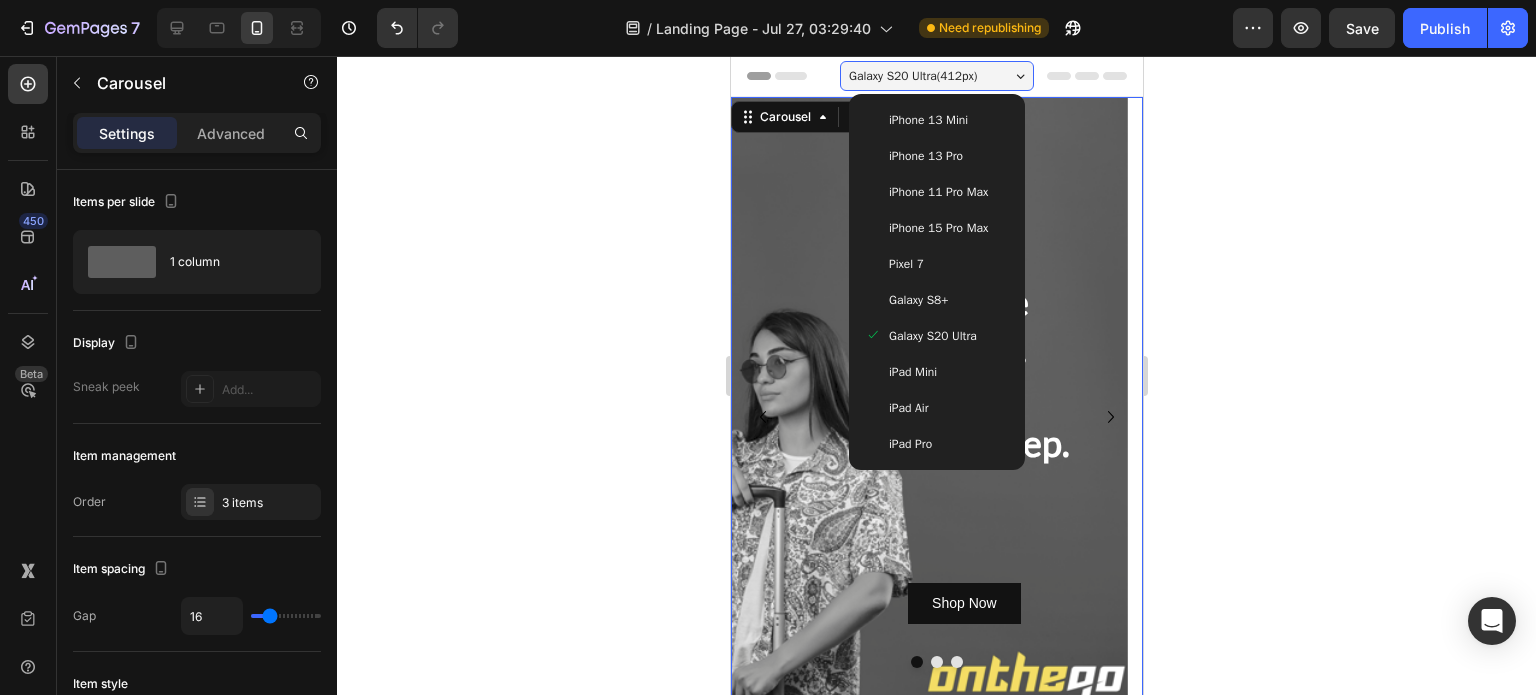 click on "iPad Mini" at bounding box center [936, 372] 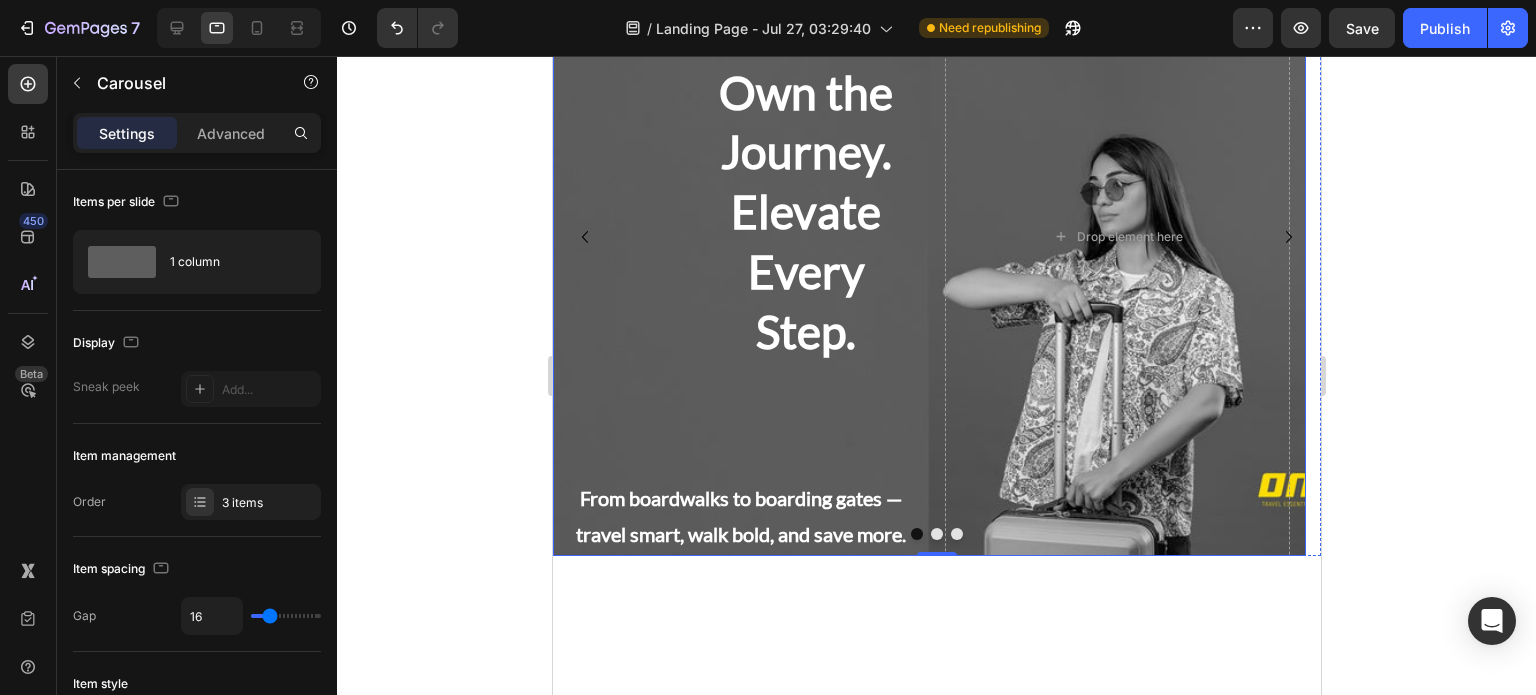 scroll, scrollTop: 0, scrollLeft: 0, axis: both 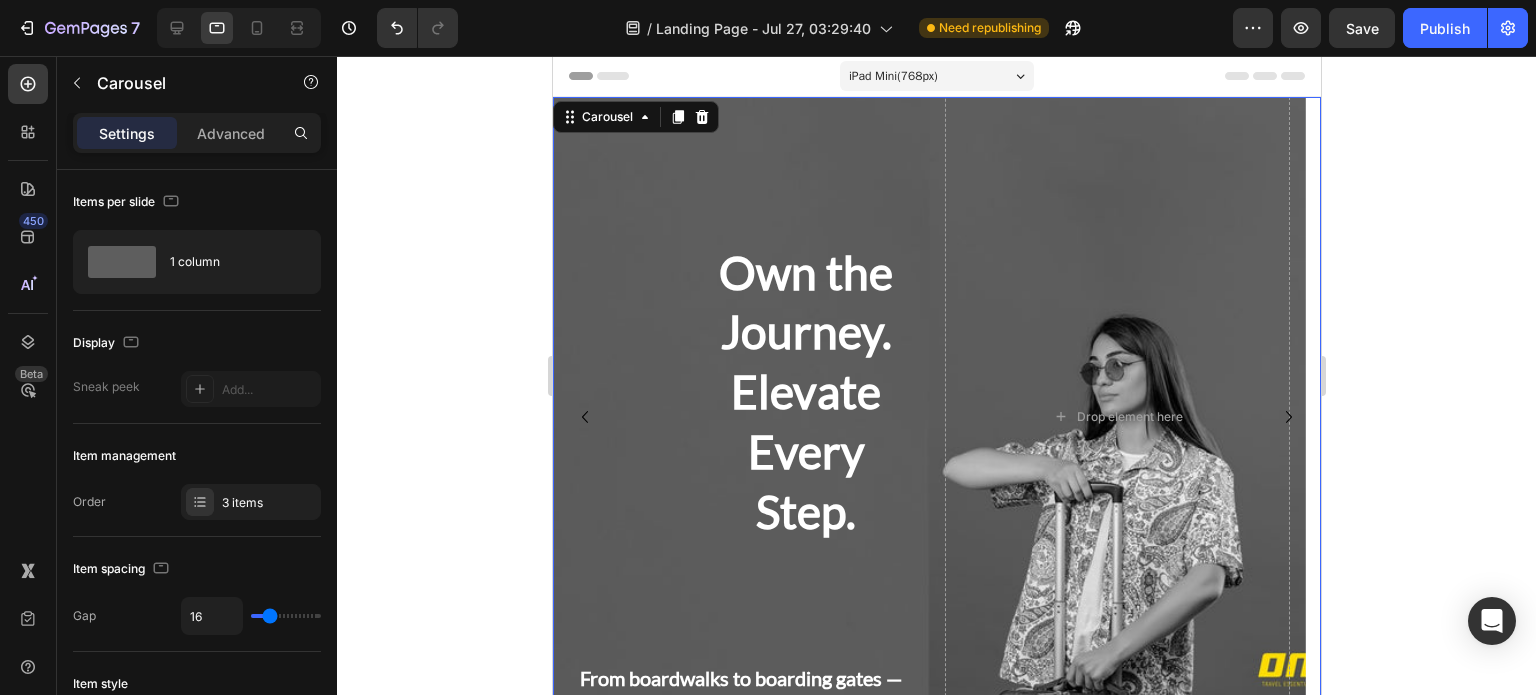 click on "iPad Mini  ( 768 px)" at bounding box center [892, 76] 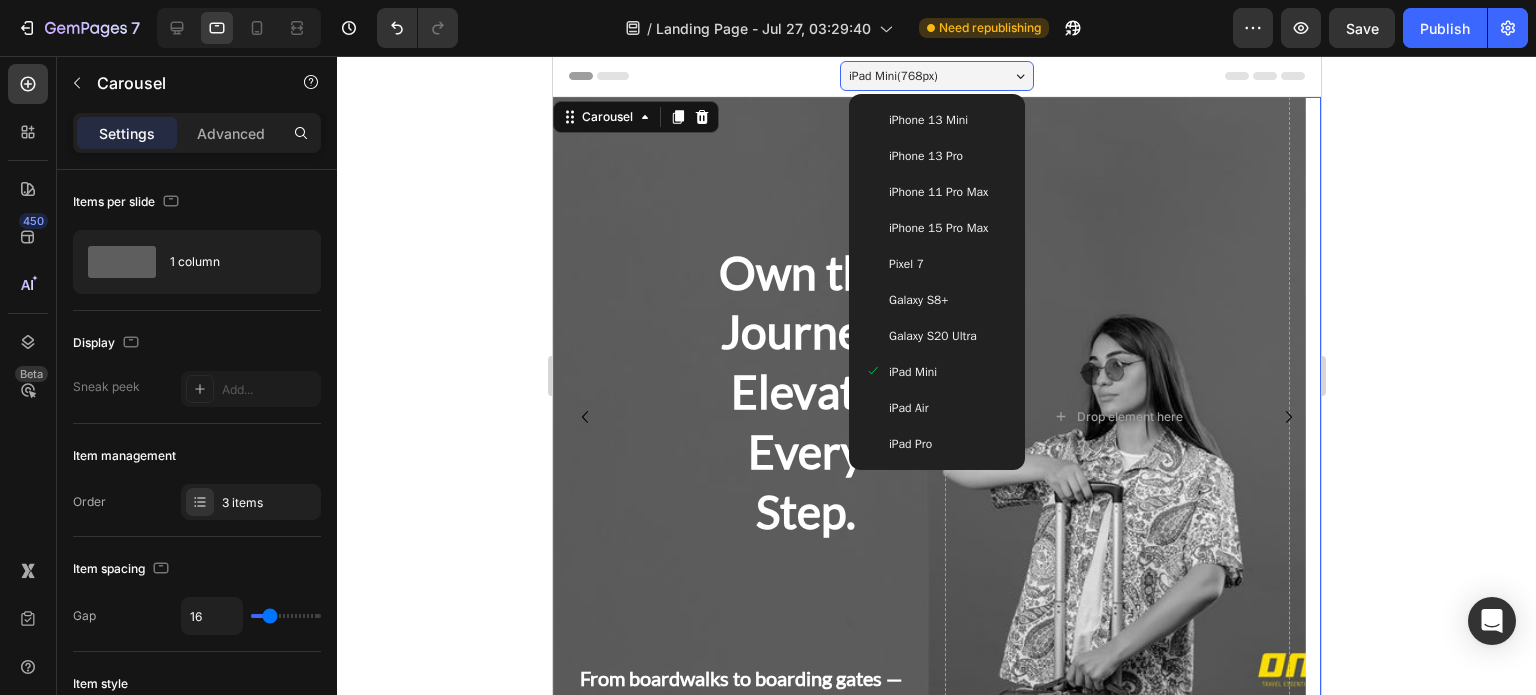 click on "iPad Air" at bounding box center [908, 408] 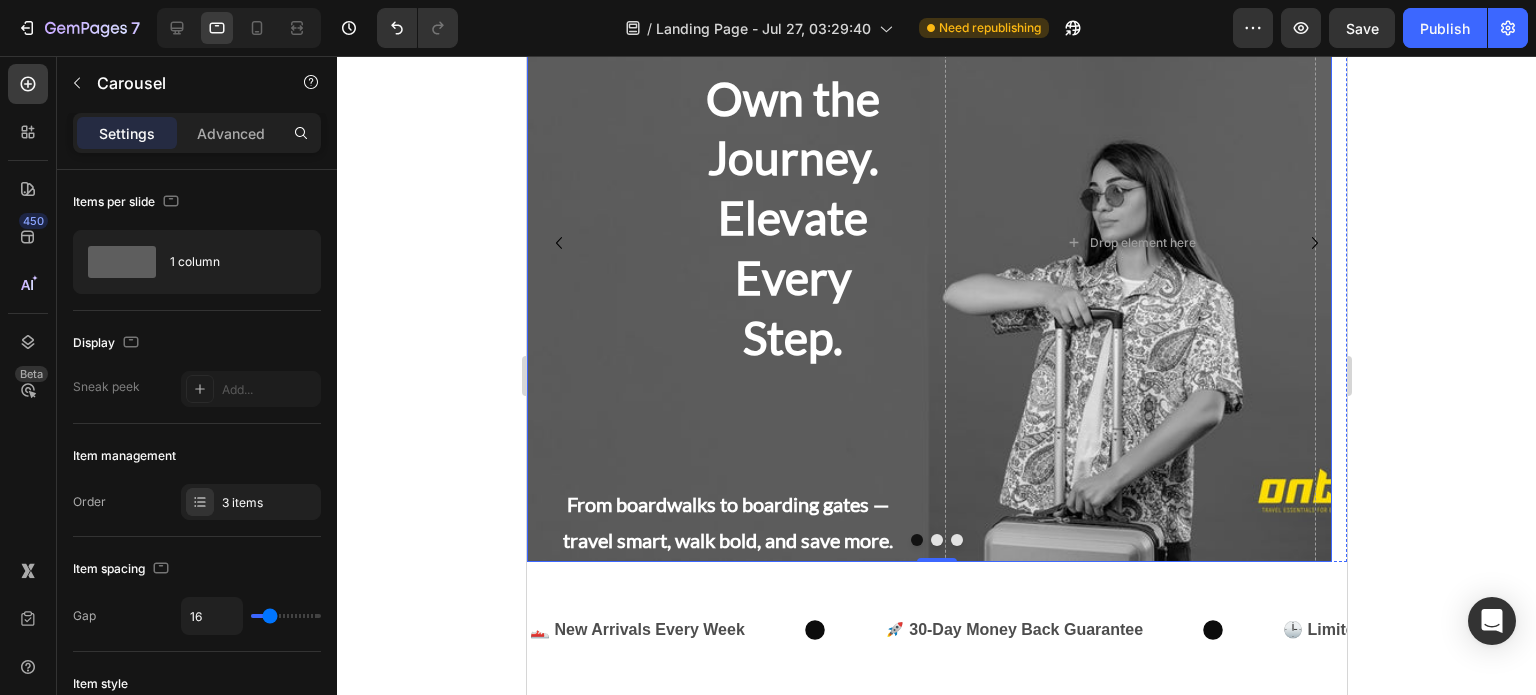 scroll, scrollTop: 219, scrollLeft: 0, axis: vertical 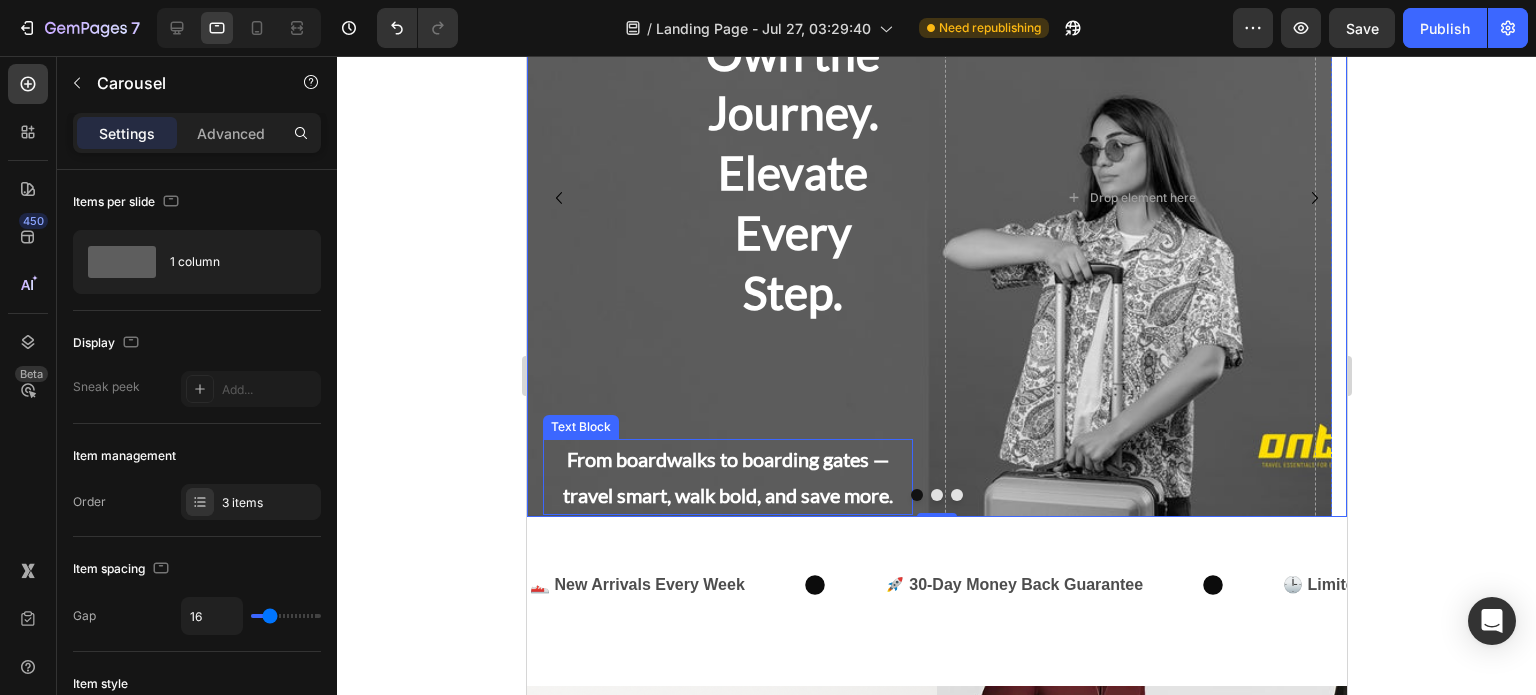 click on "From boardwalks to boarding gates — travel smart, walk bold, and save more." at bounding box center [727, 477] 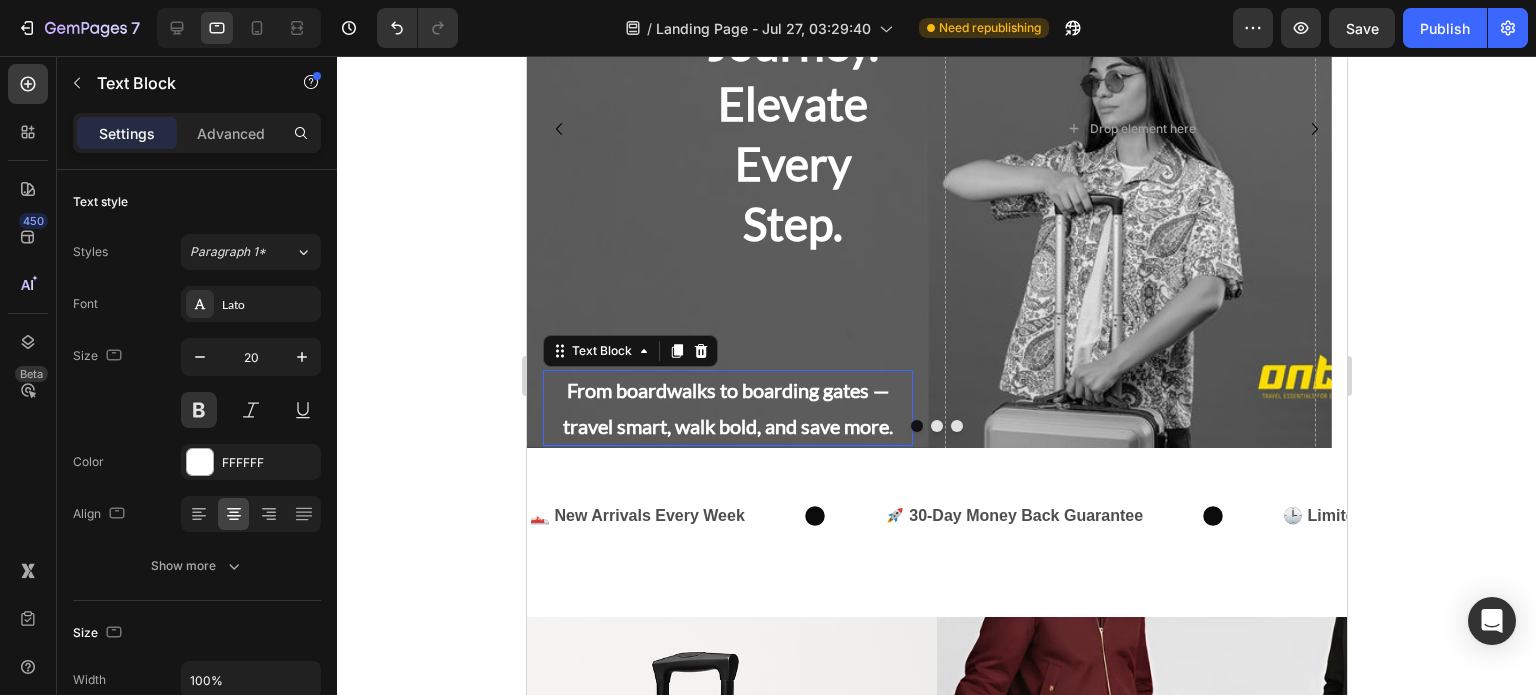 scroll, scrollTop: 290, scrollLeft: 0, axis: vertical 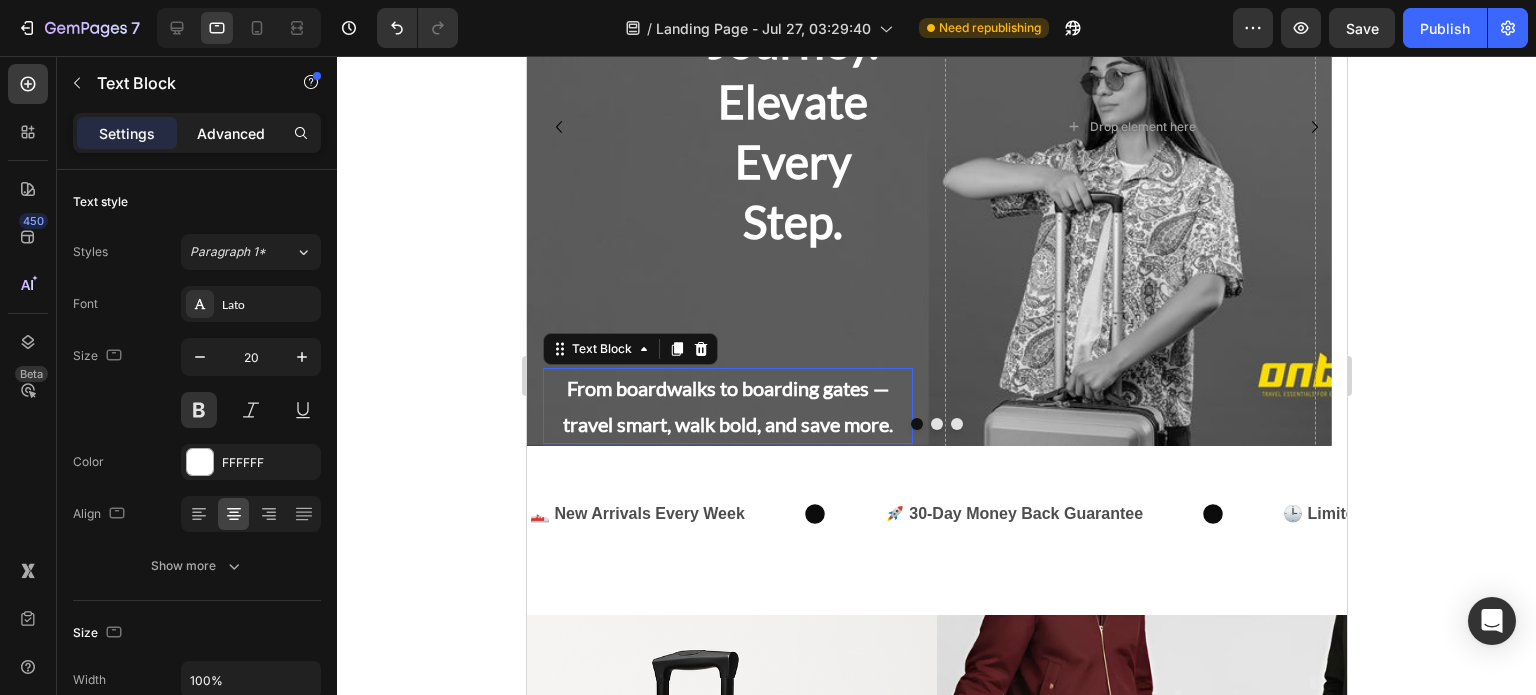 click on "Advanced" at bounding box center (231, 133) 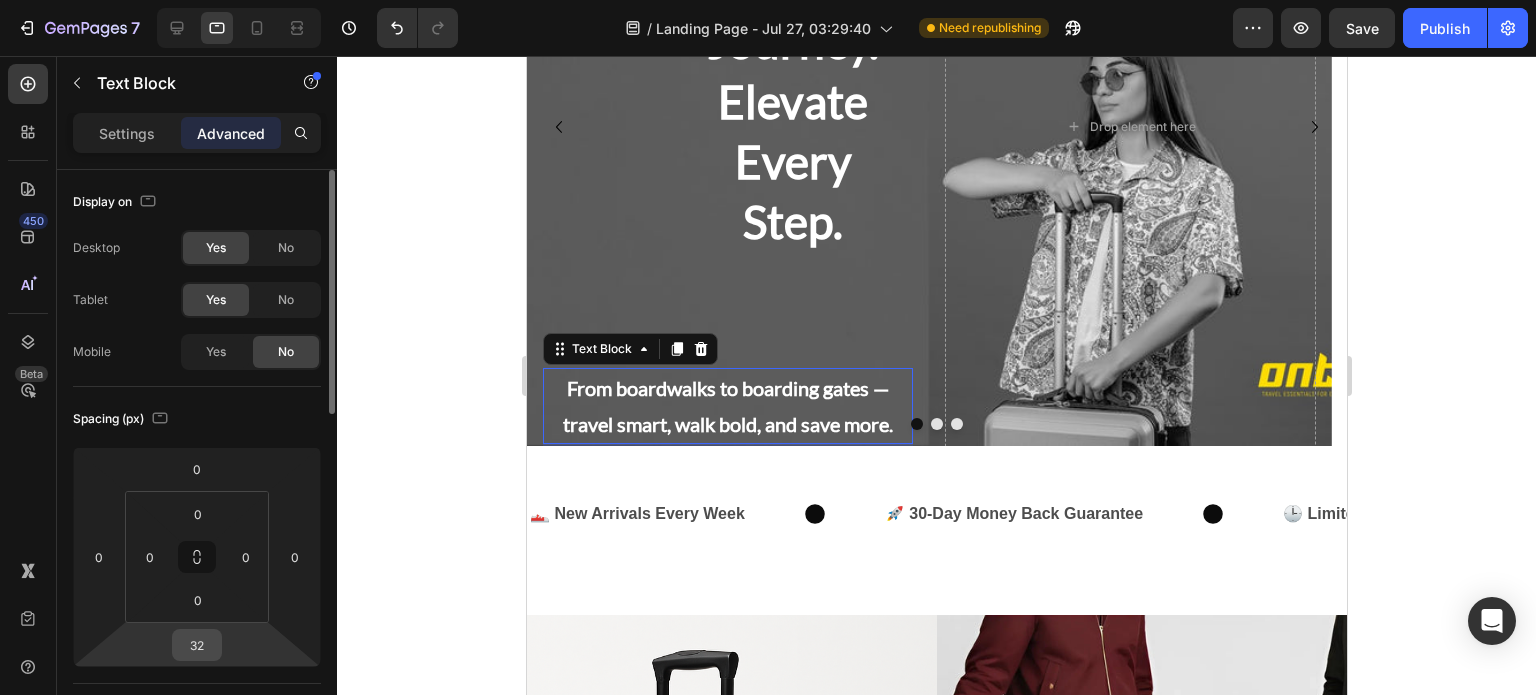 click on "32" at bounding box center (197, 645) 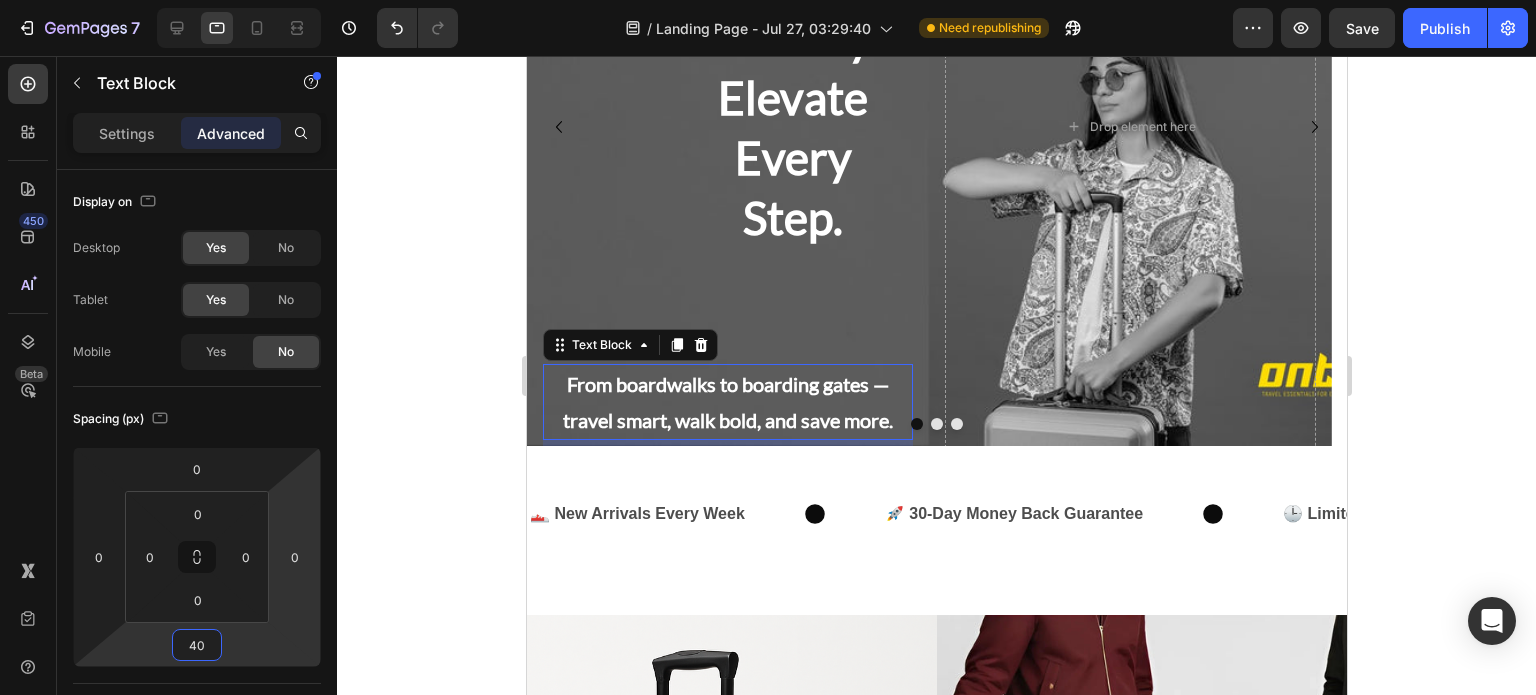 type on "4" 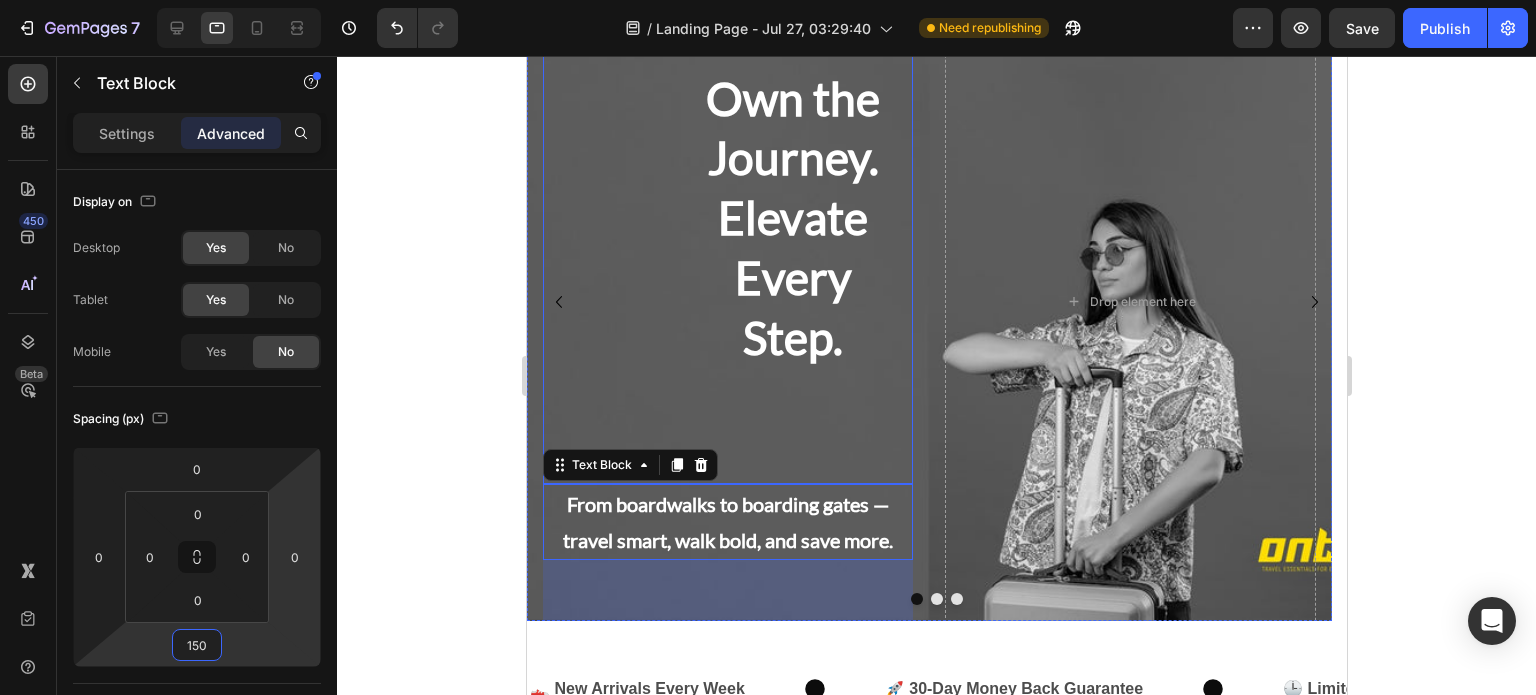 scroll, scrollTop: 116, scrollLeft: 0, axis: vertical 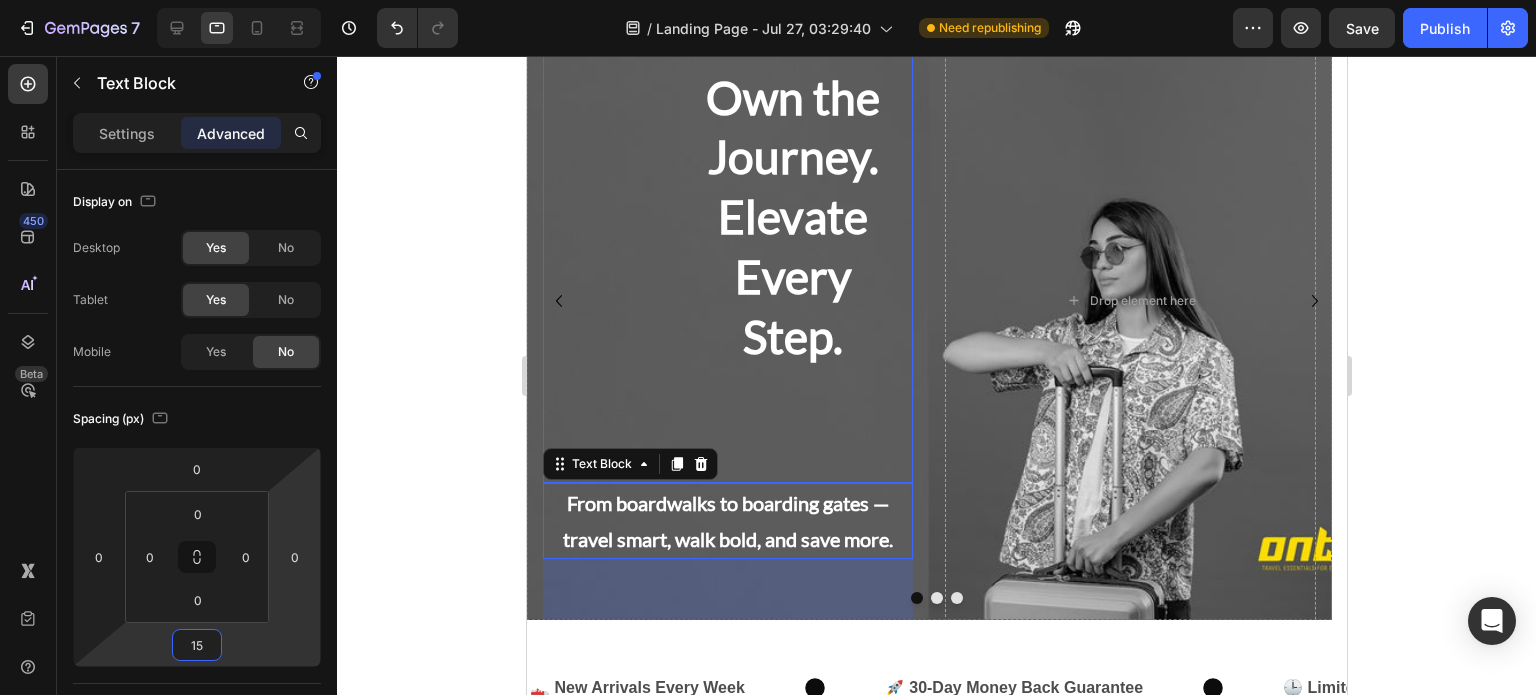 type on "1" 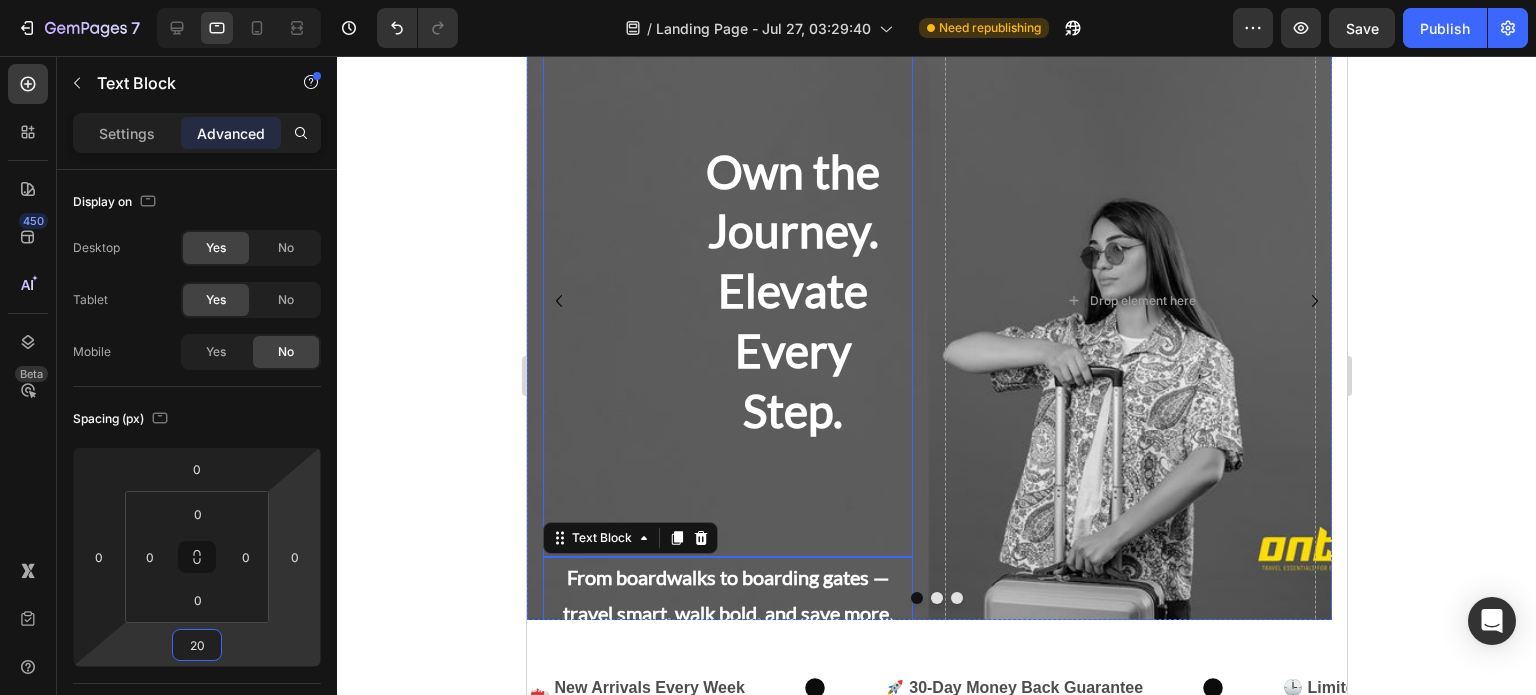 type on "200" 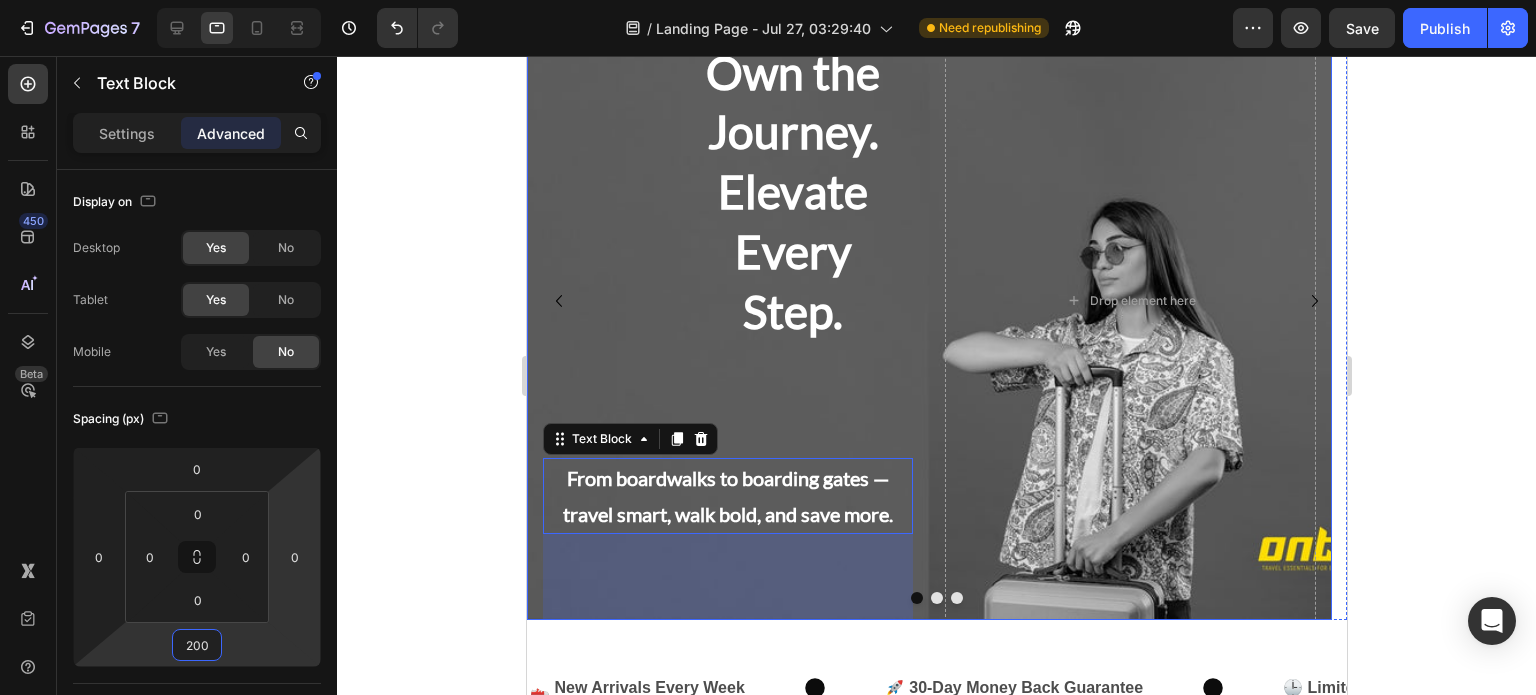 scroll, scrollTop: 0, scrollLeft: 0, axis: both 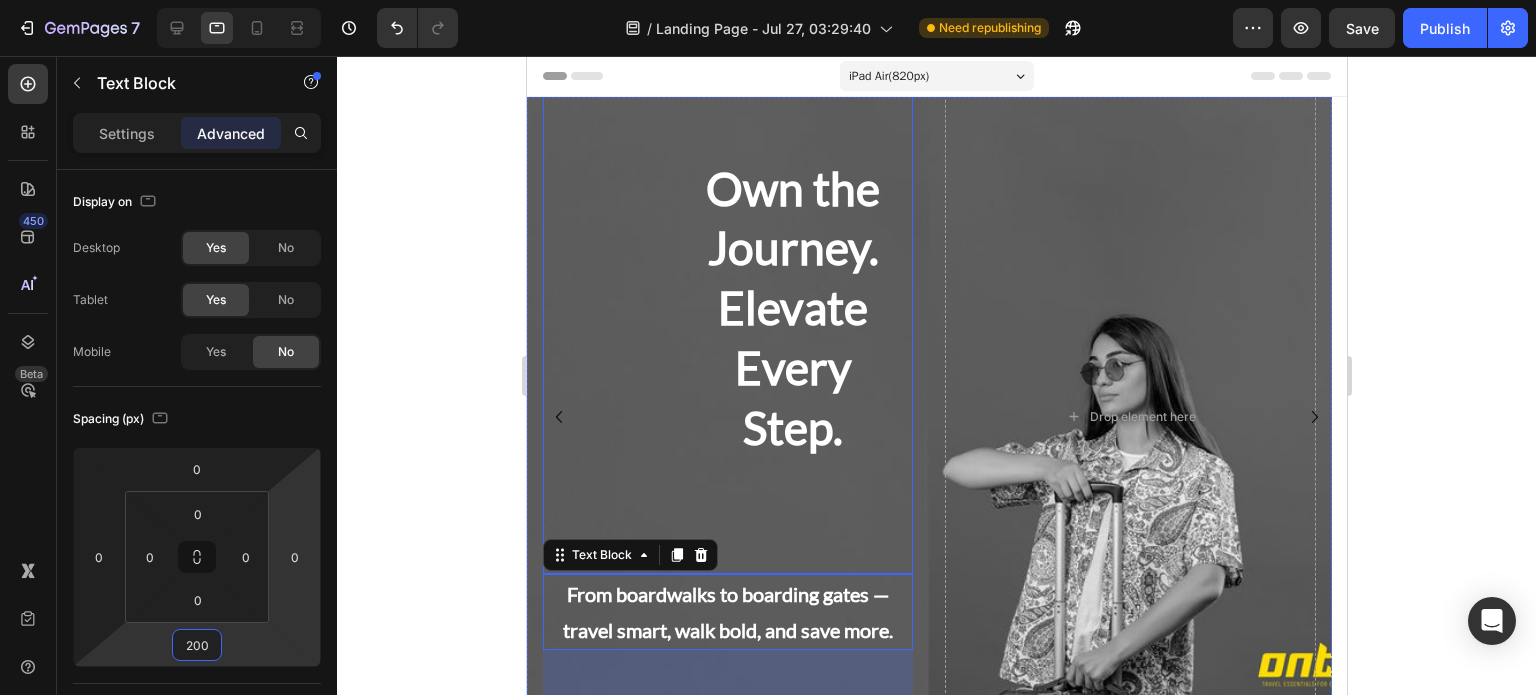 click on "Own the Journey. Elevate Every Step." at bounding box center (792, 308) 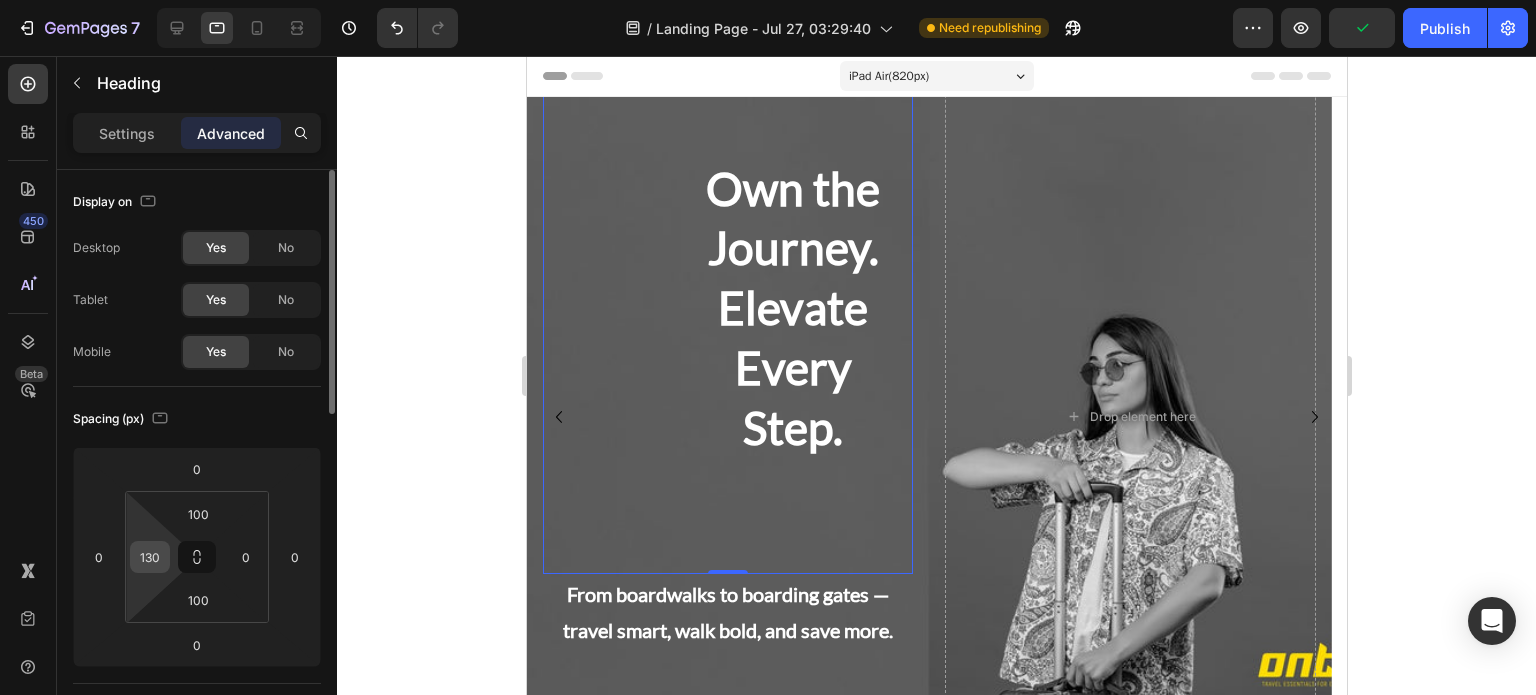 click on "130" at bounding box center (150, 557) 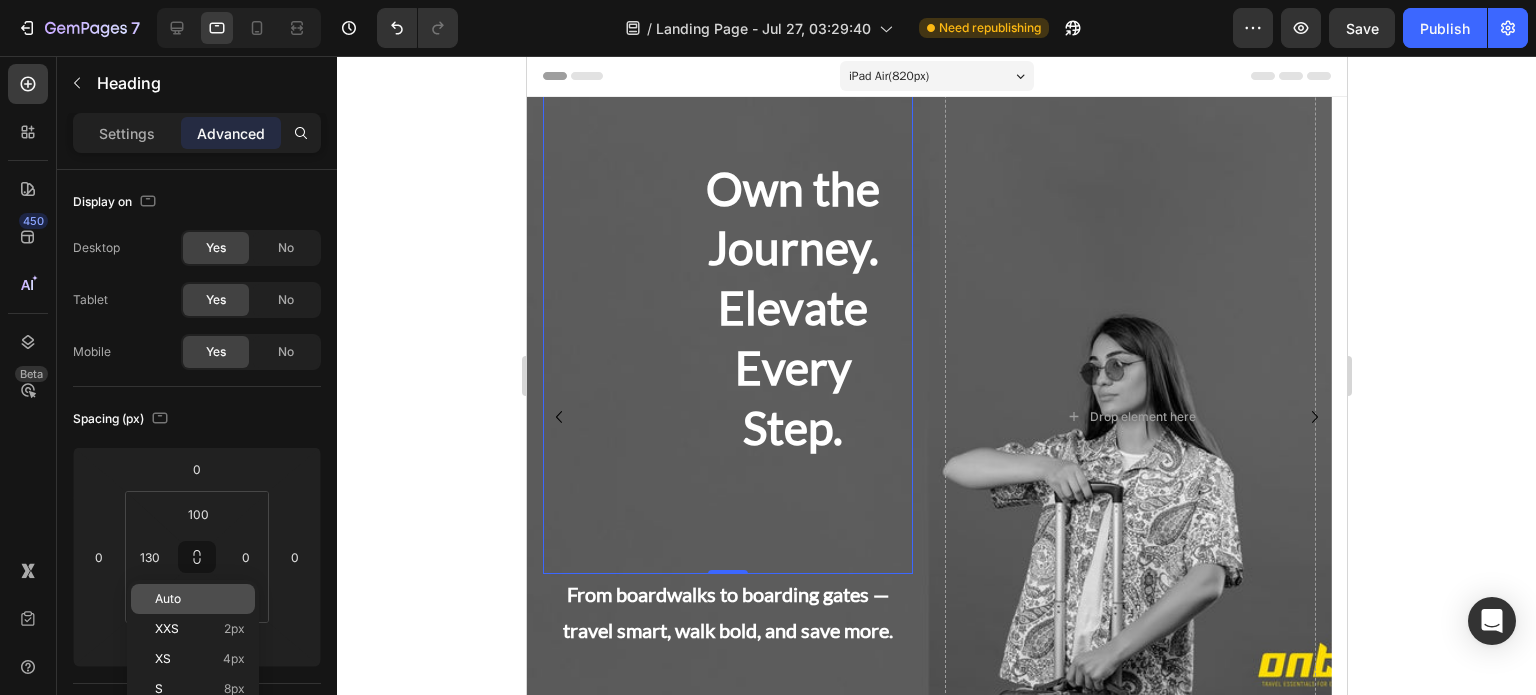 click on "Auto" at bounding box center (200, 599) 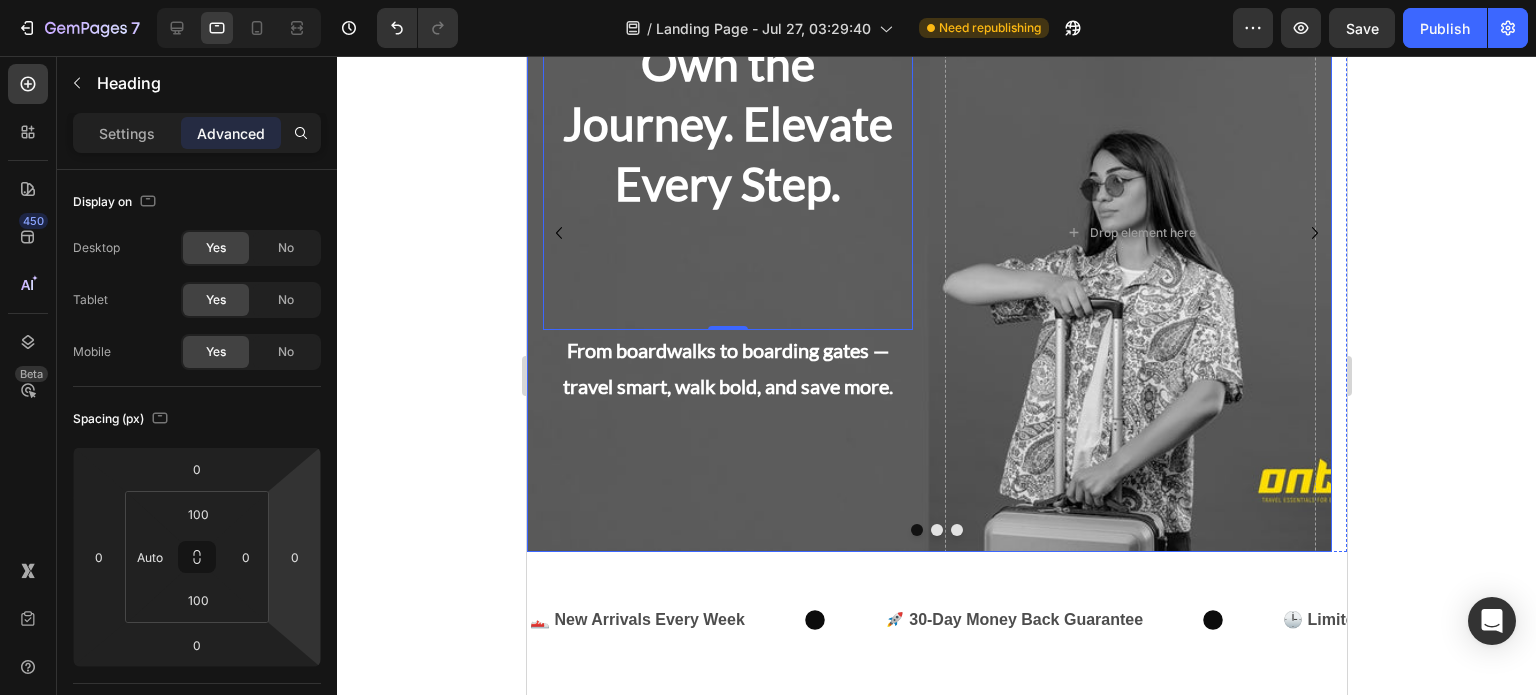 scroll, scrollTop: 216, scrollLeft: 0, axis: vertical 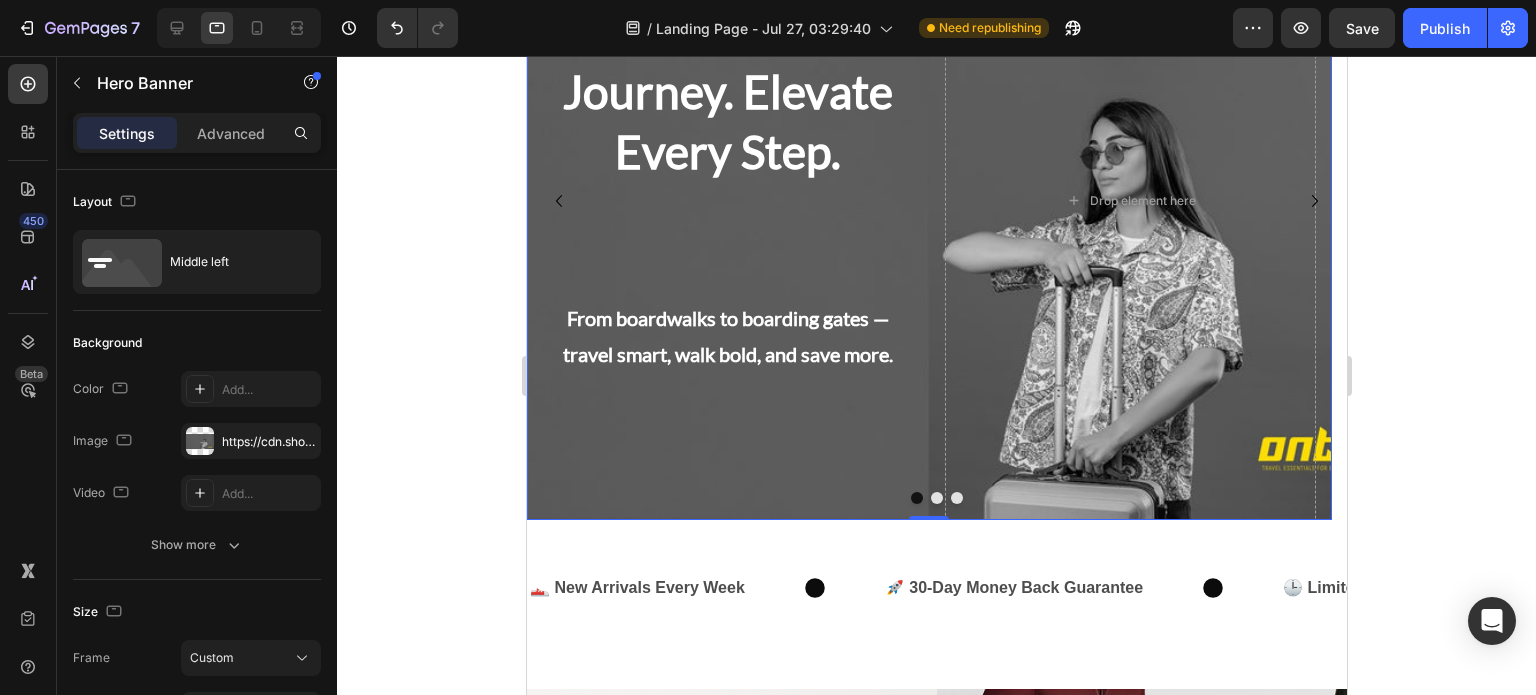 click on "Own the Journey. Elevate Every Step. Heading From boardwalks to boarding gates — travel smart, walk bold, and save more. Text Block Shop Now Button" at bounding box center [727, 200] 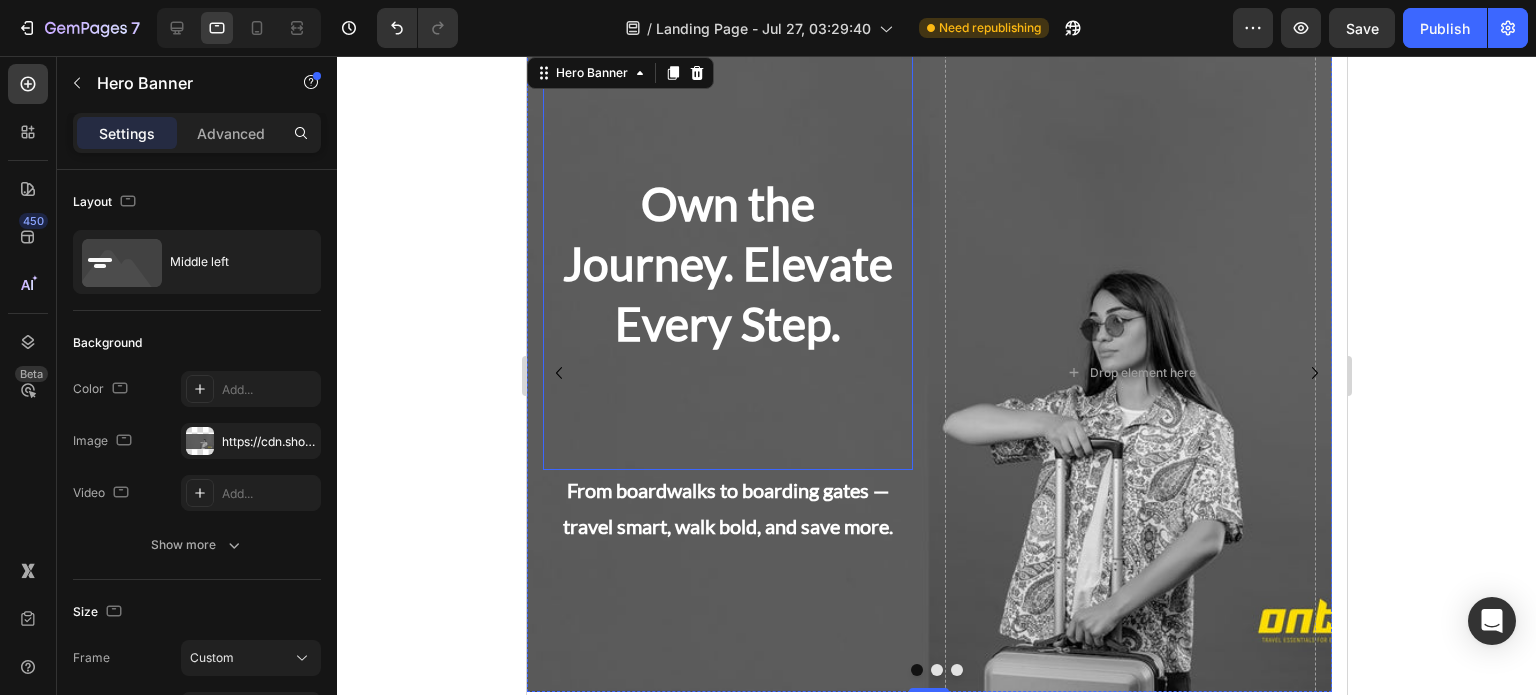 scroll, scrollTop: 0, scrollLeft: 0, axis: both 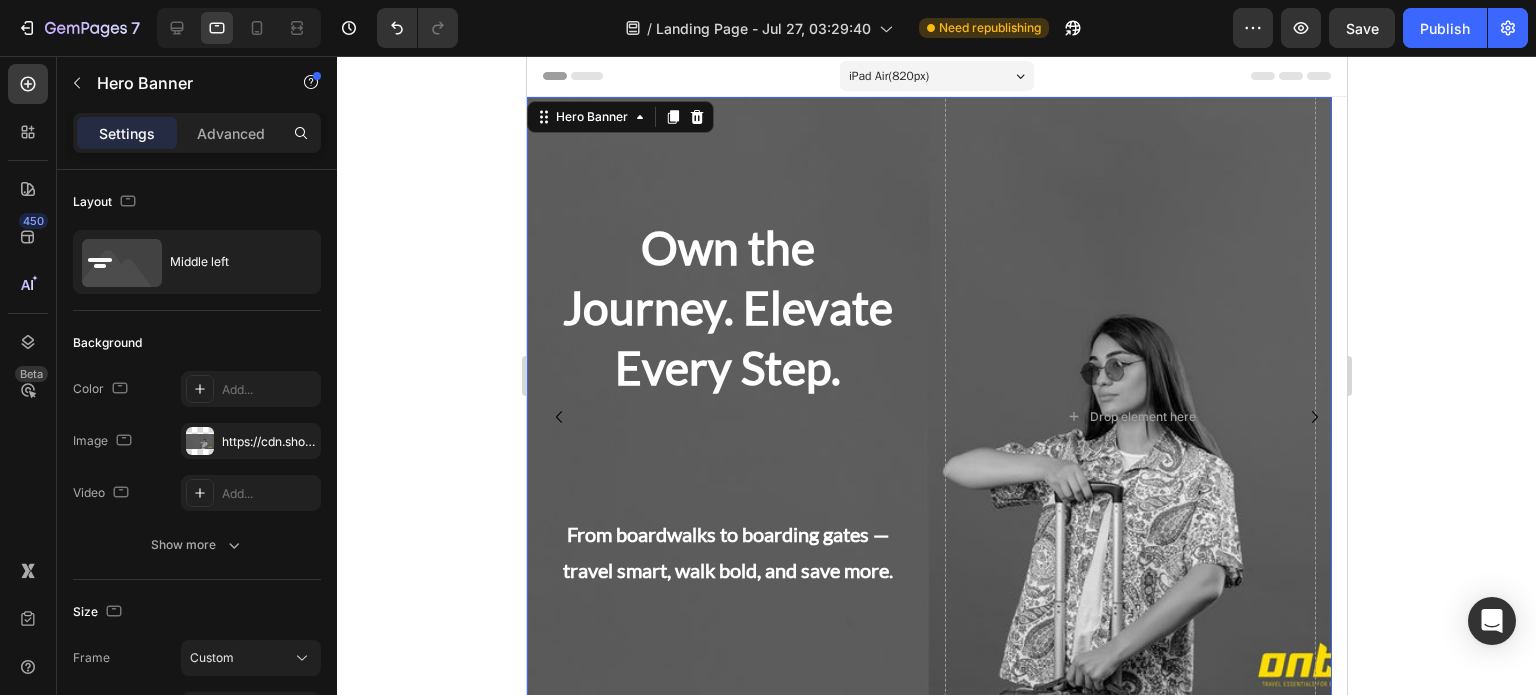 click on "iPad Air  ( 820 px)" at bounding box center (888, 76) 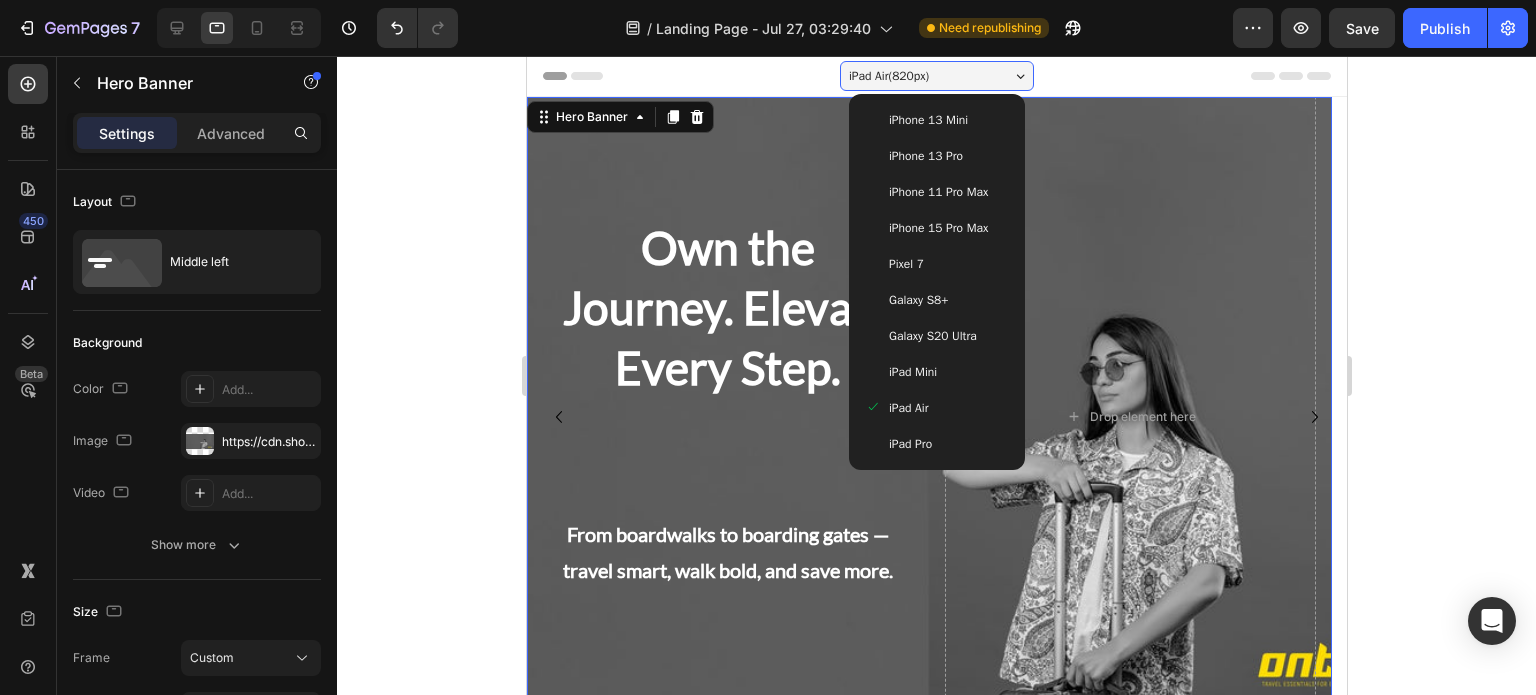 click on "iPhone 15 Pro Max" at bounding box center (937, 228) 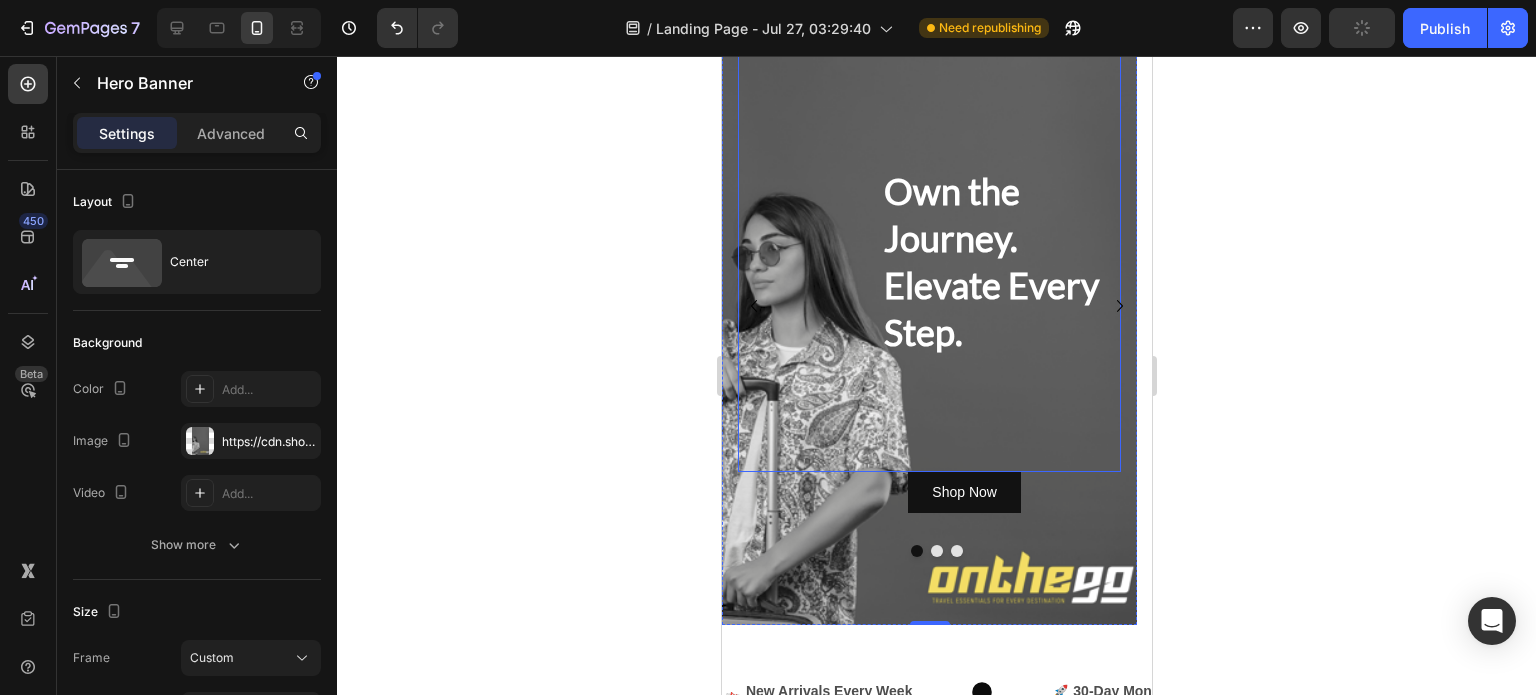 scroll, scrollTop: 0, scrollLeft: 0, axis: both 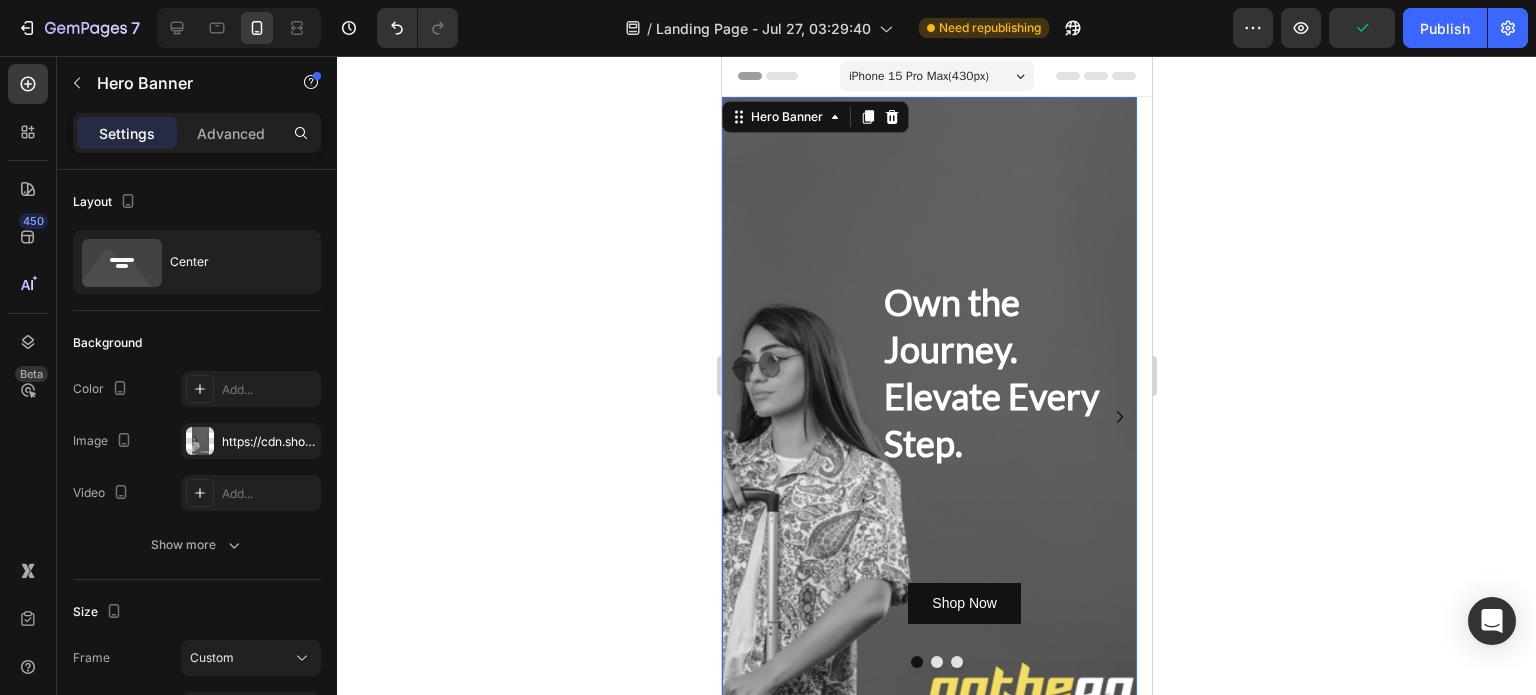 click on "iPhone 15 Pro Max  ( 430 px)" at bounding box center [918, 76] 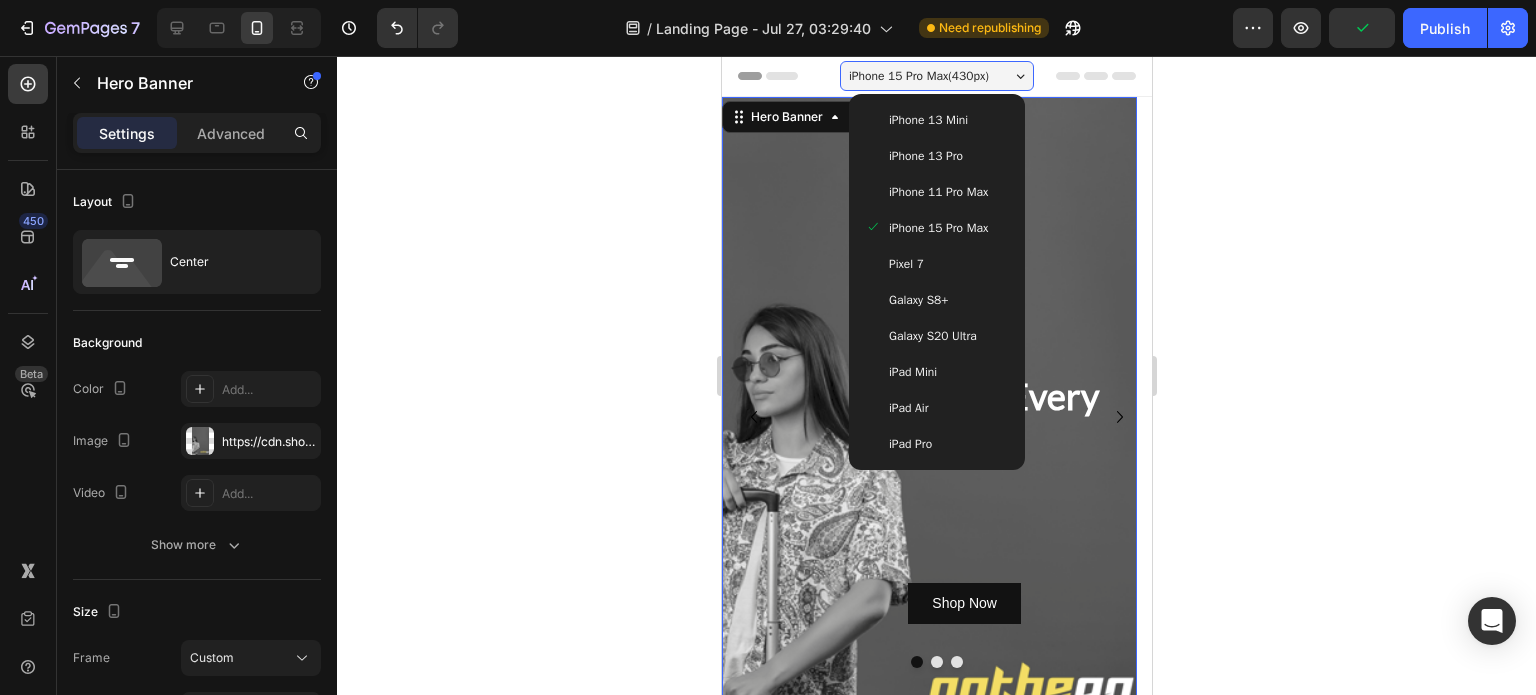 click on "iPhone 11 Pro Max" at bounding box center [937, 192] 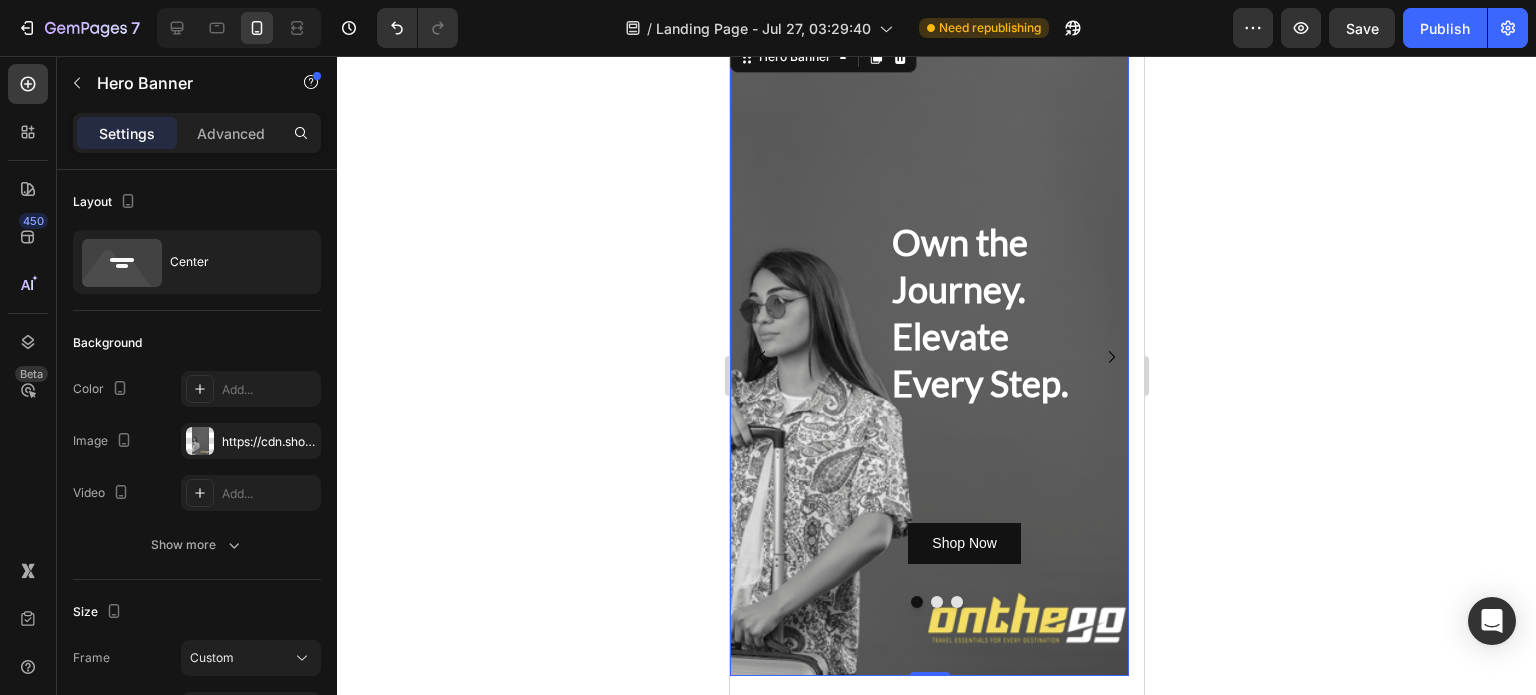 scroll, scrollTop: 0, scrollLeft: 0, axis: both 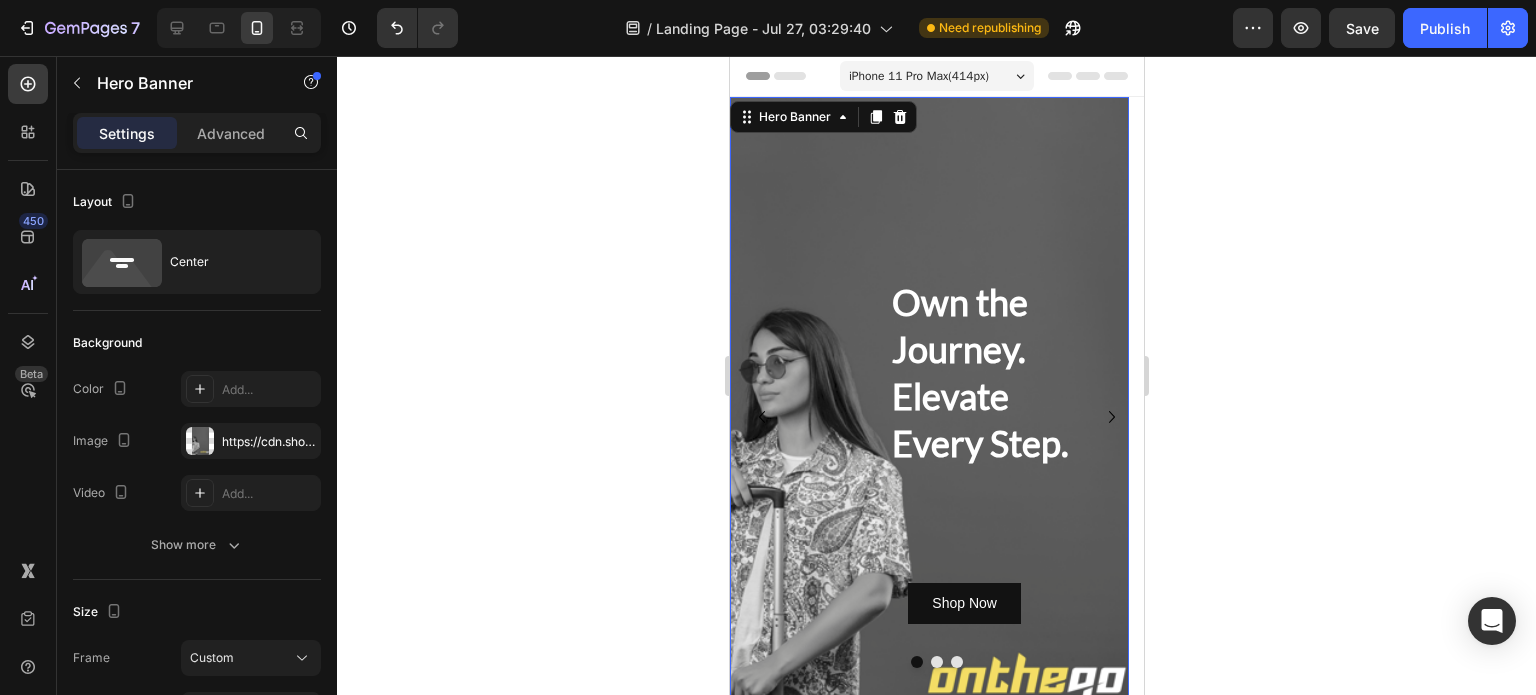 click on "iPhone 11 Pro Max  ( 414 px)" at bounding box center (918, 76) 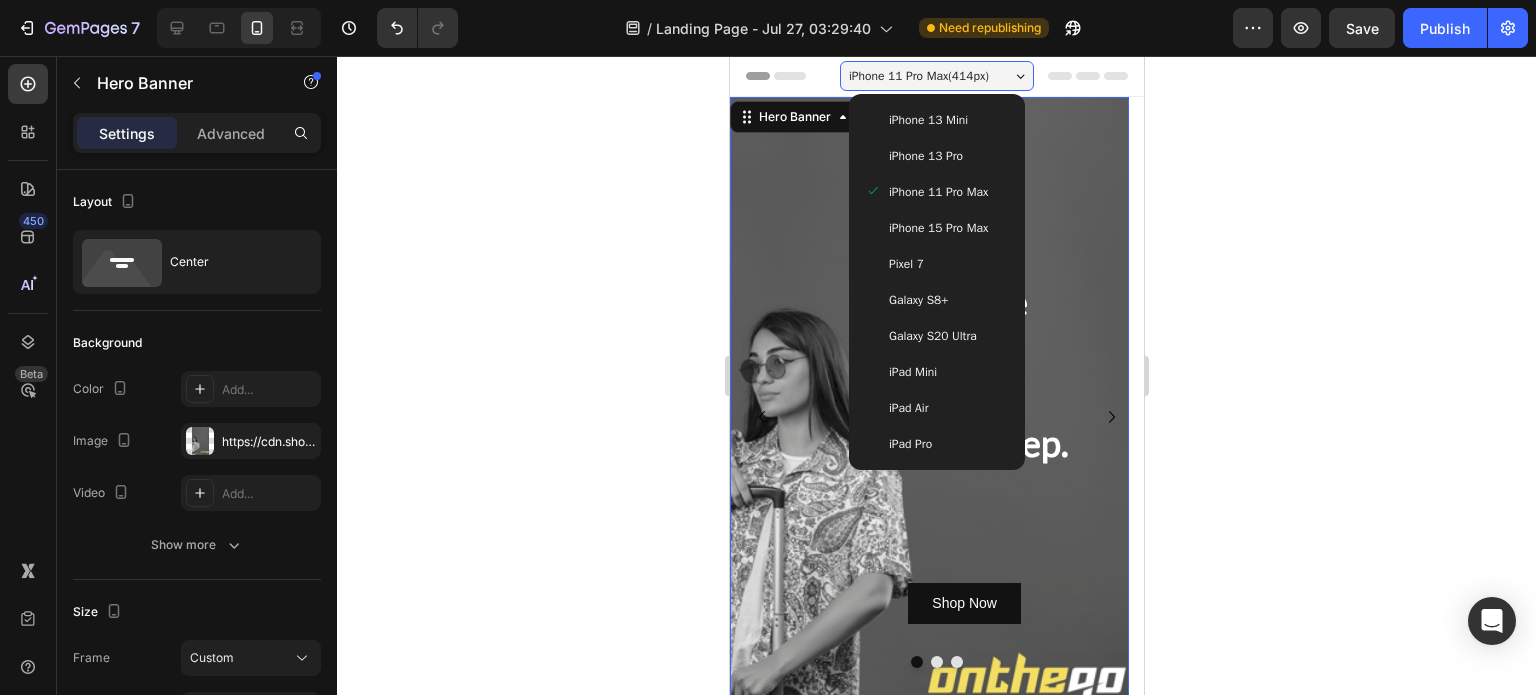 click on "iPhone 11 Pro Max" at bounding box center [936, 192] 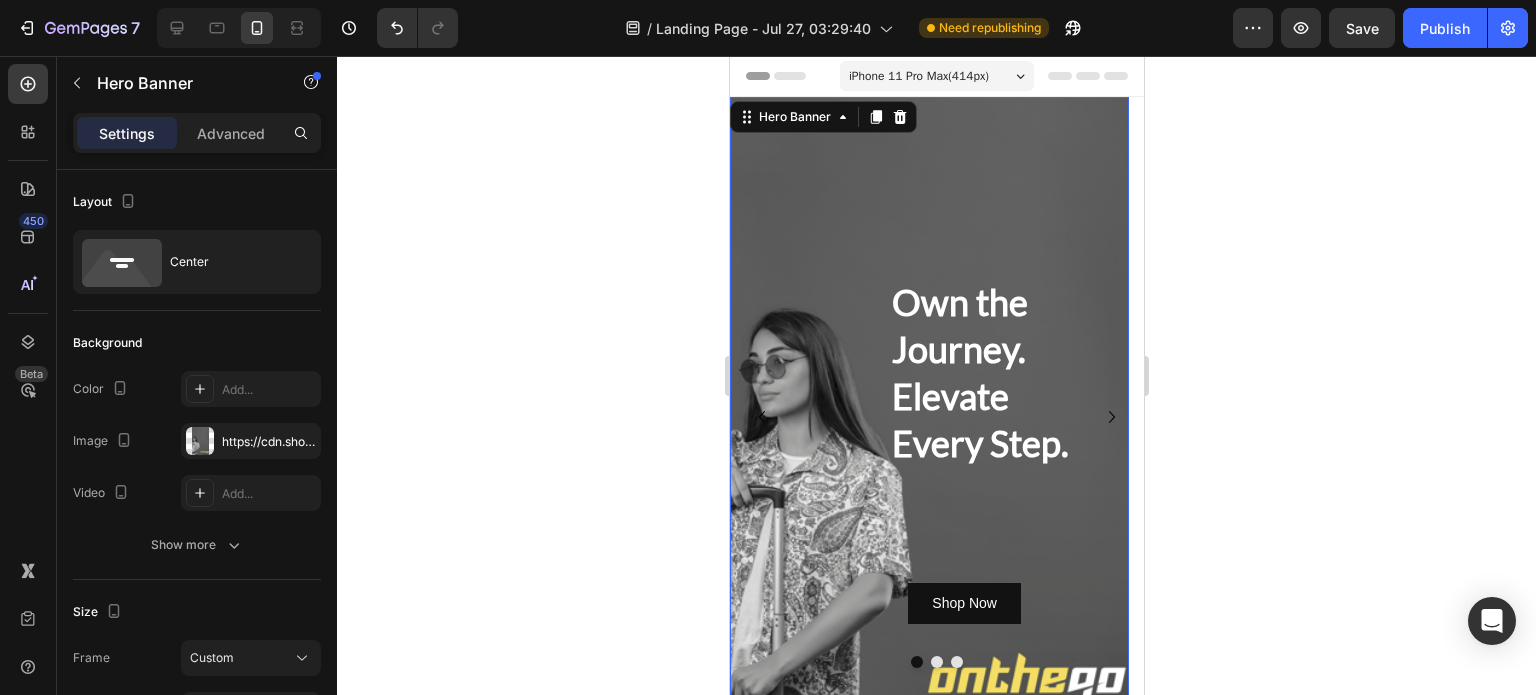 click on "iPhone 11 Pro Max  ( 414 px)" at bounding box center [918, 76] 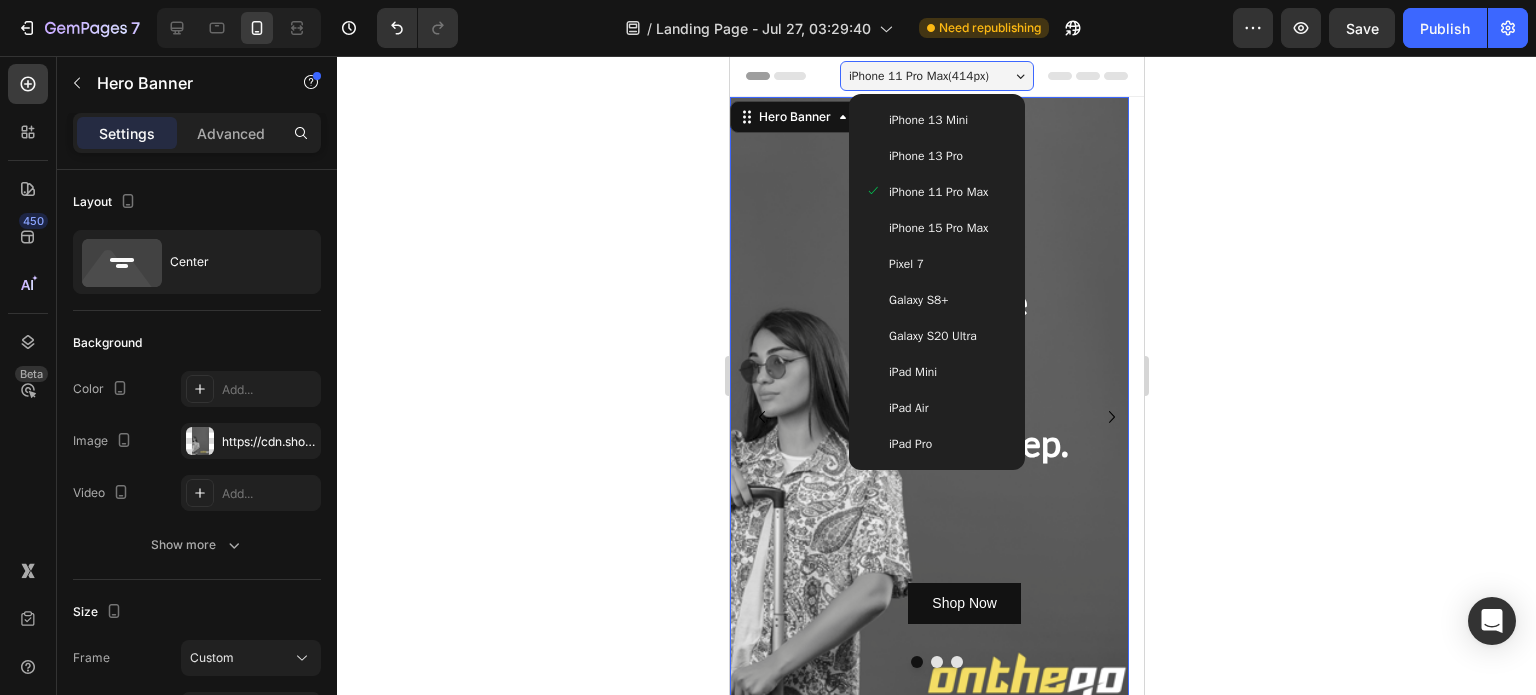 click on "iPhone 13 Pro" at bounding box center [936, 156] 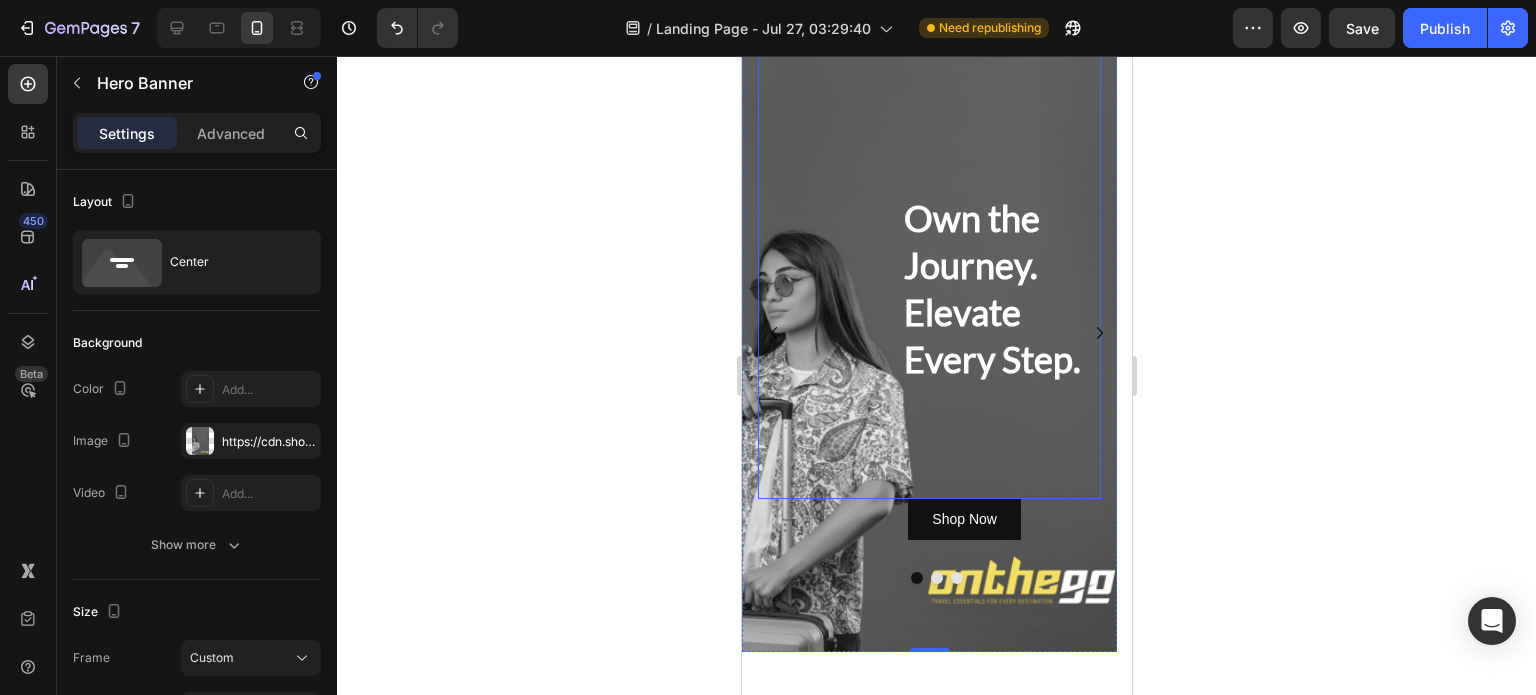 scroll, scrollTop: 0, scrollLeft: 0, axis: both 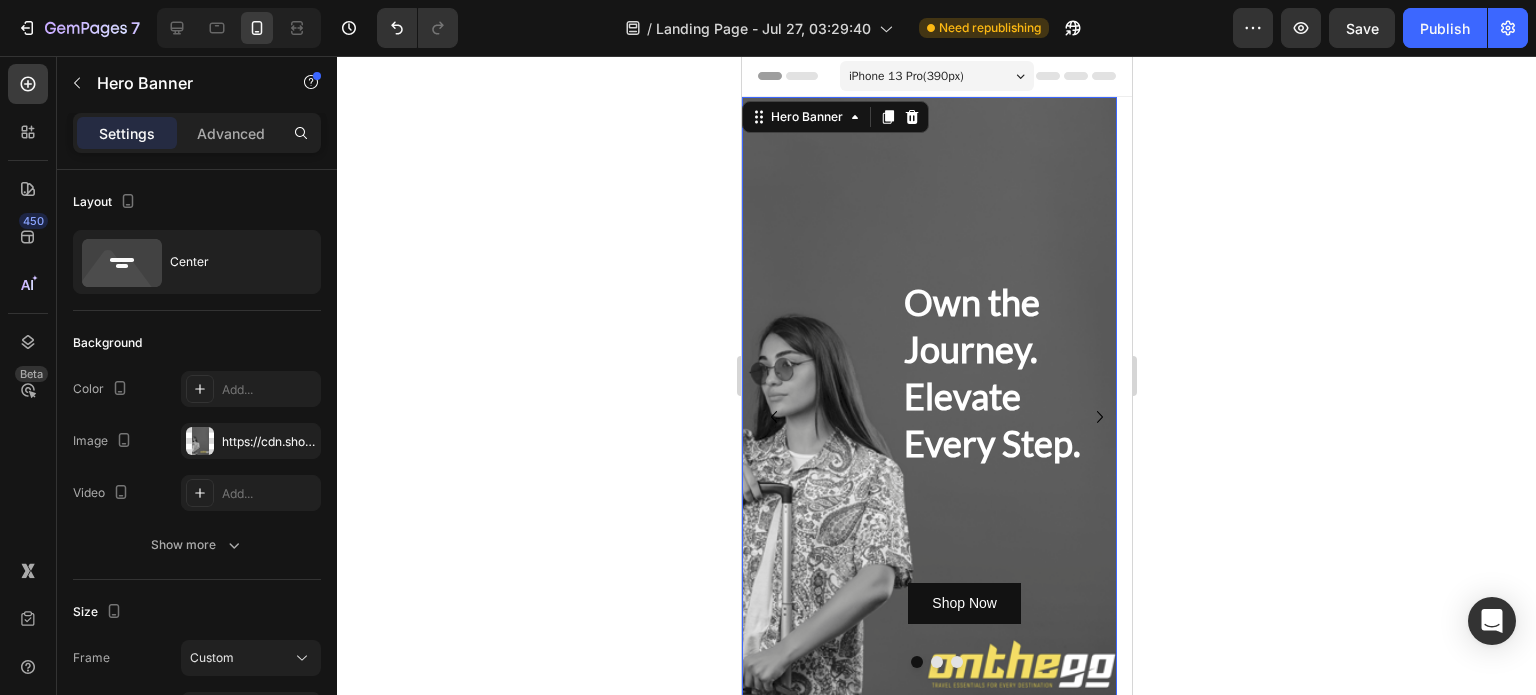 click on "iPhone 13 Pro  ( 390 px)" at bounding box center (905, 76) 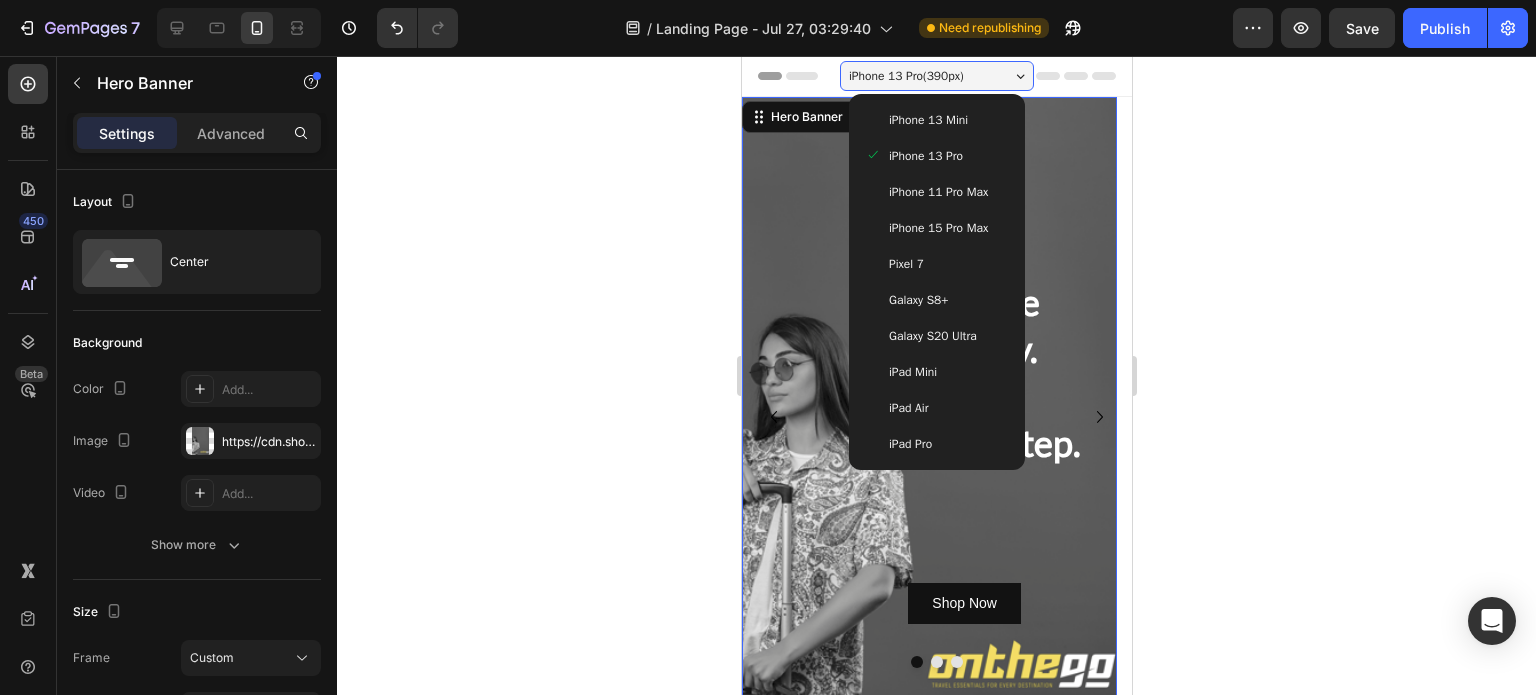 click on "iPhone 13 Mini" at bounding box center [927, 120] 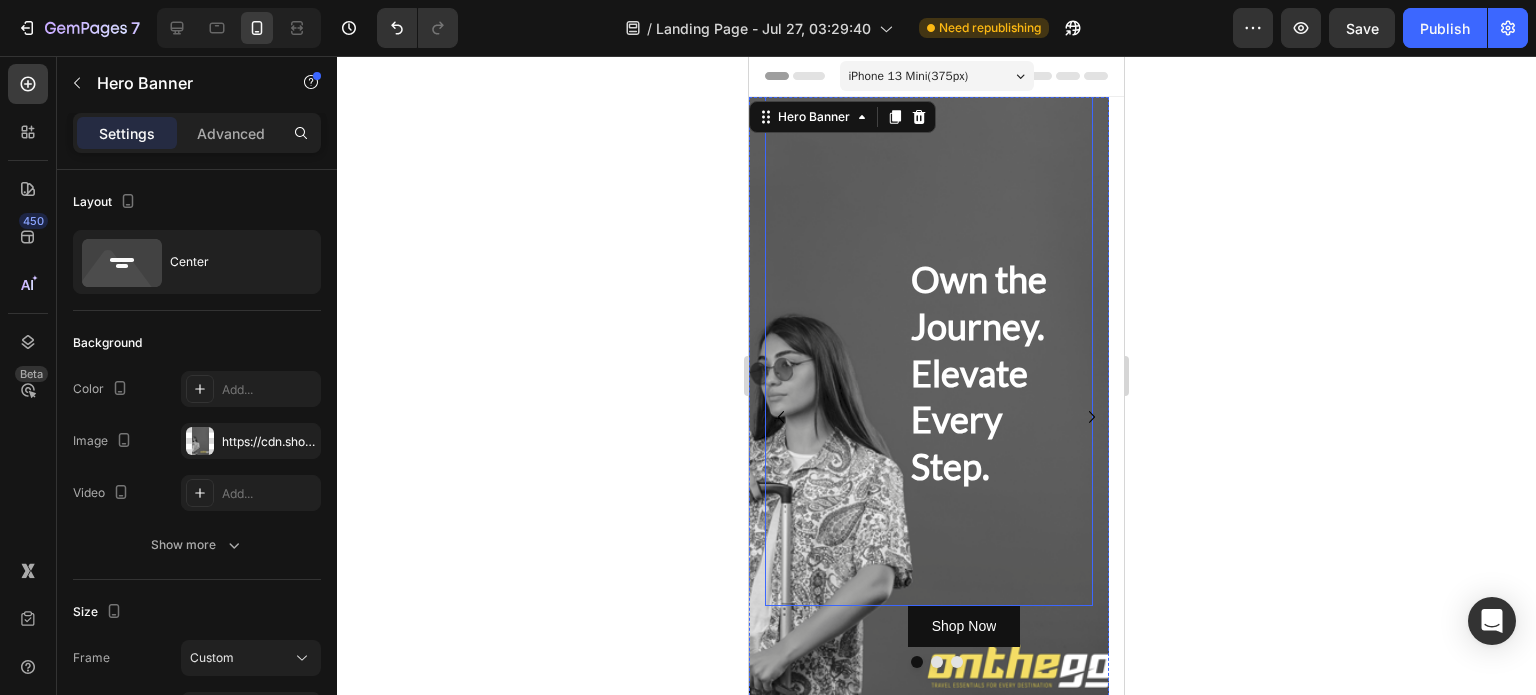 scroll, scrollTop: 0, scrollLeft: 0, axis: both 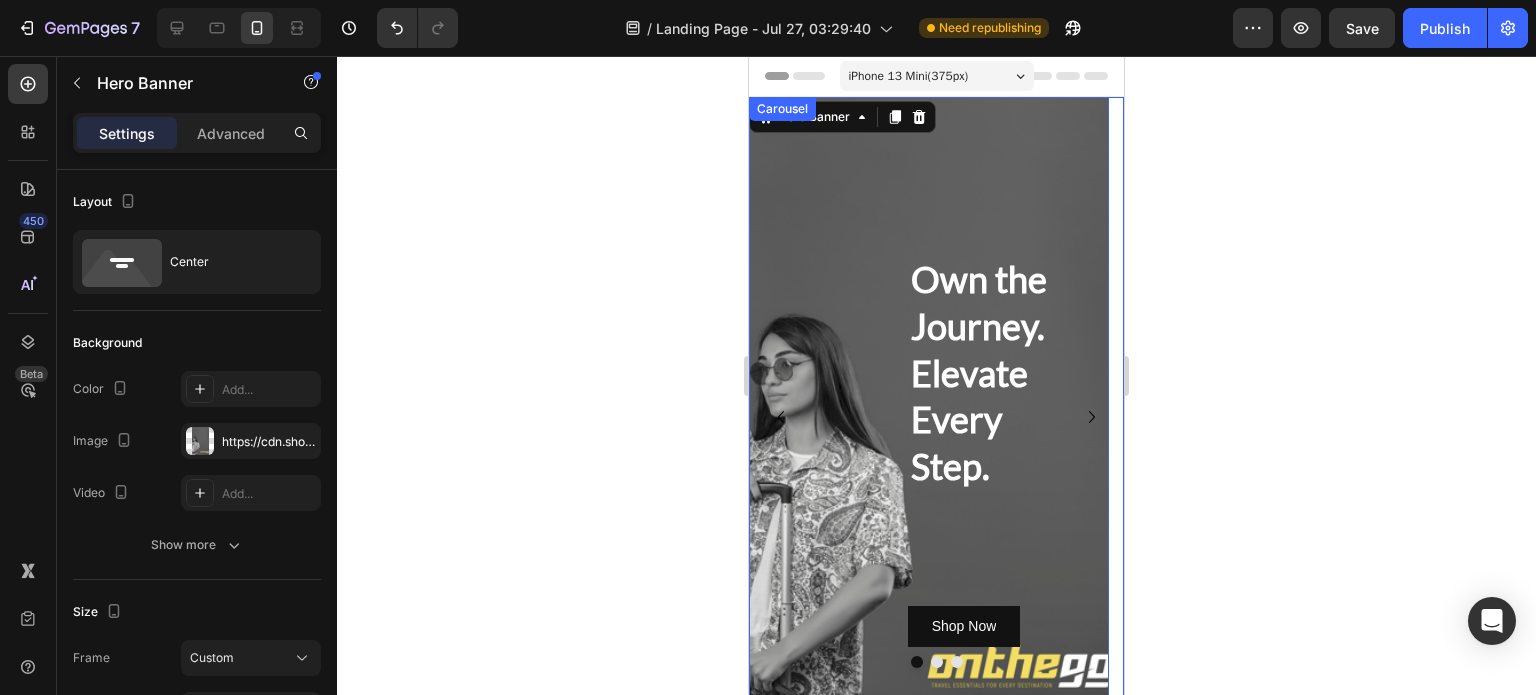 click 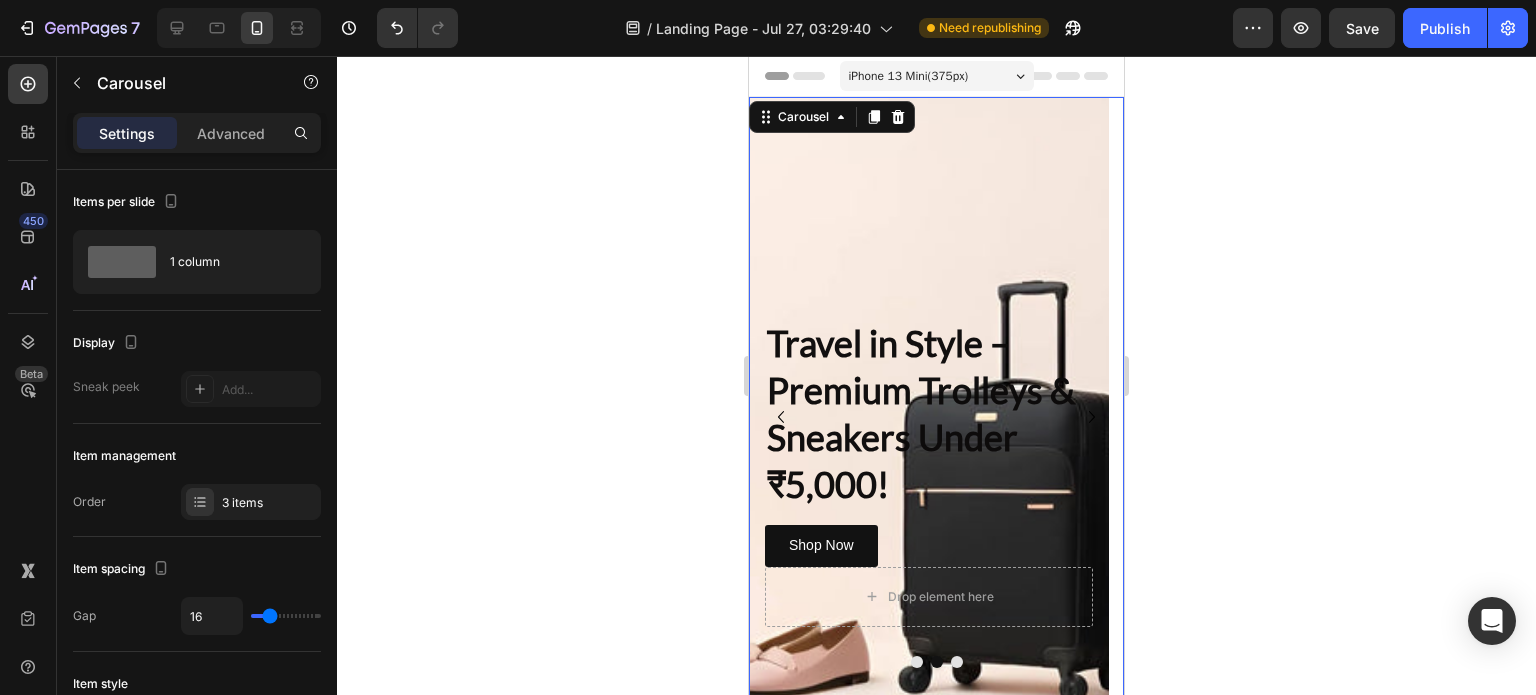 click 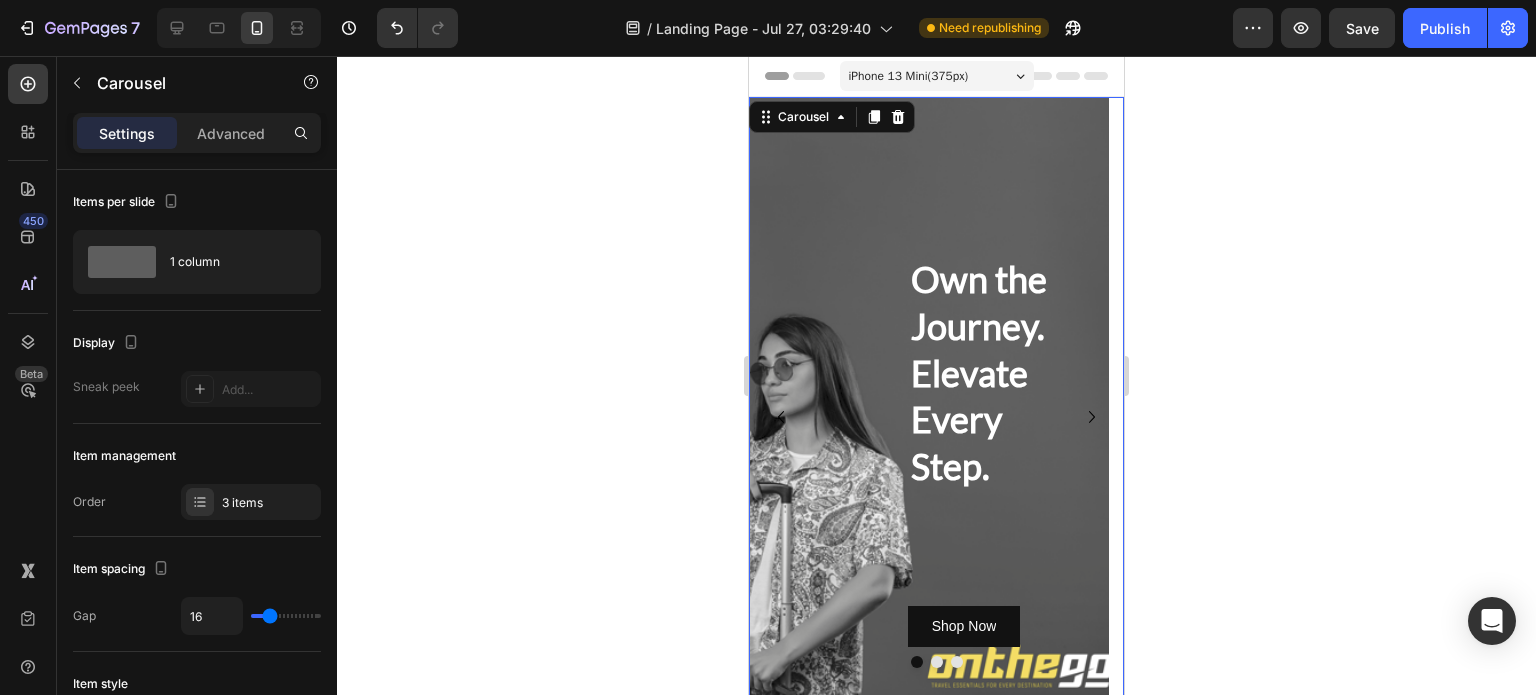 click on "iPhone 13 Mini  ( 375 px)" at bounding box center (909, 76) 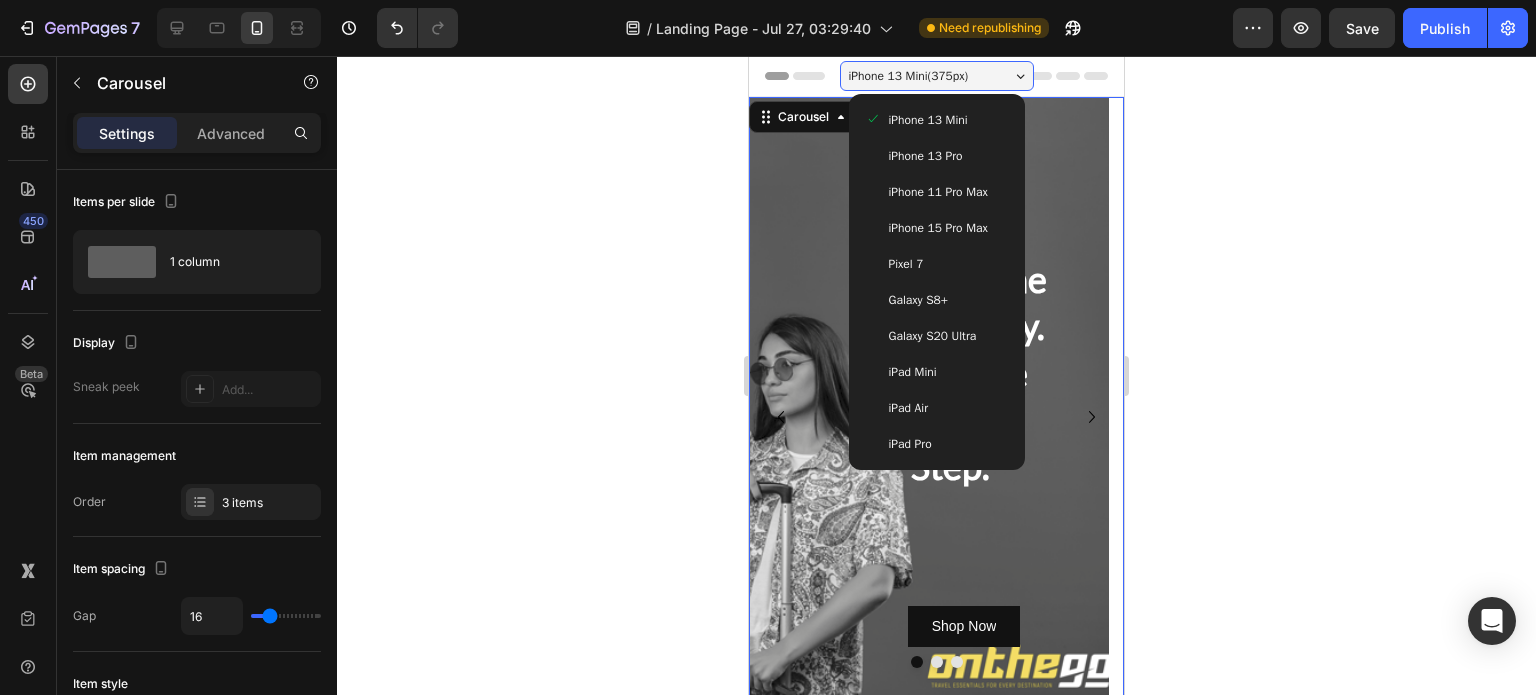 click on "iPad Mini" at bounding box center [913, 372] 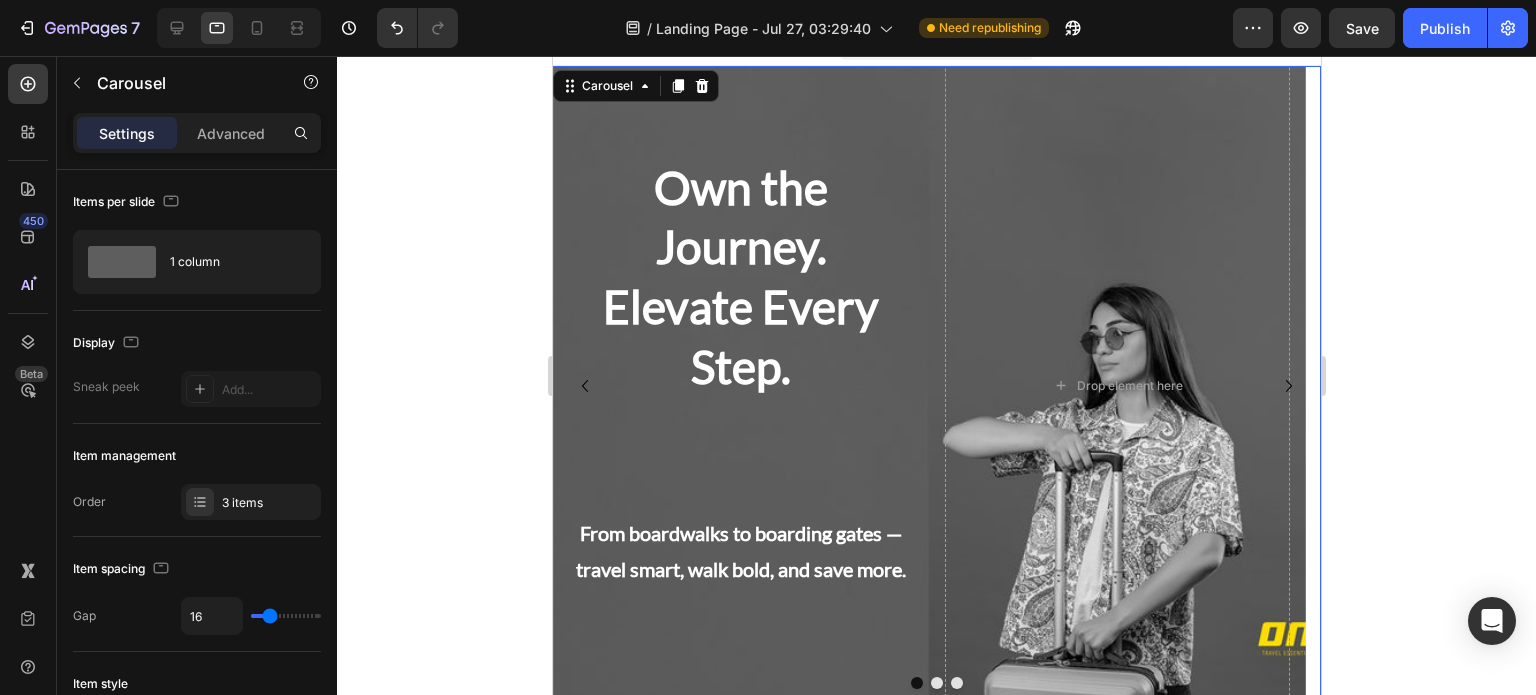 scroll, scrollTop: 27, scrollLeft: 0, axis: vertical 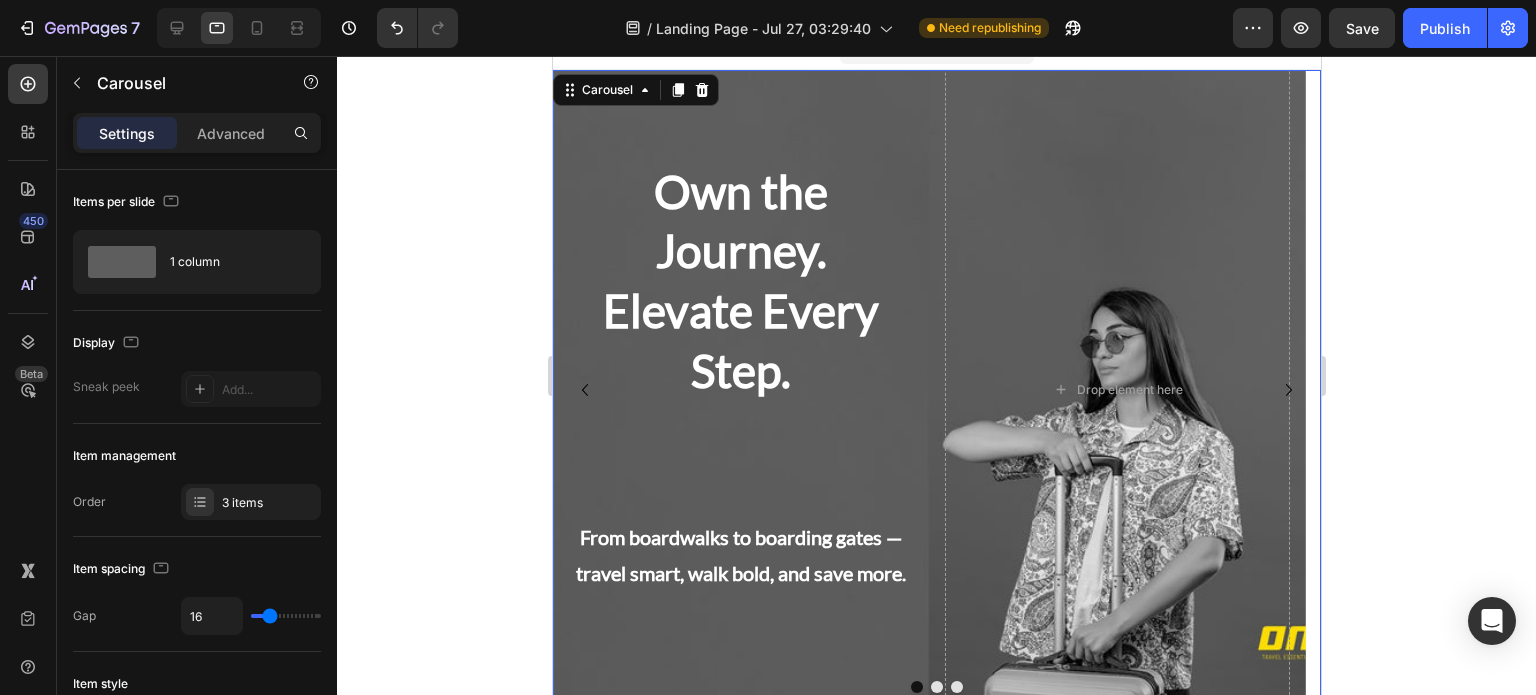 click 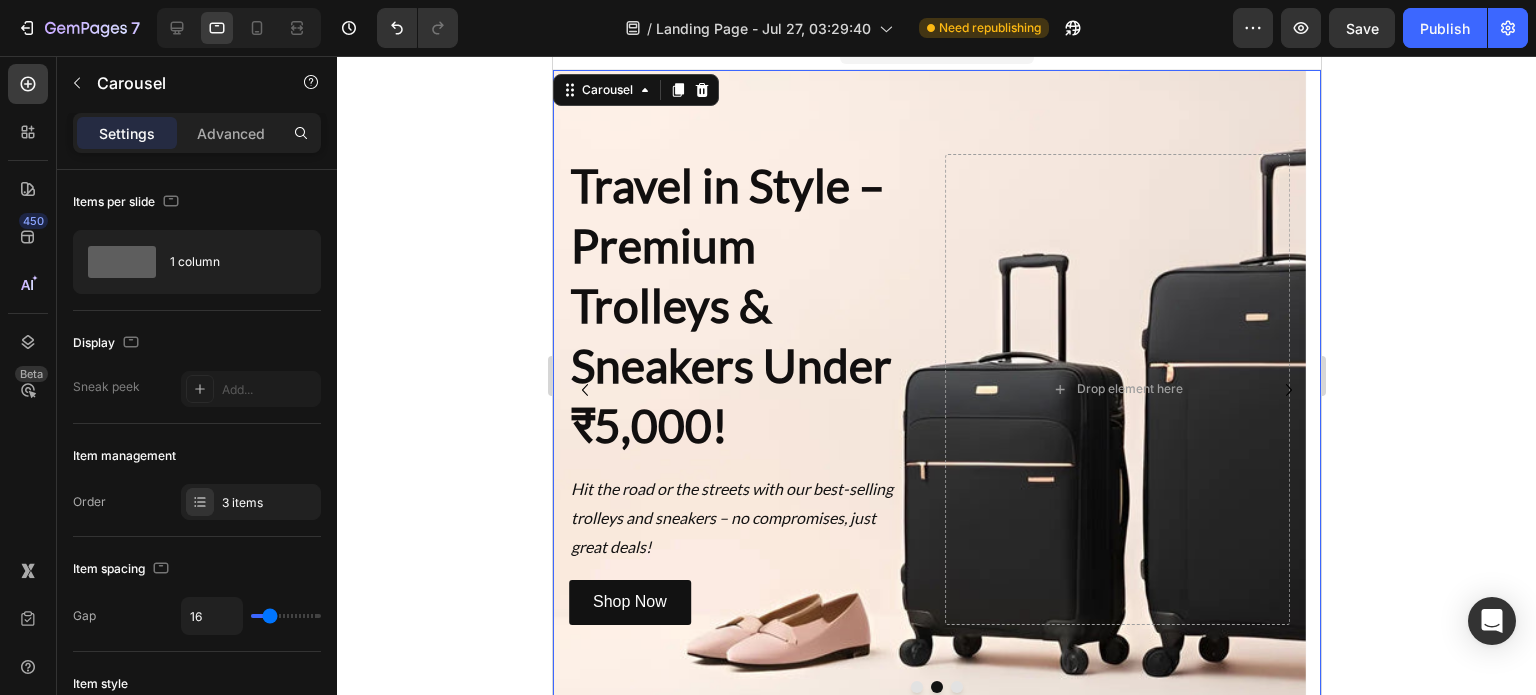 click 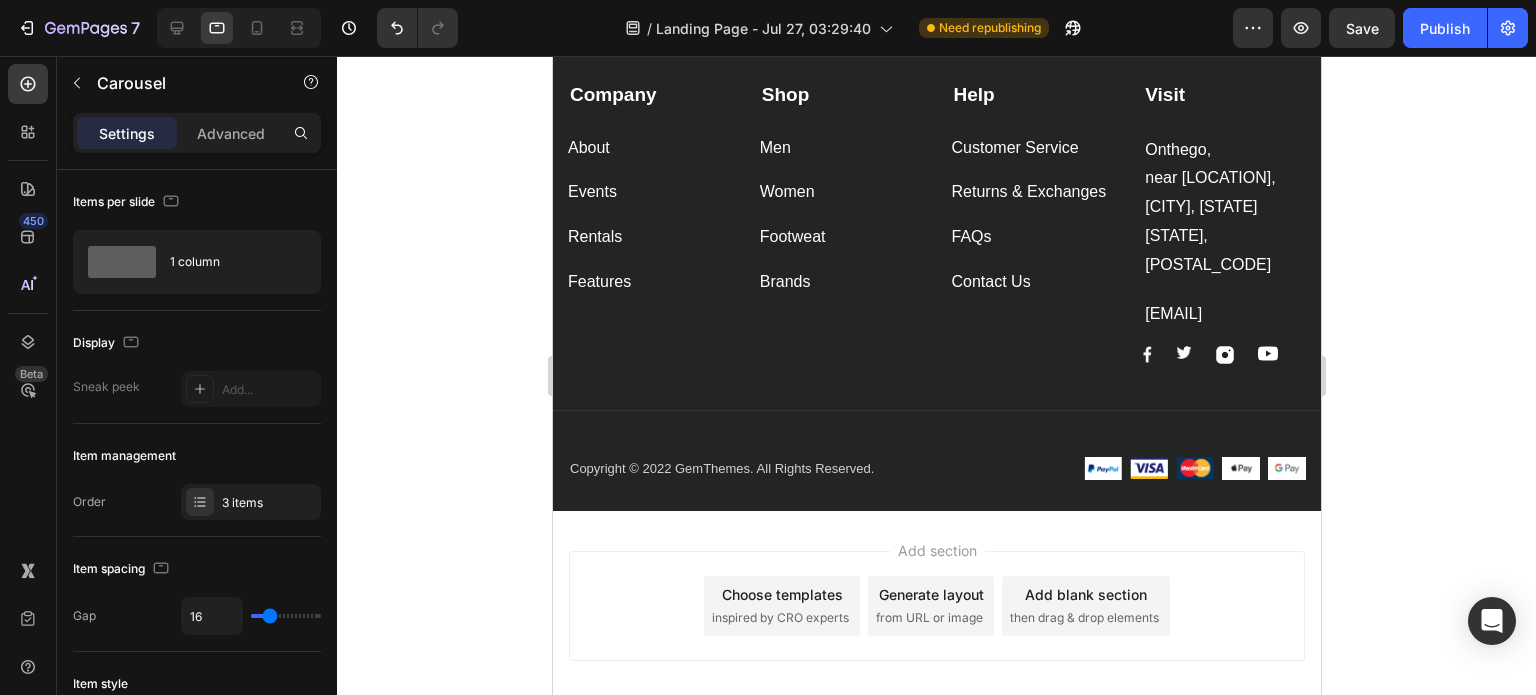 scroll, scrollTop: 8043, scrollLeft: 0, axis: vertical 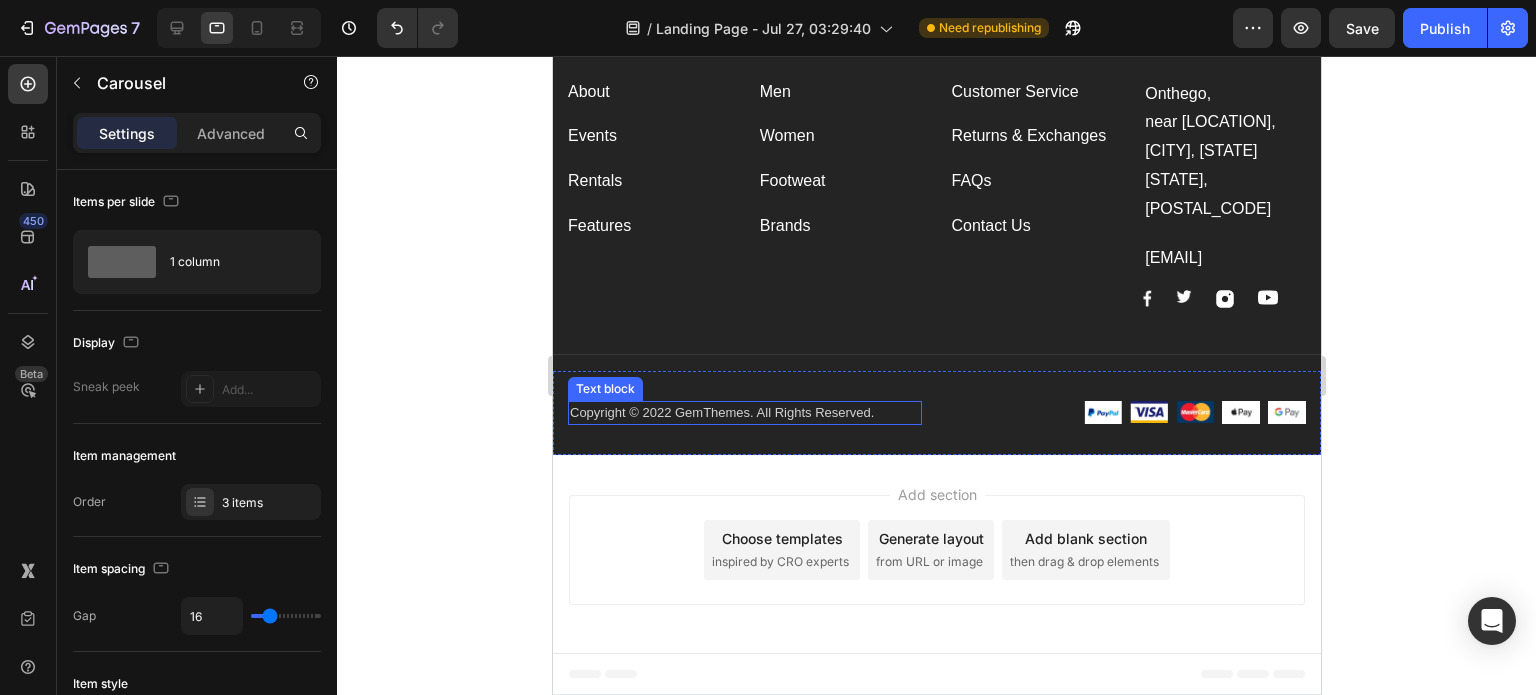 click on "Copyright © 2022 GemThemes. All Rights Reserved." at bounding box center [744, 413] 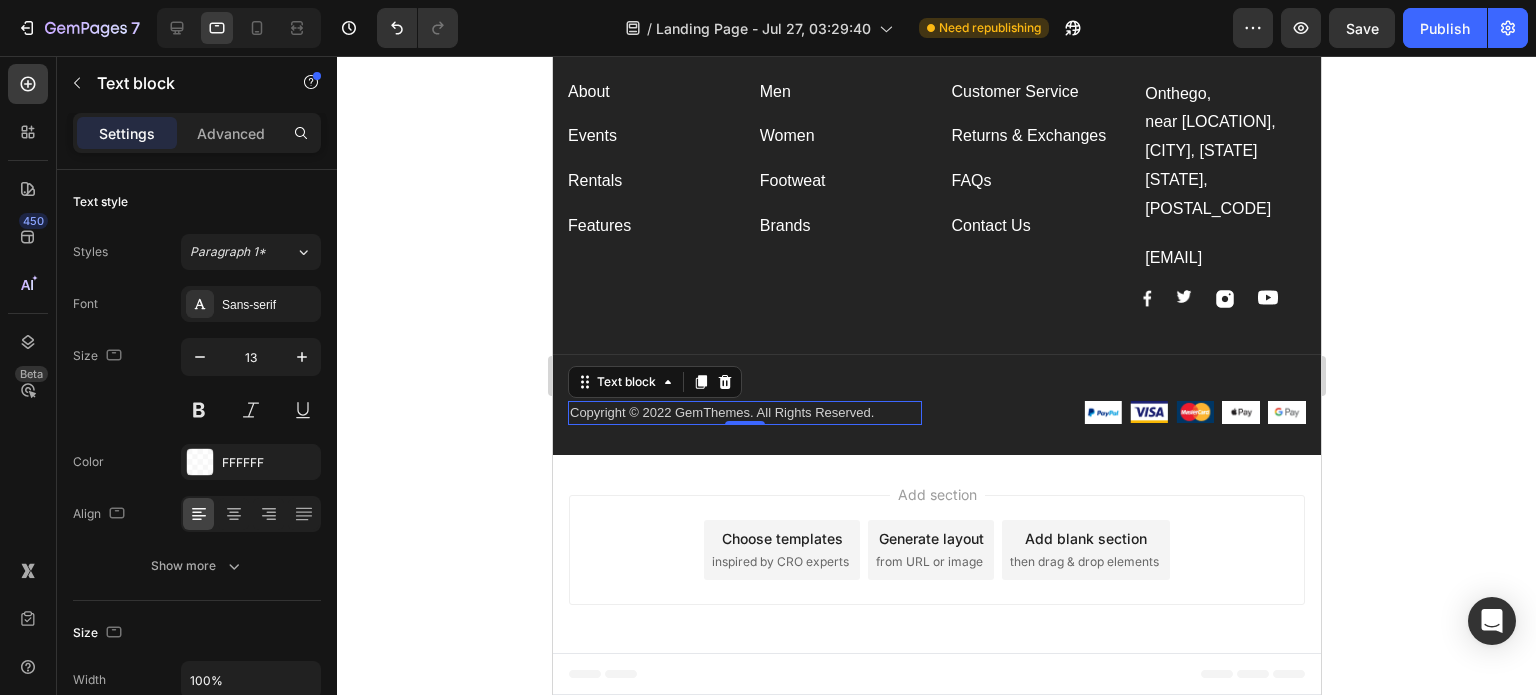 click on "Copyright © 2022 GemThemes. All Rights Reserved." at bounding box center [744, 413] 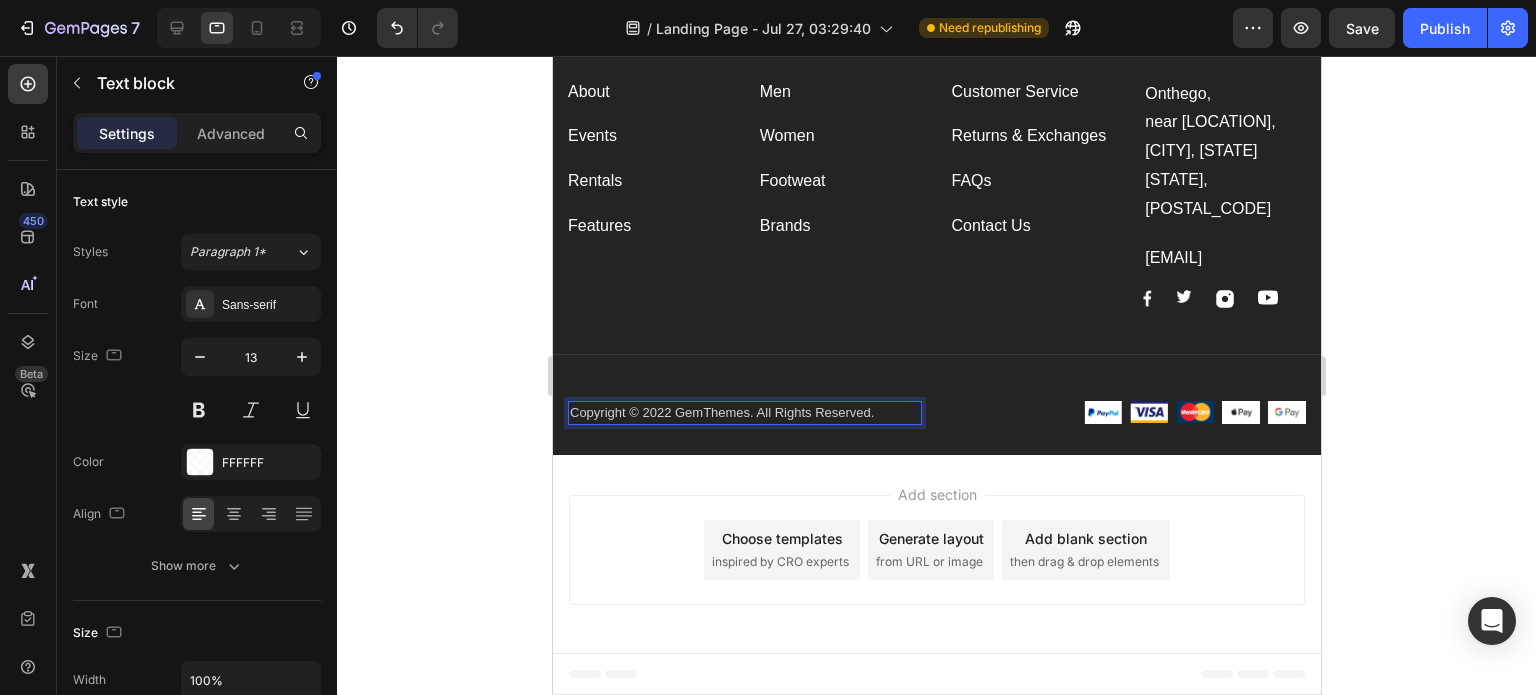click on "Copyright © 2022 GemThemes. All Rights Reserved." at bounding box center [744, 413] 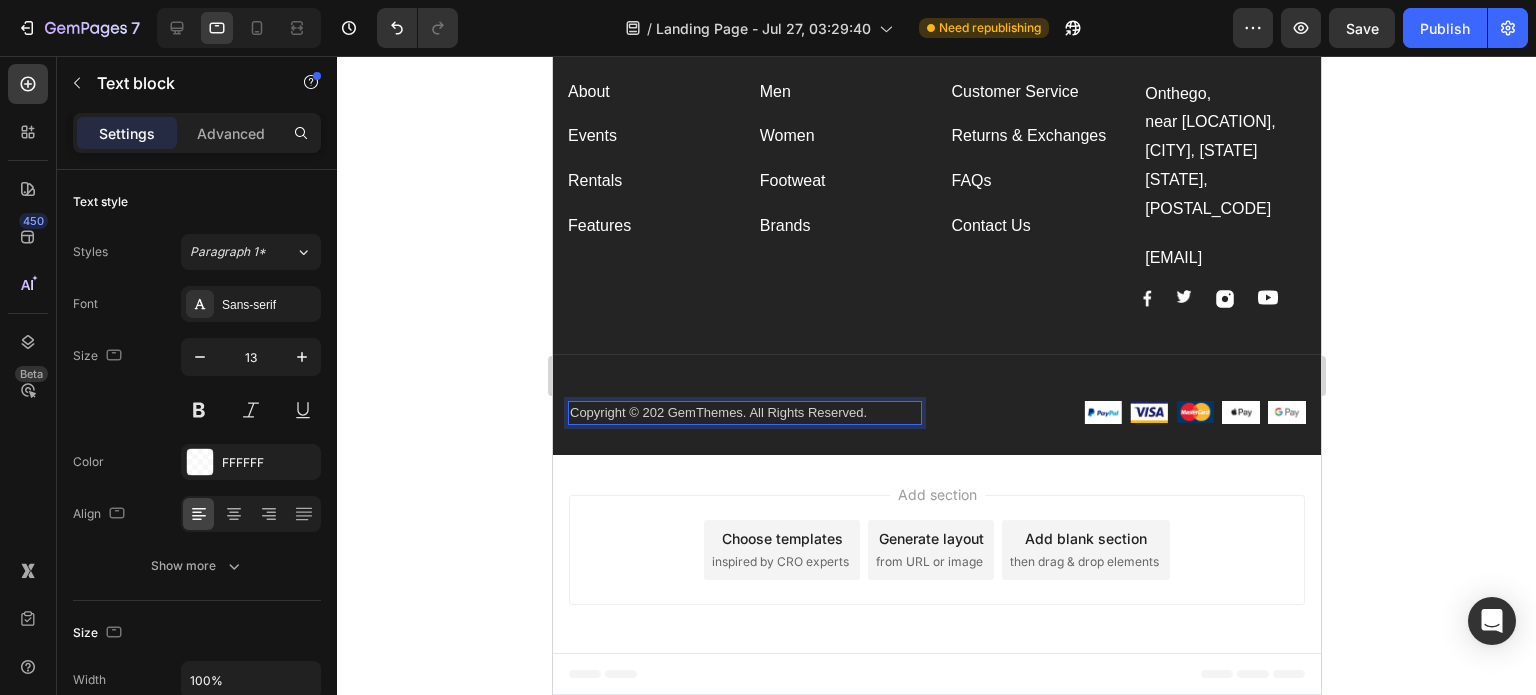 click on "Copyright © 202 GemThemes. All Rights Reserved." at bounding box center (744, 413) 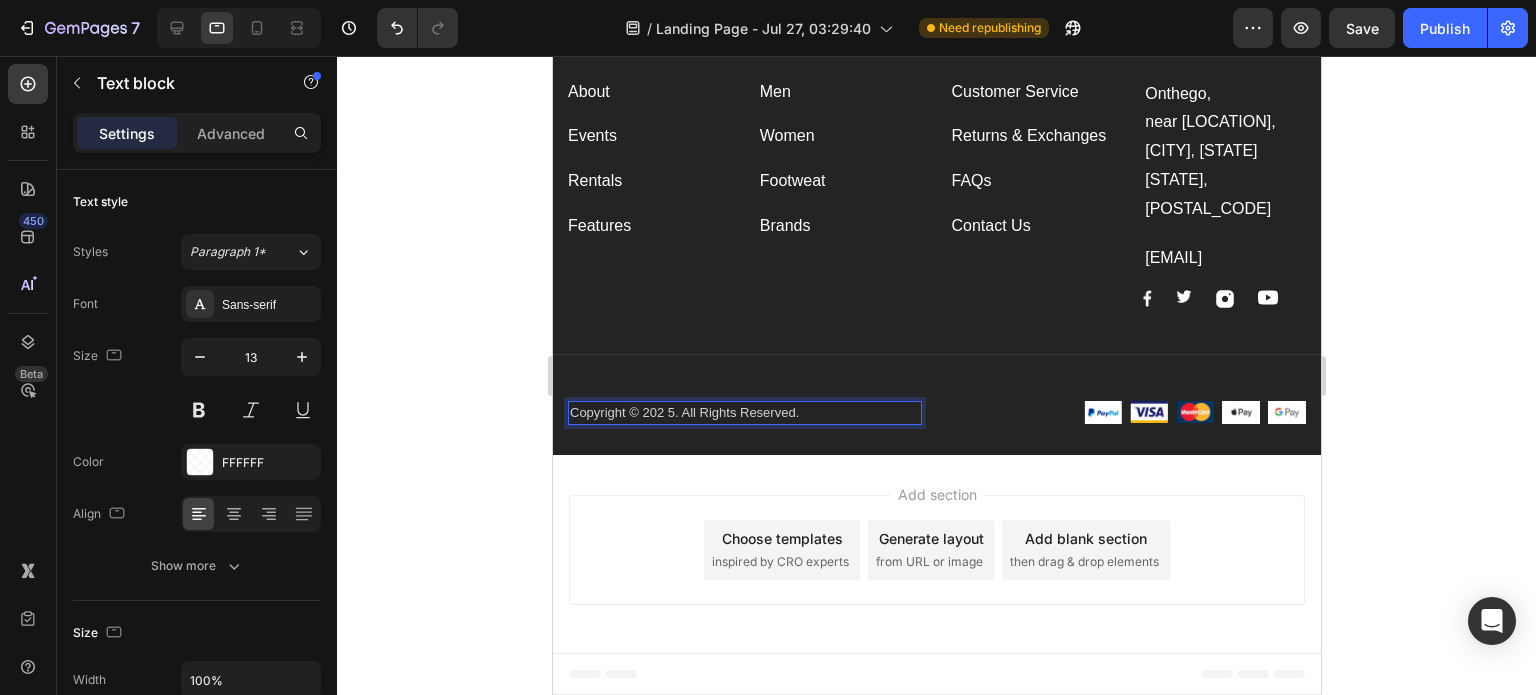 click on "Copyright © 202 5. All Rights Reserved." at bounding box center (744, 413) 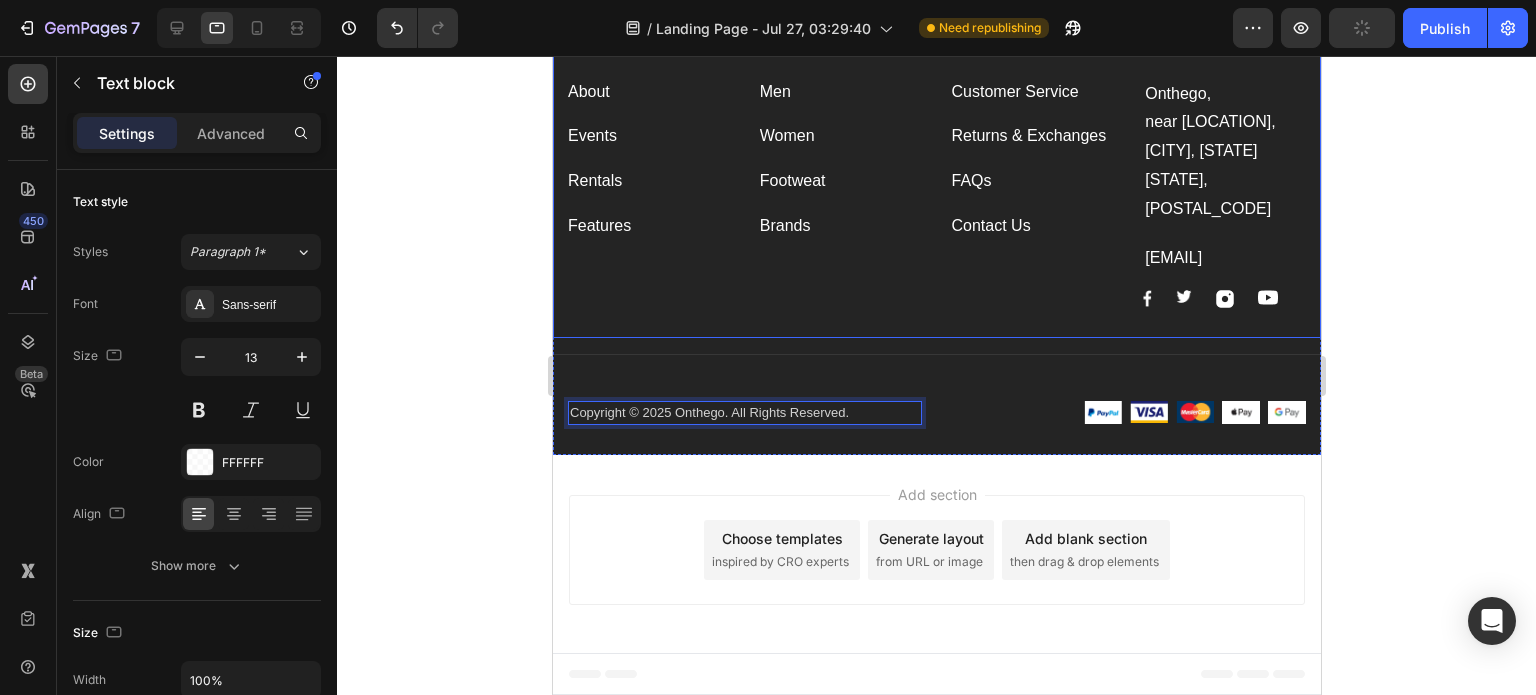 click on "Shop Text block Men Button Women Button Footweat Button Brands Button" at bounding box center (840, 166) 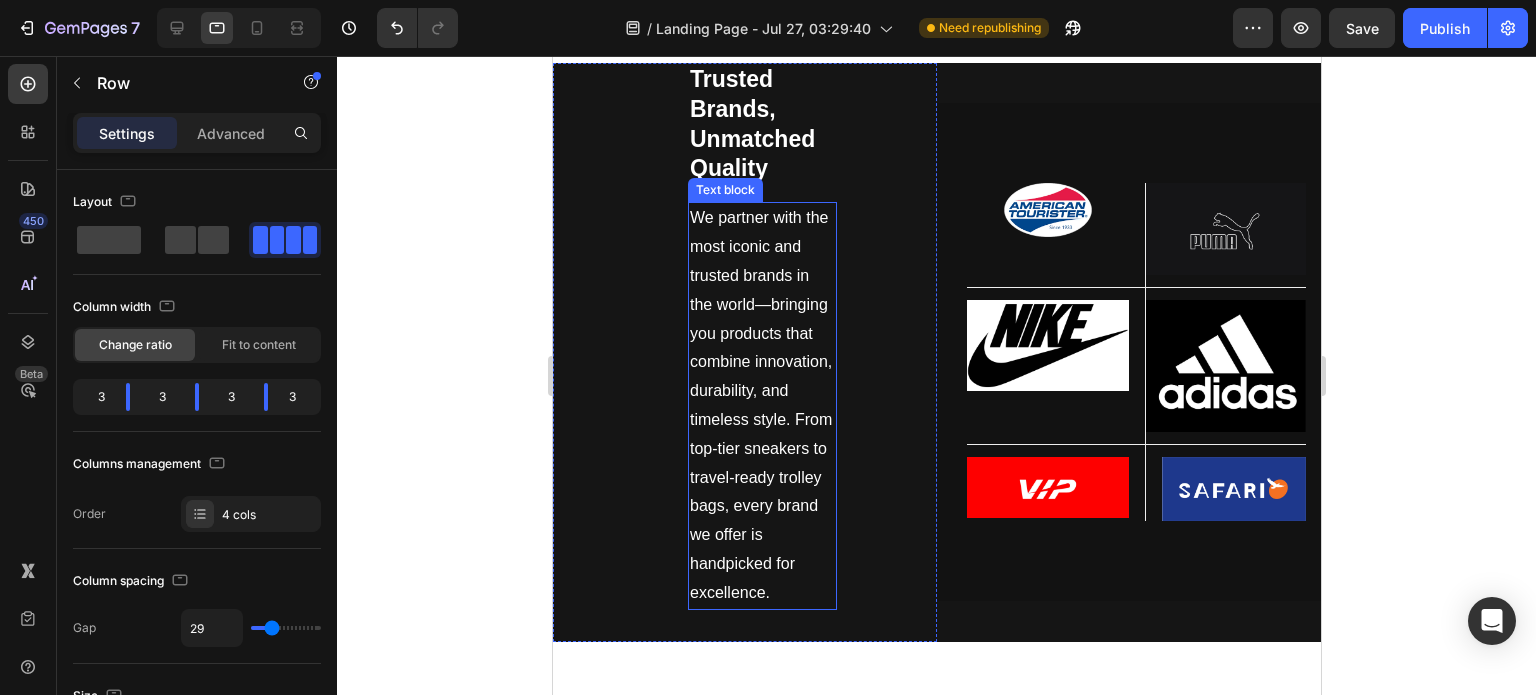scroll, scrollTop: 4739, scrollLeft: 0, axis: vertical 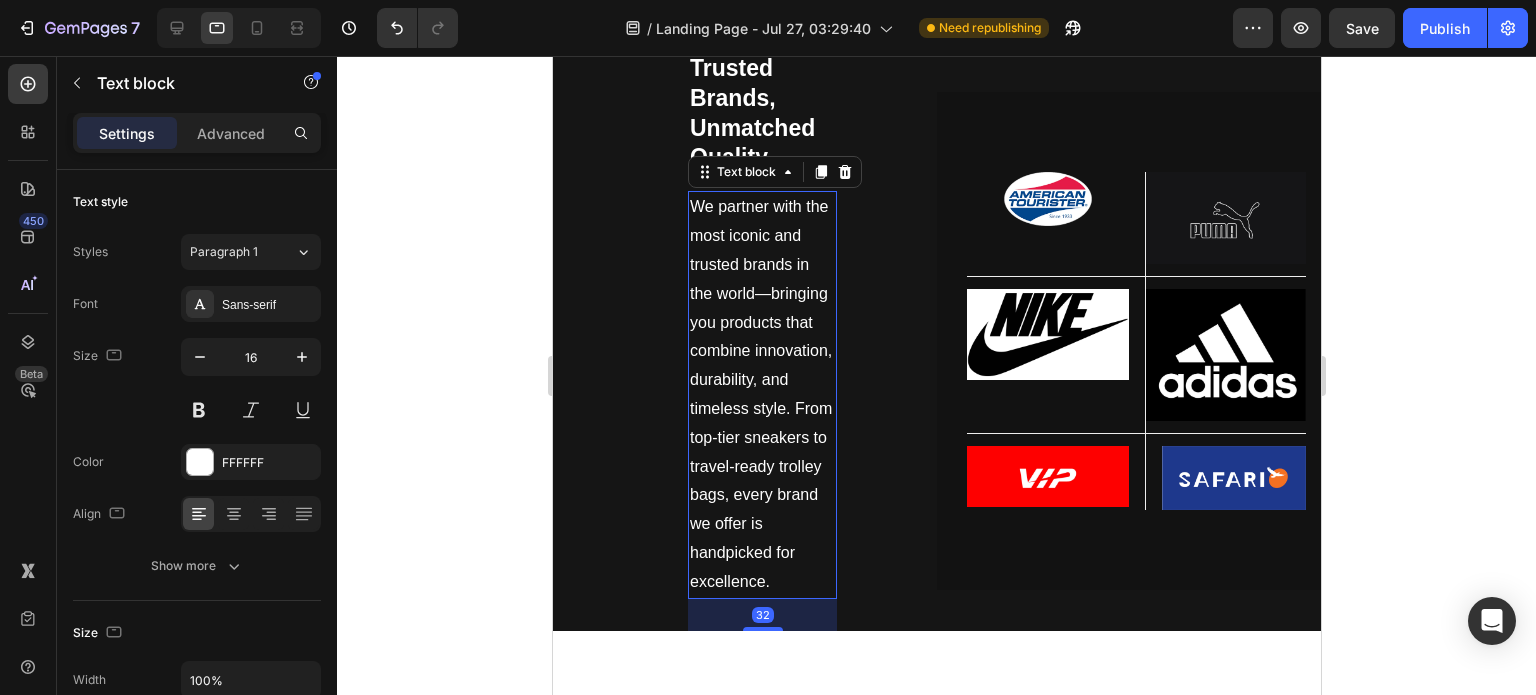 click on "We partner with the most iconic and trusted brands in the world—bringing you products that combine innovation, durability, and timeless style. From top-tier sneakers to travel-ready trolley bags, every brand we offer is handpicked for excellence." at bounding box center [761, 394] 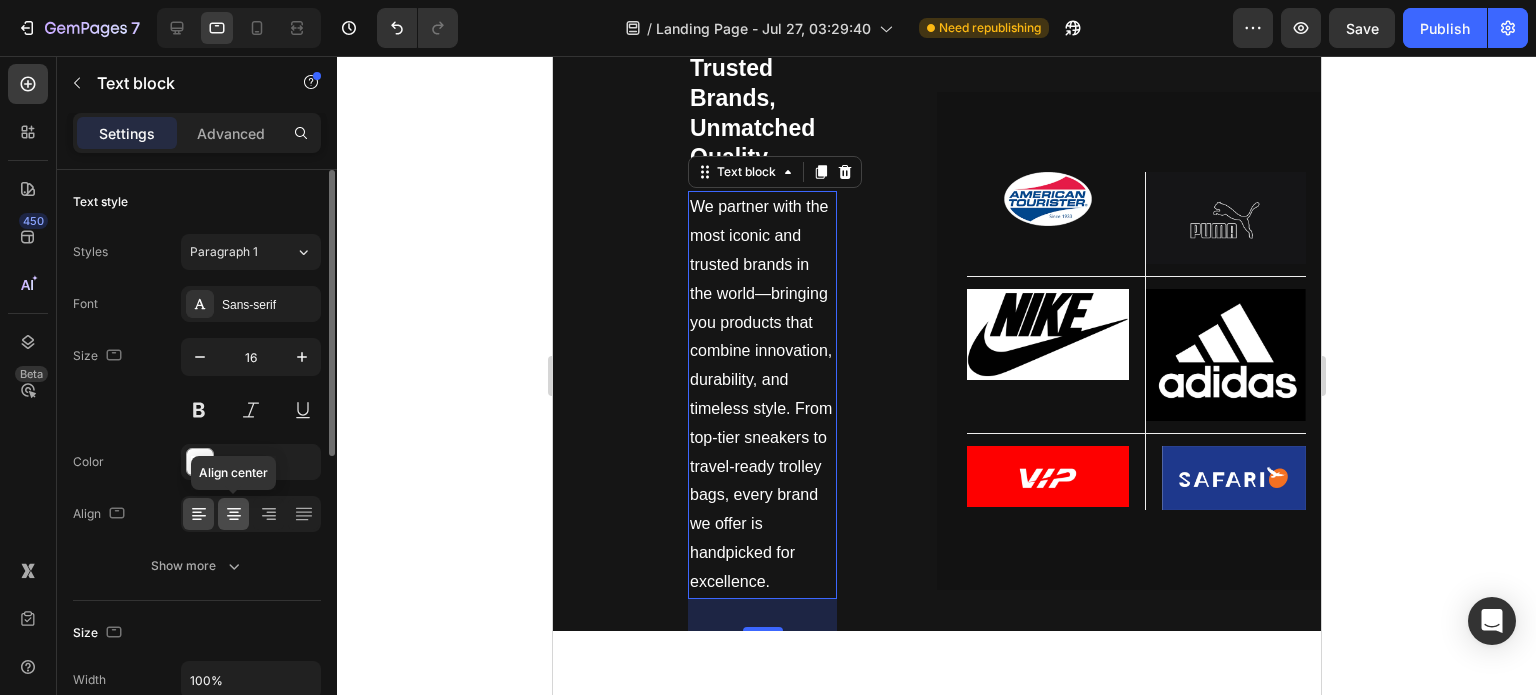 click 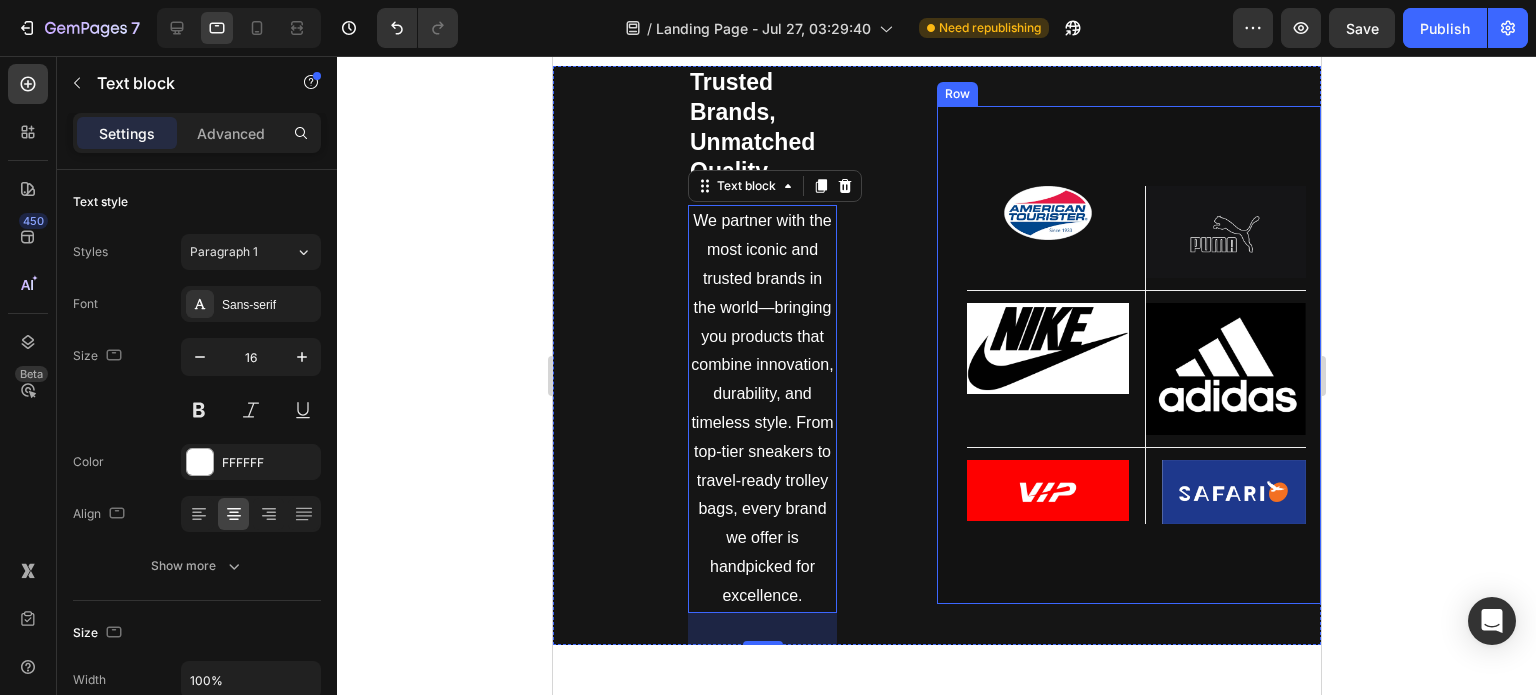 scroll, scrollTop: 4666, scrollLeft: 0, axis: vertical 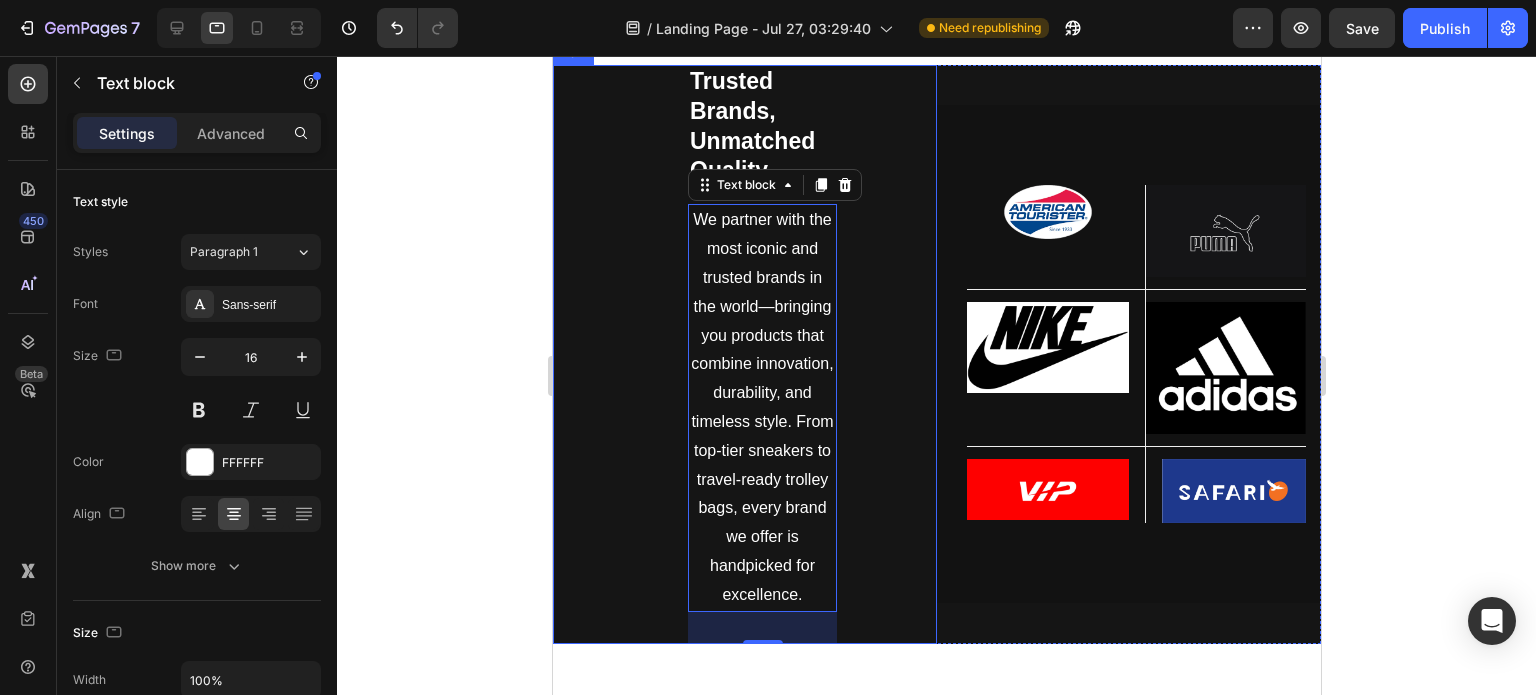 click on "Trusted Brands, Unmatched Quality Heading We partner with the most iconic and trusted brands in the world—bringing you products that combine innovation, durability, and timeless style. From top-tier sneakers to travel-ready trolley bags, every brand we offer is handpicked for excellence. Text block   32 Row" at bounding box center (744, 354) 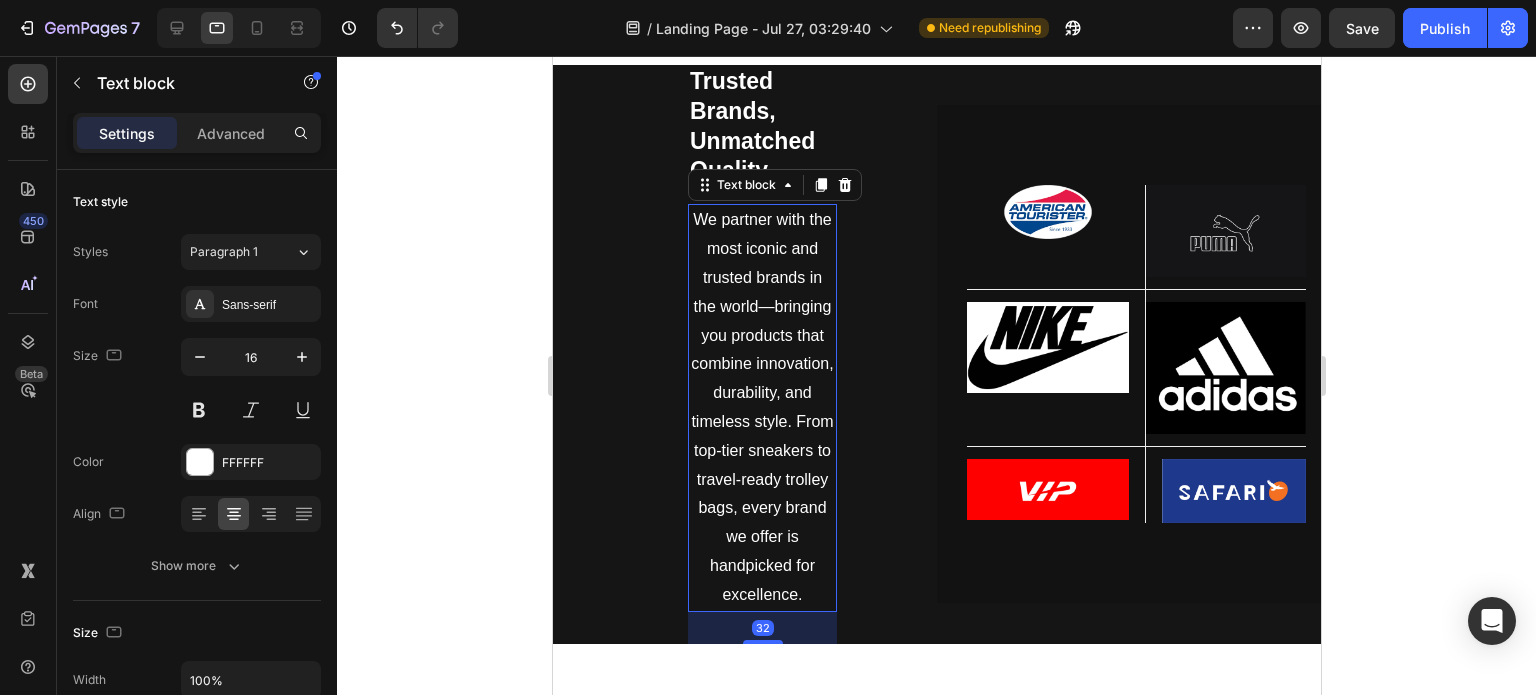 click on "We partner with the most iconic and trusted brands in the world—bringing you products that combine innovation, durability, and timeless style. From top-tier sneakers to travel-ready trolley bags, every brand we offer is handpicked for excellence." at bounding box center [761, 407] 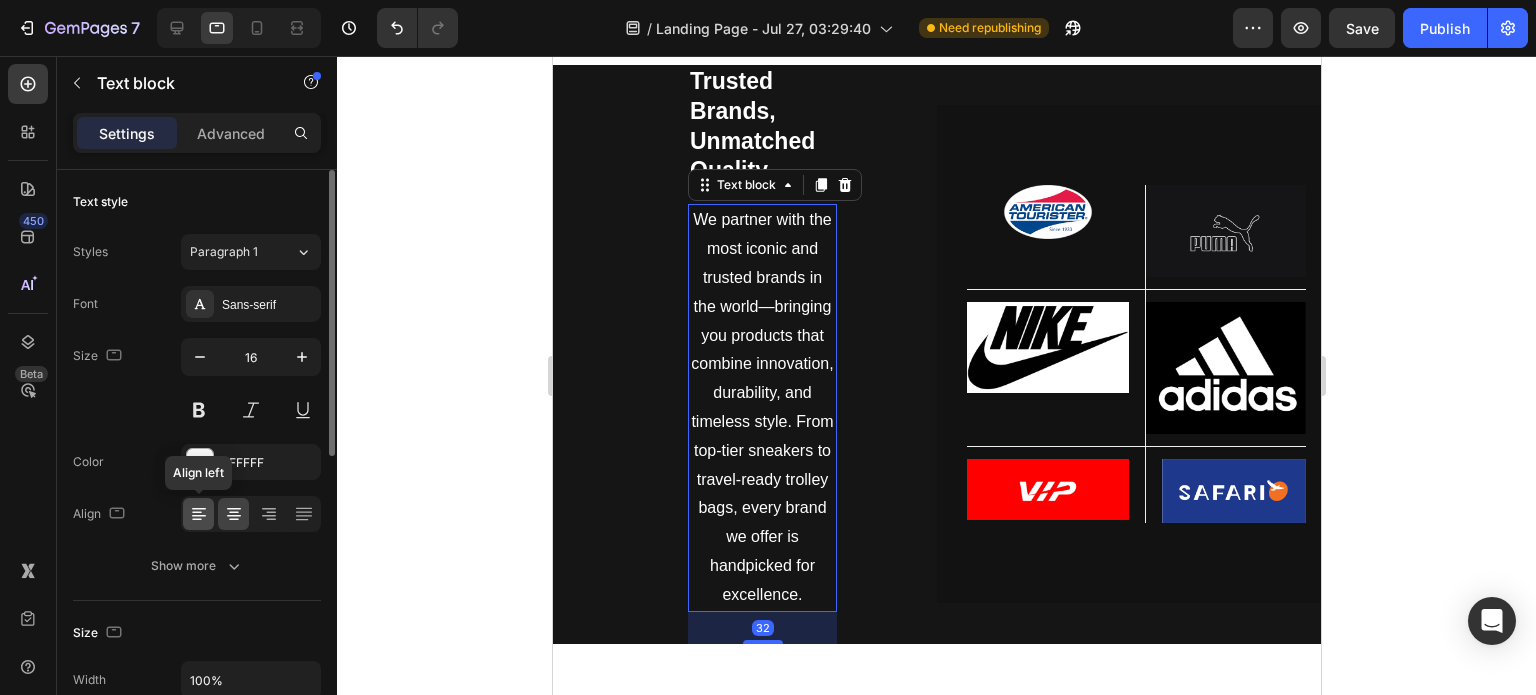 click 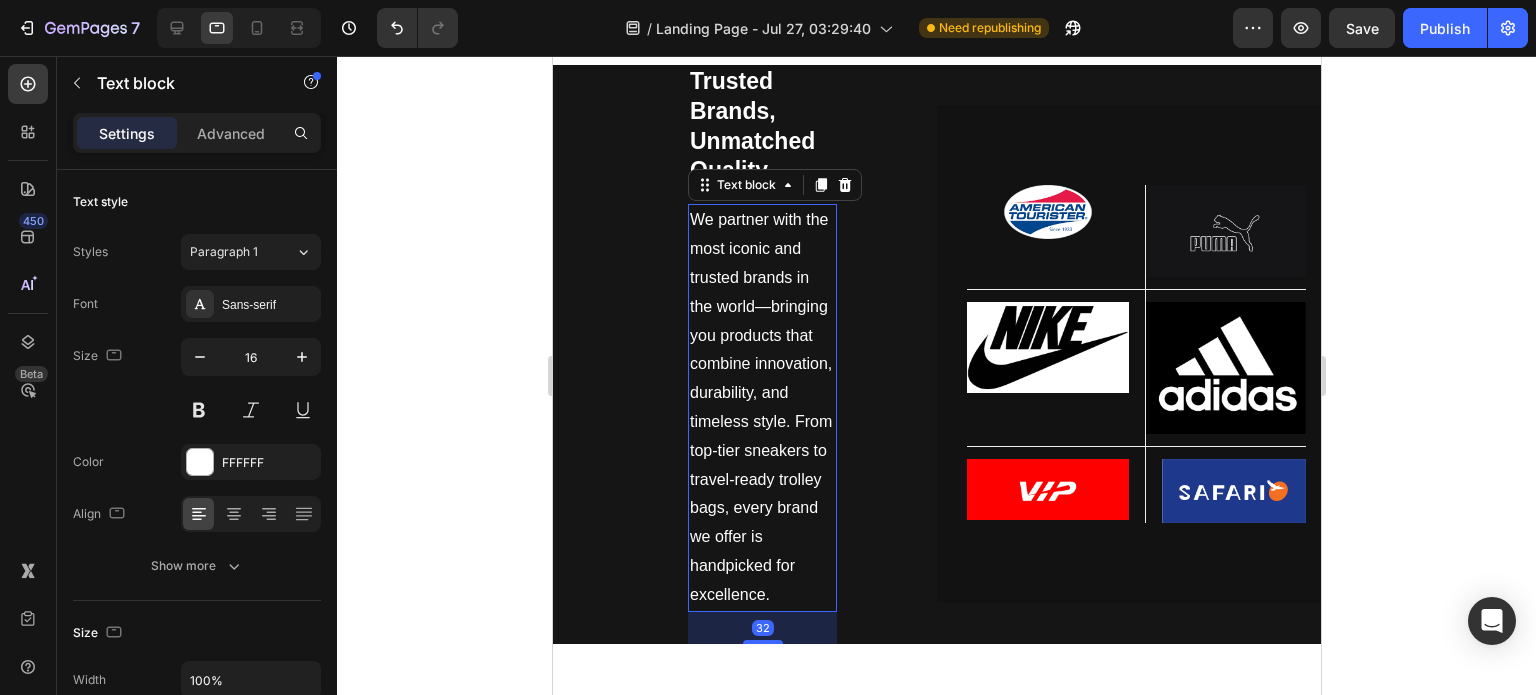 click on "Trusted Brands, Unmatched Quality Heading We partner with the most iconic and trusted brands in the world—bringing you products that combine innovation, durability, and timeless style. From top-tier sneakers to travel-ready trolley bags, every brand we offer is handpicked for excellence. Text block   32 Row" at bounding box center [744, 354] 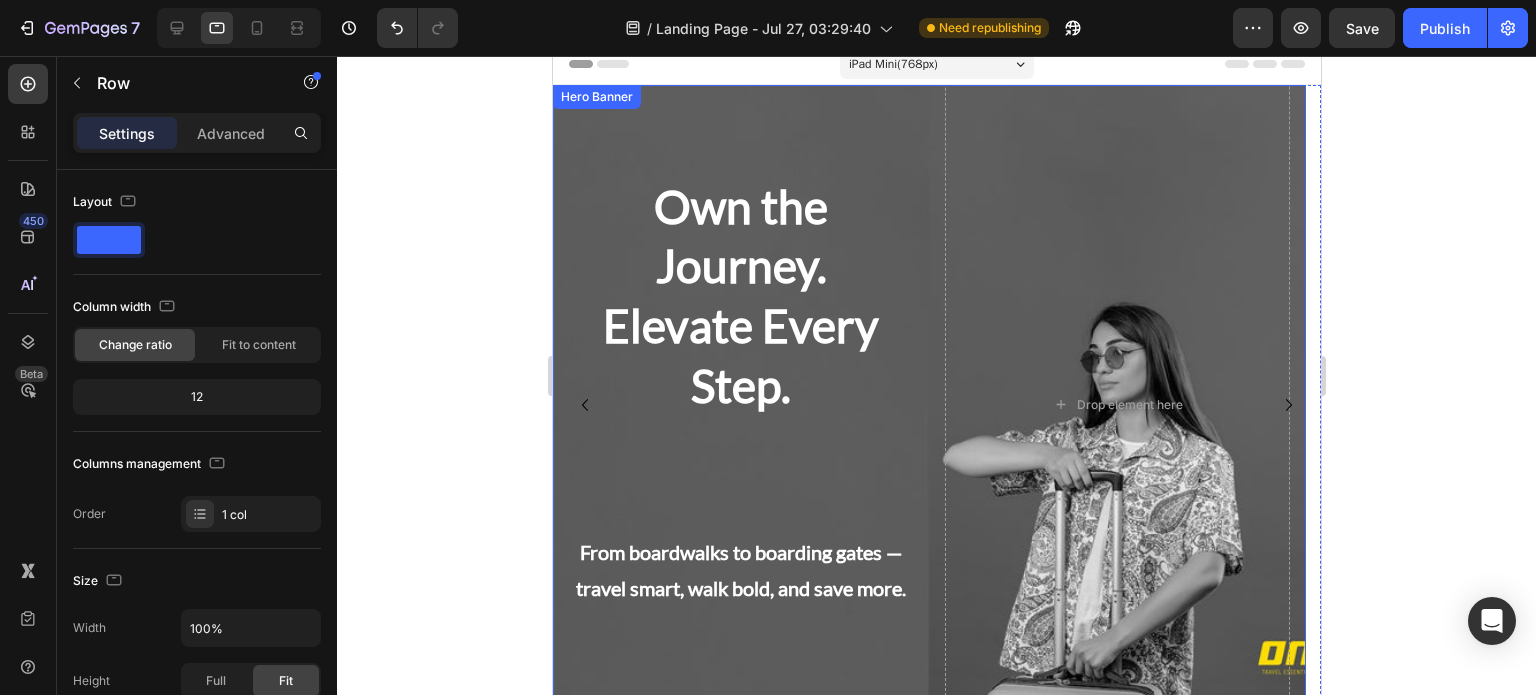 scroll, scrollTop: 12, scrollLeft: 0, axis: vertical 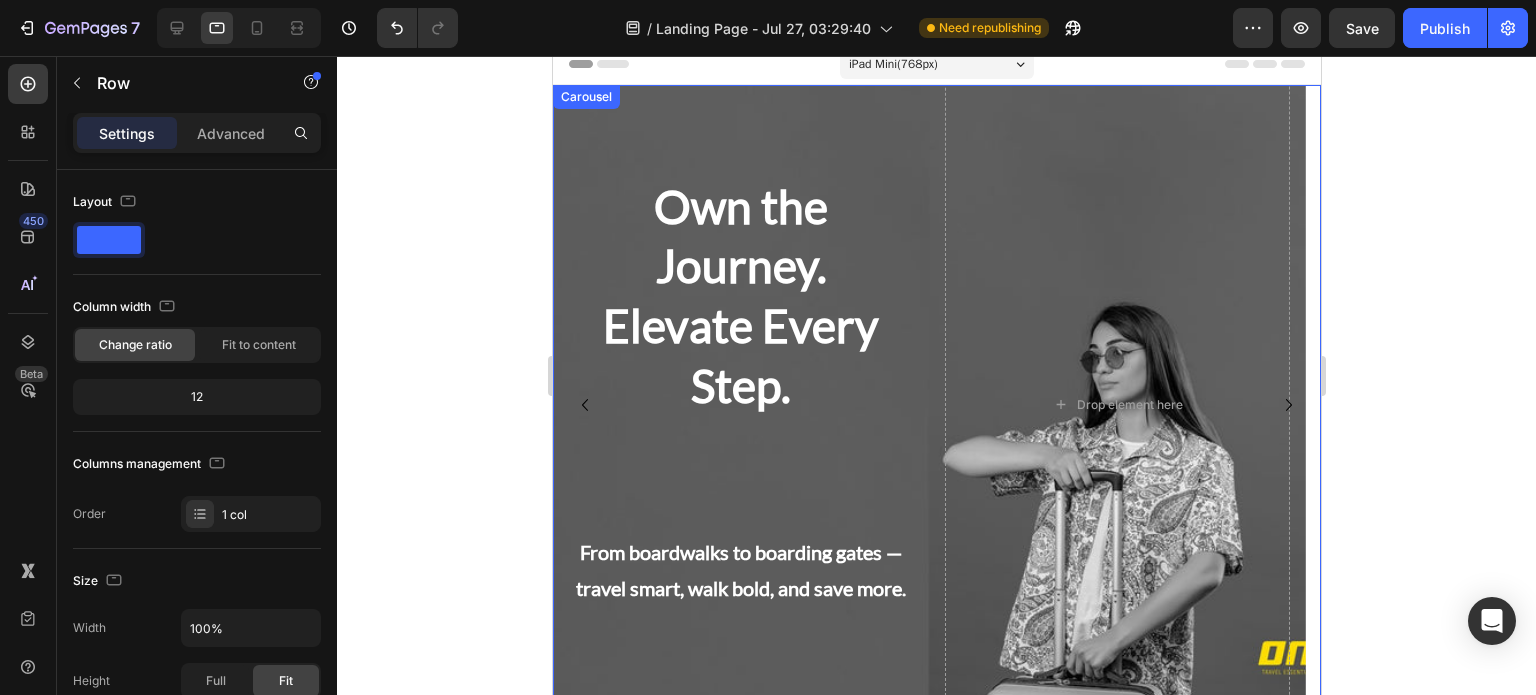 click at bounding box center (1288, 405) 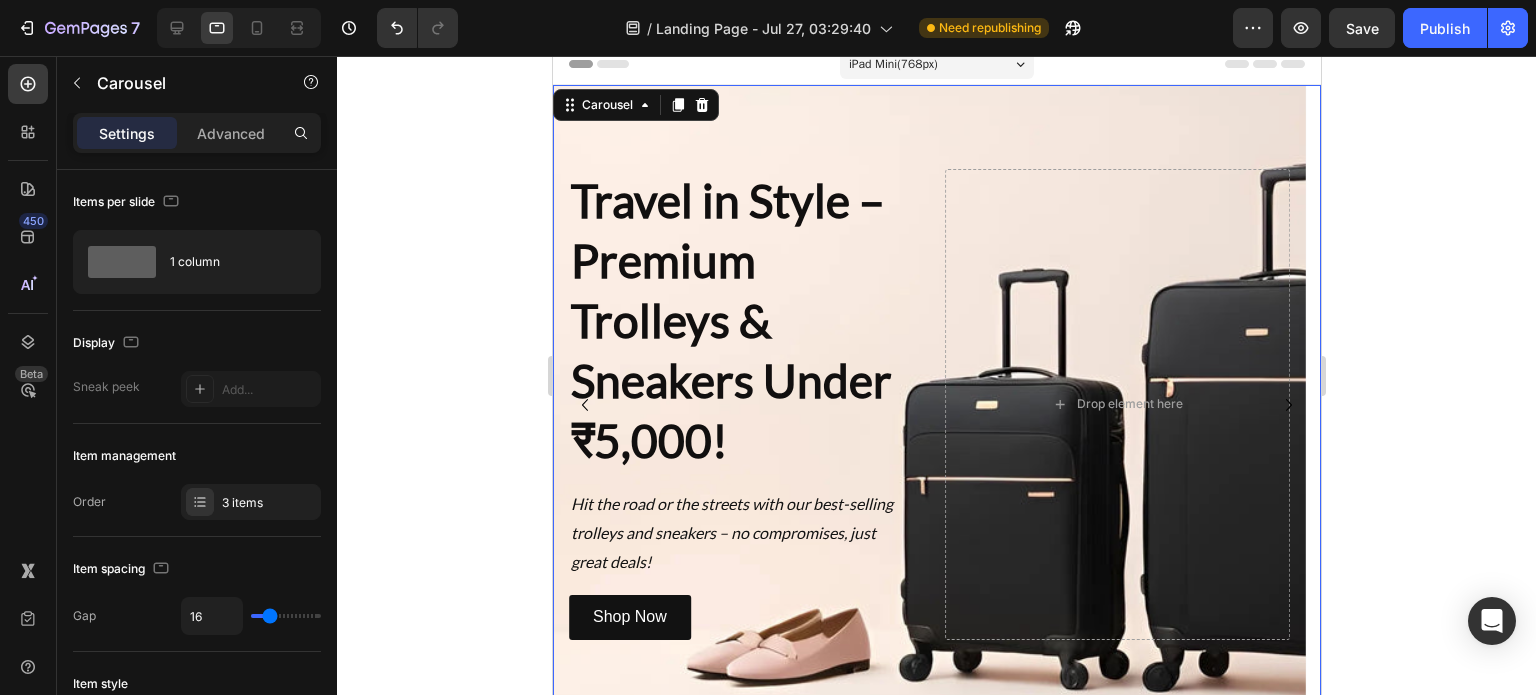 click 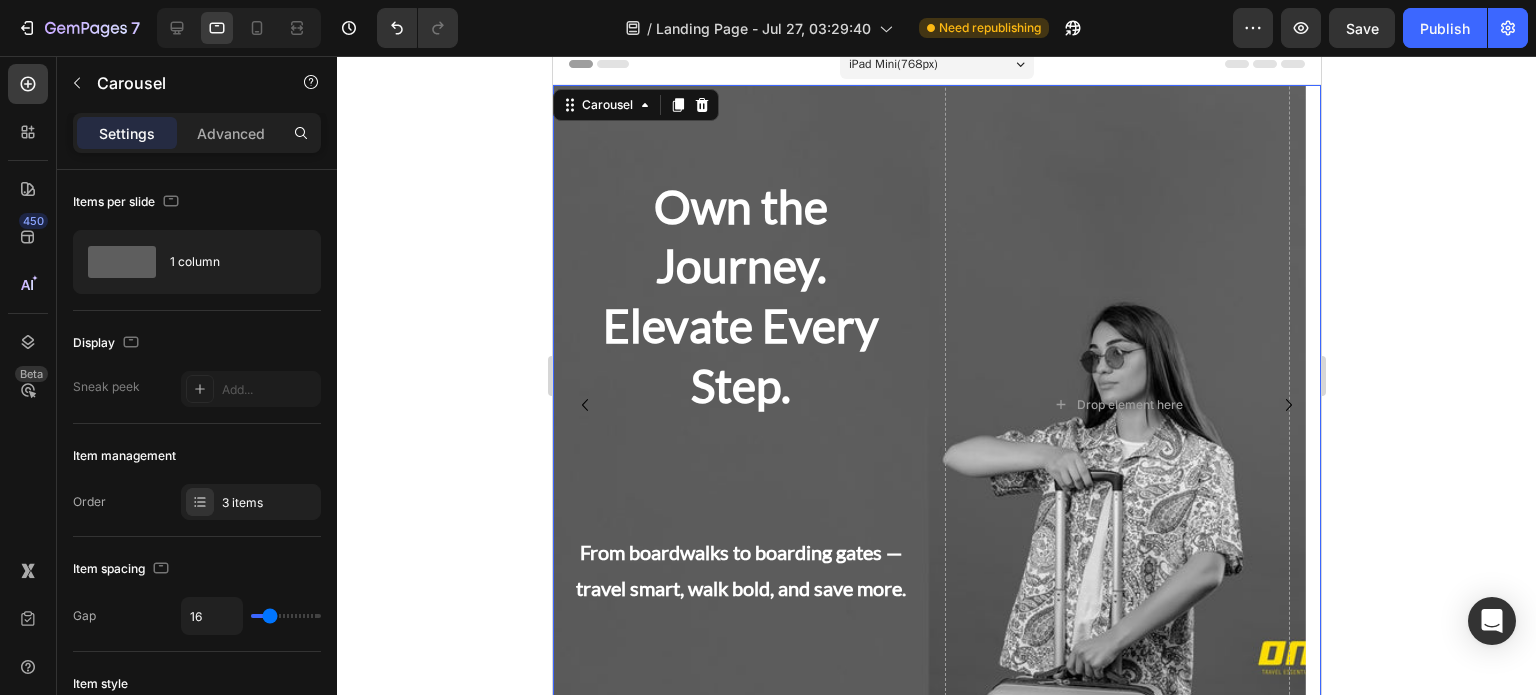 scroll, scrollTop: 128, scrollLeft: 0, axis: vertical 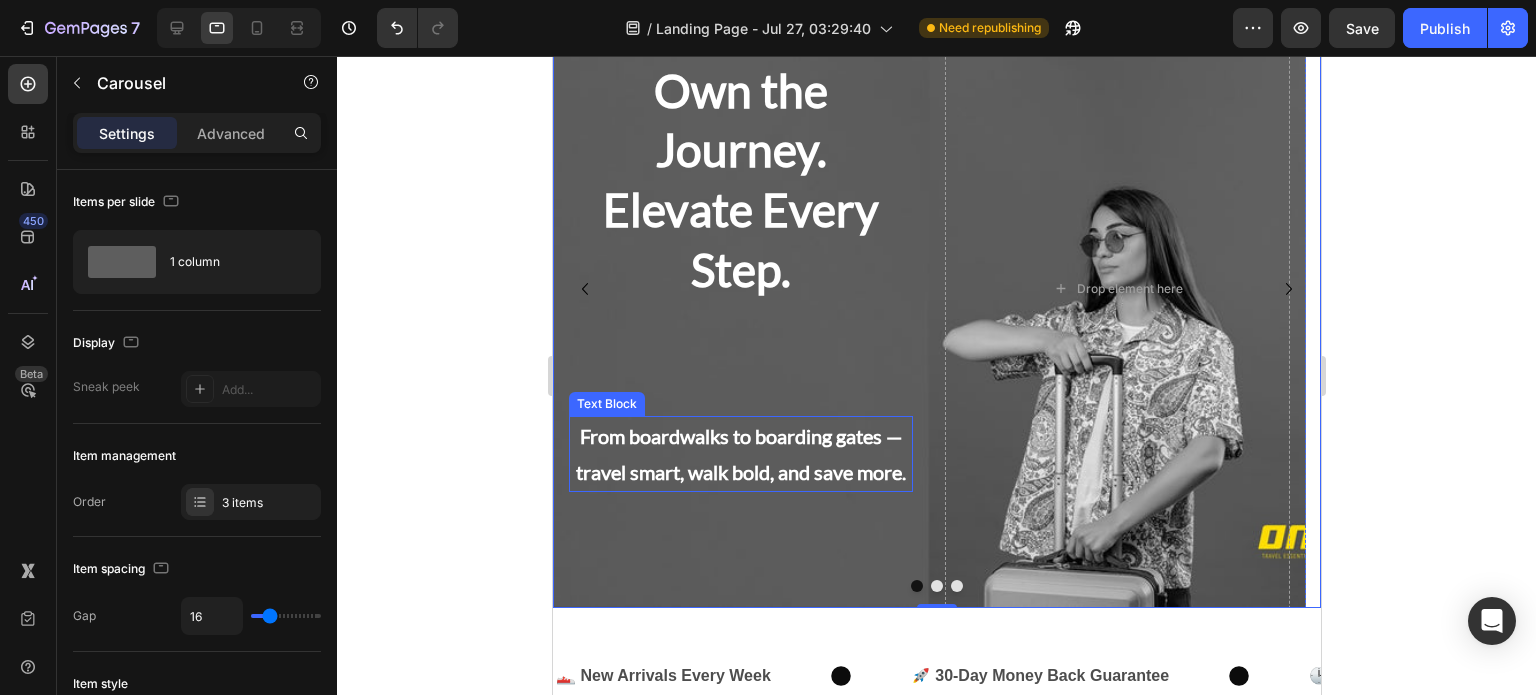 click on "From boardwalks to boarding gates — travel smart, walk bold, and save more." at bounding box center [740, 454] 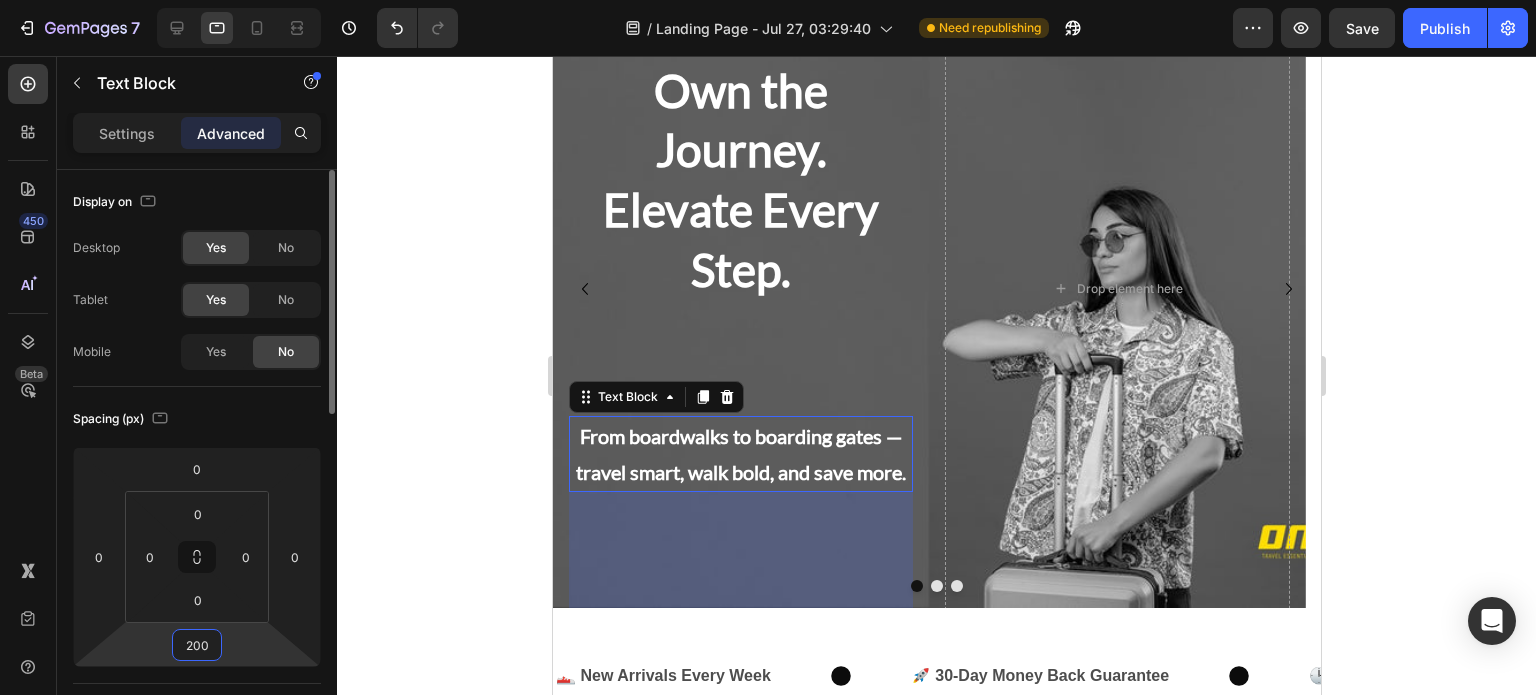 click on "200" at bounding box center [197, 645] 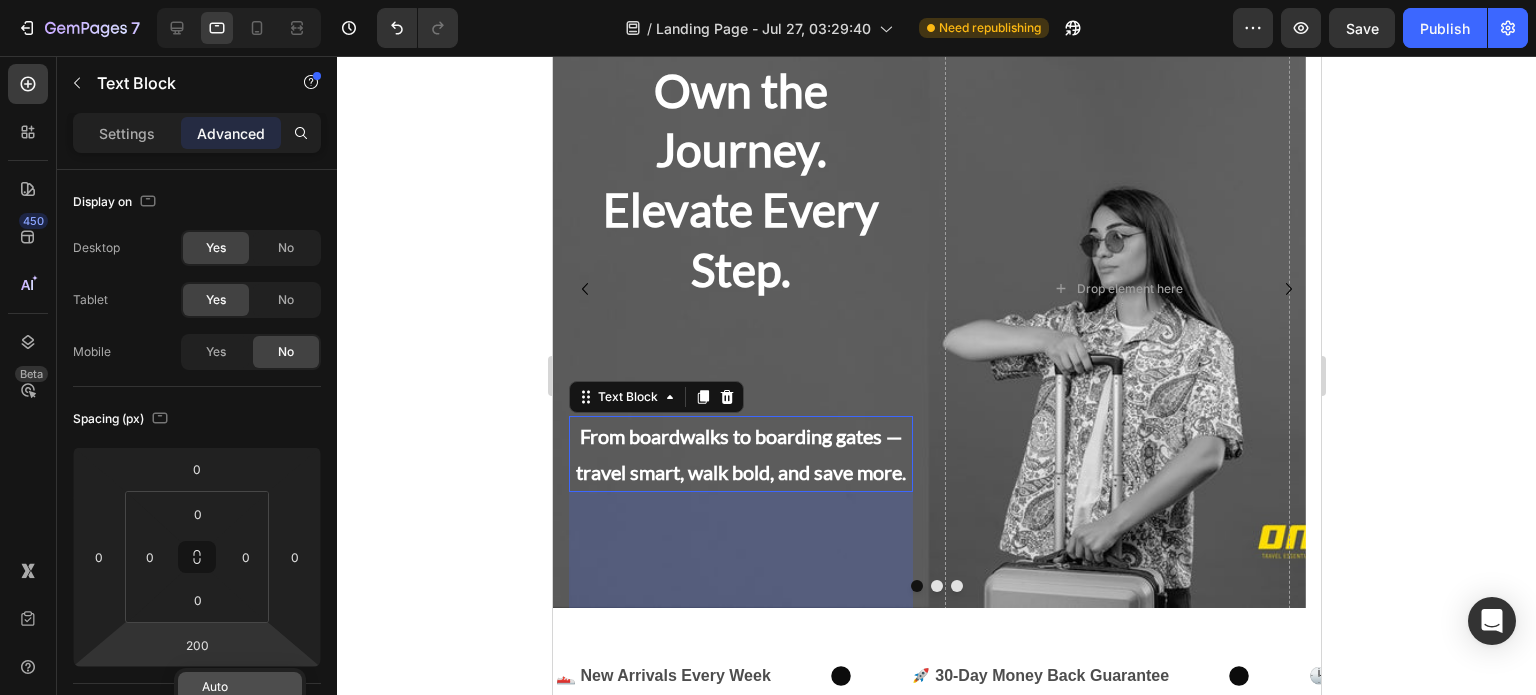 click on "Auto" 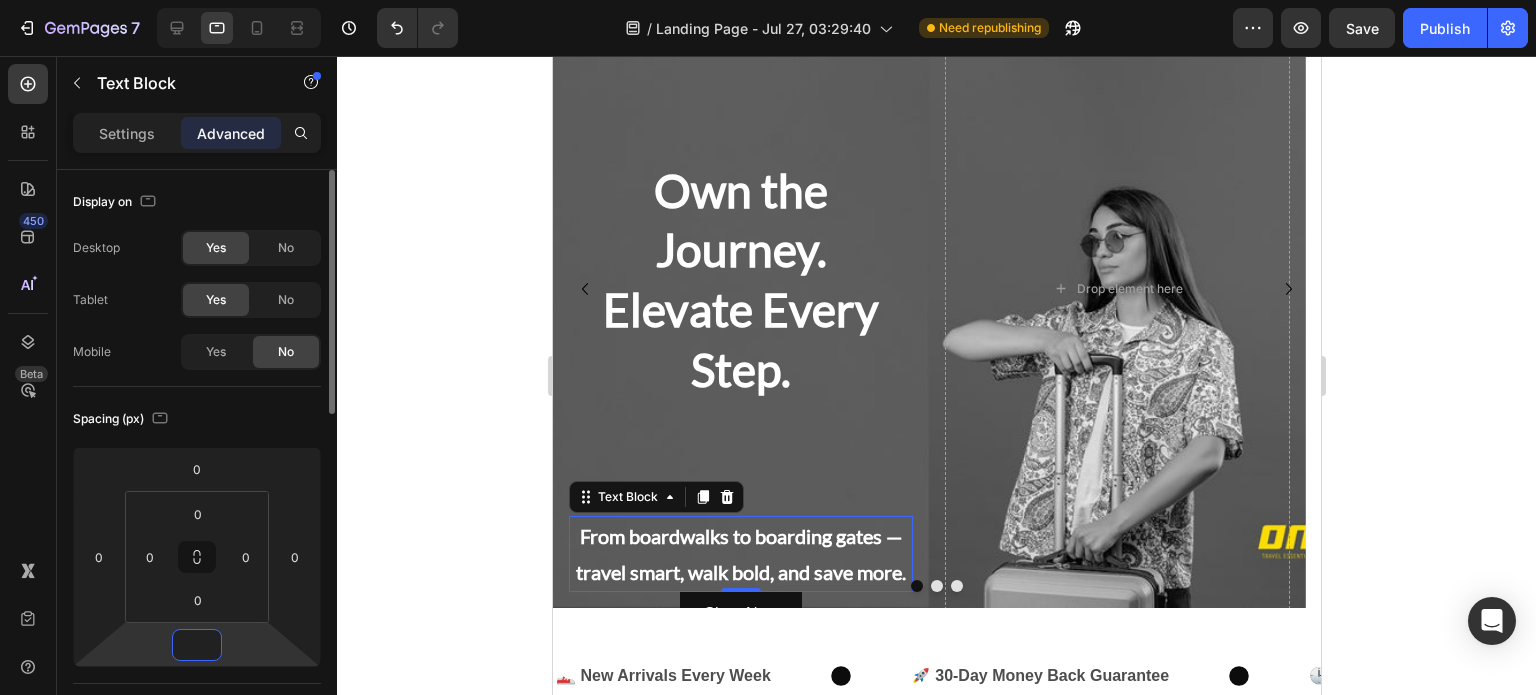 click at bounding box center [197, 645] 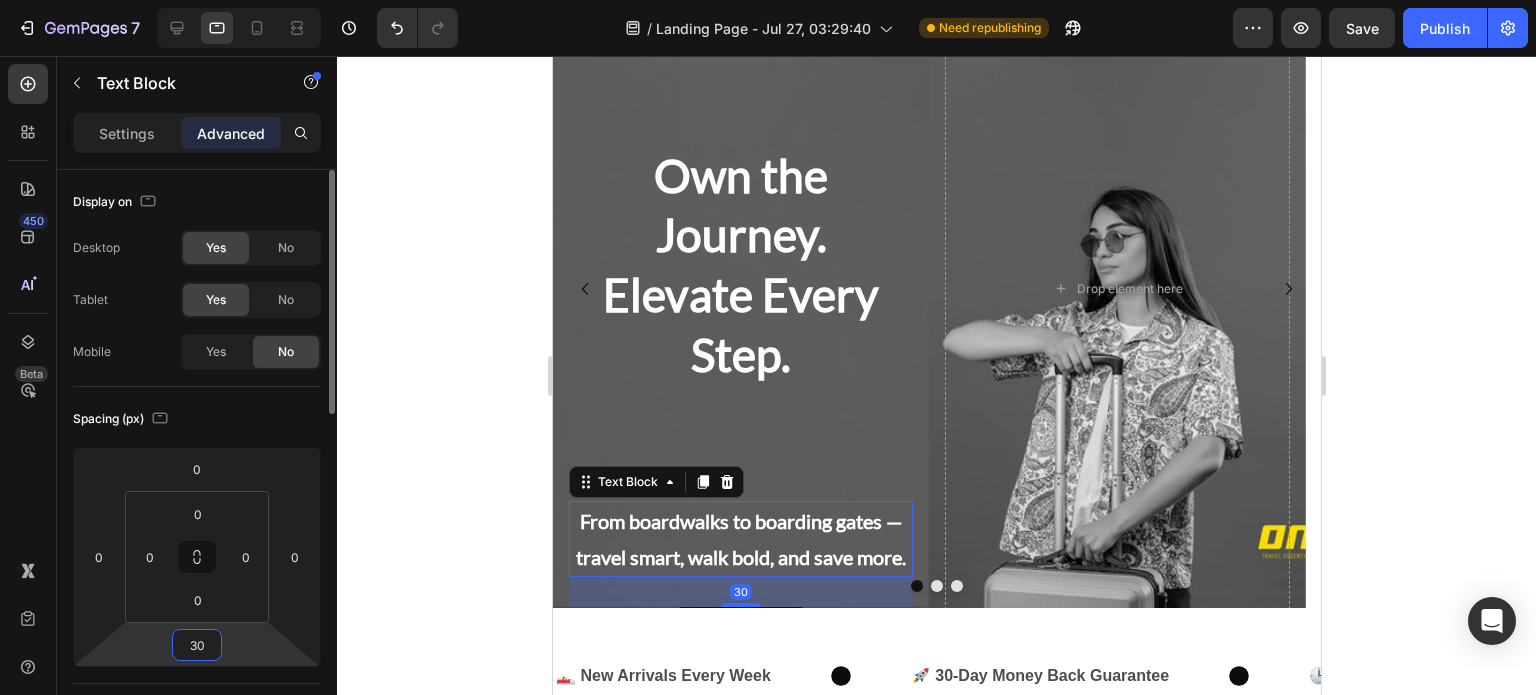 type on "300" 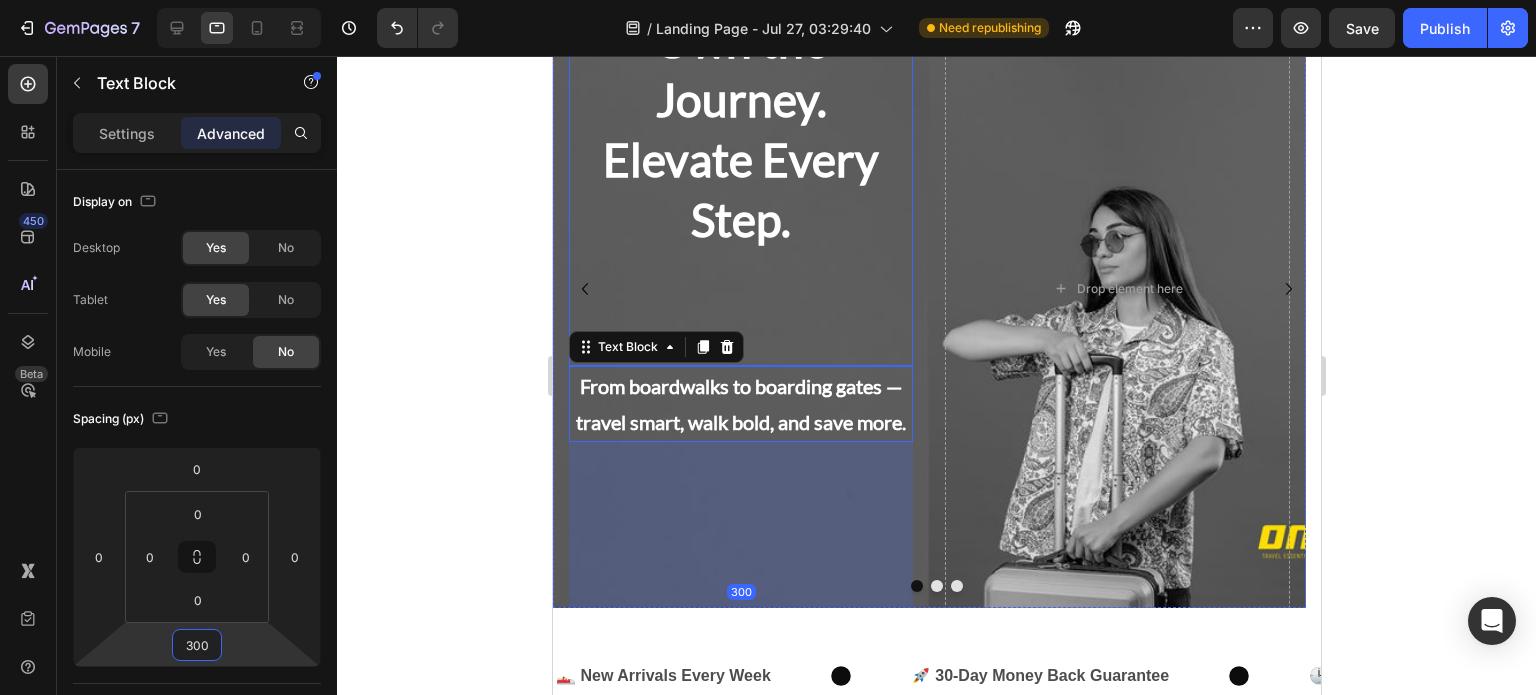 scroll, scrollTop: 0, scrollLeft: 0, axis: both 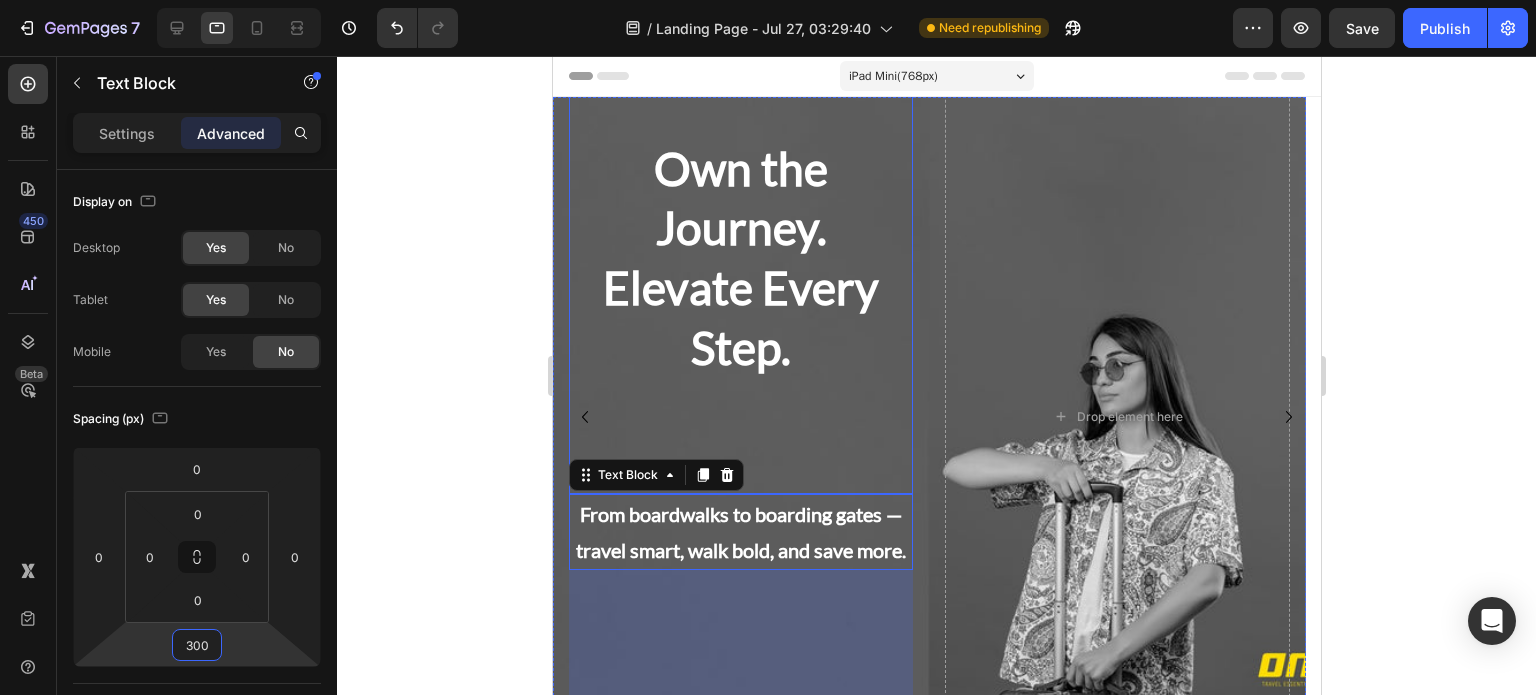 click on "Own the Journey. Elevate Every Step." at bounding box center (740, 191) 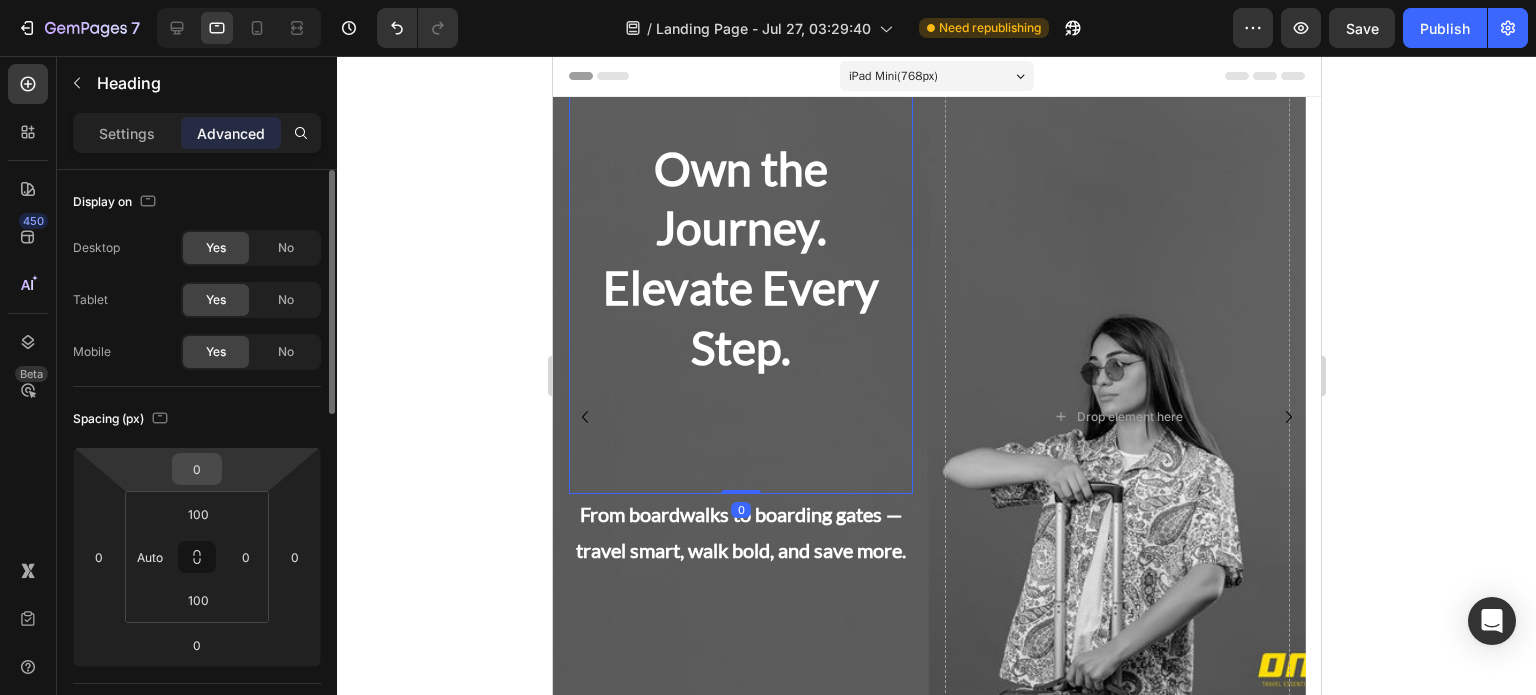 click on "0" at bounding box center (197, 469) 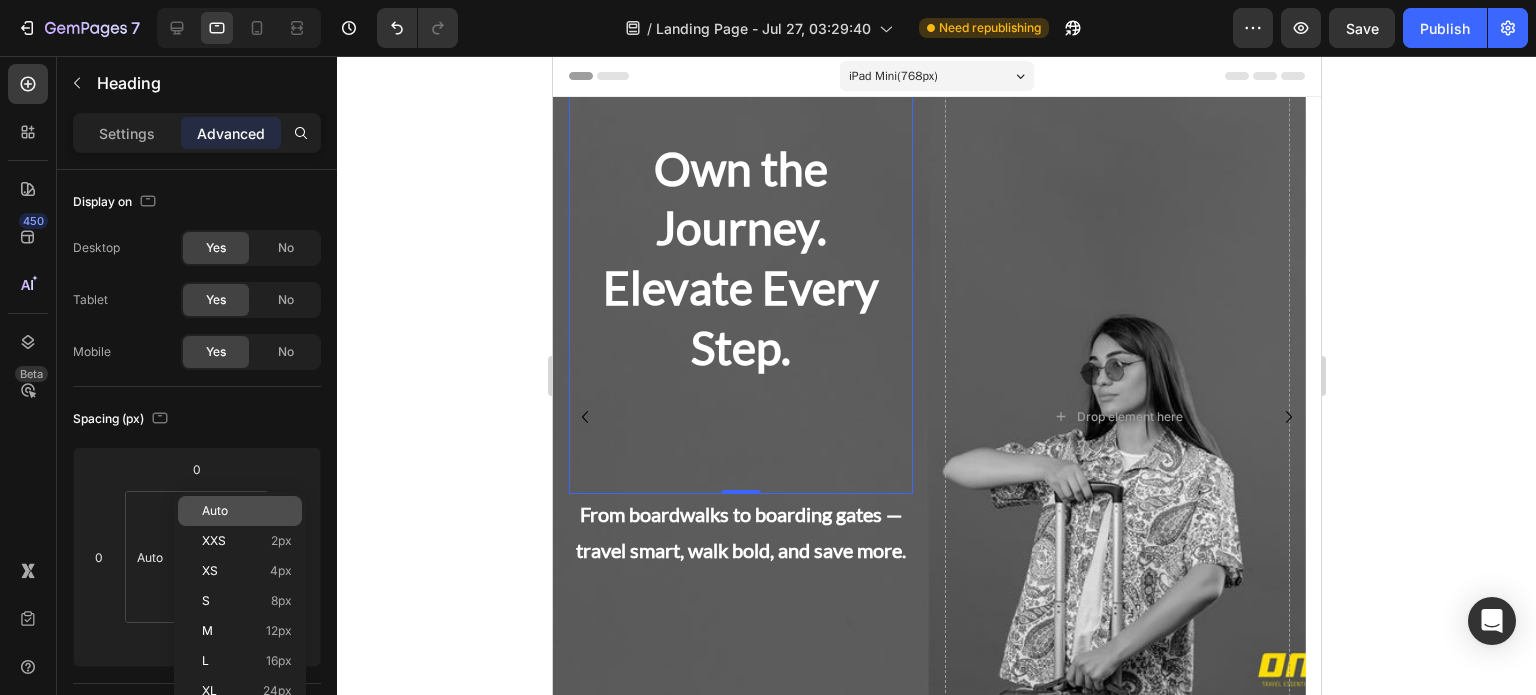 click on "Auto" at bounding box center (215, 511) 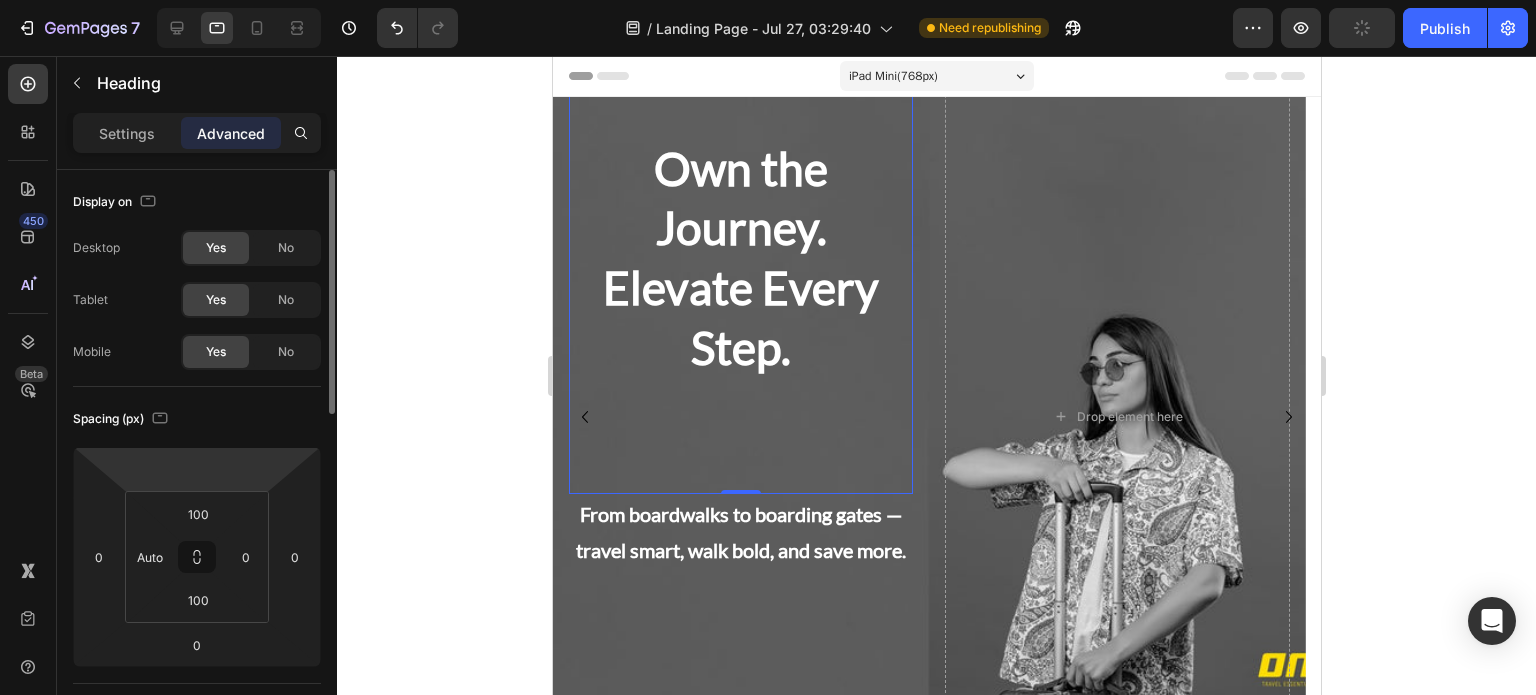 click on "7   /  Landing Page - Jul 27, 03:29:40 Need republishing Preview  Publish  450 Beta Sections(18) Elements(83) Section Element Hero Section Product Detail Brands Trusted Badges Guarantee Product Breakdown How to use Testimonials Compare Bundle FAQs Social Proof Brand Story Product List Collection Blog List Contact Sticky Add to Cart Custom Footer Browse Library 450 Layout
Row
Row
Row
Row Text
Heading
Text Block Button
Button
Button Media
Image
Image
Video" at bounding box center (768, 0) 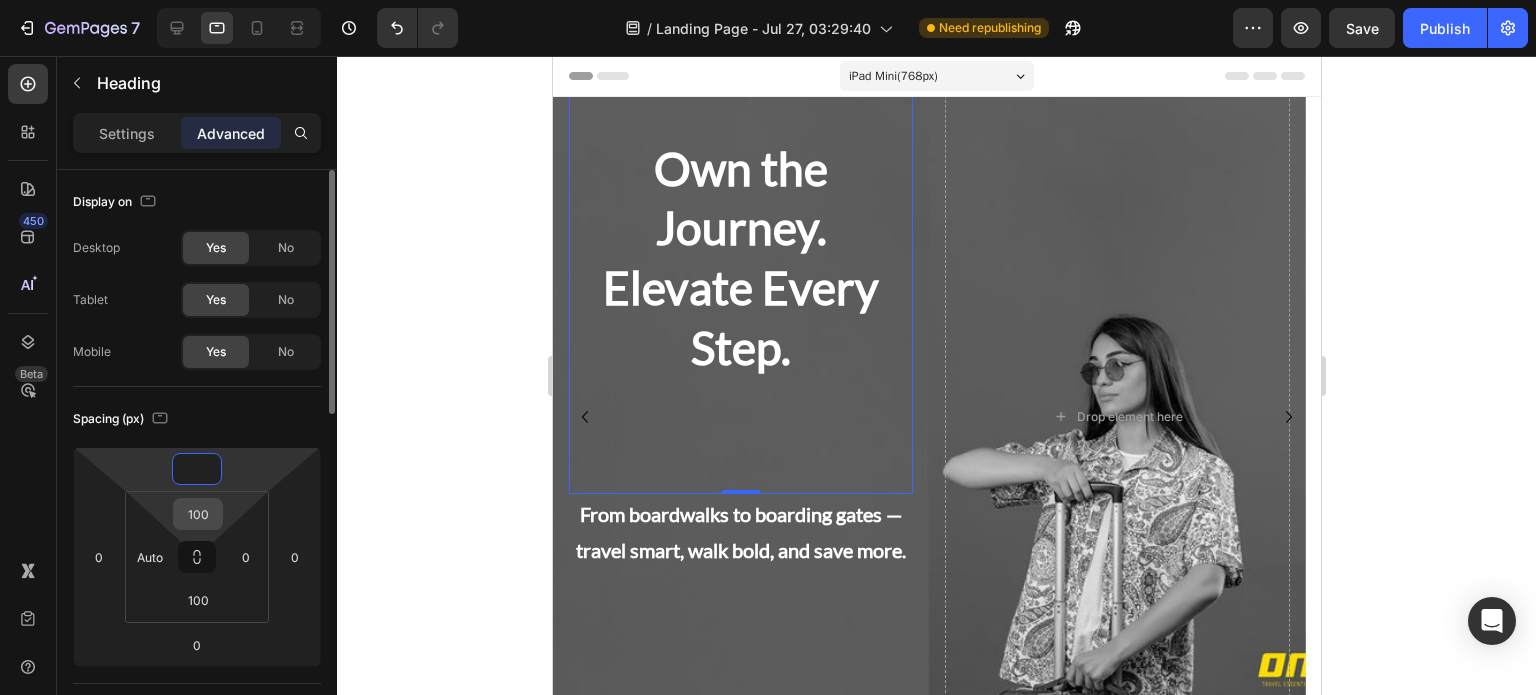 click on "100" at bounding box center [198, 514] 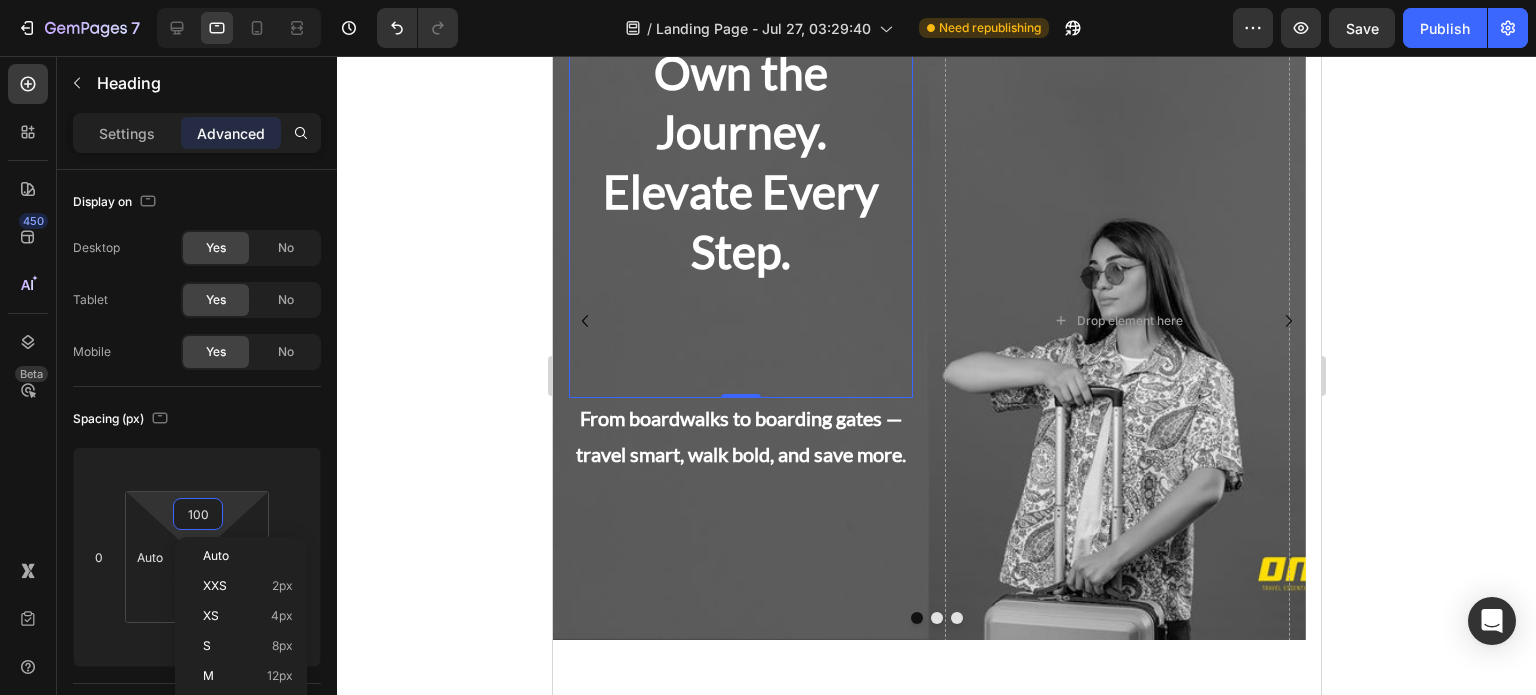 scroll, scrollTop: 0, scrollLeft: 0, axis: both 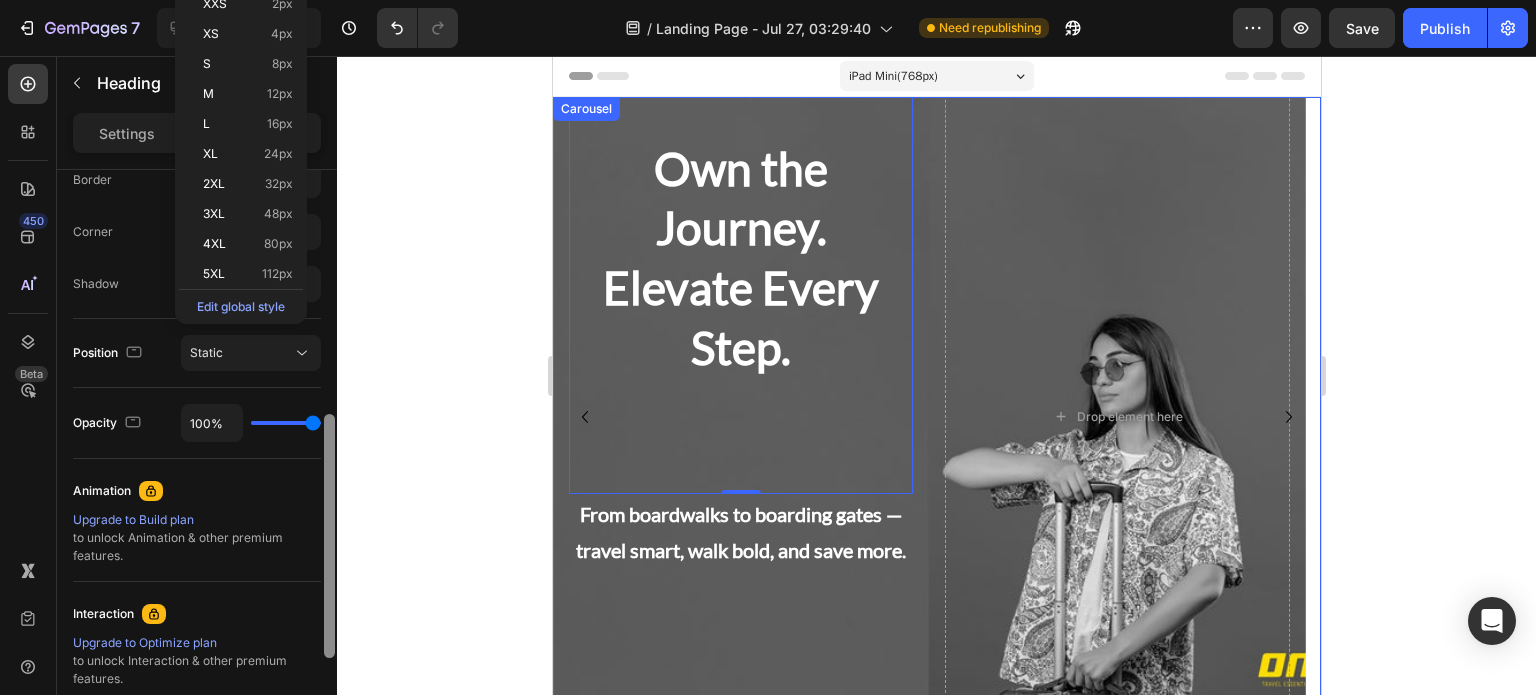 click at bounding box center (329, 461) 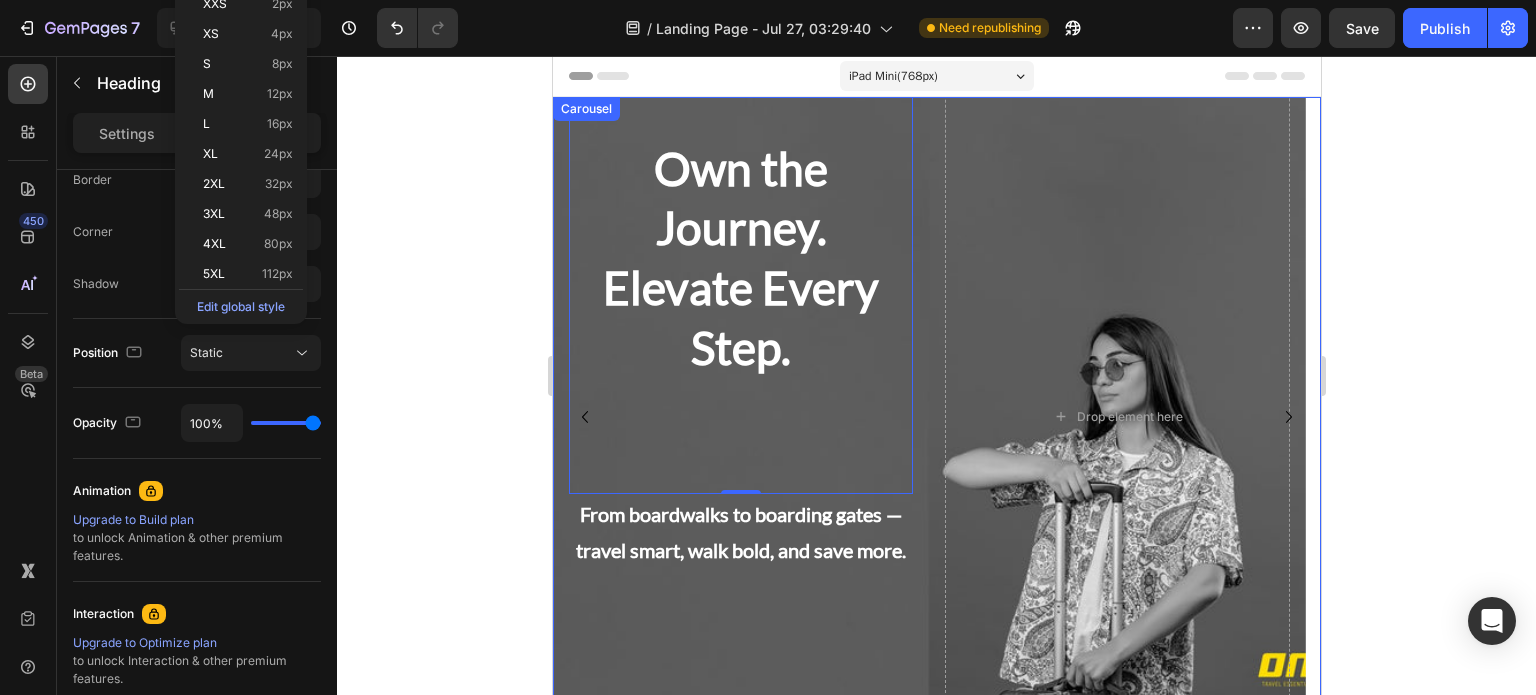 type 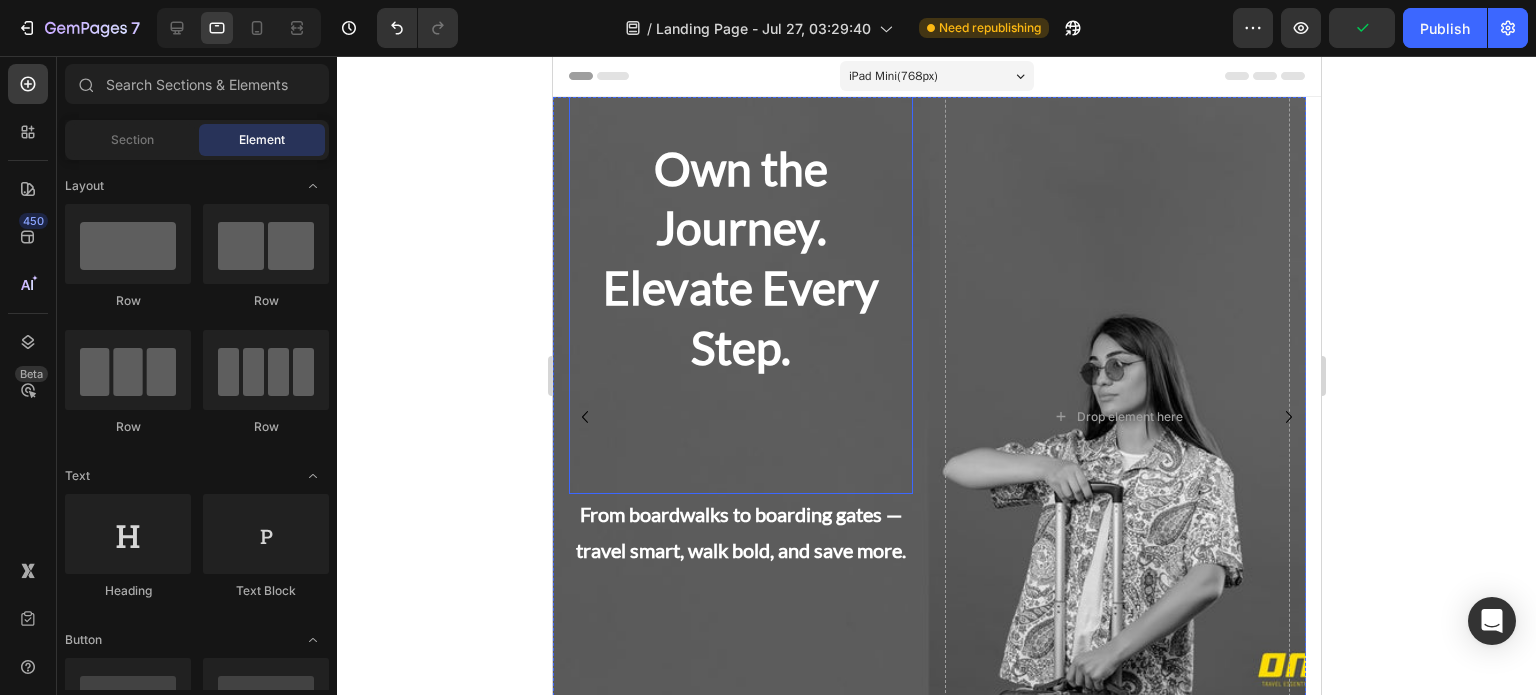 click on "Own the Journey. Elevate Every Step." at bounding box center [740, 191] 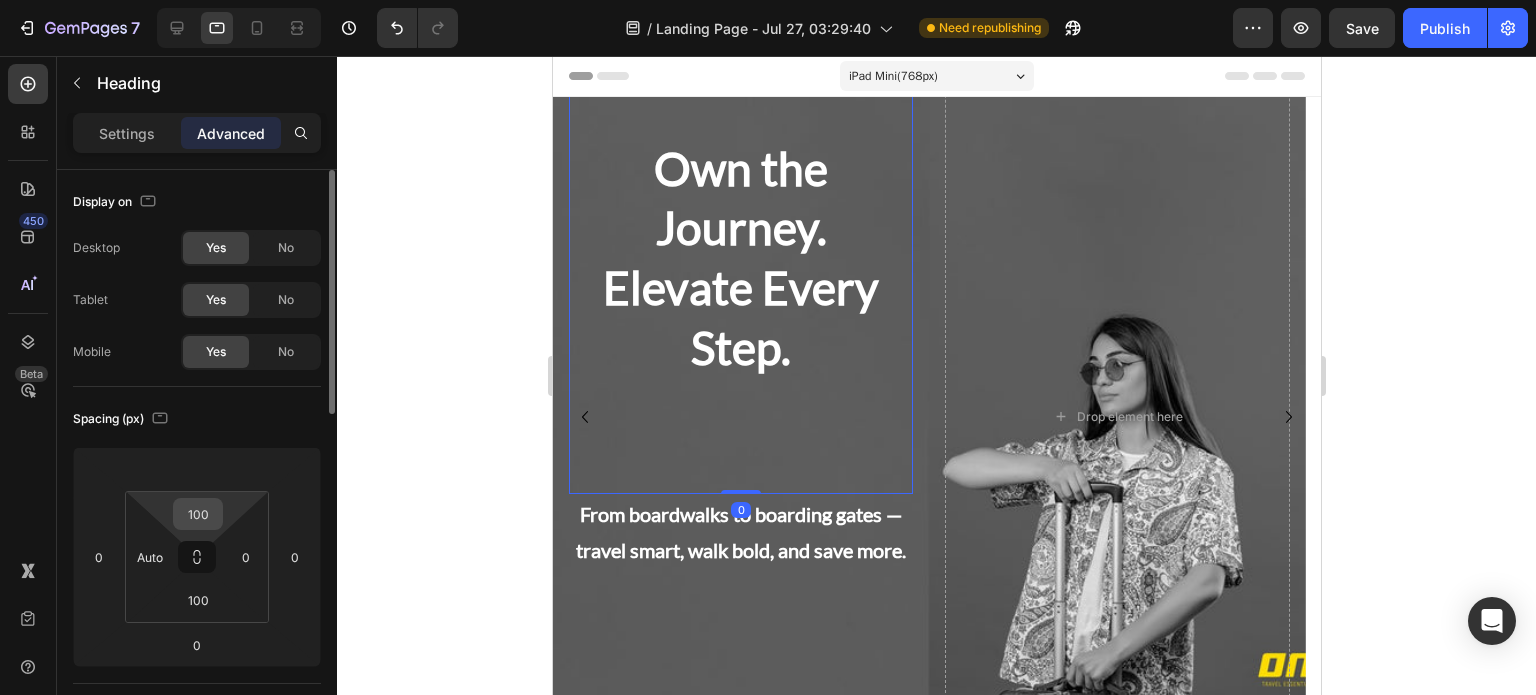click on "100" at bounding box center (198, 514) 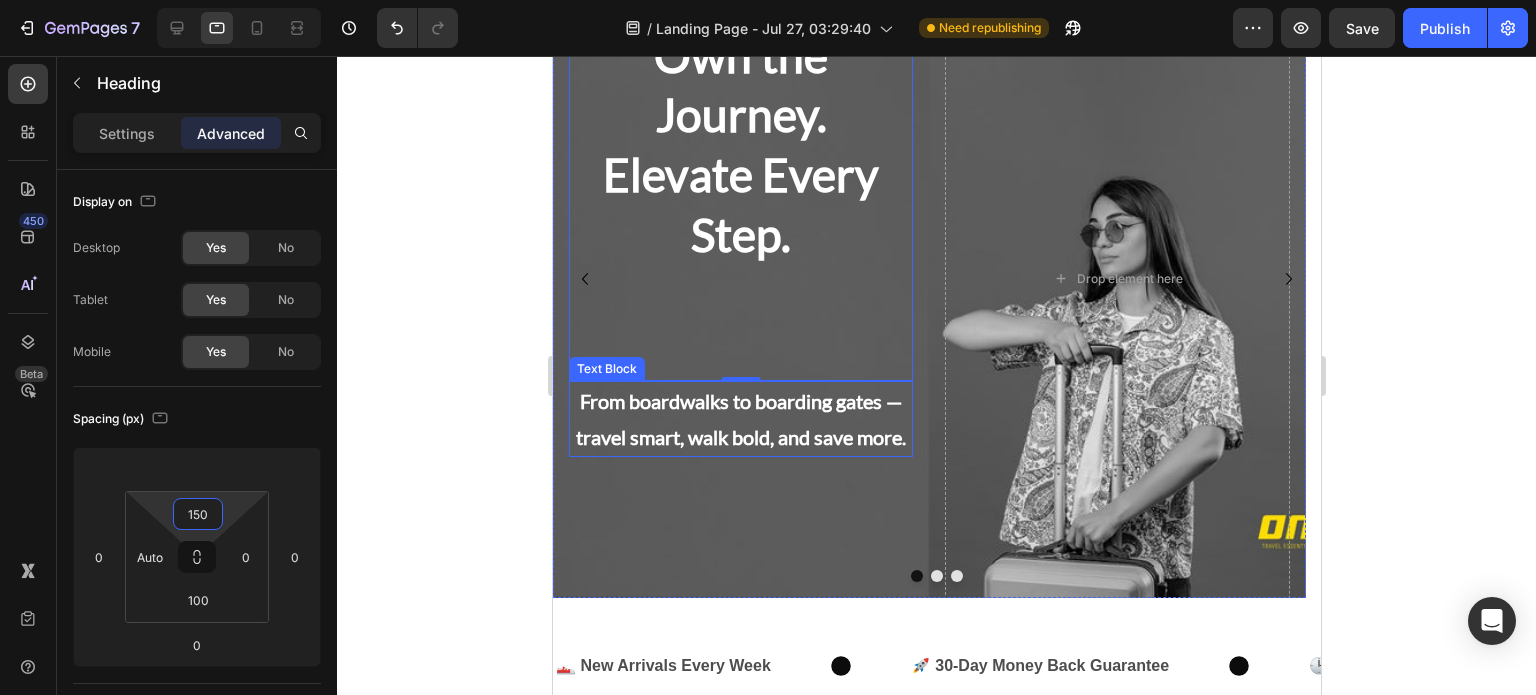 scroll, scrollTop: 67, scrollLeft: 0, axis: vertical 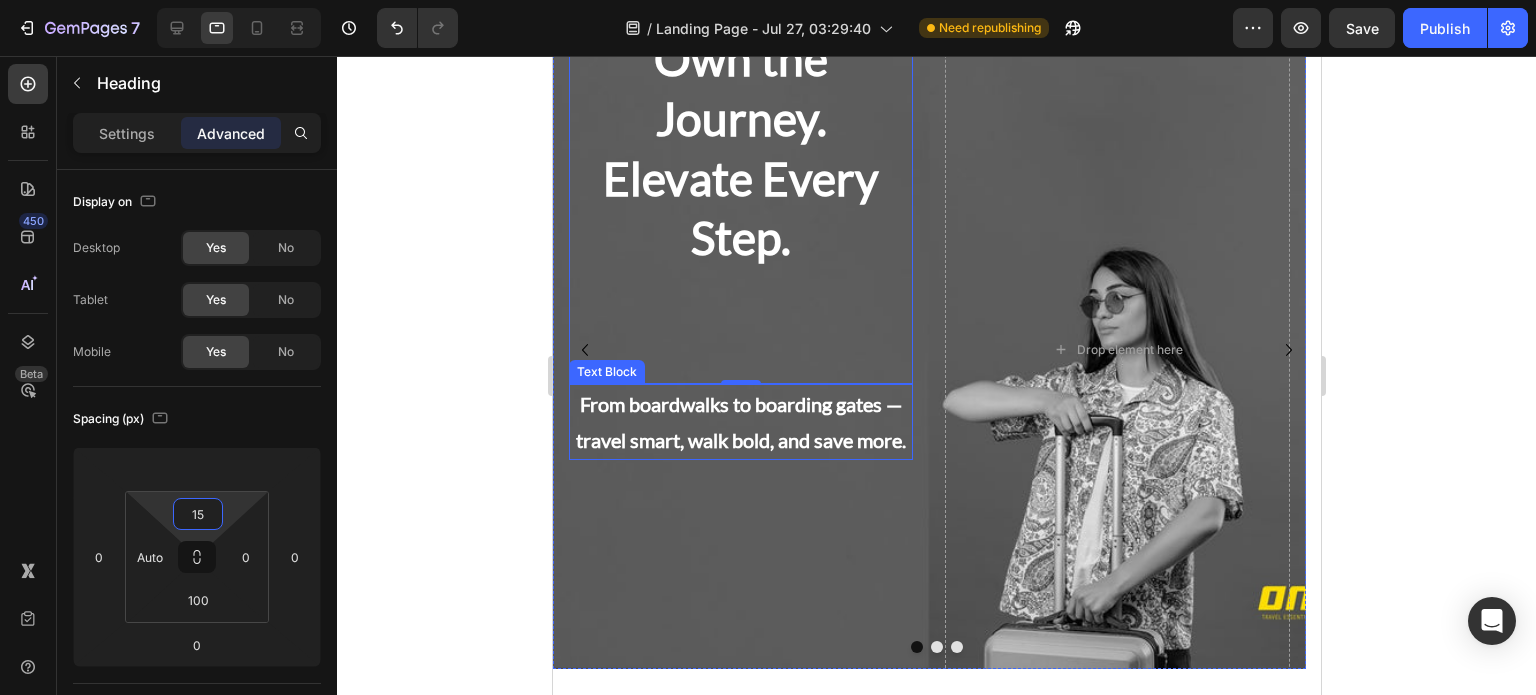 type on "1" 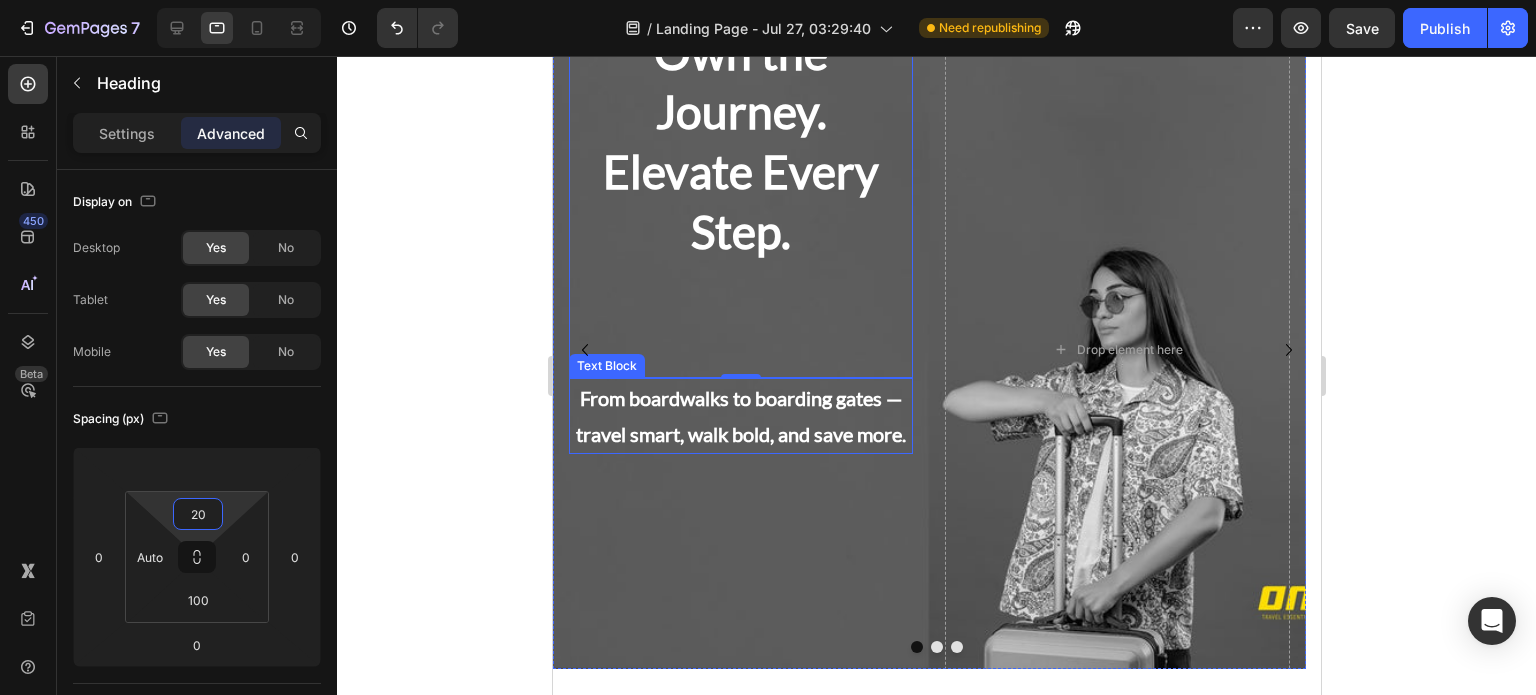 type on "200" 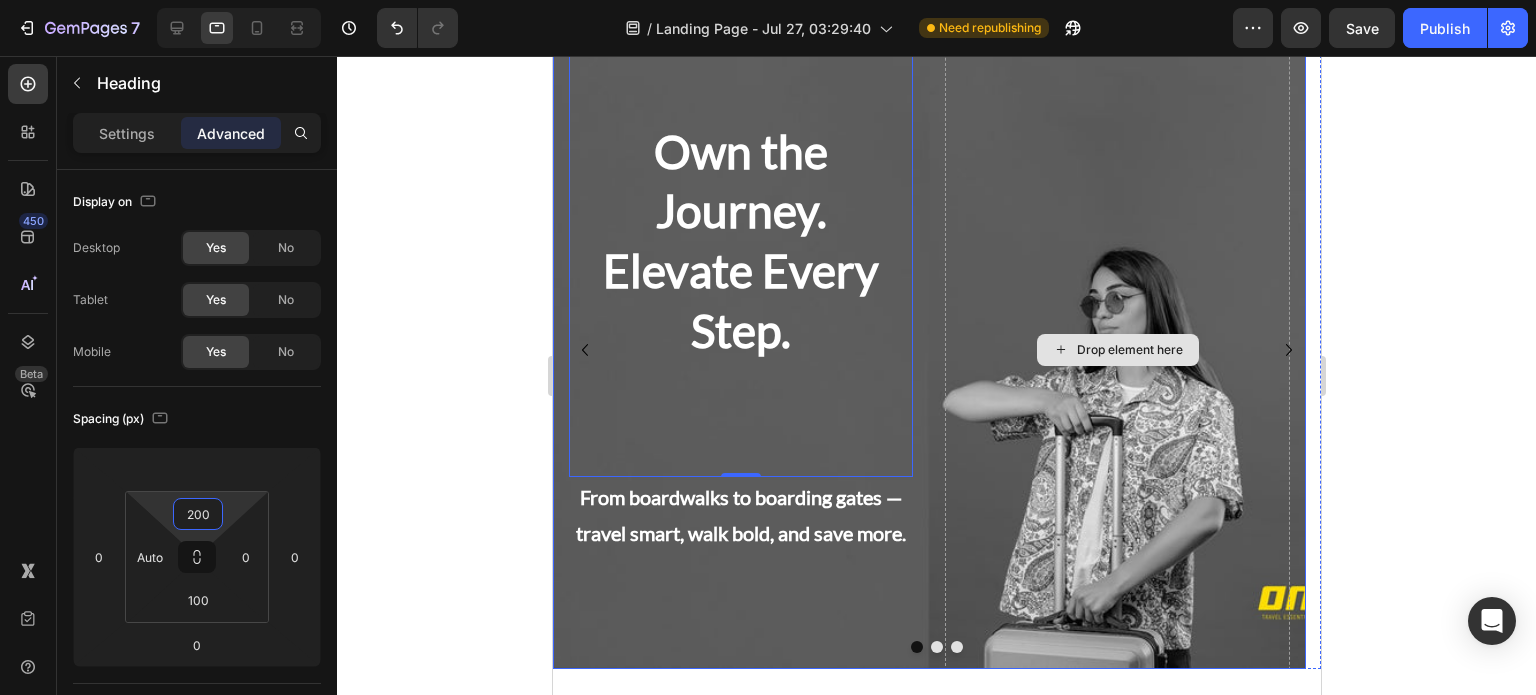 click on "Drop element here" at bounding box center (1116, 350) 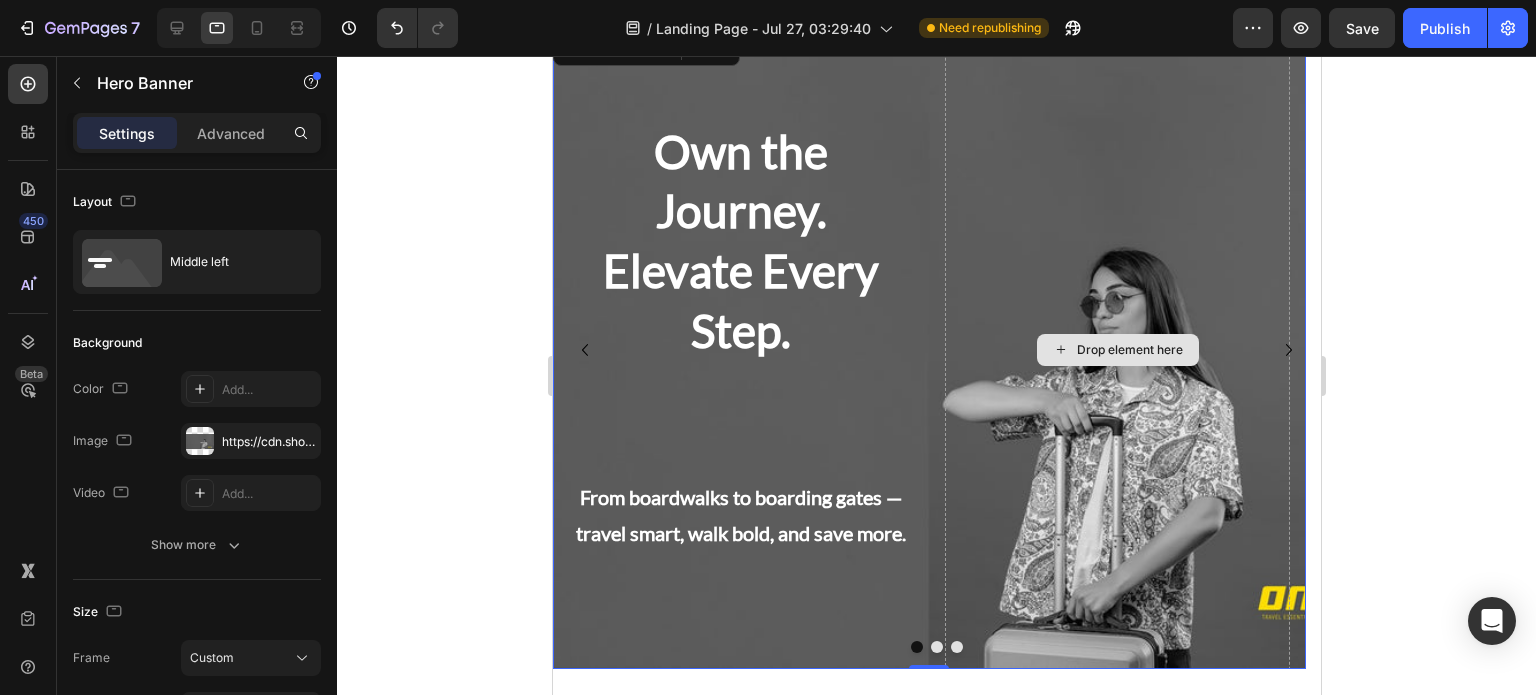 scroll, scrollTop: 0, scrollLeft: 0, axis: both 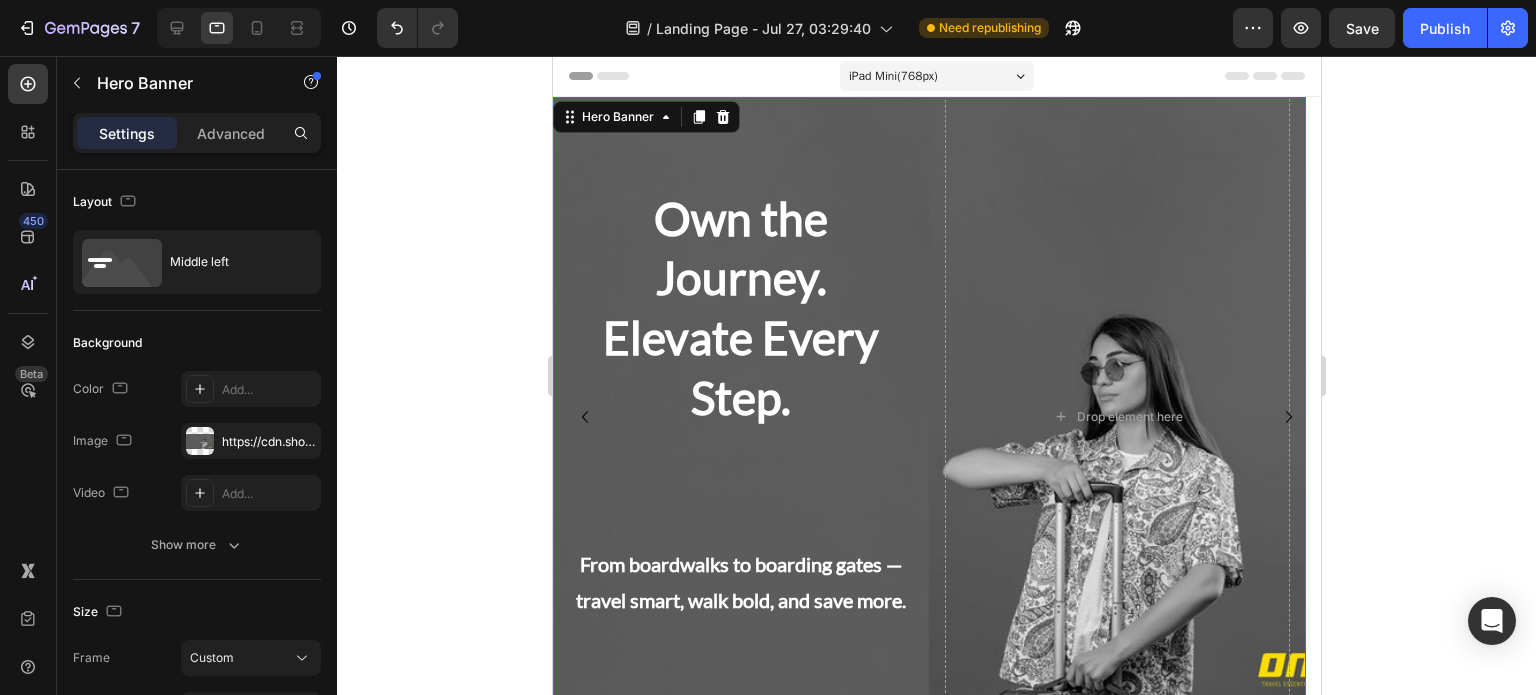 click on "iPad Mini  ( 768 px)" at bounding box center [936, 76] 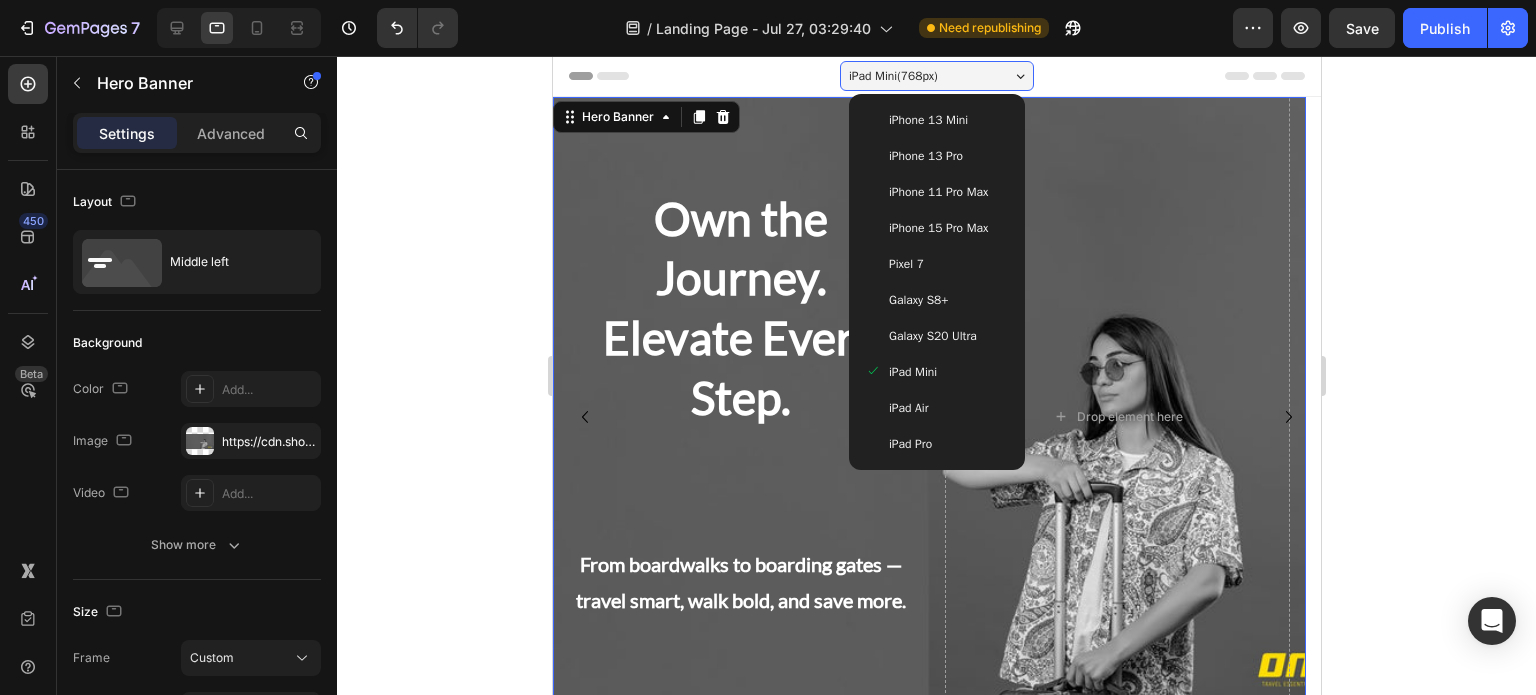 click on "iPad Air" at bounding box center [936, 408] 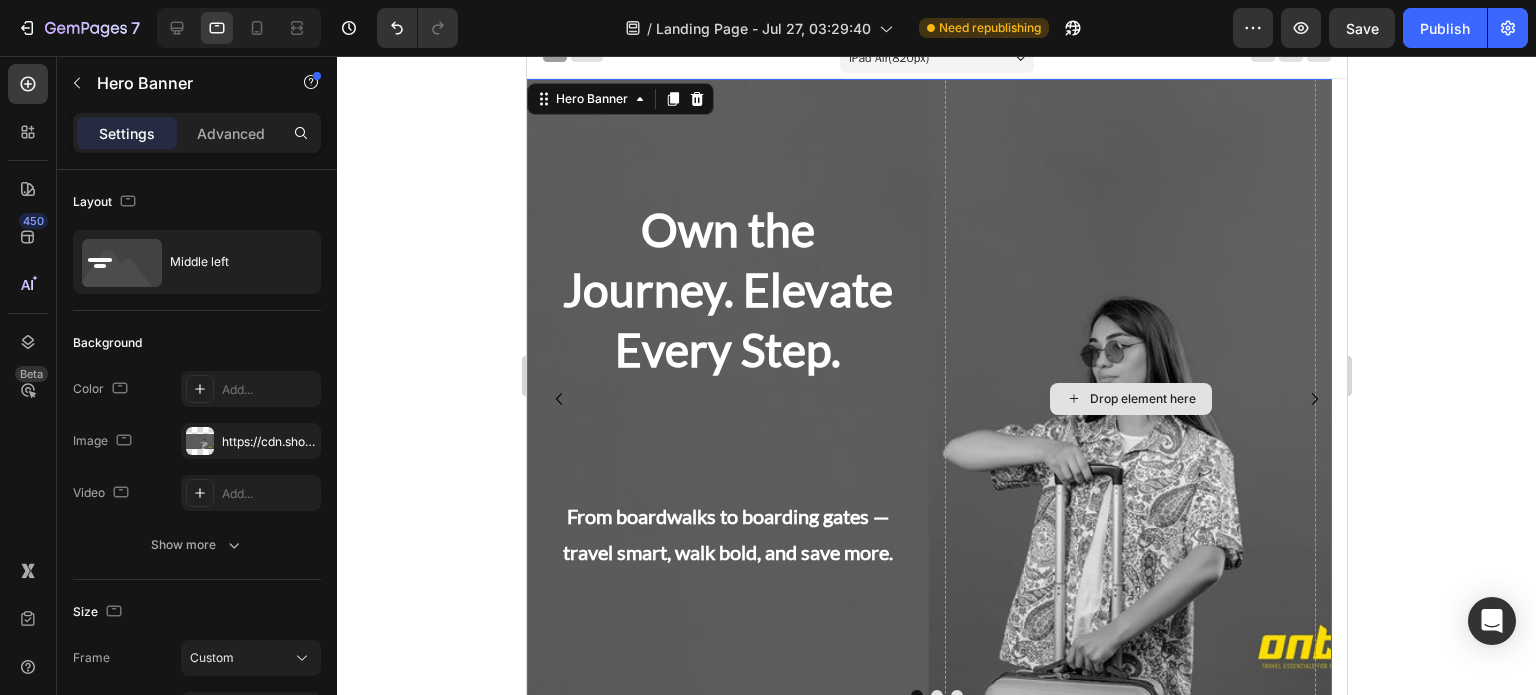 scroll, scrollTop: 2, scrollLeft: 0, axis: vertical 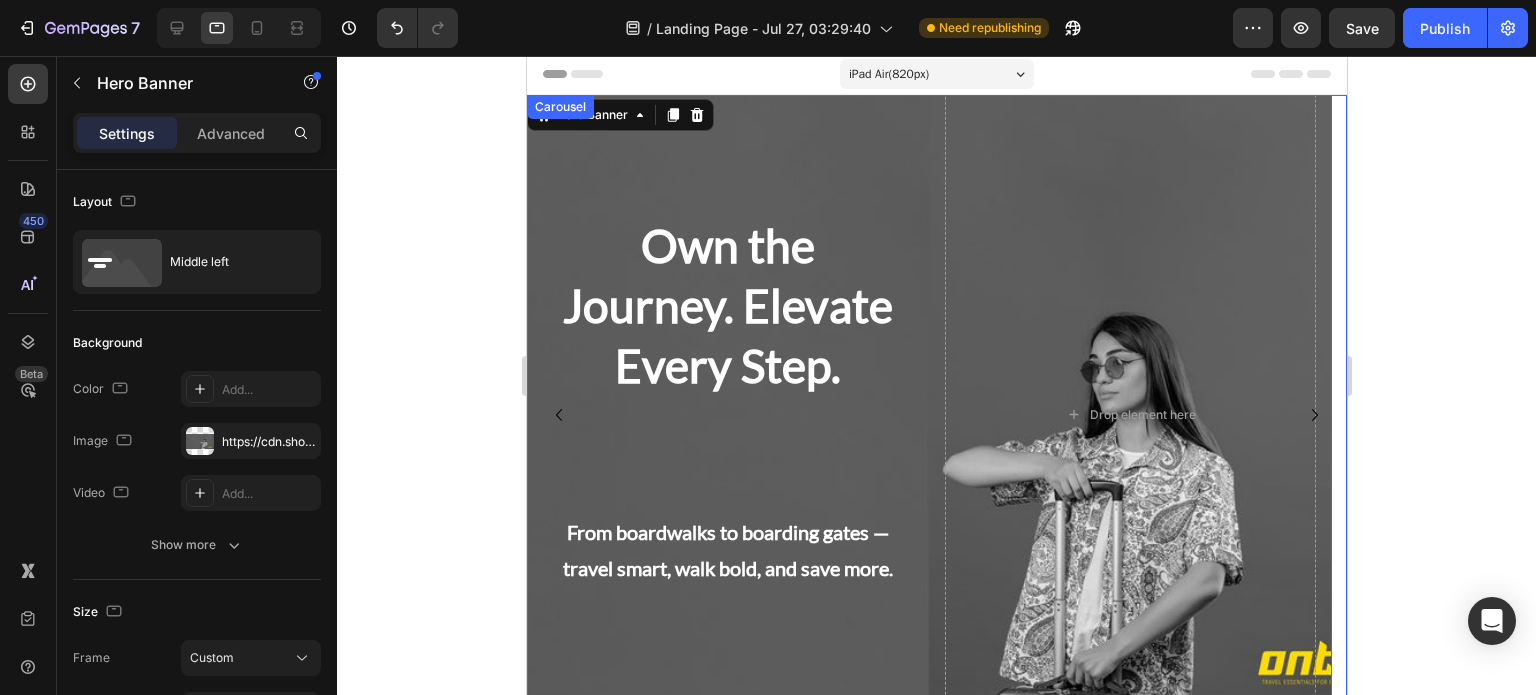 click 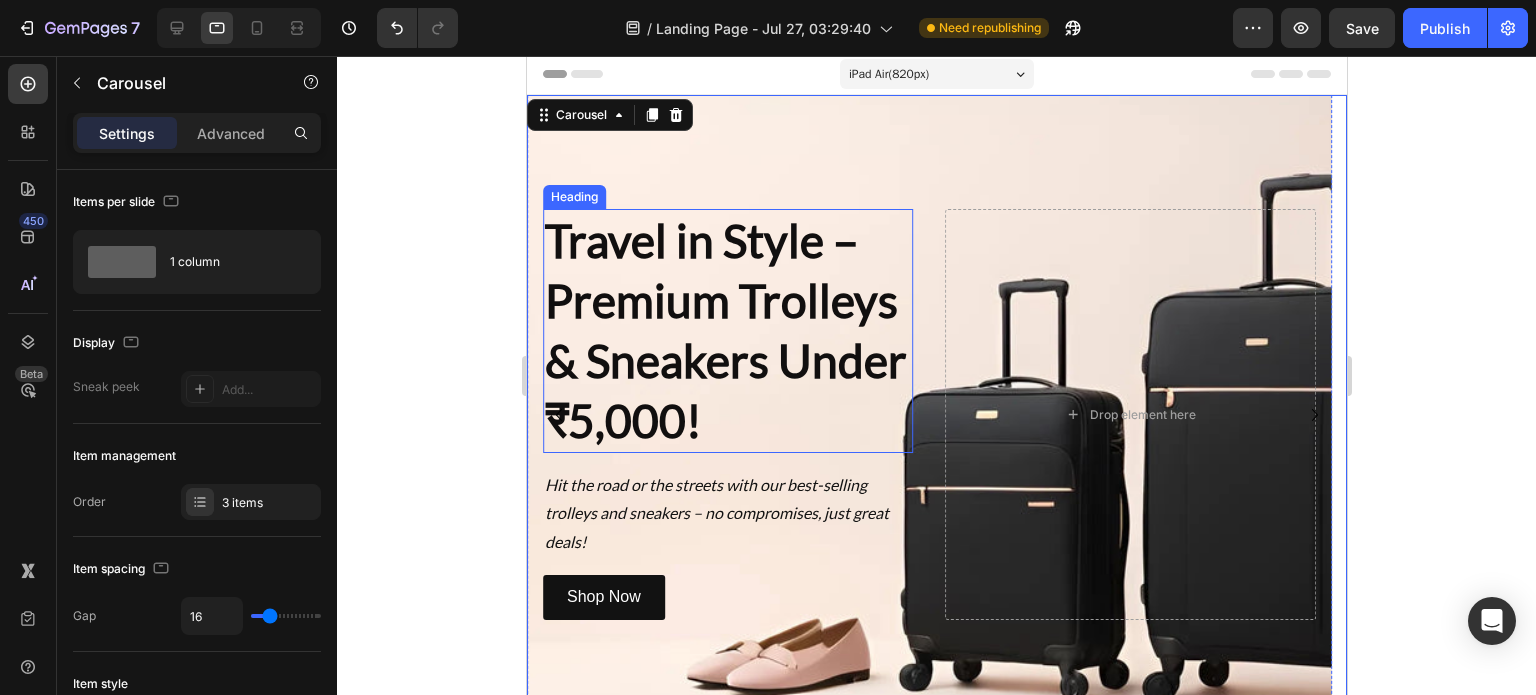 scroll, scrollTop: 42, scrollLeft: 0, axis: vertical 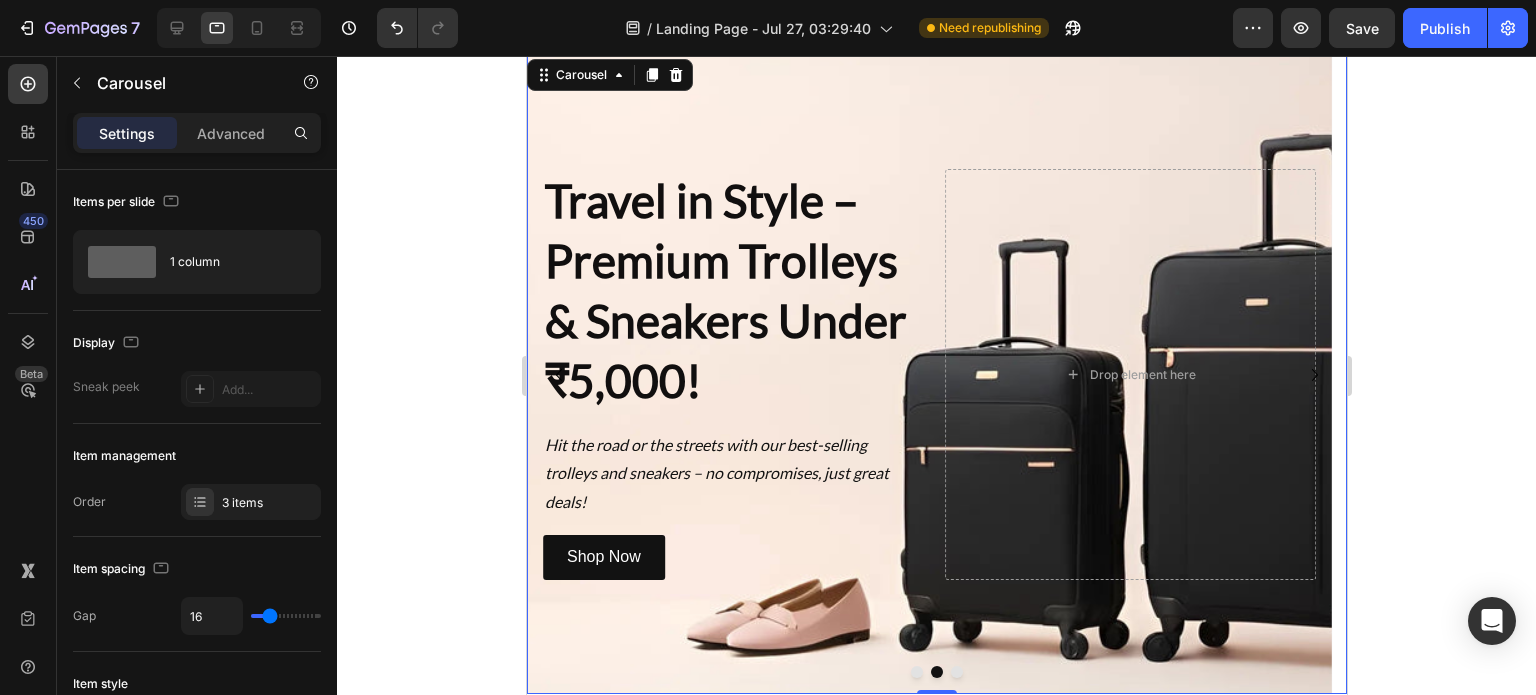 click 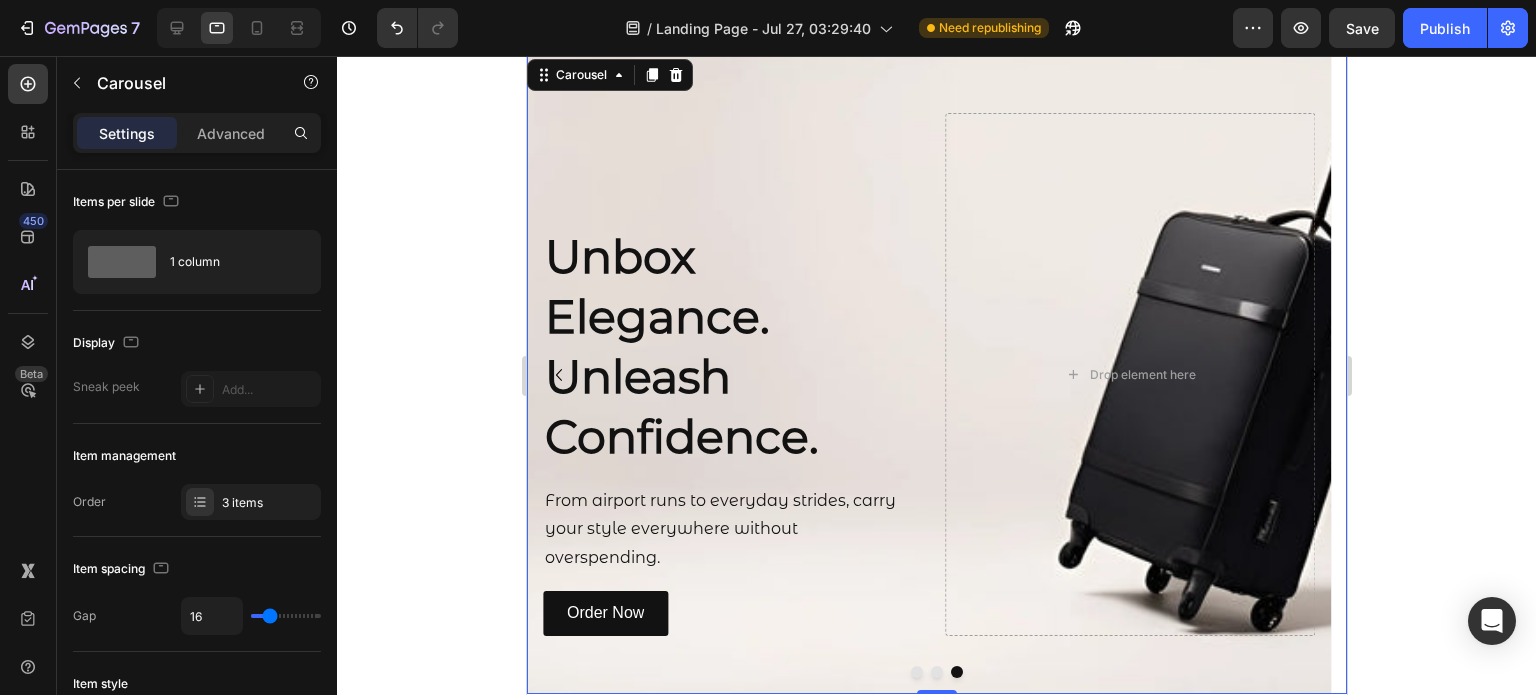 click 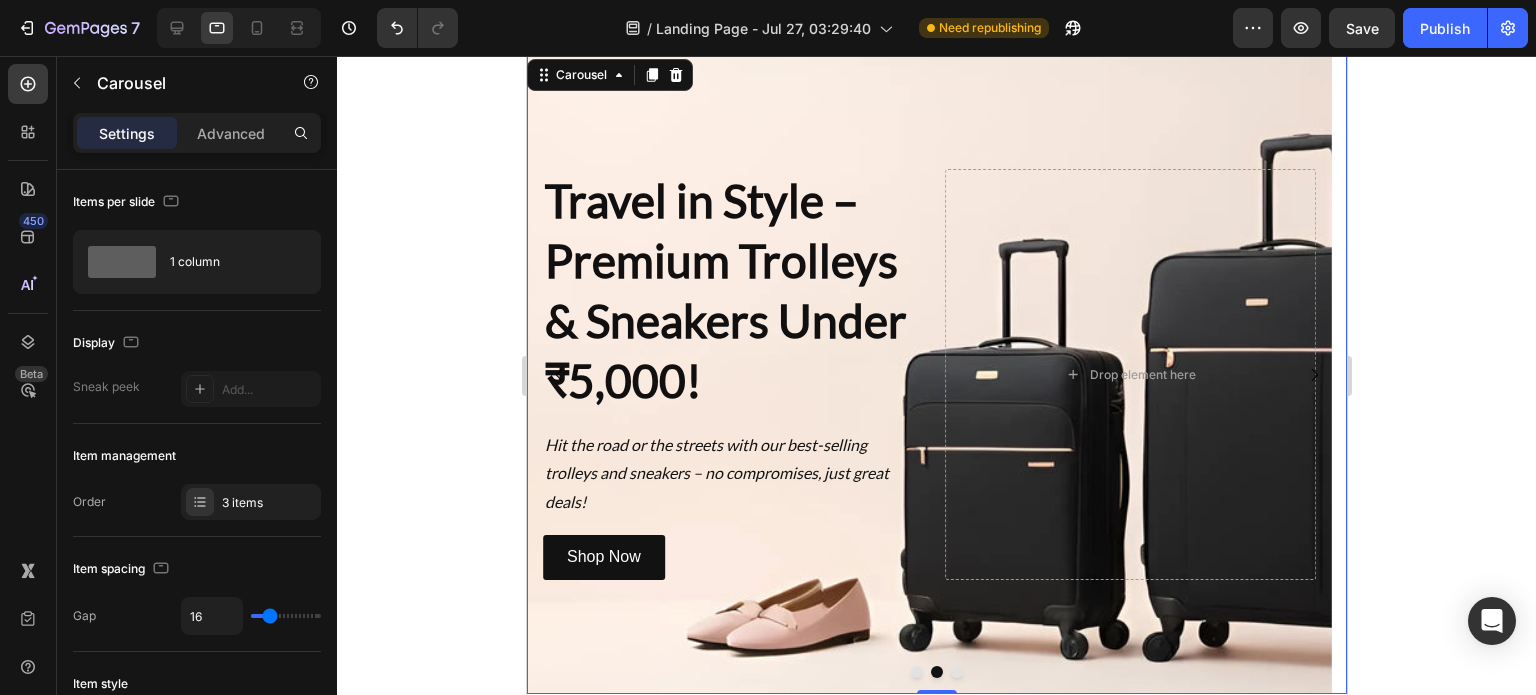 click 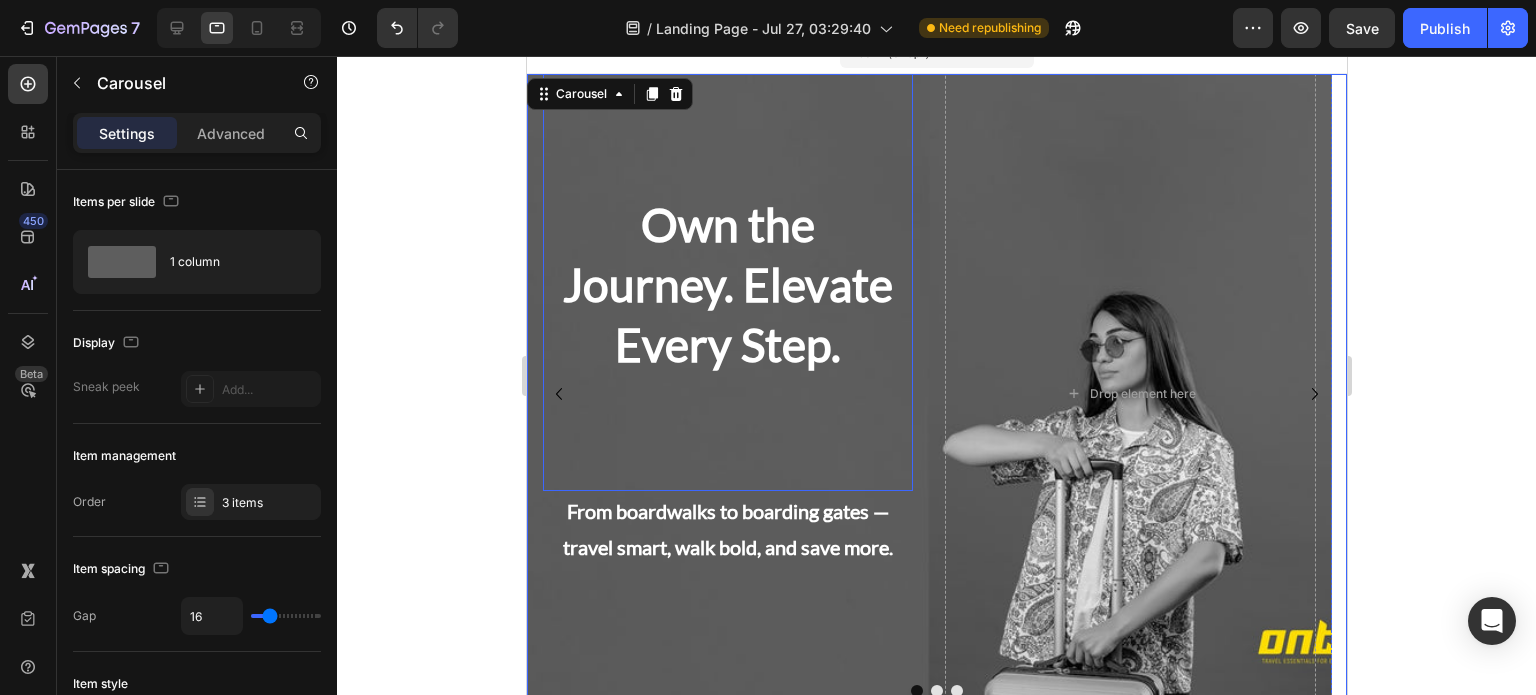 scroll, scrollTop: 20, scrollLeft: 0, axis: vertical 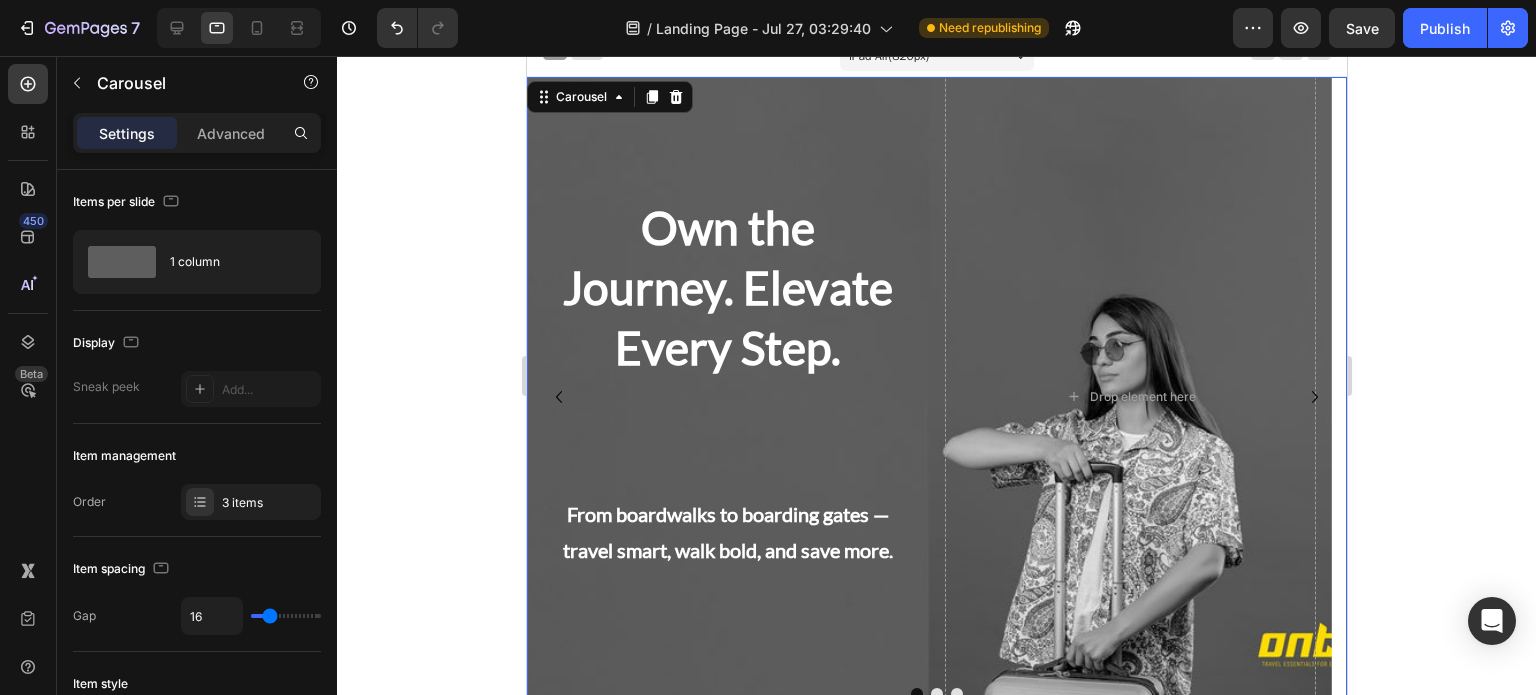 click 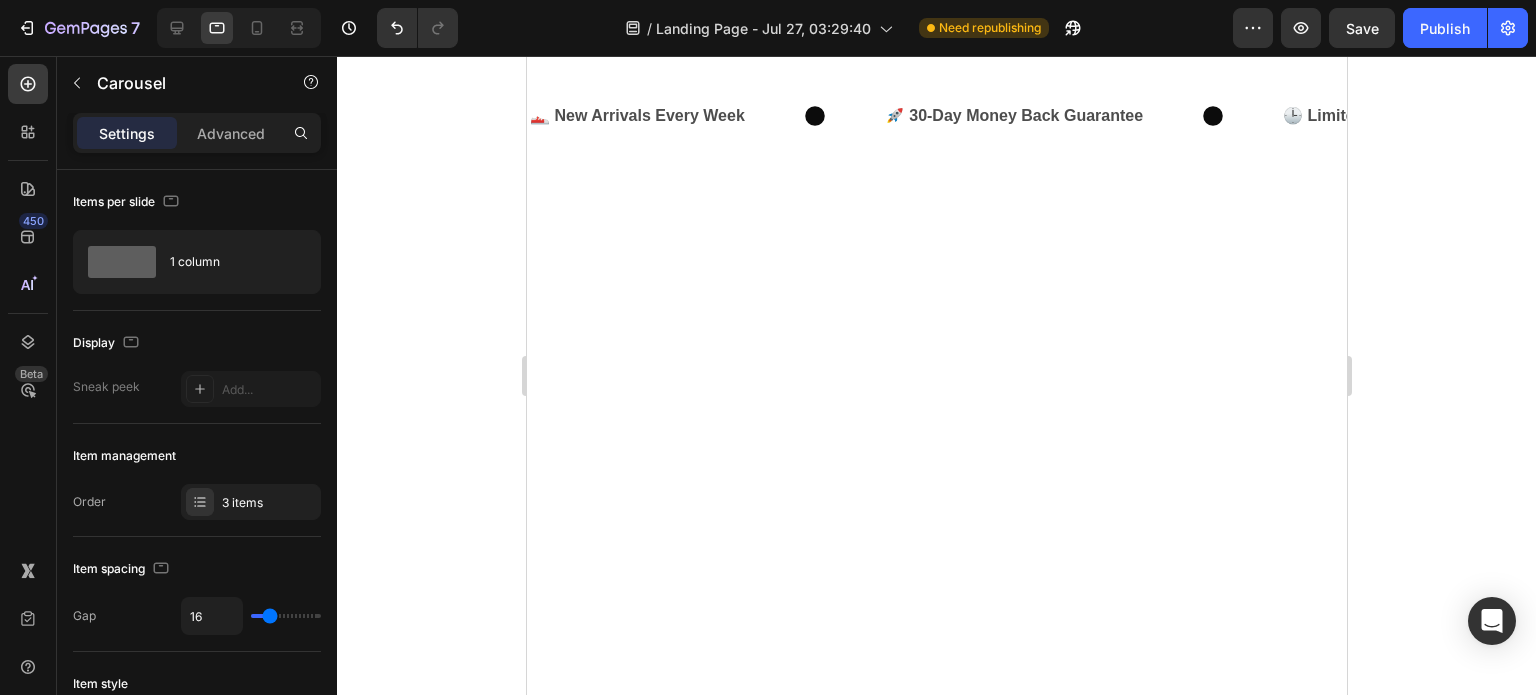 scroll, scrollTop: 0, scrollLeft: 0, axis: both 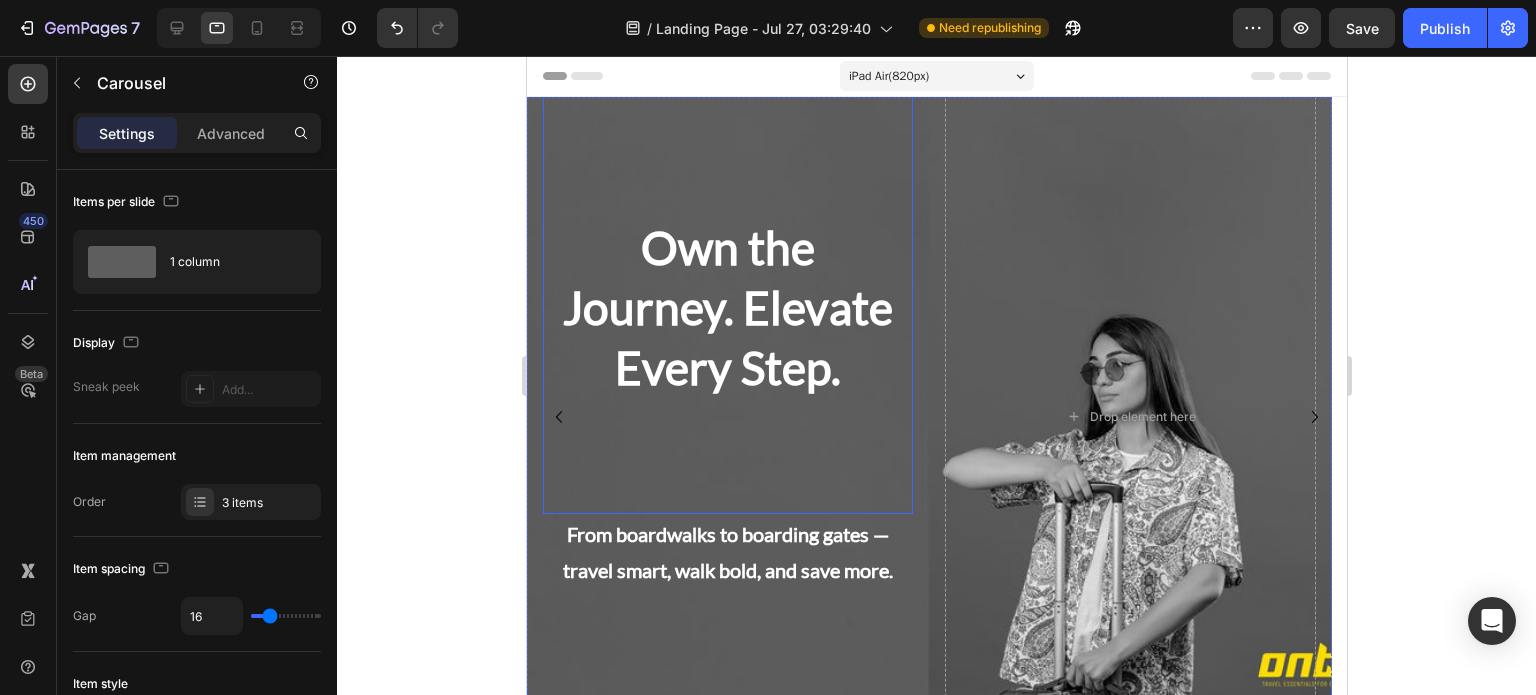 click on "Own the Journey. Elevate Every Step." at bounding box center (727, 240) 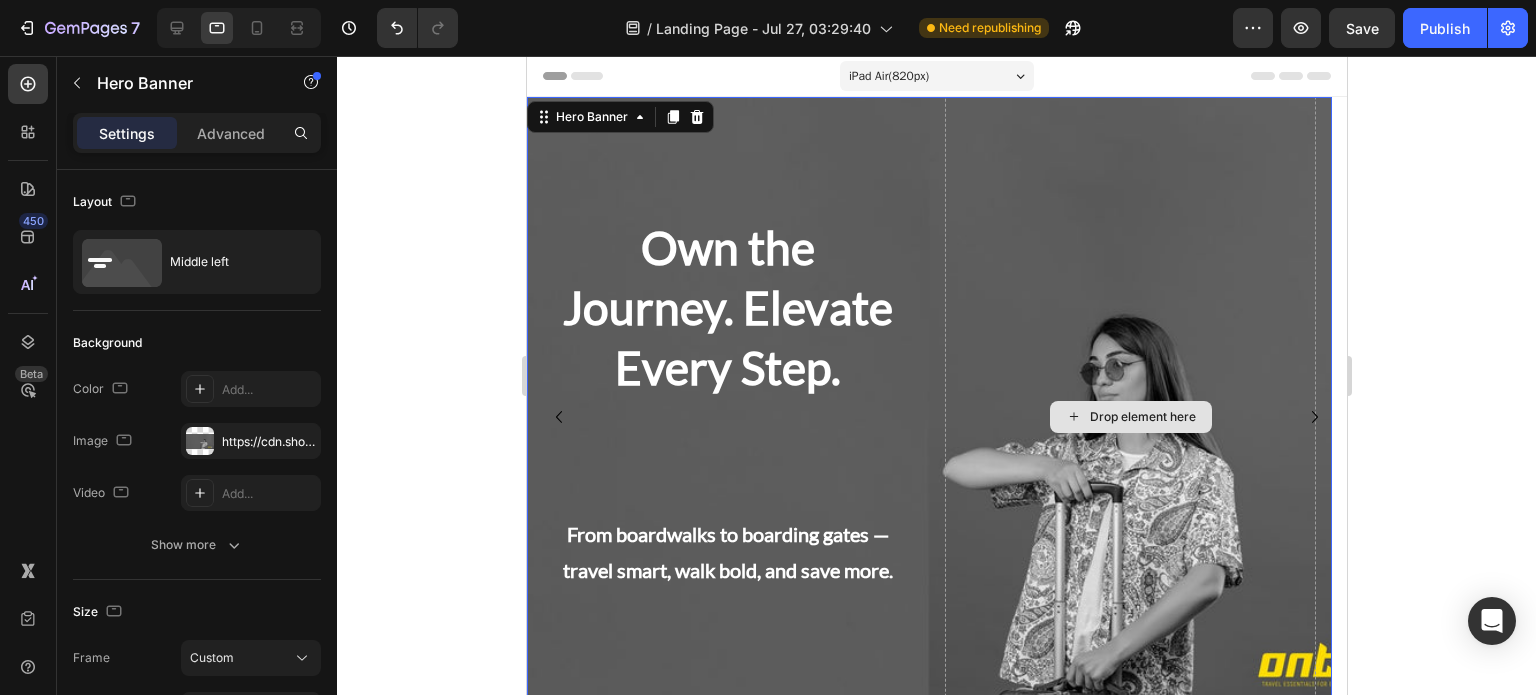 click on "Drop element here" at bounding box center (1129, 416) 